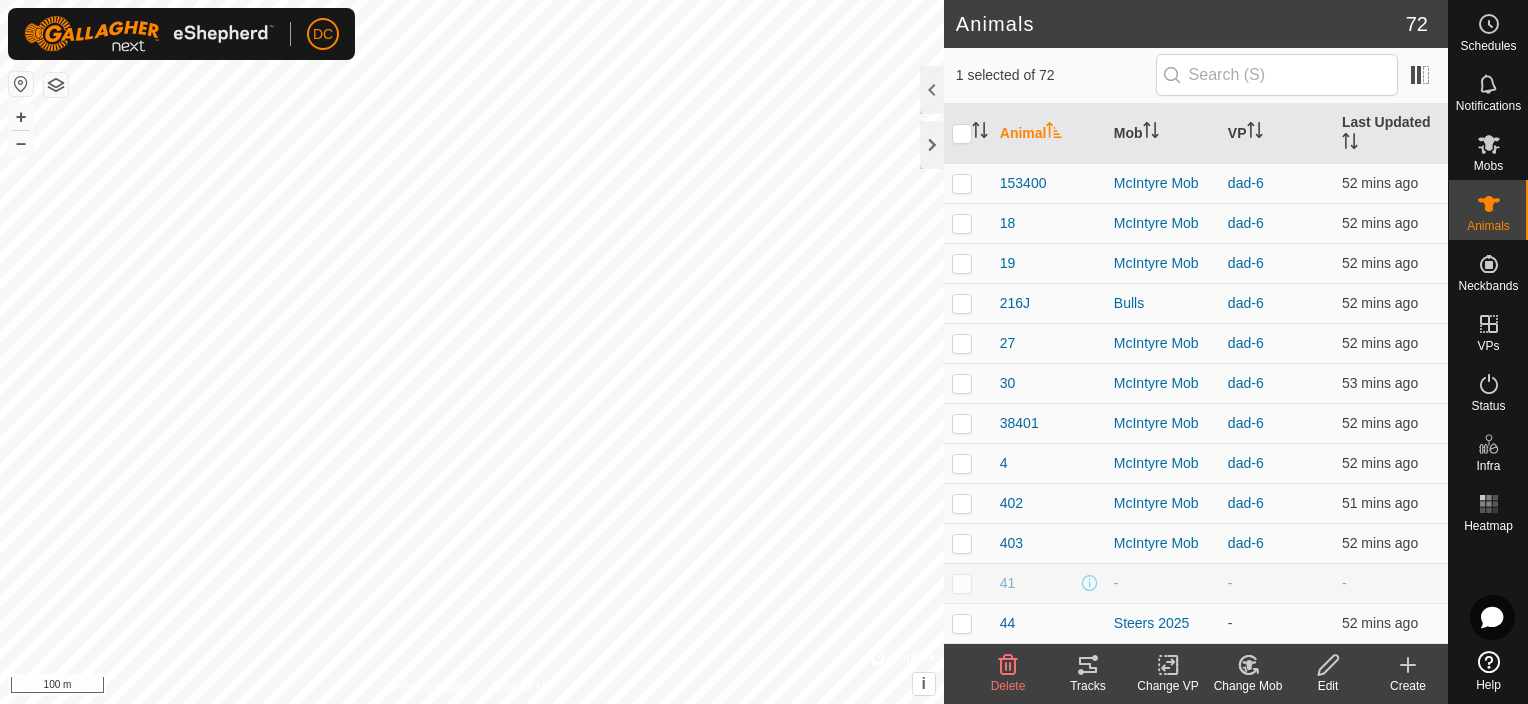 scroll, scrollTop: 0, scrollLeft: 0, axis: both 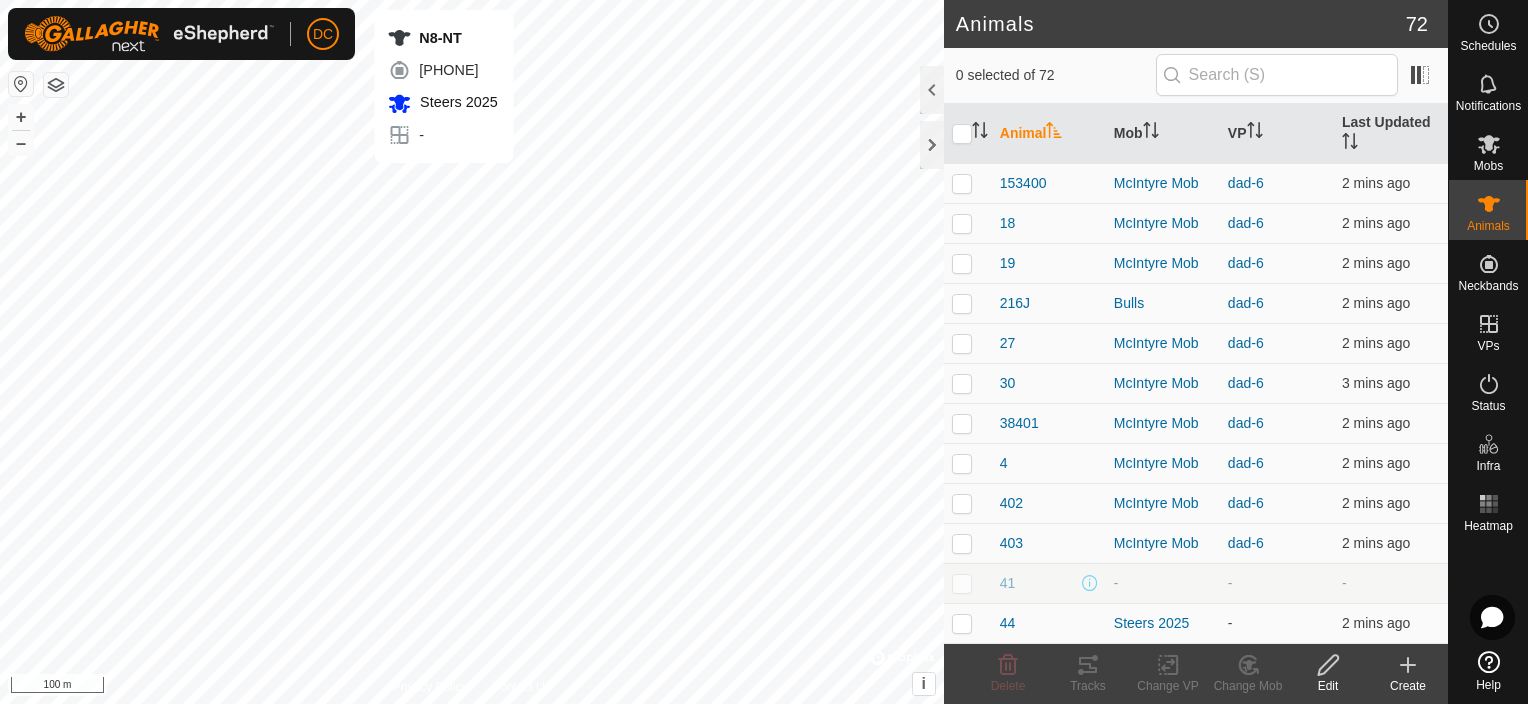 checkbox on "true" 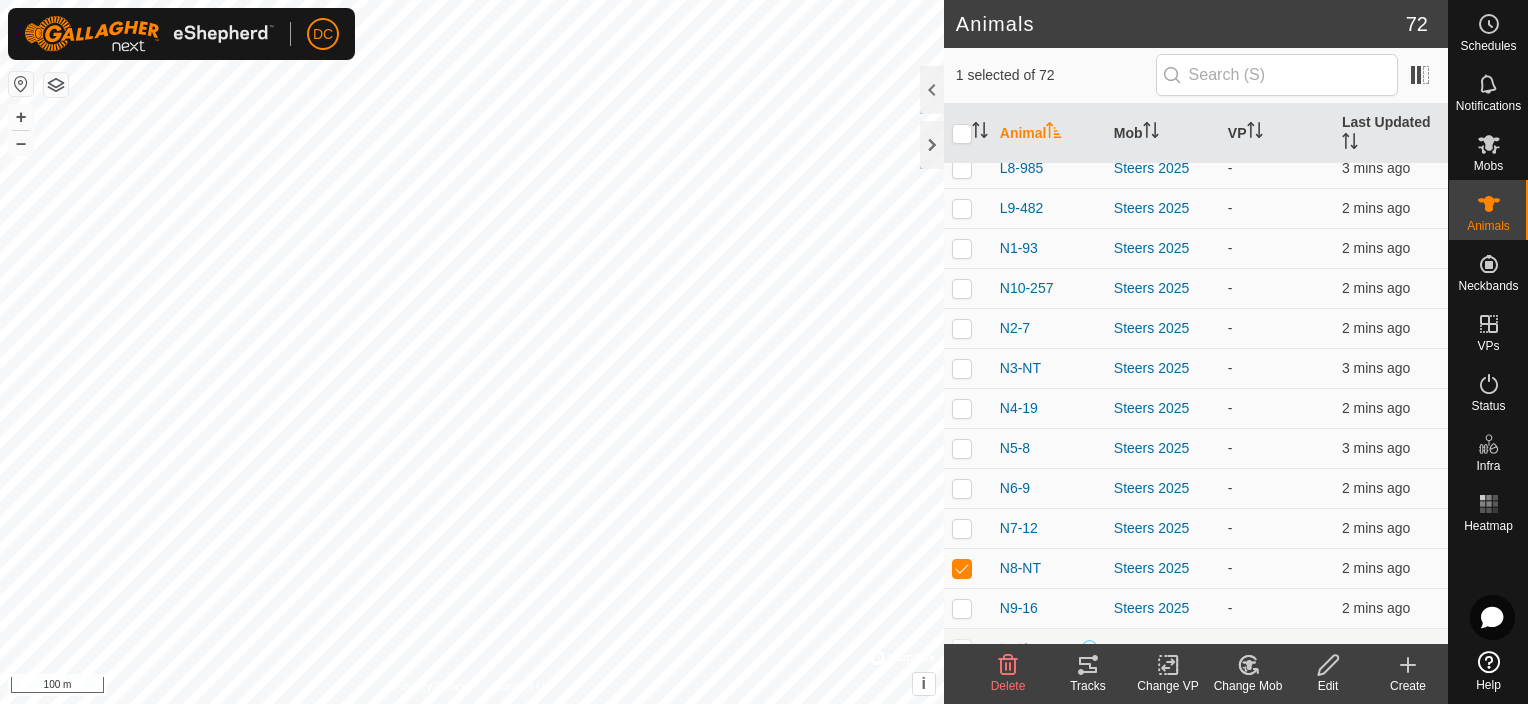 scroll, scrollTop: 2399, scrollLeft: 0, axis: vertical 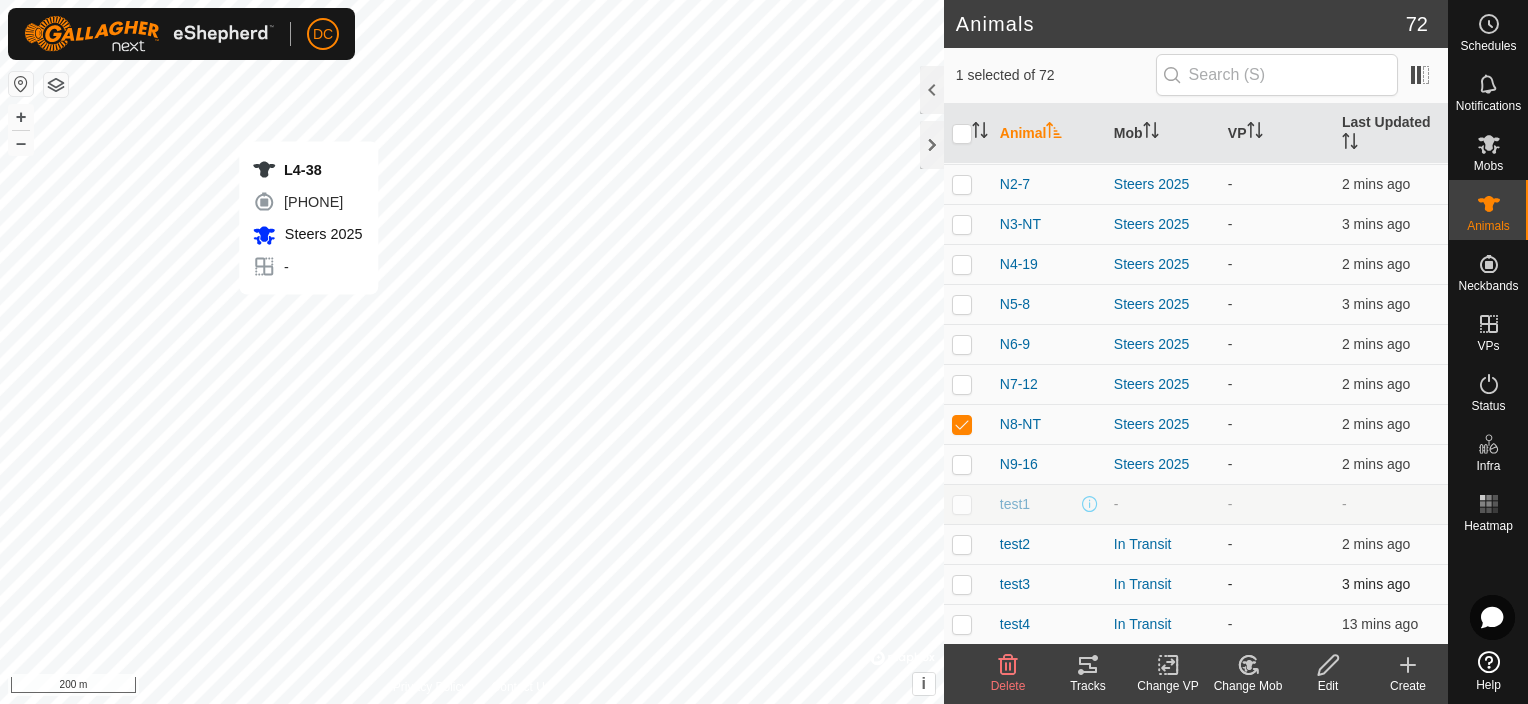 checkbox on "true" 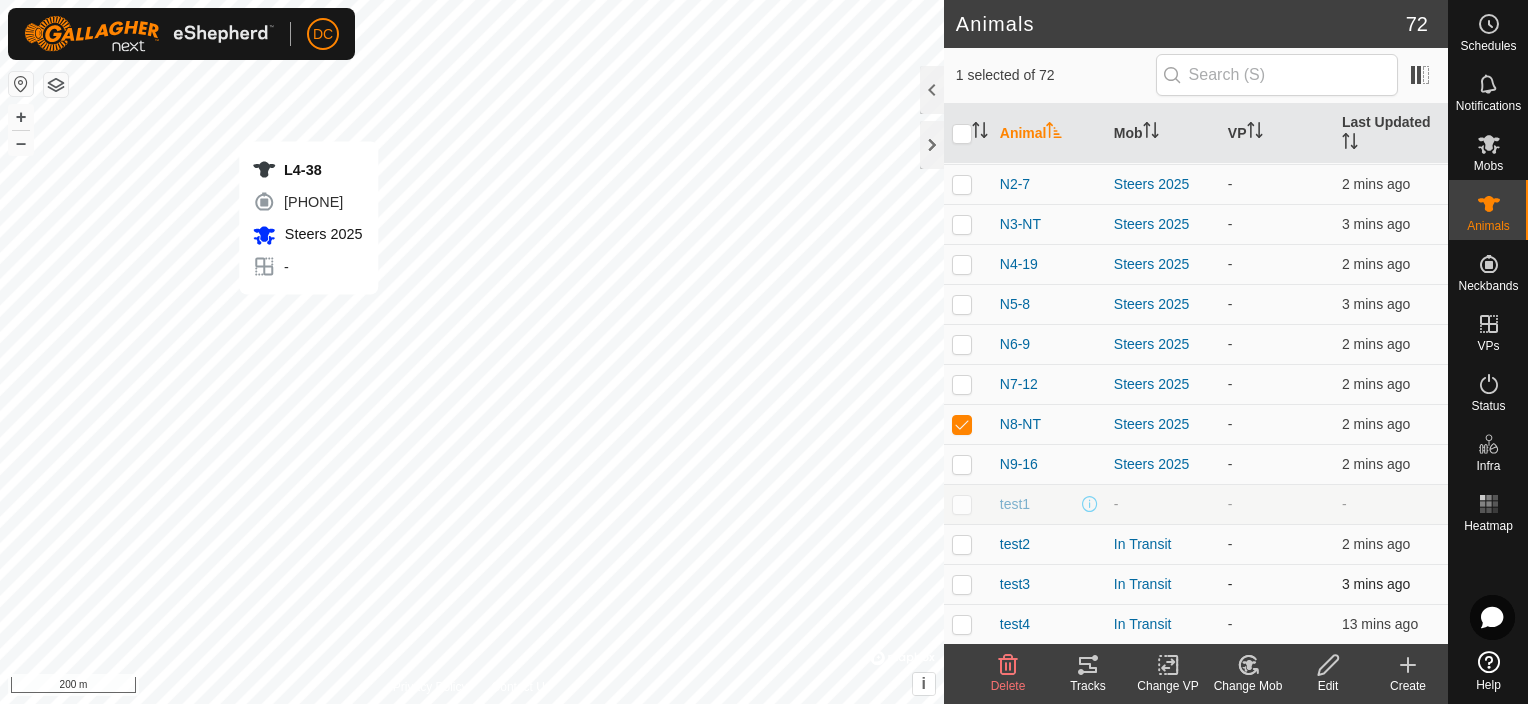 checkbox on "false" 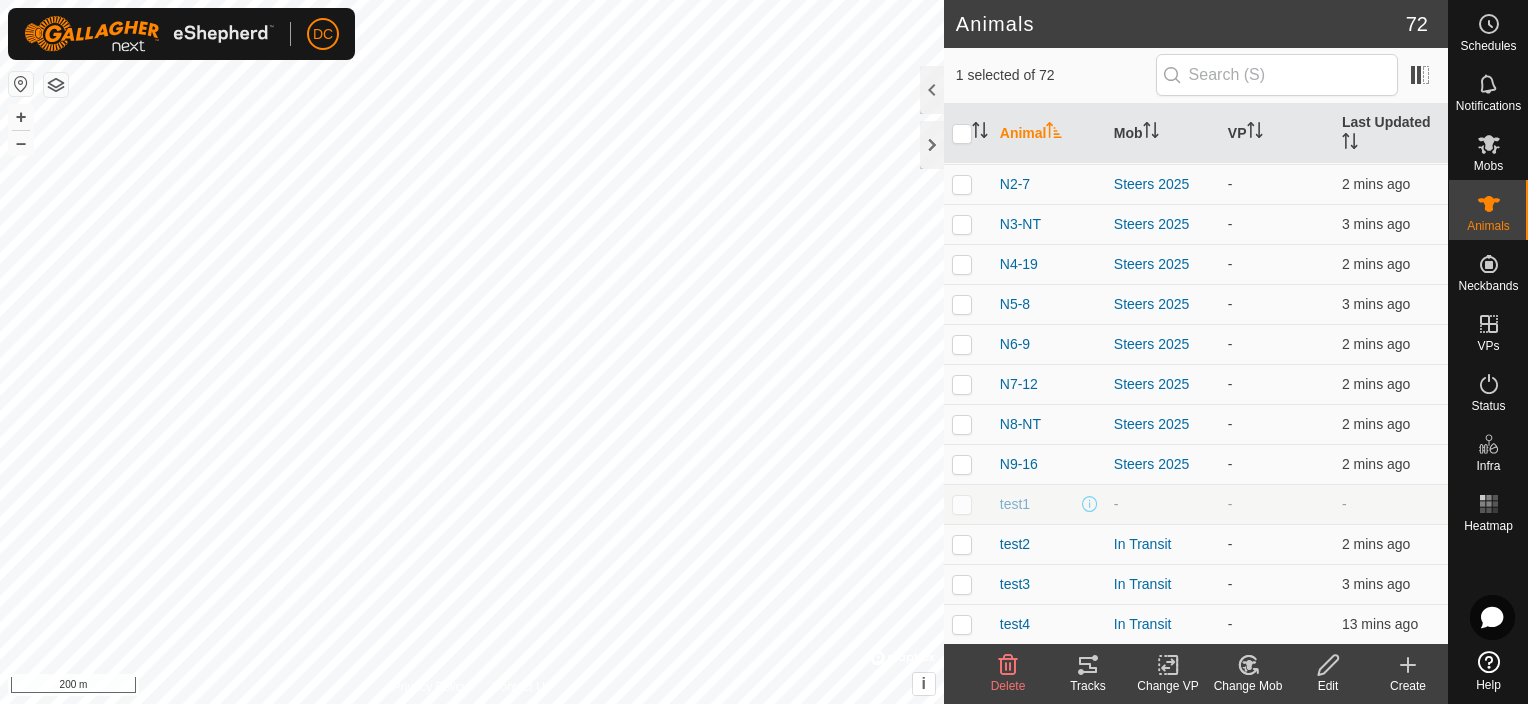 click 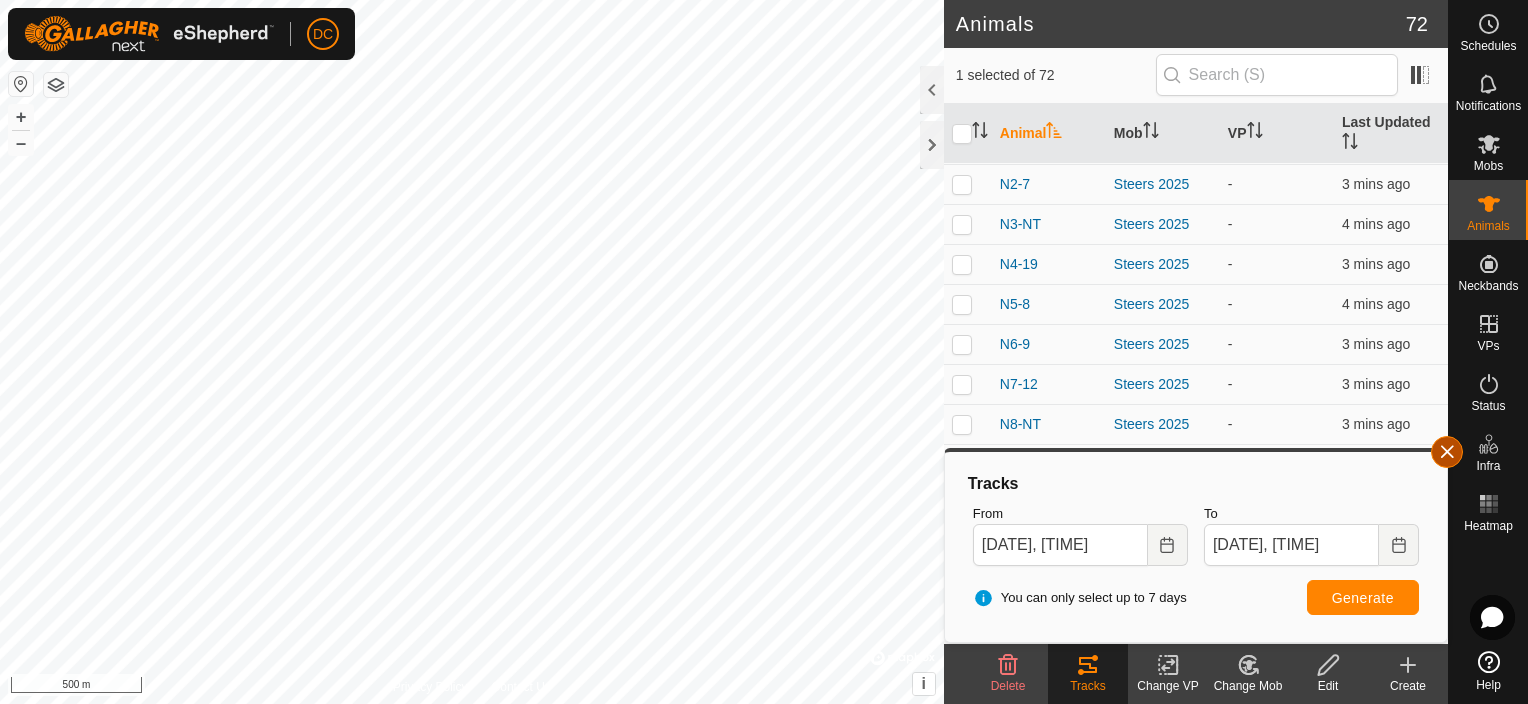 click at bounding box center (1447, 452) 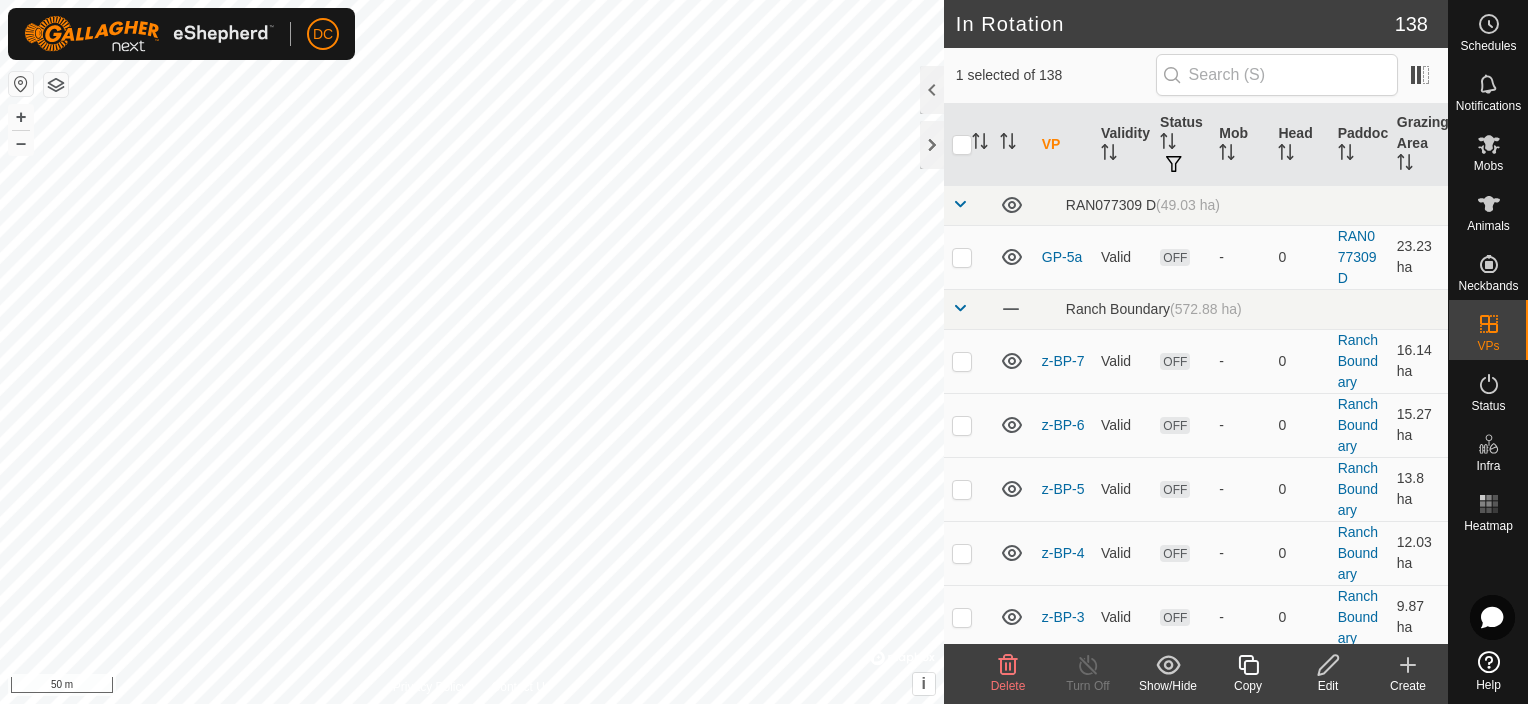 checkbox on "false" 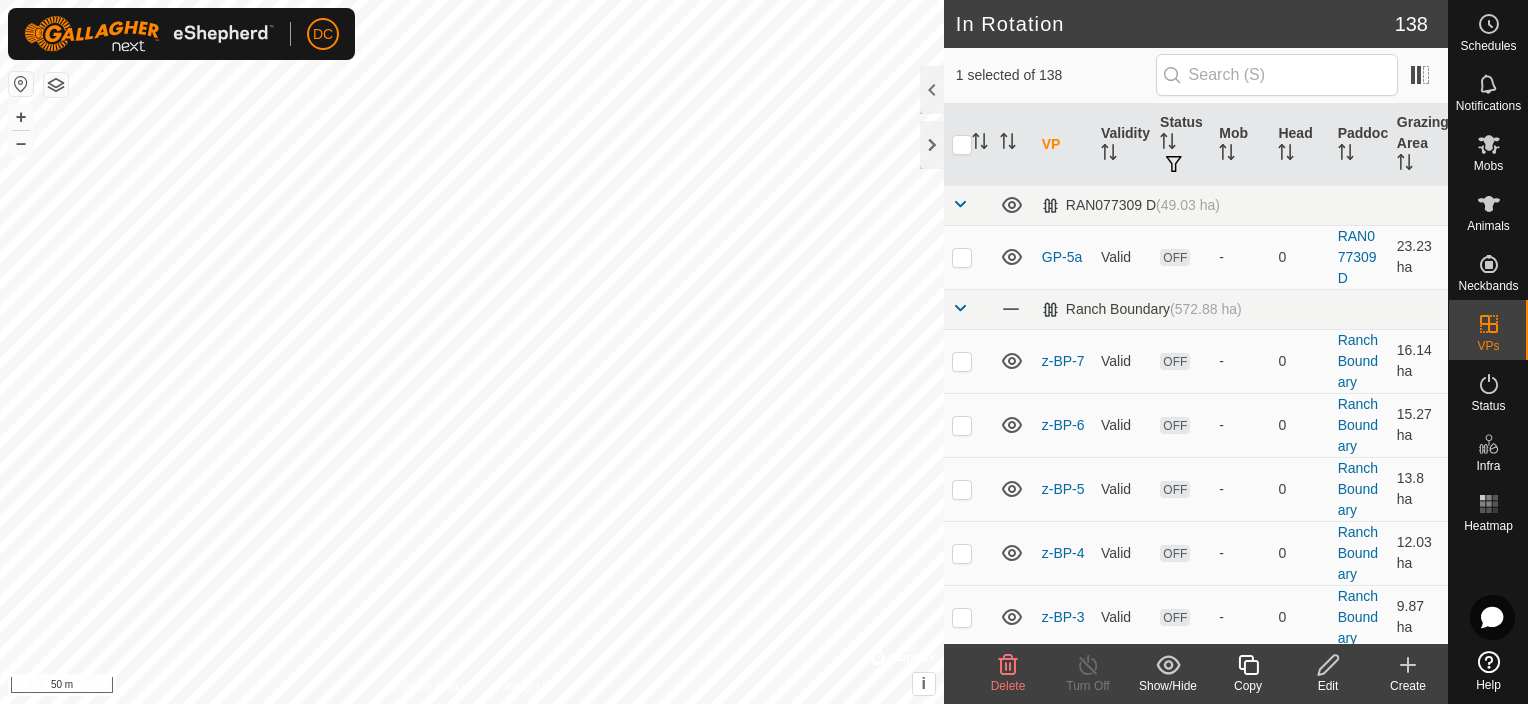 checkbox on "false" 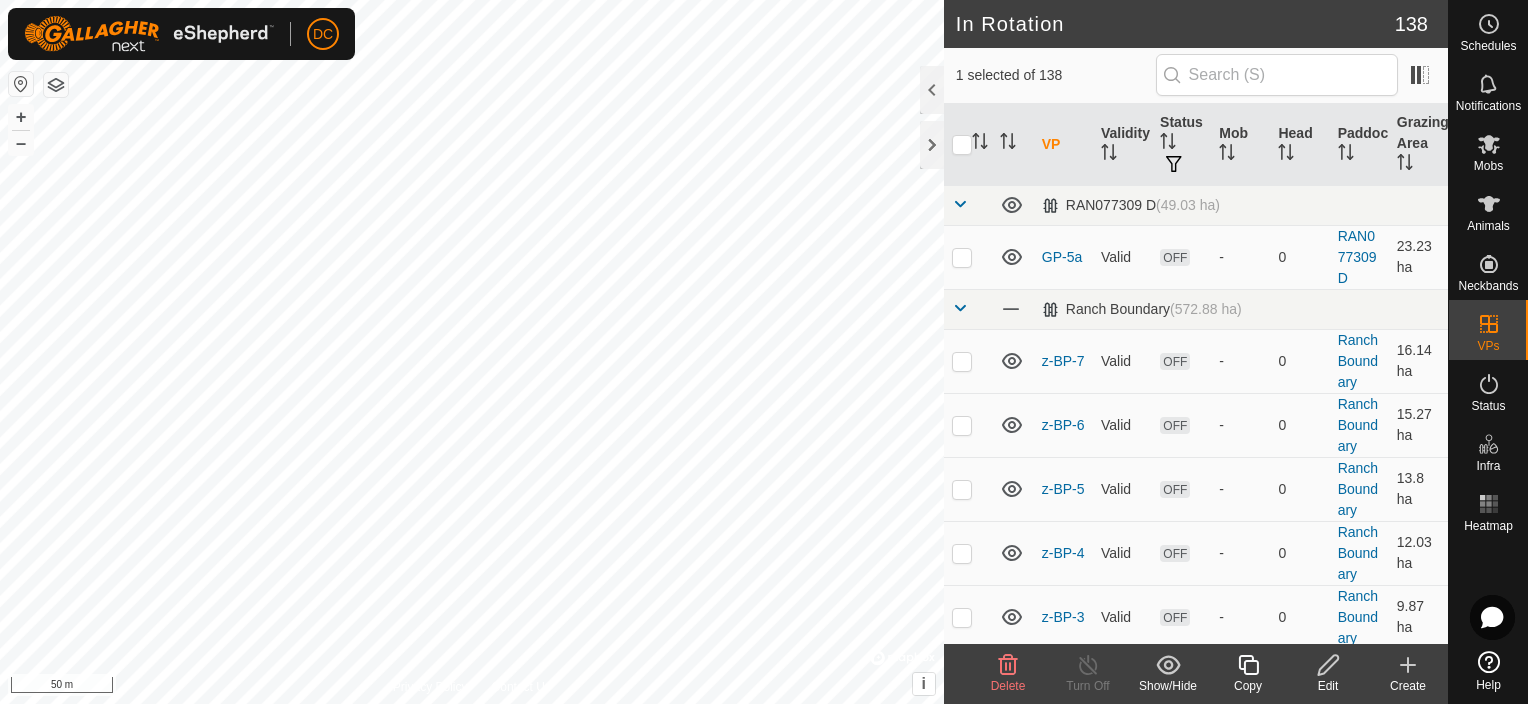 checkbox on "true" 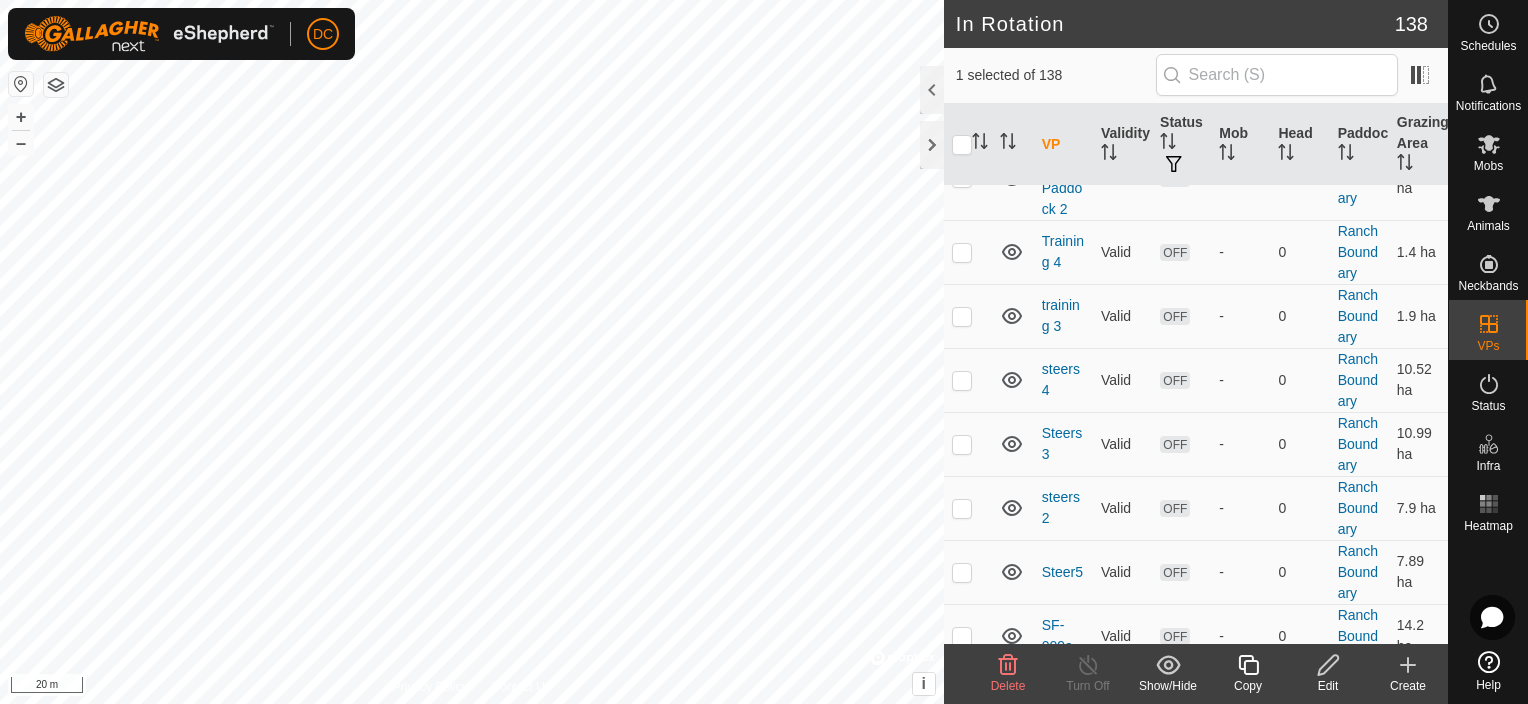 scroll, scrollTop: 900, scrollLeft: 0, axis: vertical 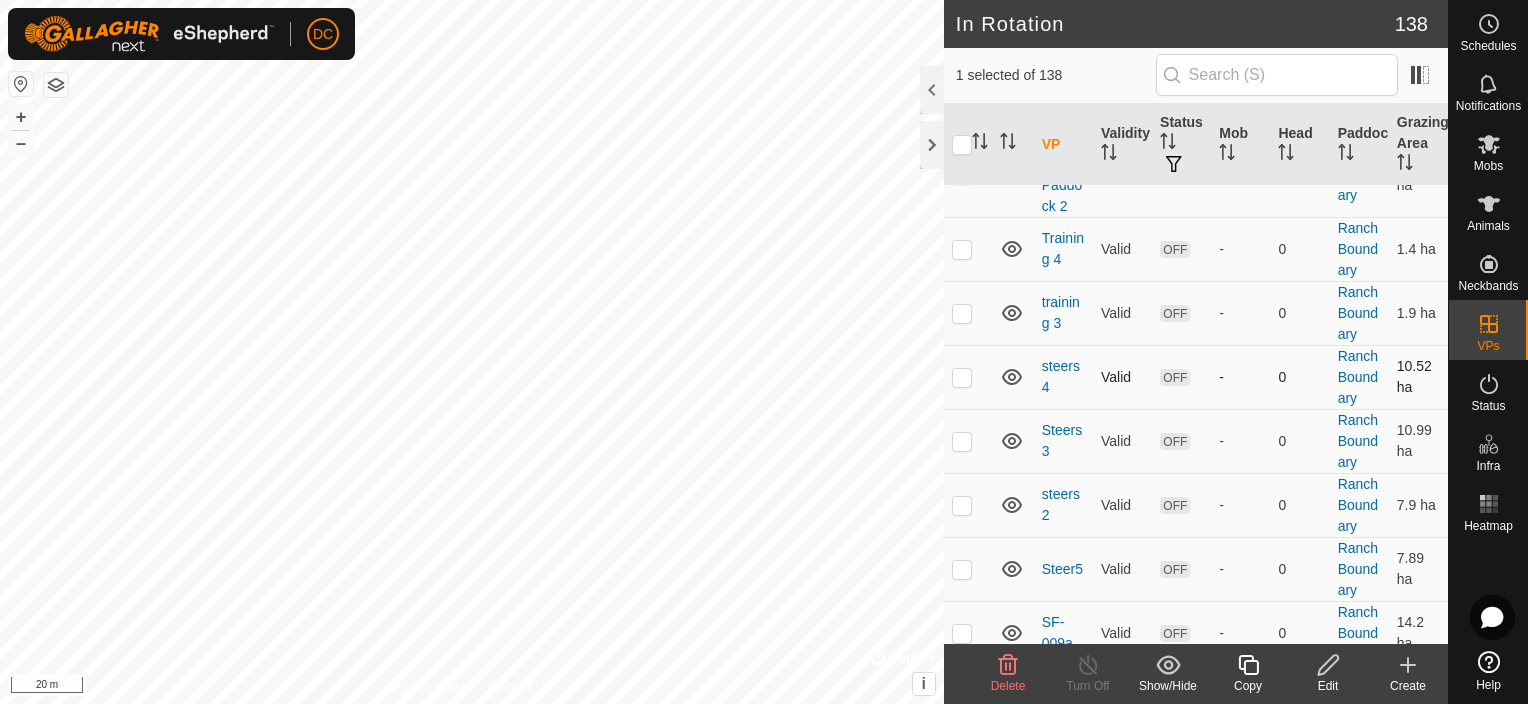 click at bounding box center (962, 377) 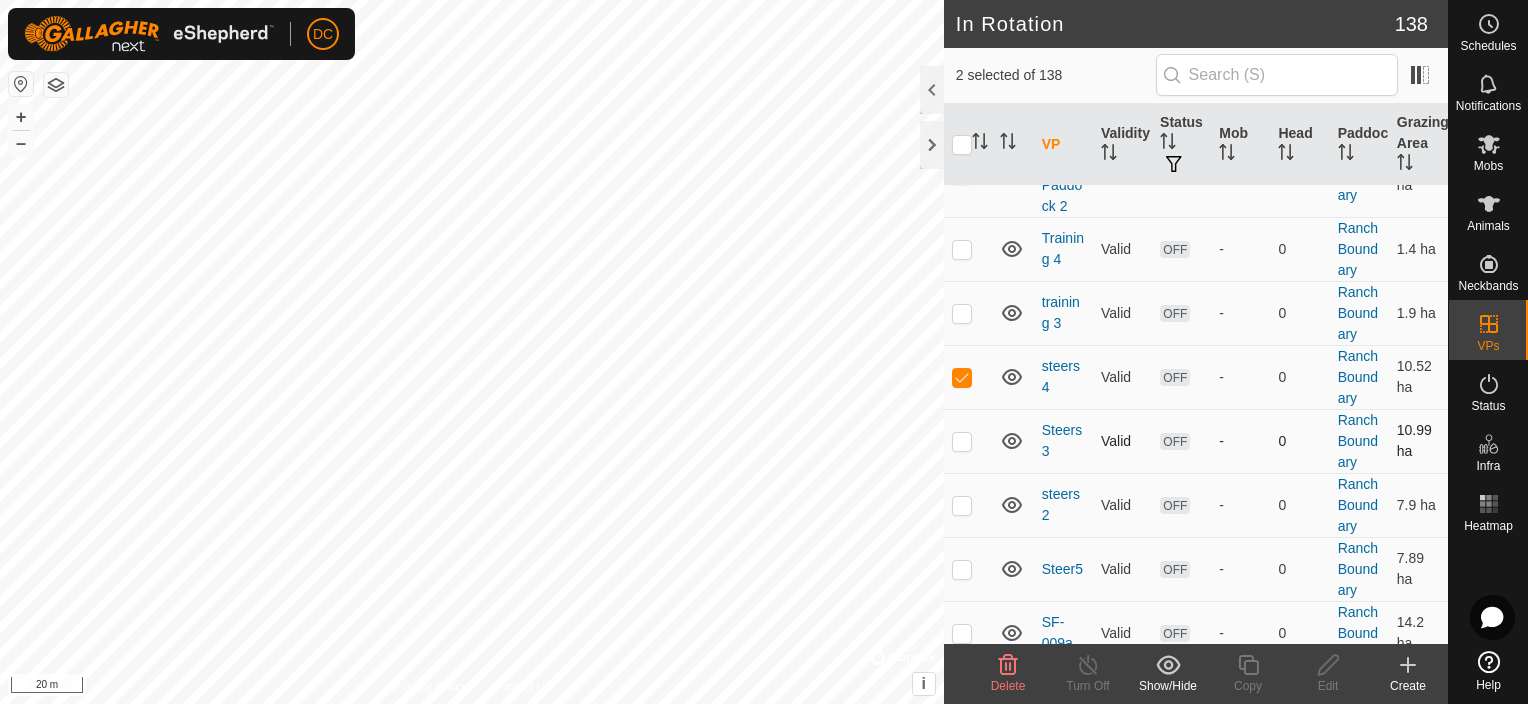 click at bounding box center (962, 441) 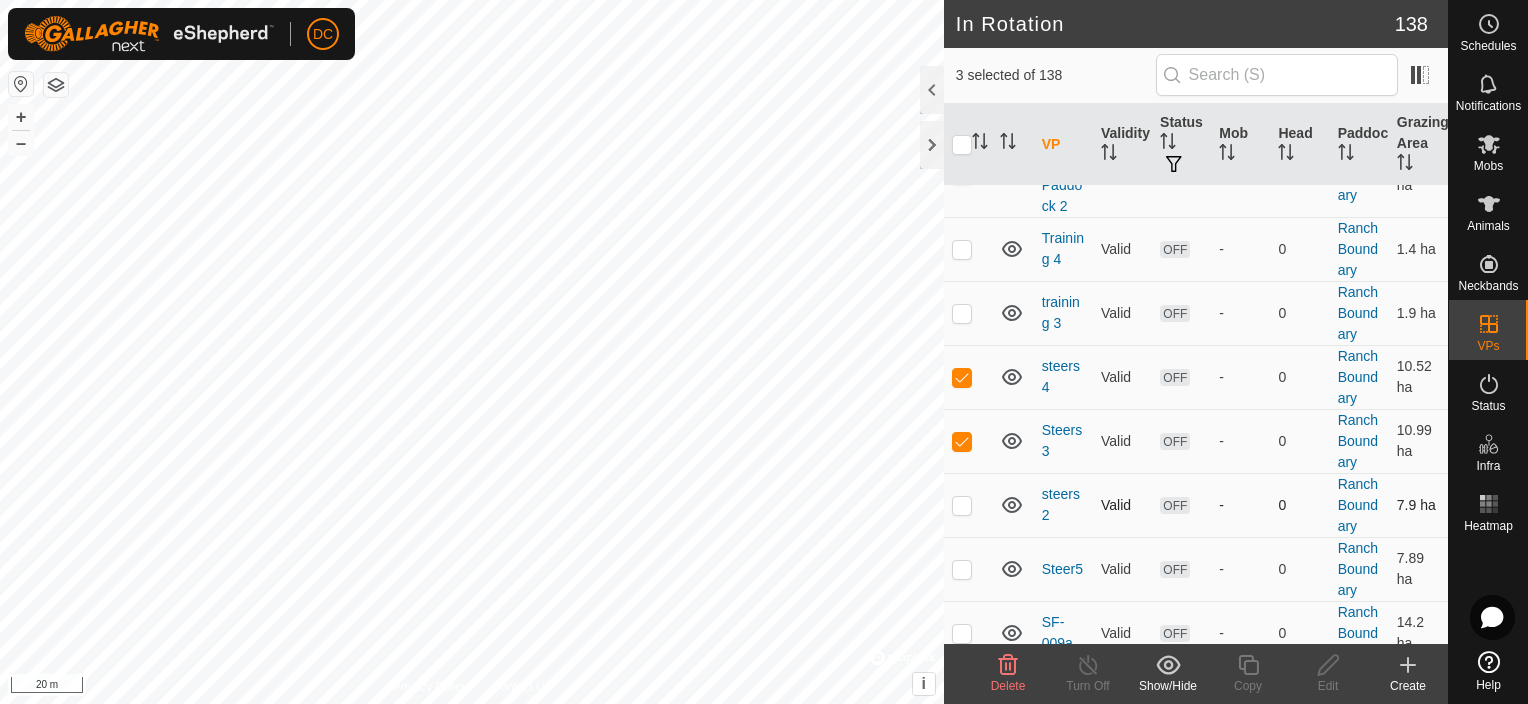 click at bounding box center [962, 505] 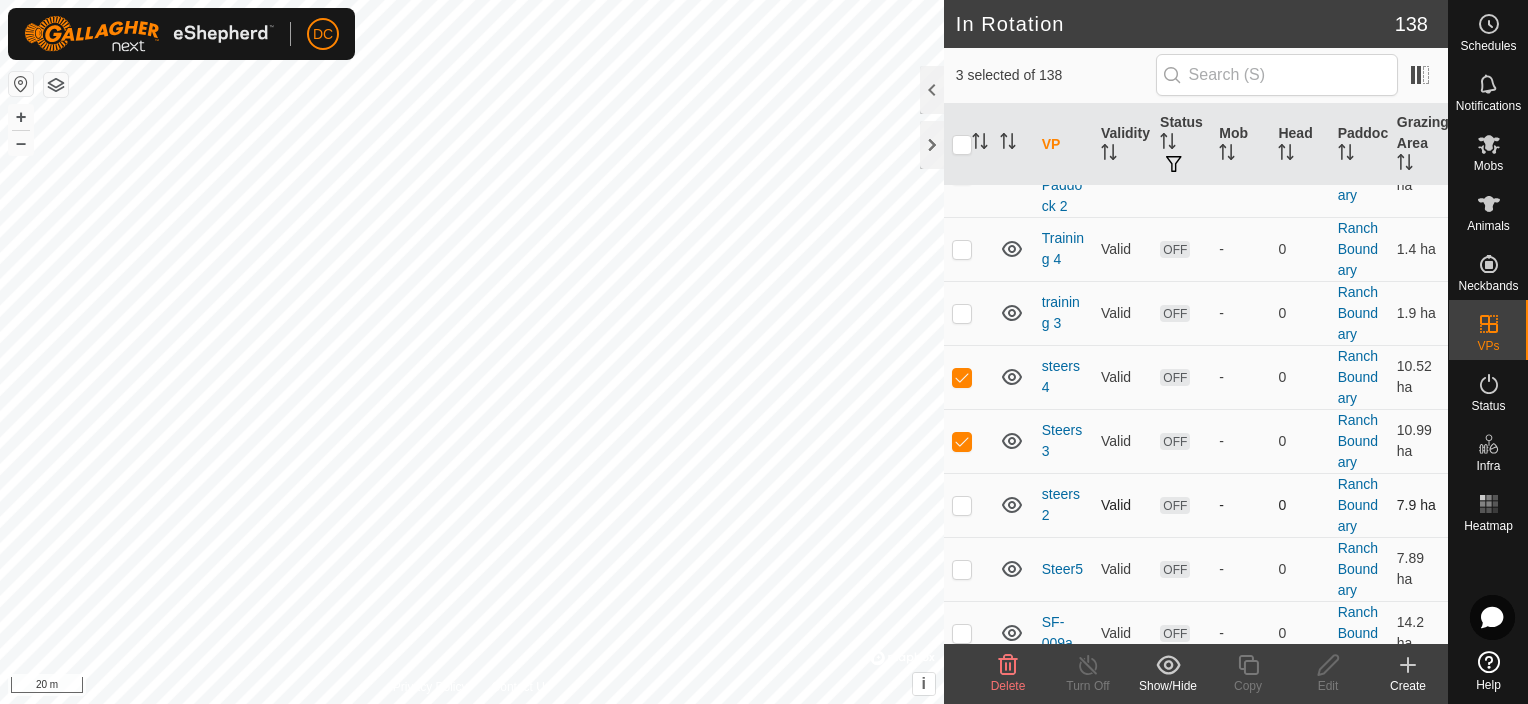 checkbox on "true" 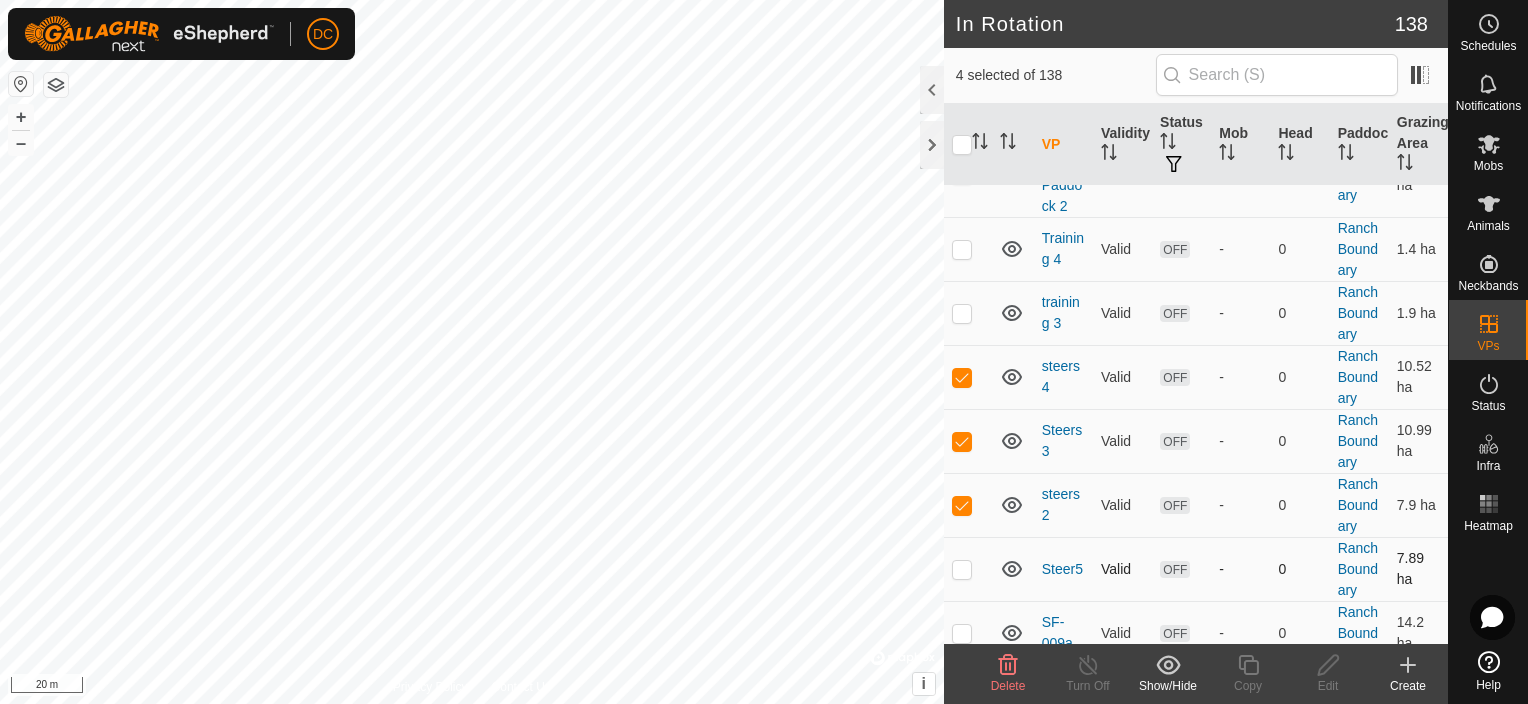 click at bounding box center (962, 569) 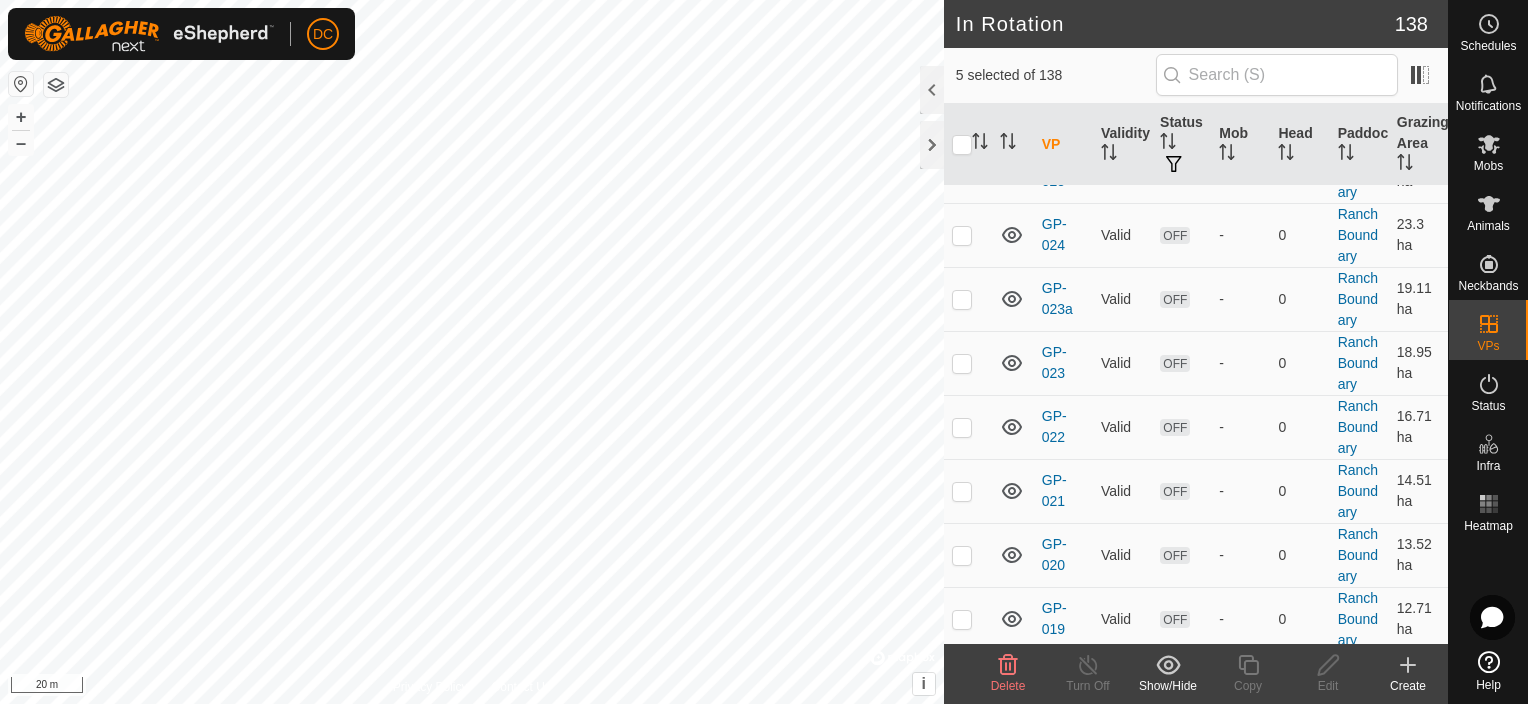 scroll, scrollTop: 4100, scrollLeft: 0, axis: vertical 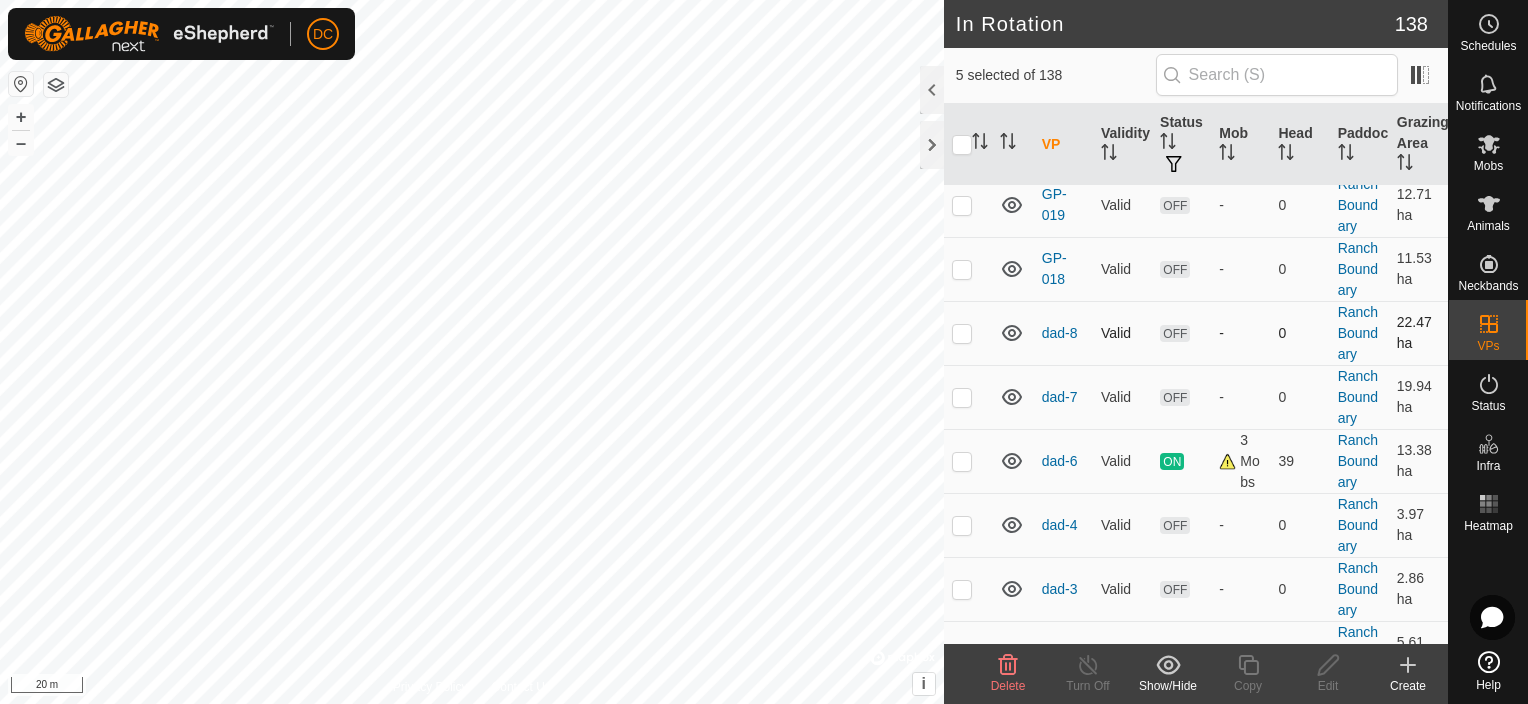 click at bounding box center [962, 333] 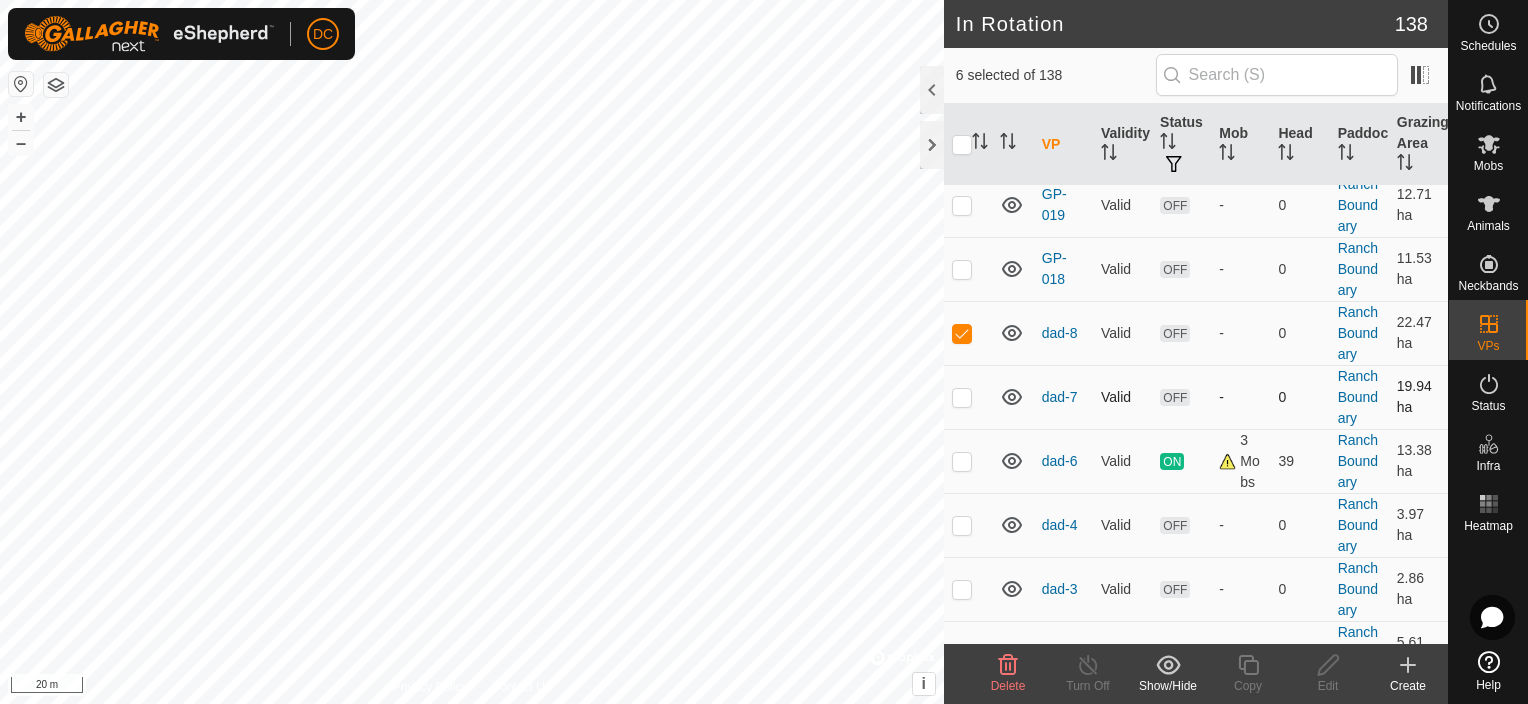 click at bounding box center [962, 397] 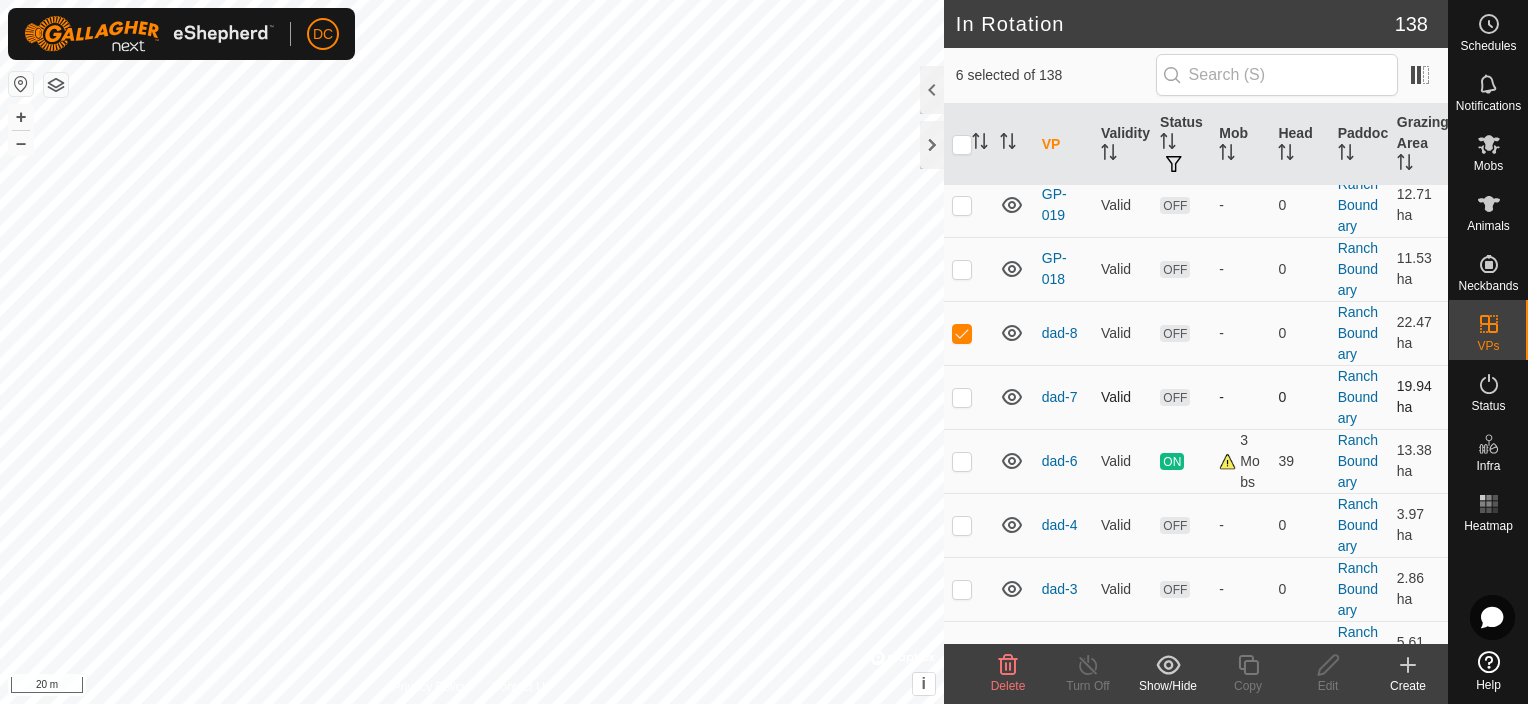 checkbox on "true" 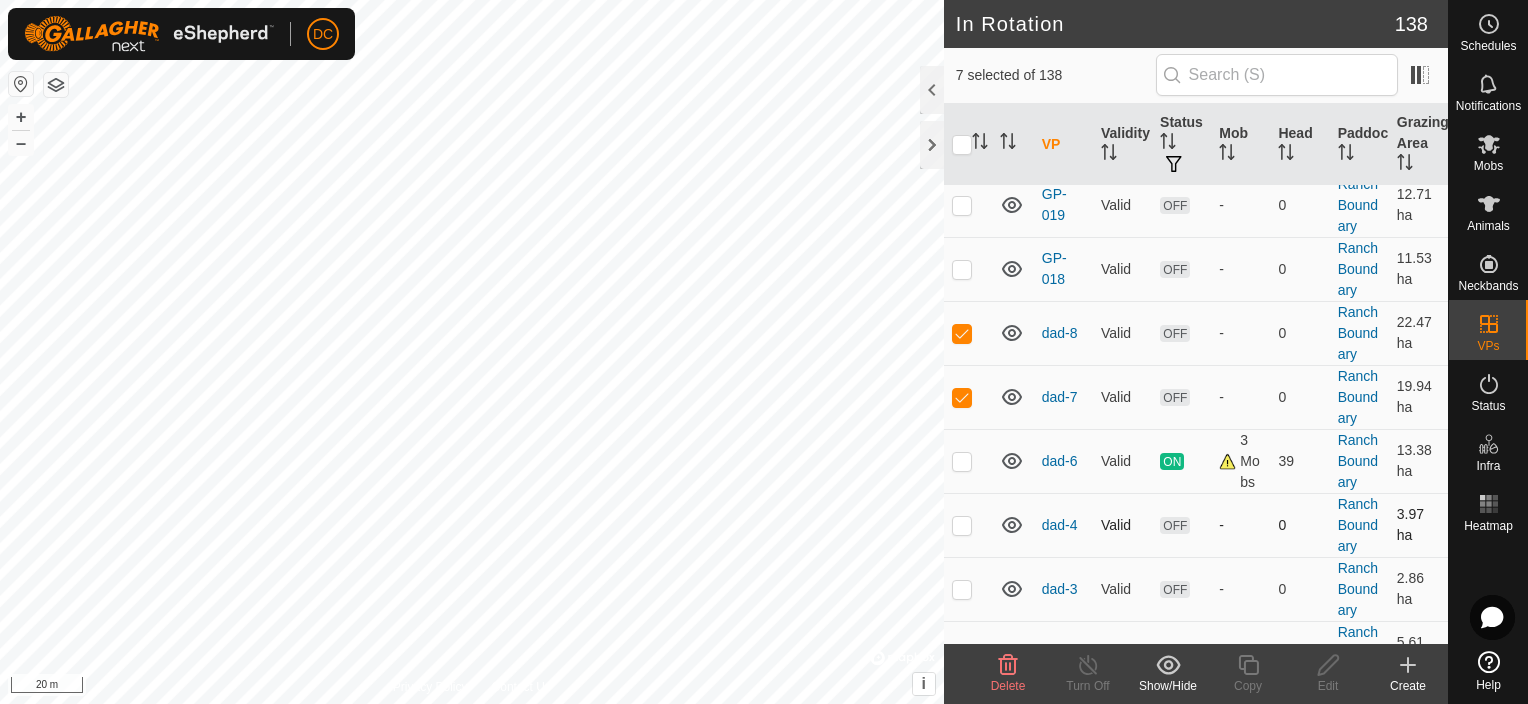 click at bounding box center [962, 525] 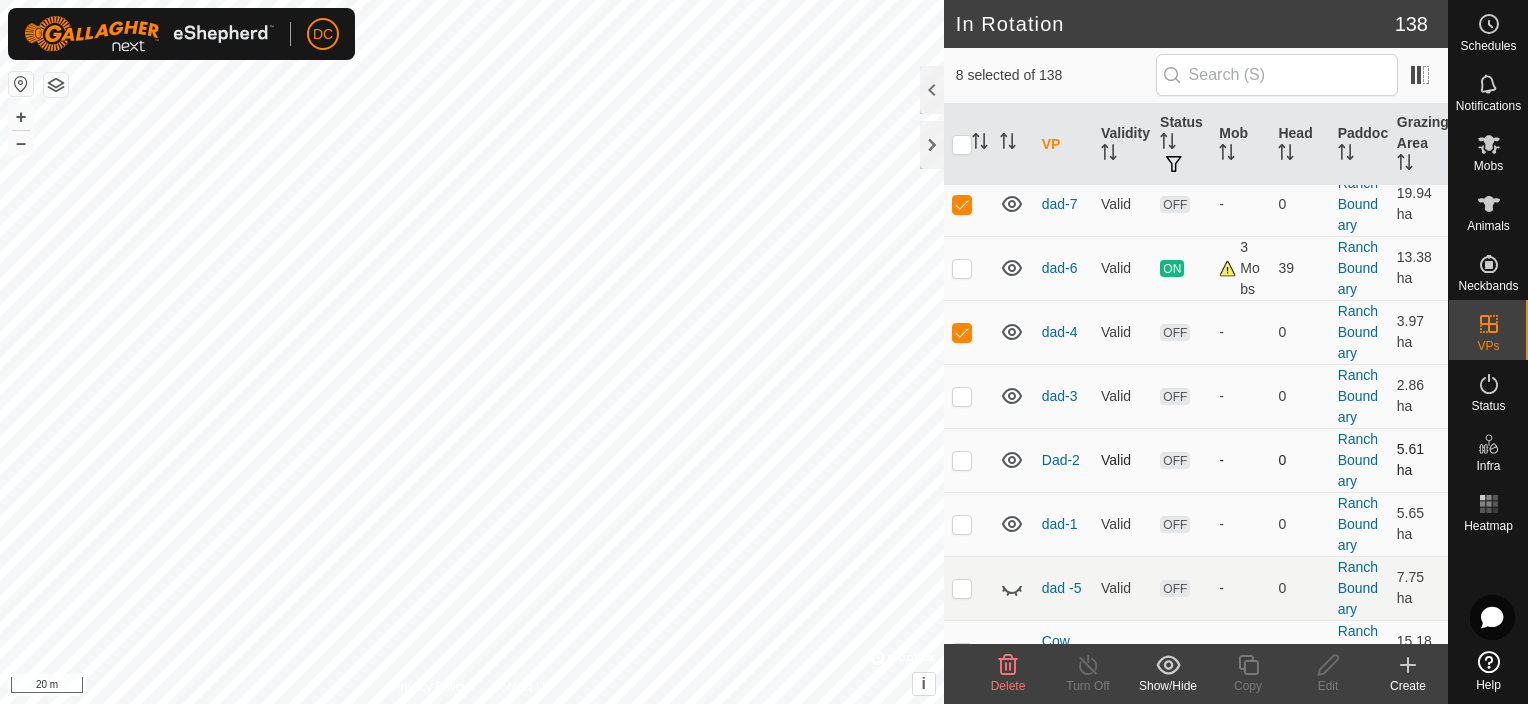 scroll, scrollTop: 4300, scrollLeft: 0, axis: vertical 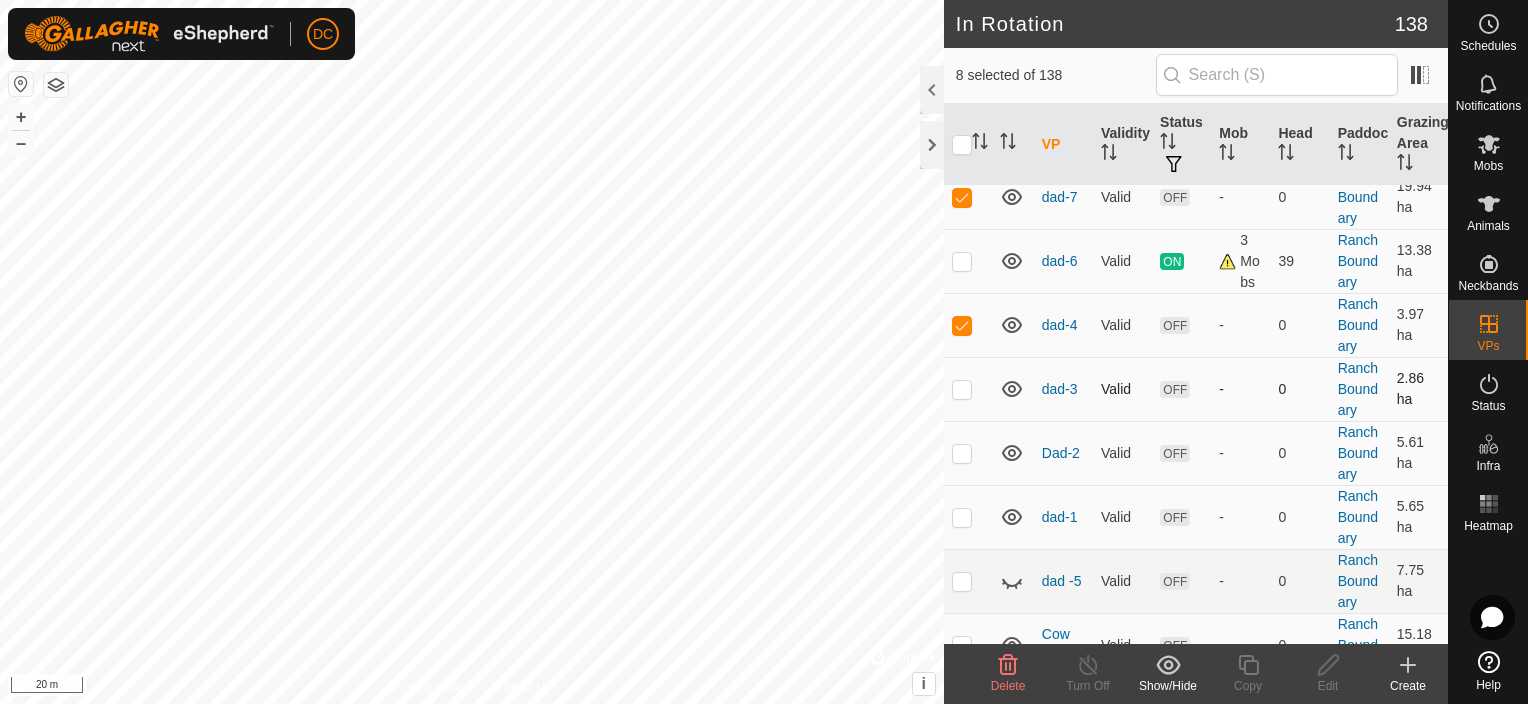 click at bounding box center (962, 389) 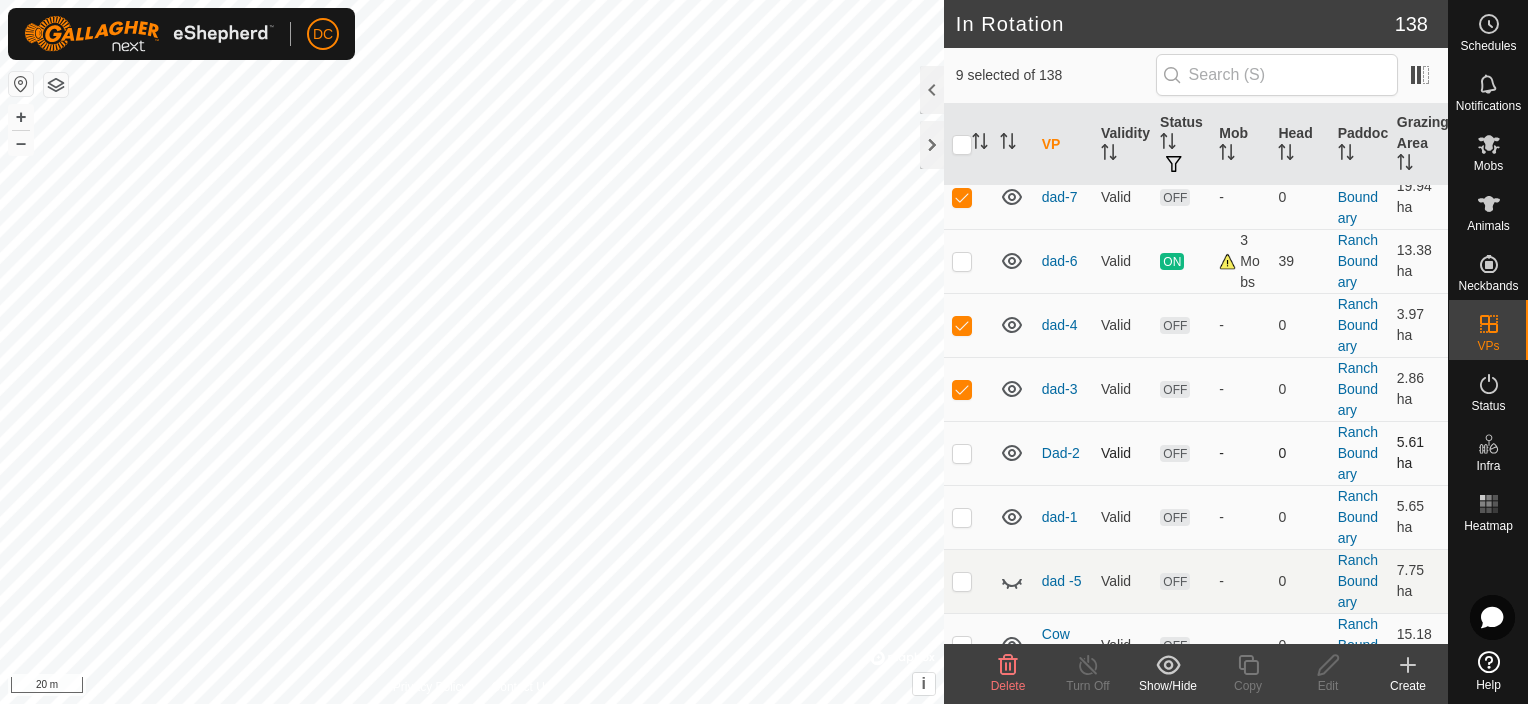 click at bounding box center (962, 453) 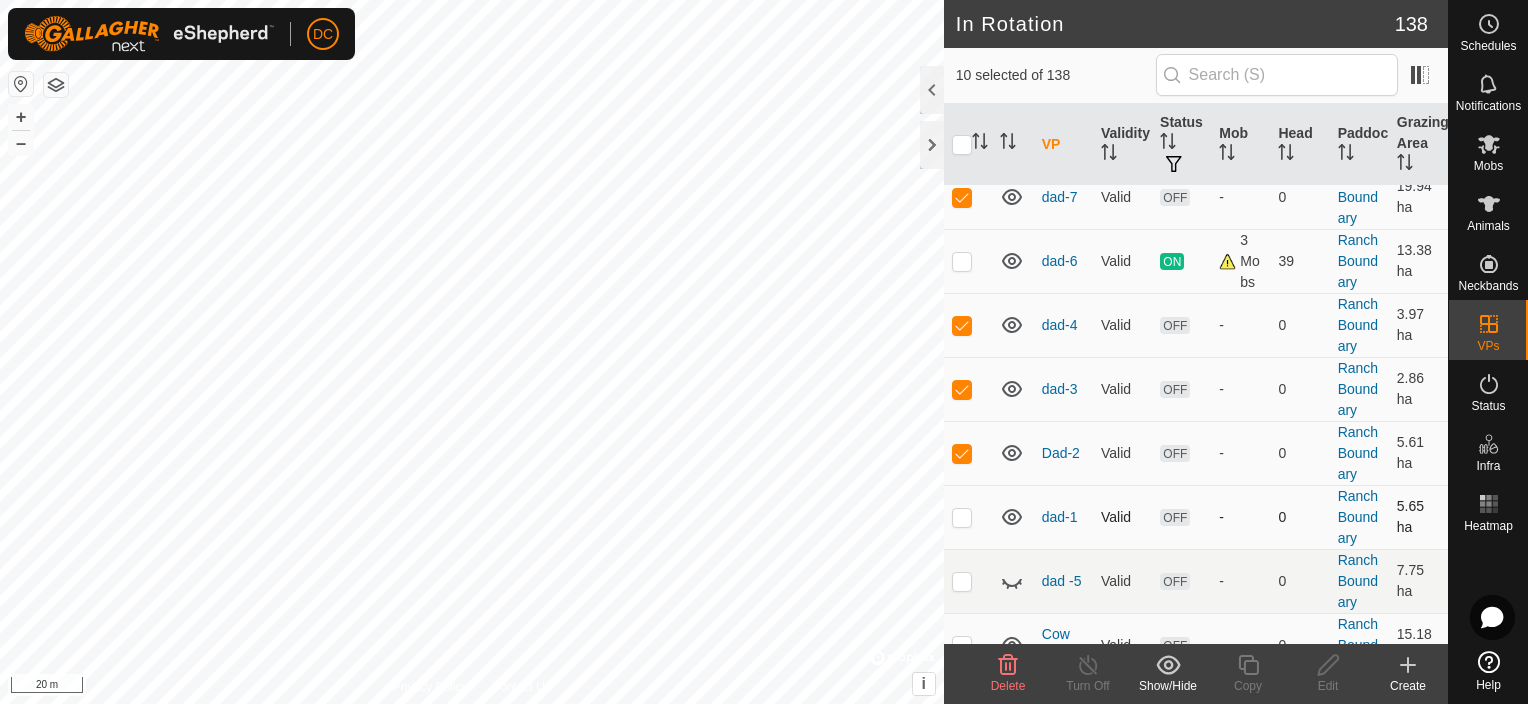 click at bounding box center (968, 517) 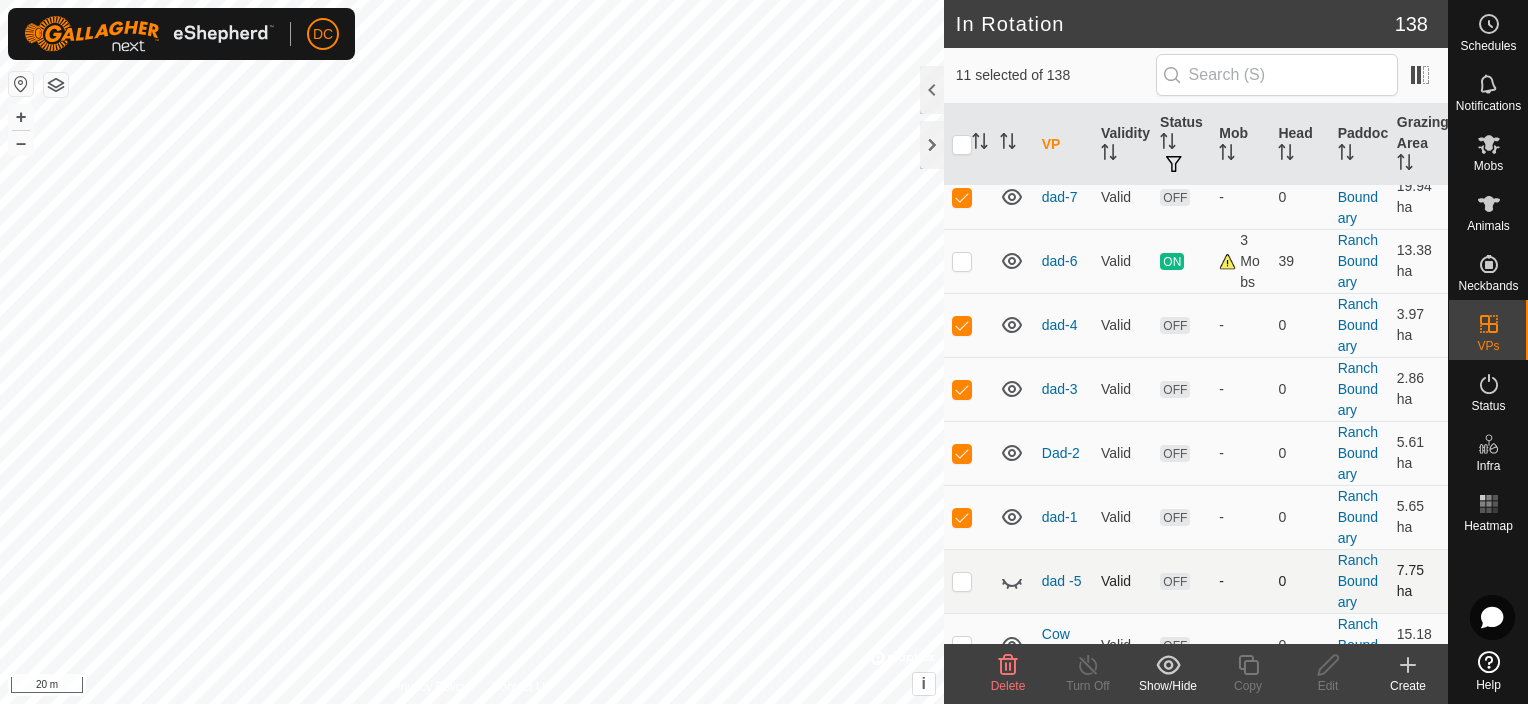 click at bounding box center (968, 581) 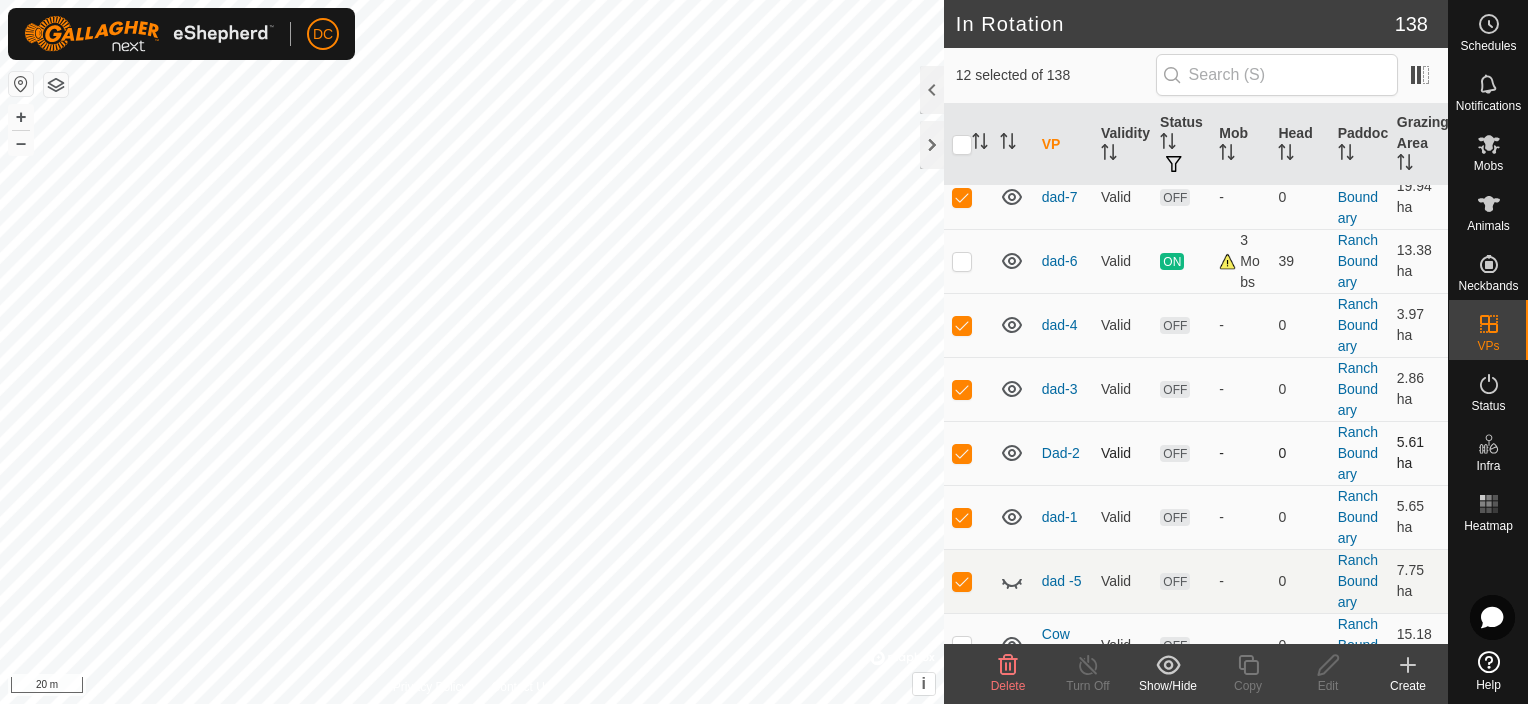 scroll, scrollTop: 4500, scrollLeft: 0, axis: vertical 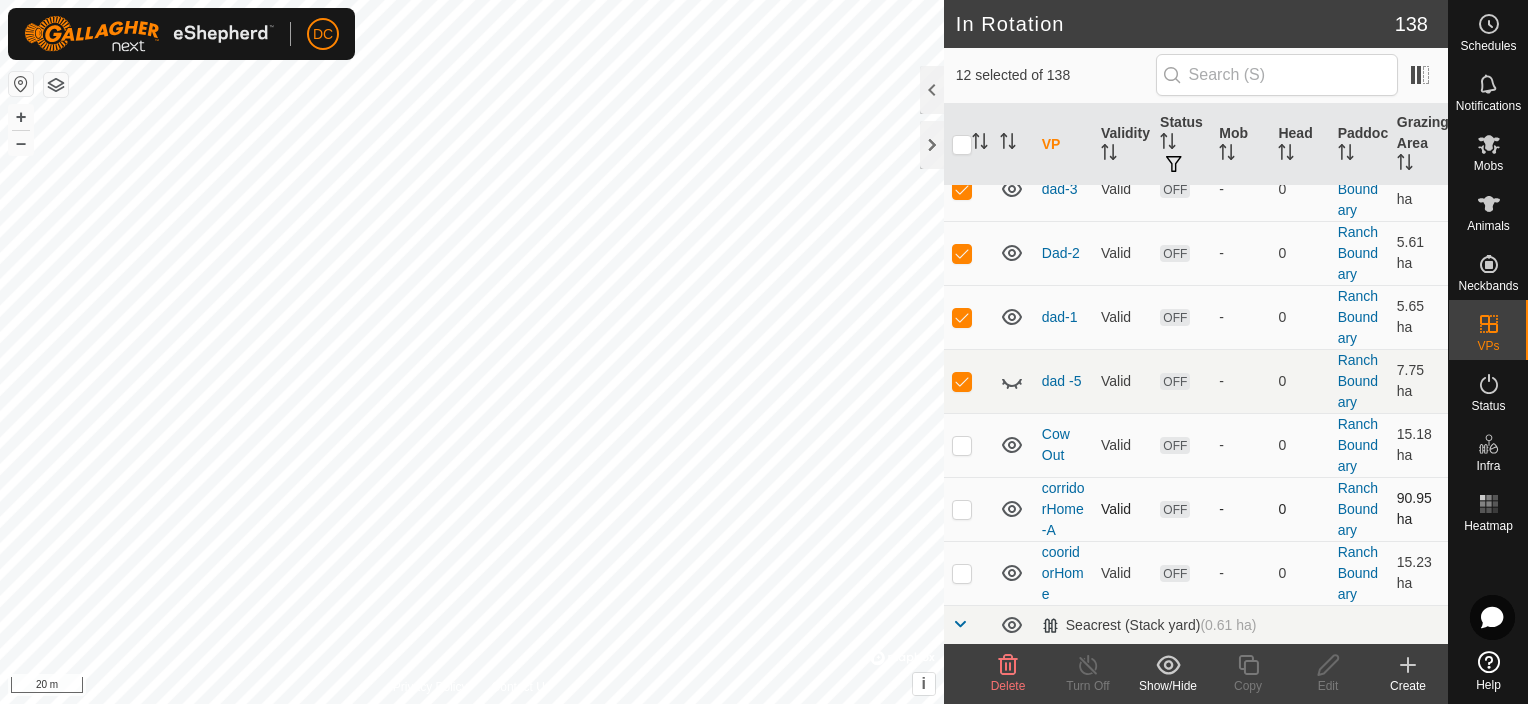 click at bounding box center [962, 509] 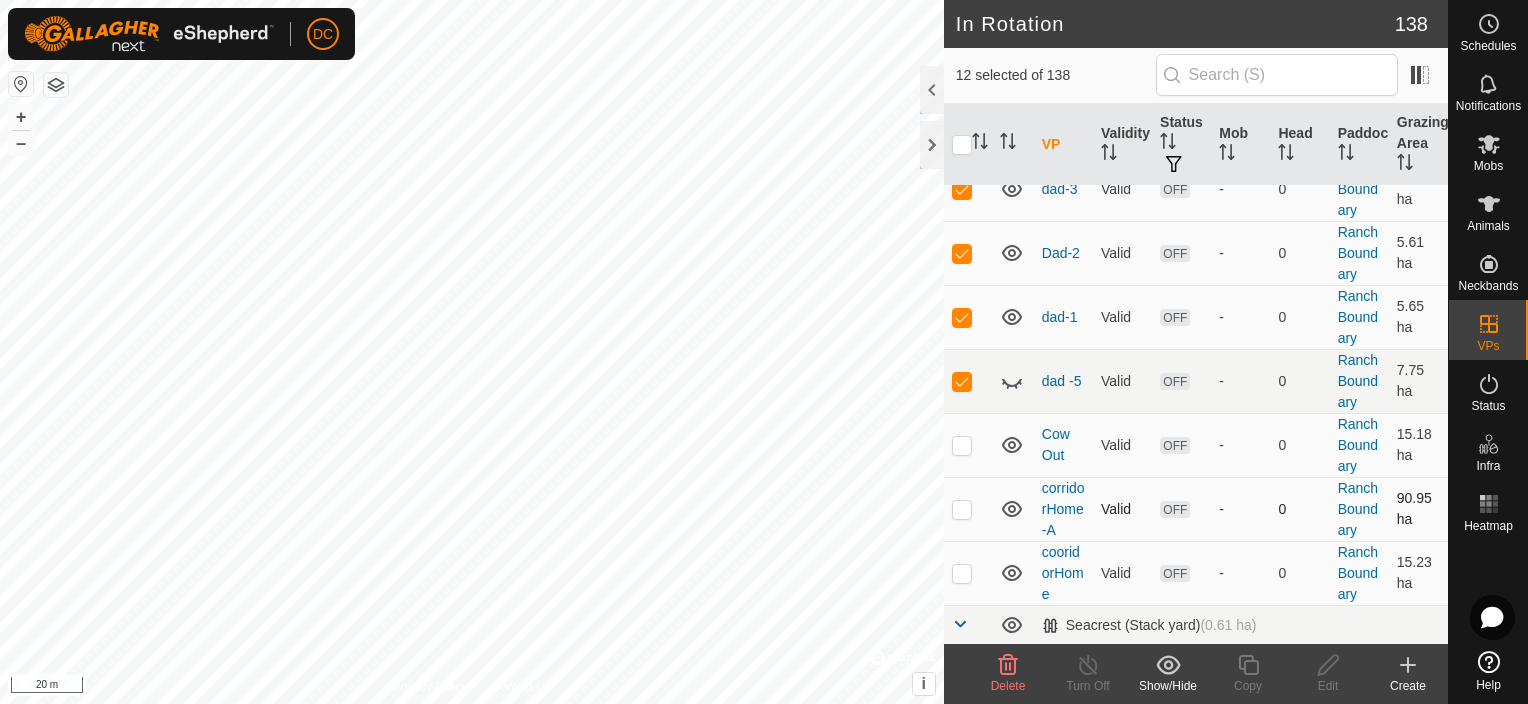 checkbox on "true" 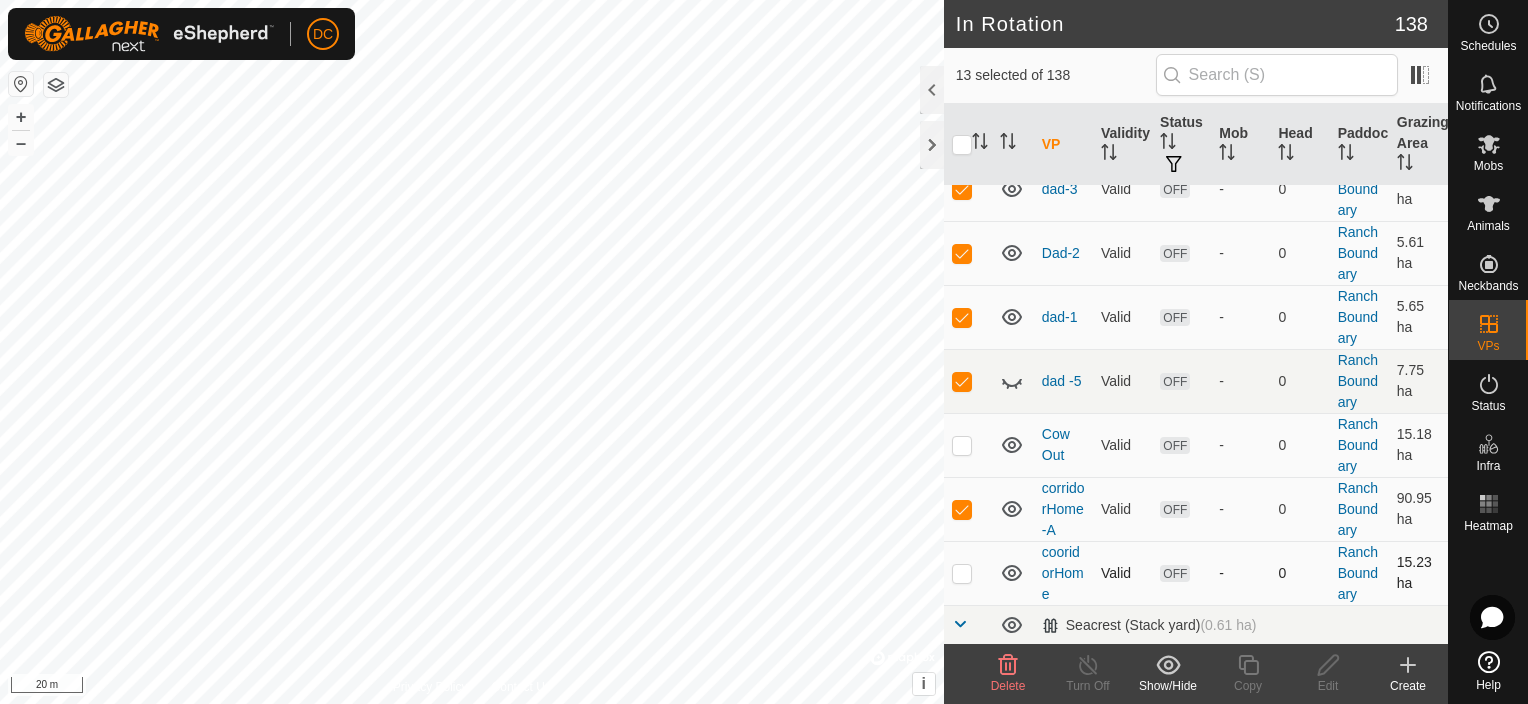 click at bounding box center (962, 573) 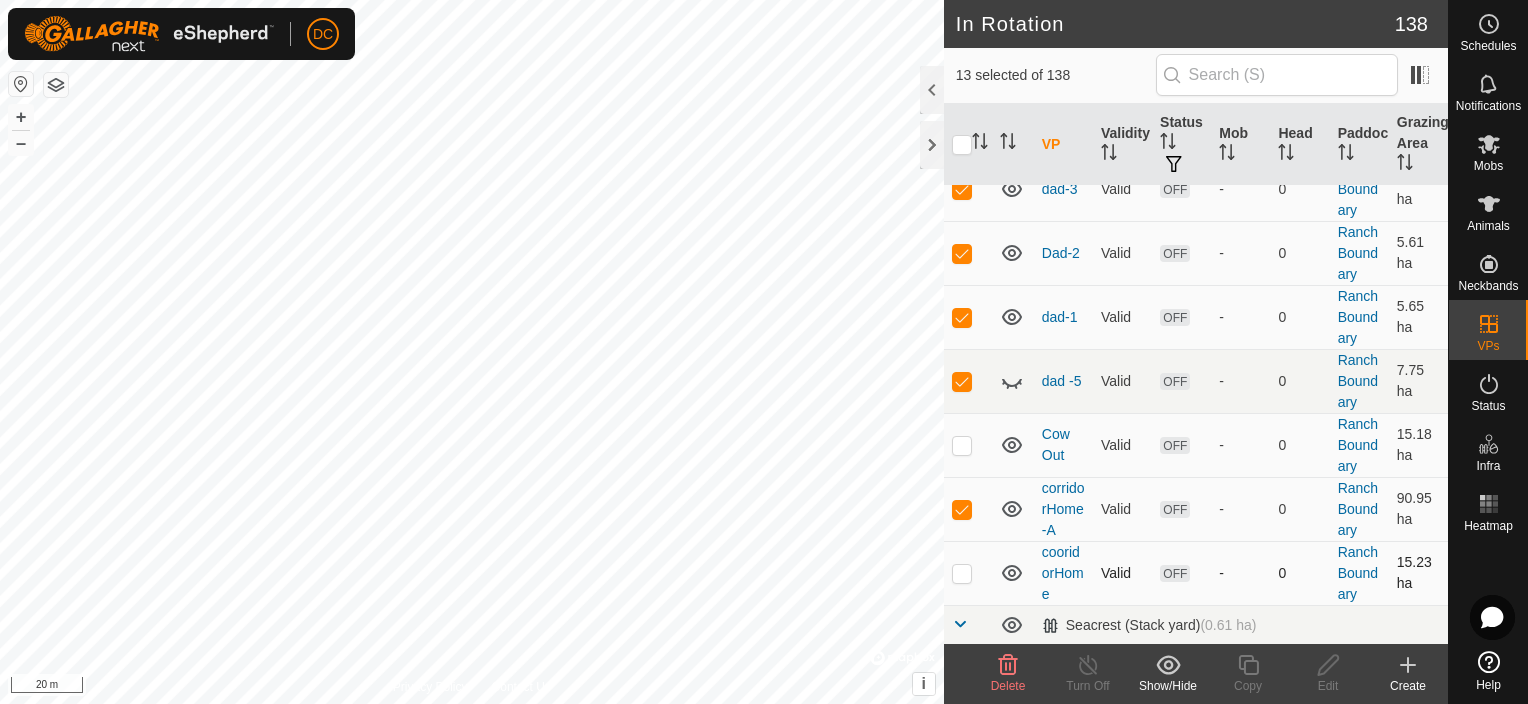 checkbox on "true" 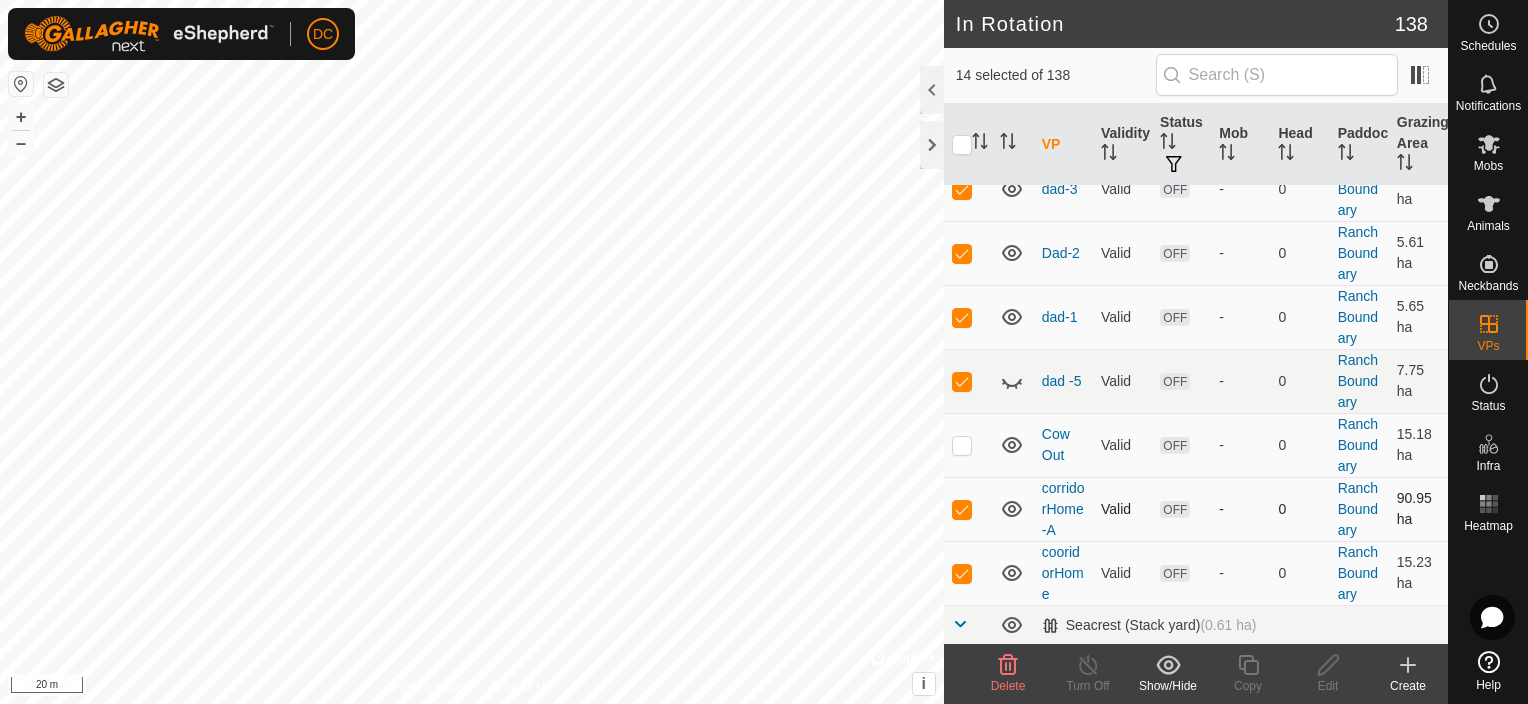 click at bounding box center [962, 509] 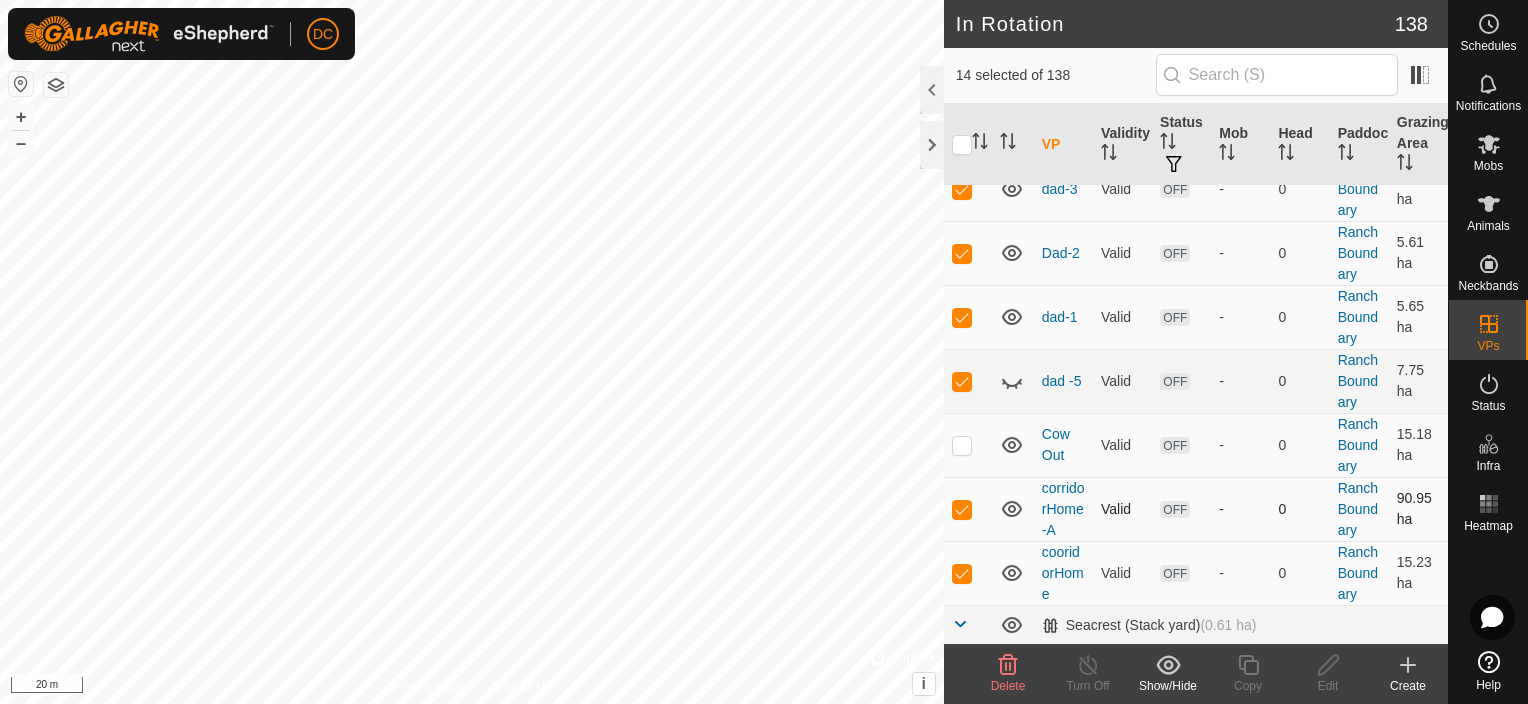 checkbox on "false" 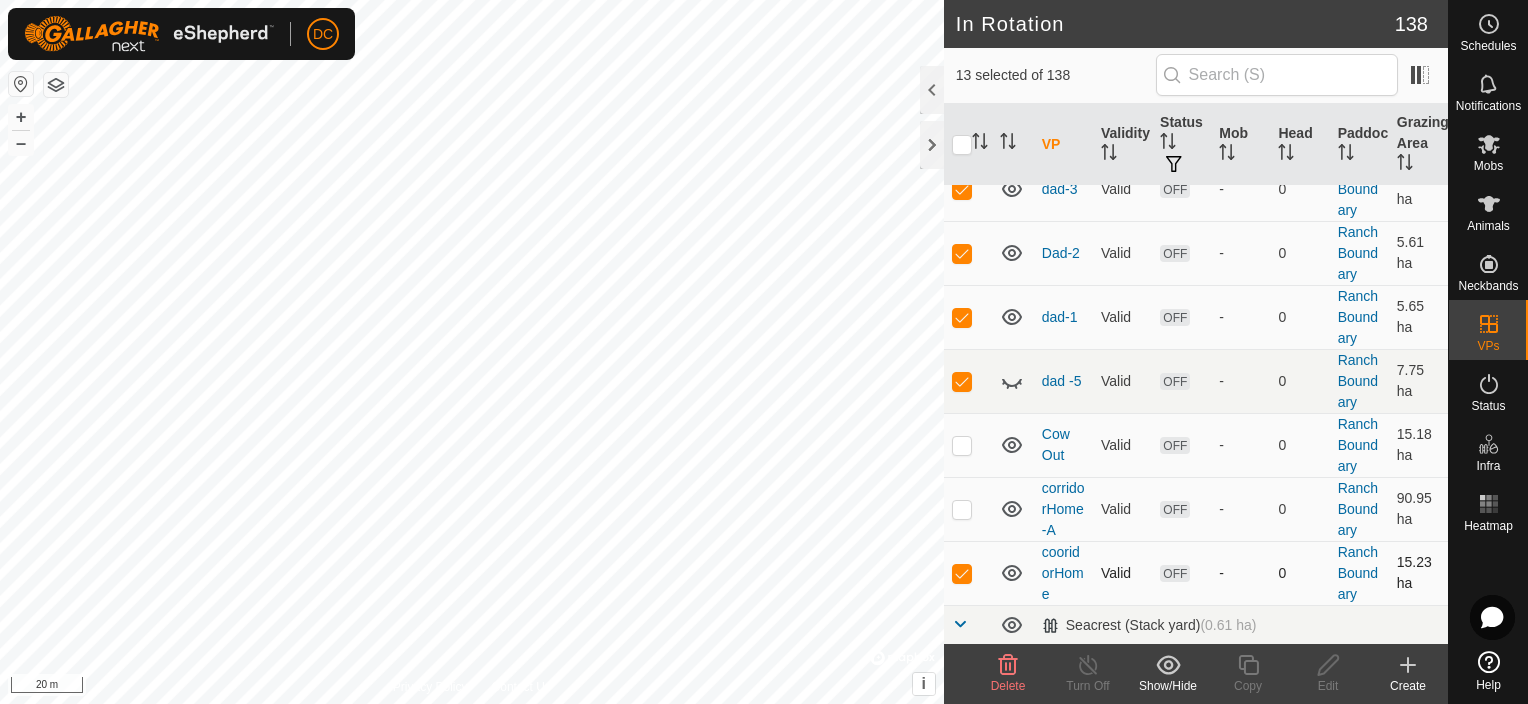 click at bounding box center [962, 573] 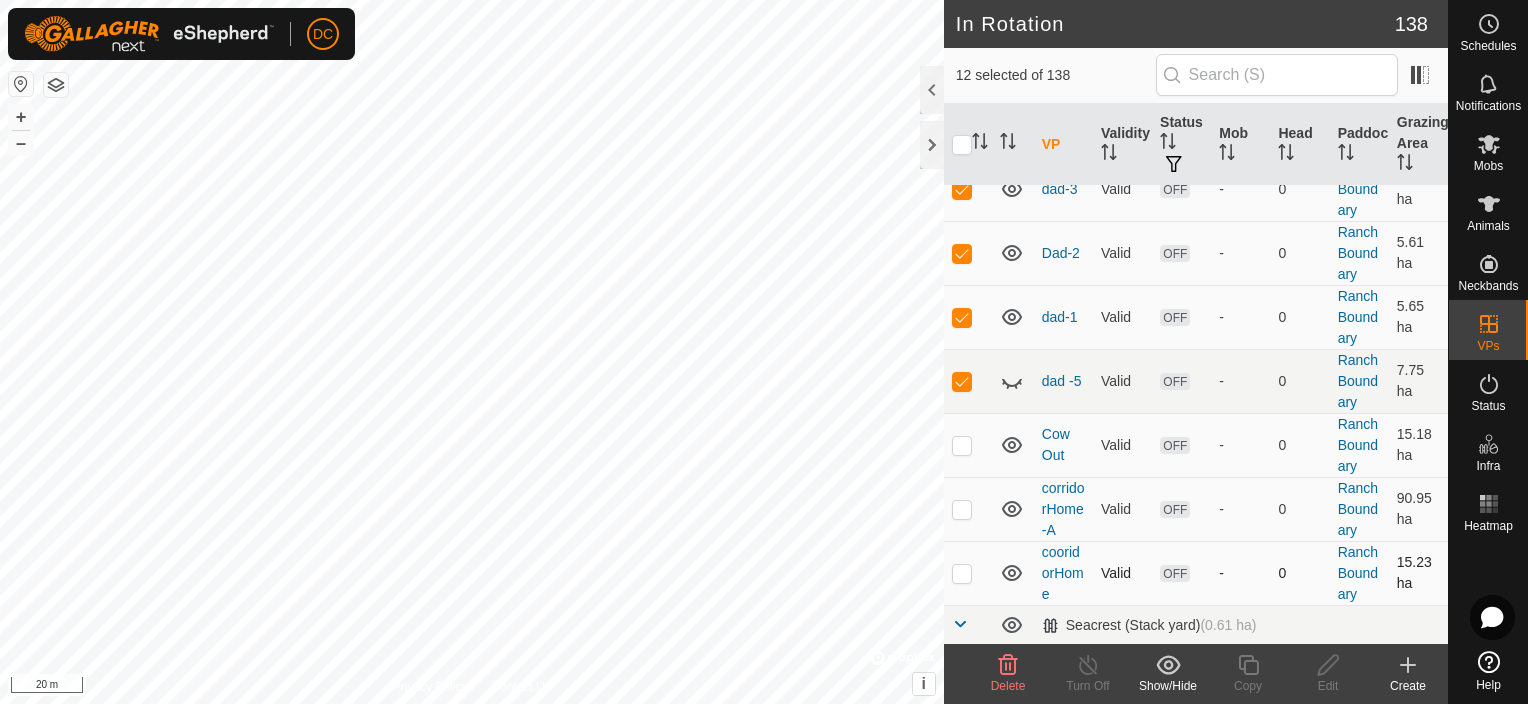 click at bounding box center (962, 573) 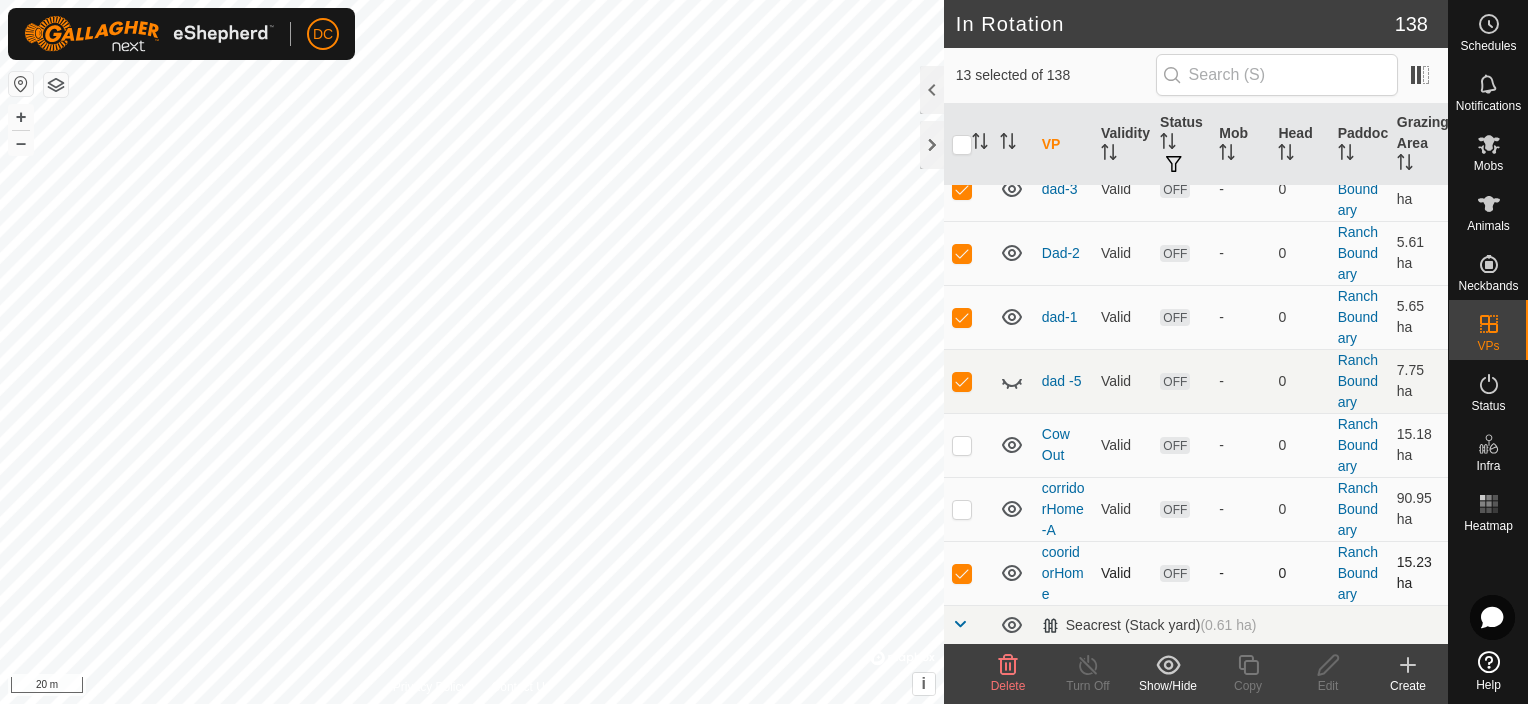 checkbox on "true" 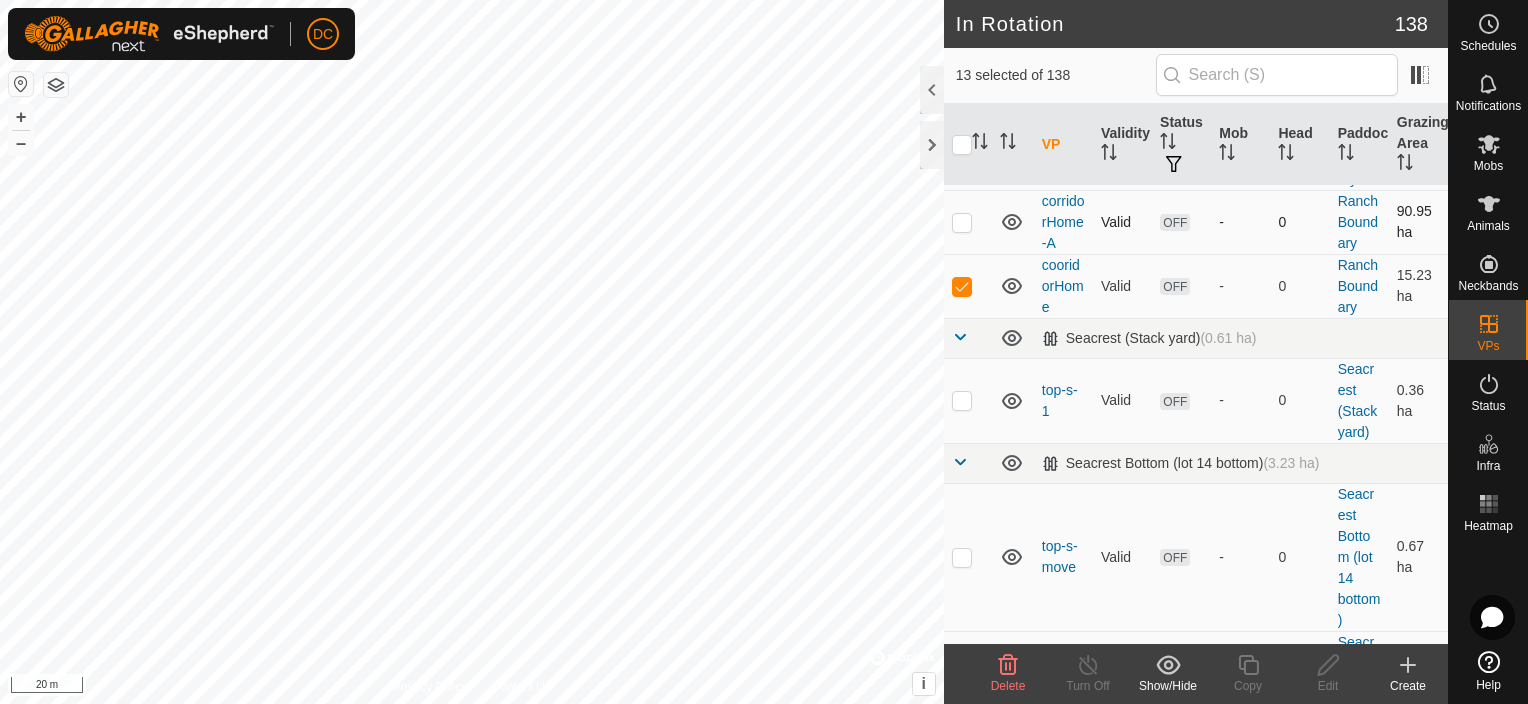 scroll, scrollTop: 4800, scrollLeft: 0, axis: vertical 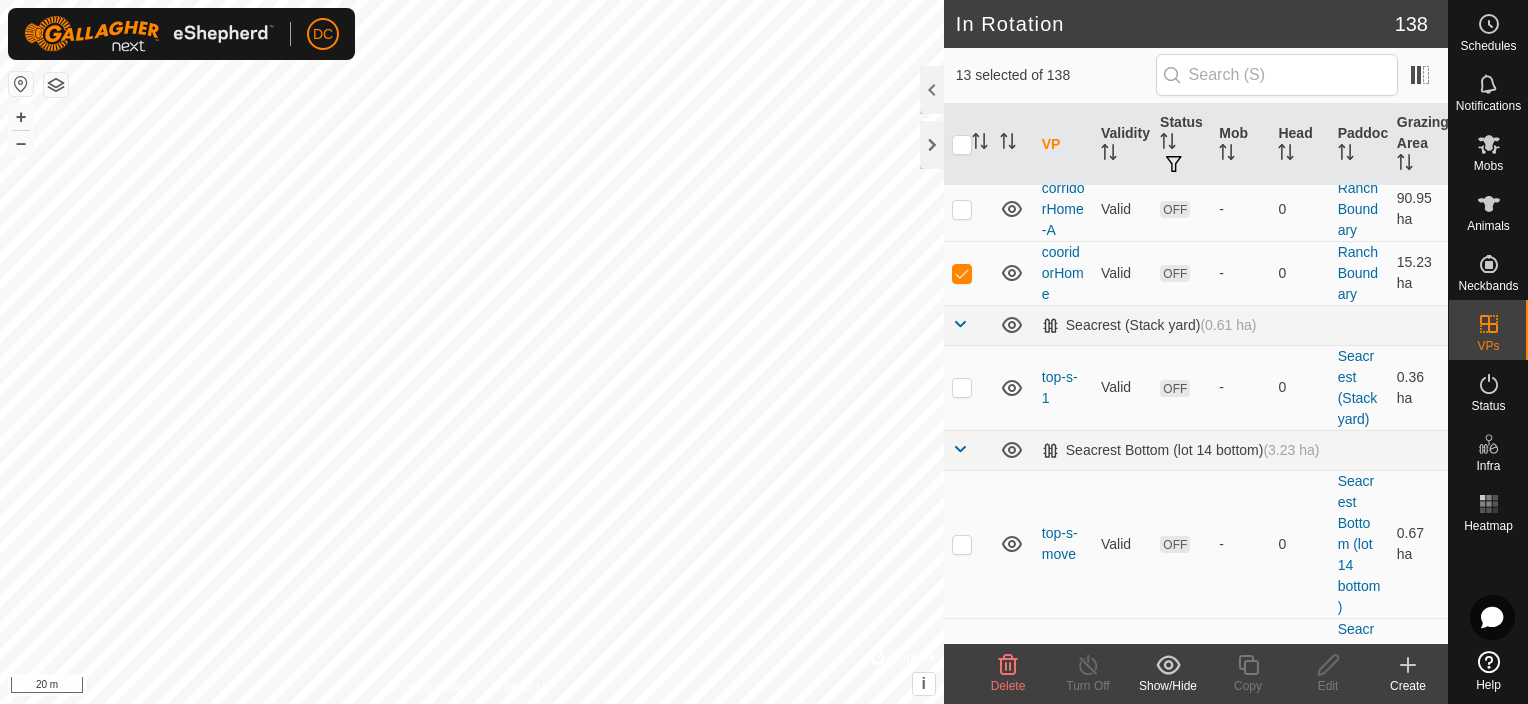click 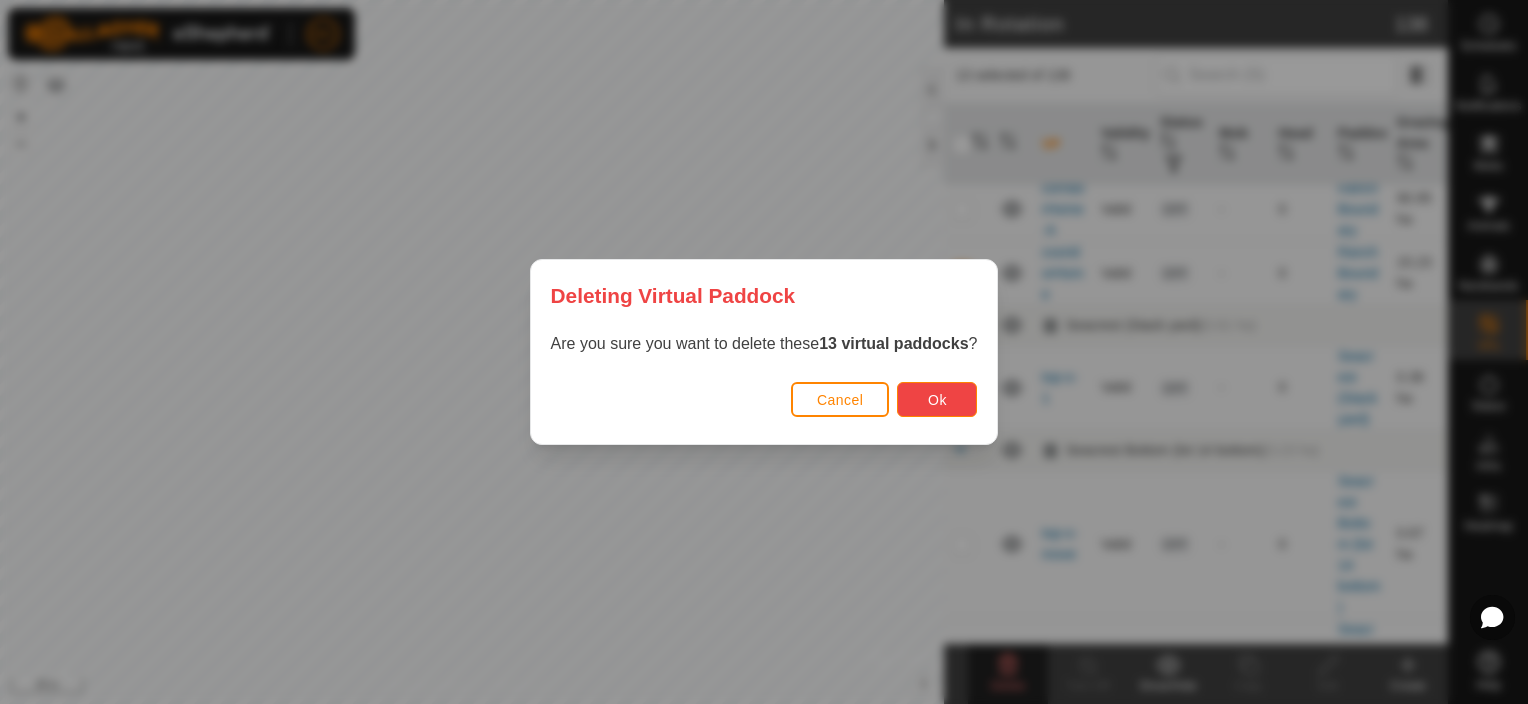 click on "Ok" at bounding box center [937, 400] 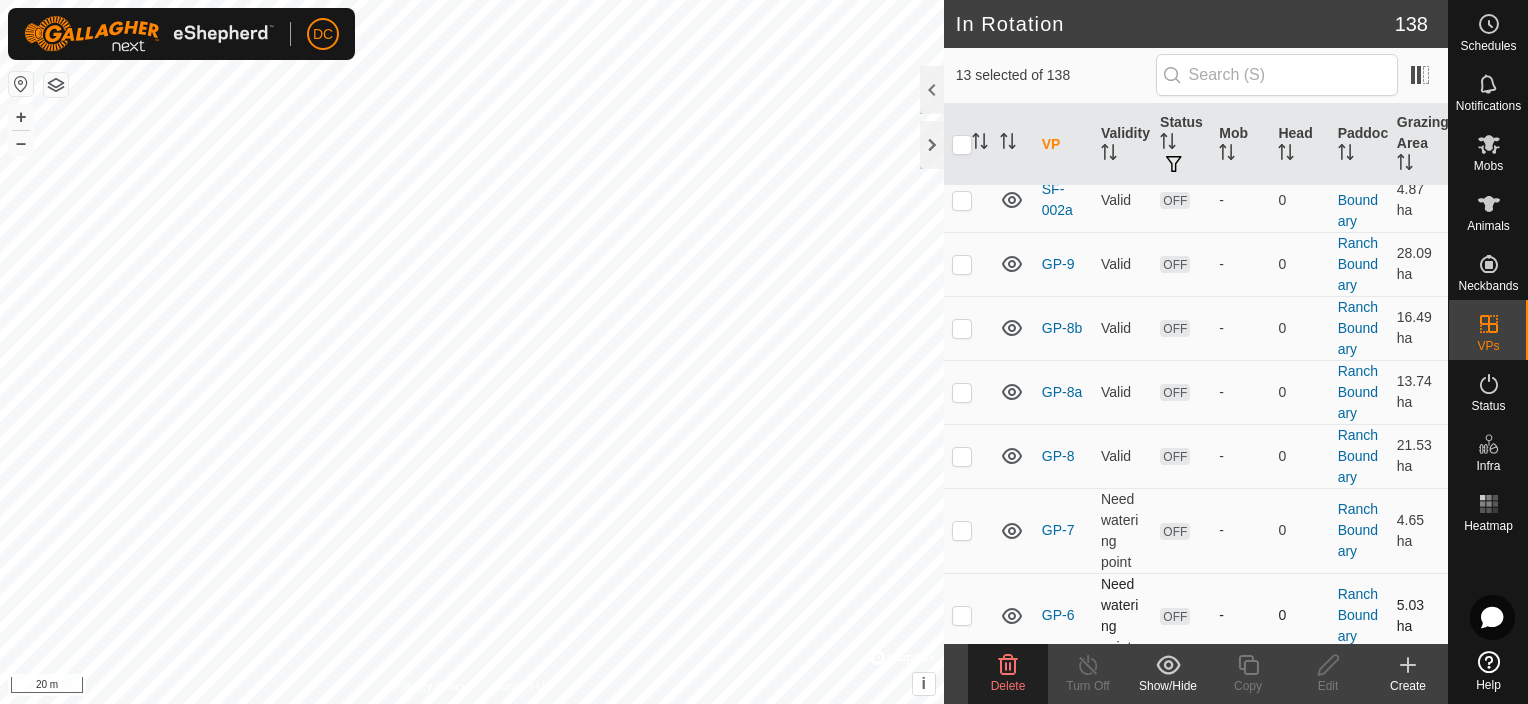 scroll, scrollTop: 1800, scrollLeft: 0, axis: vertical 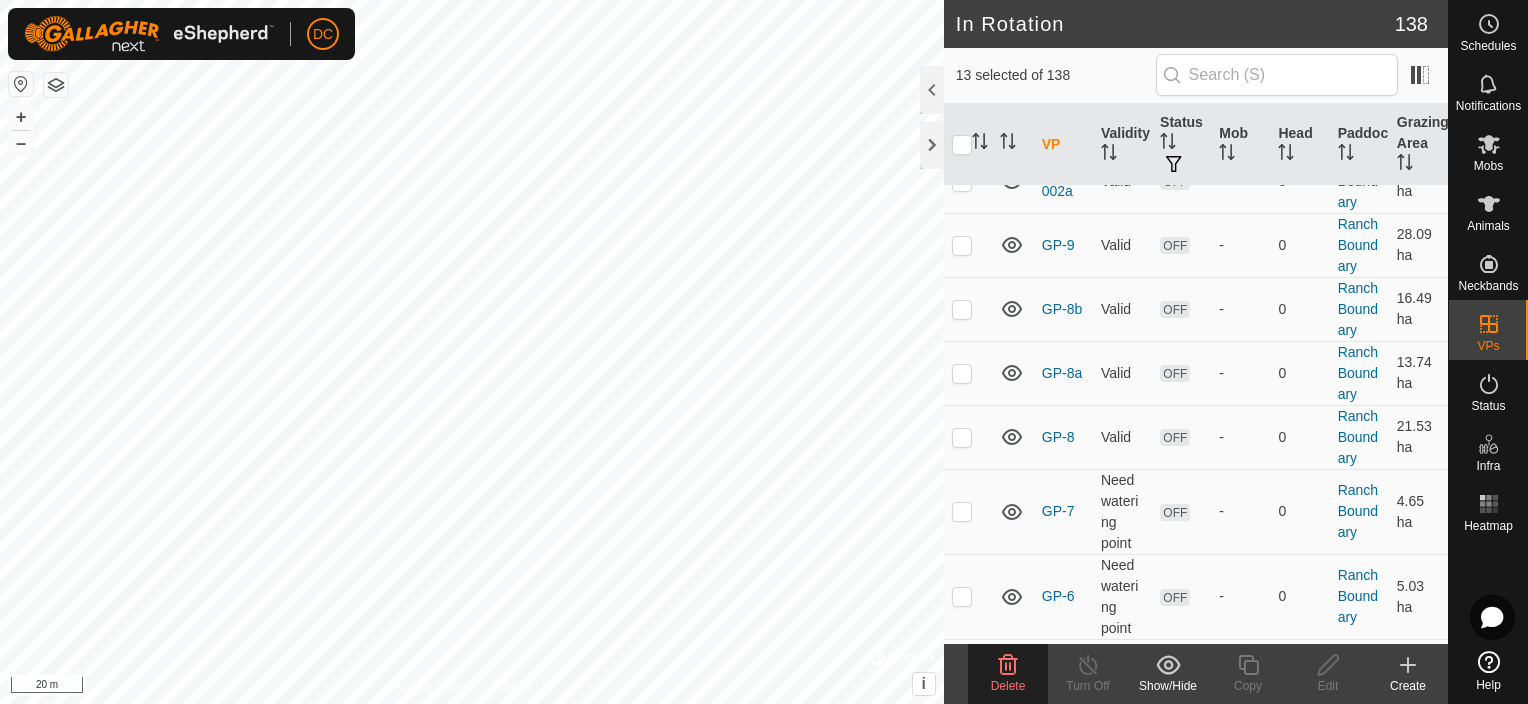 click 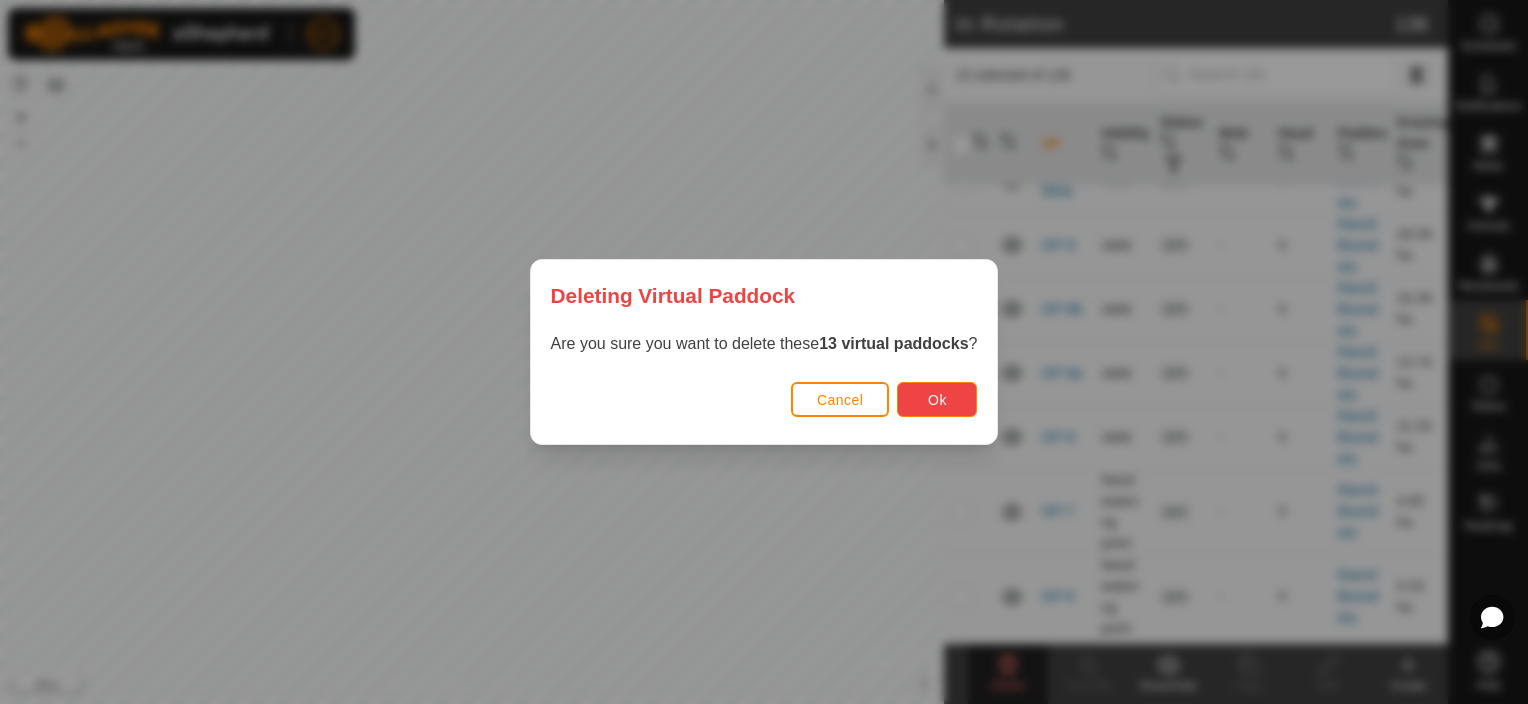 click on "Ok" at bounding box center (937, 399) 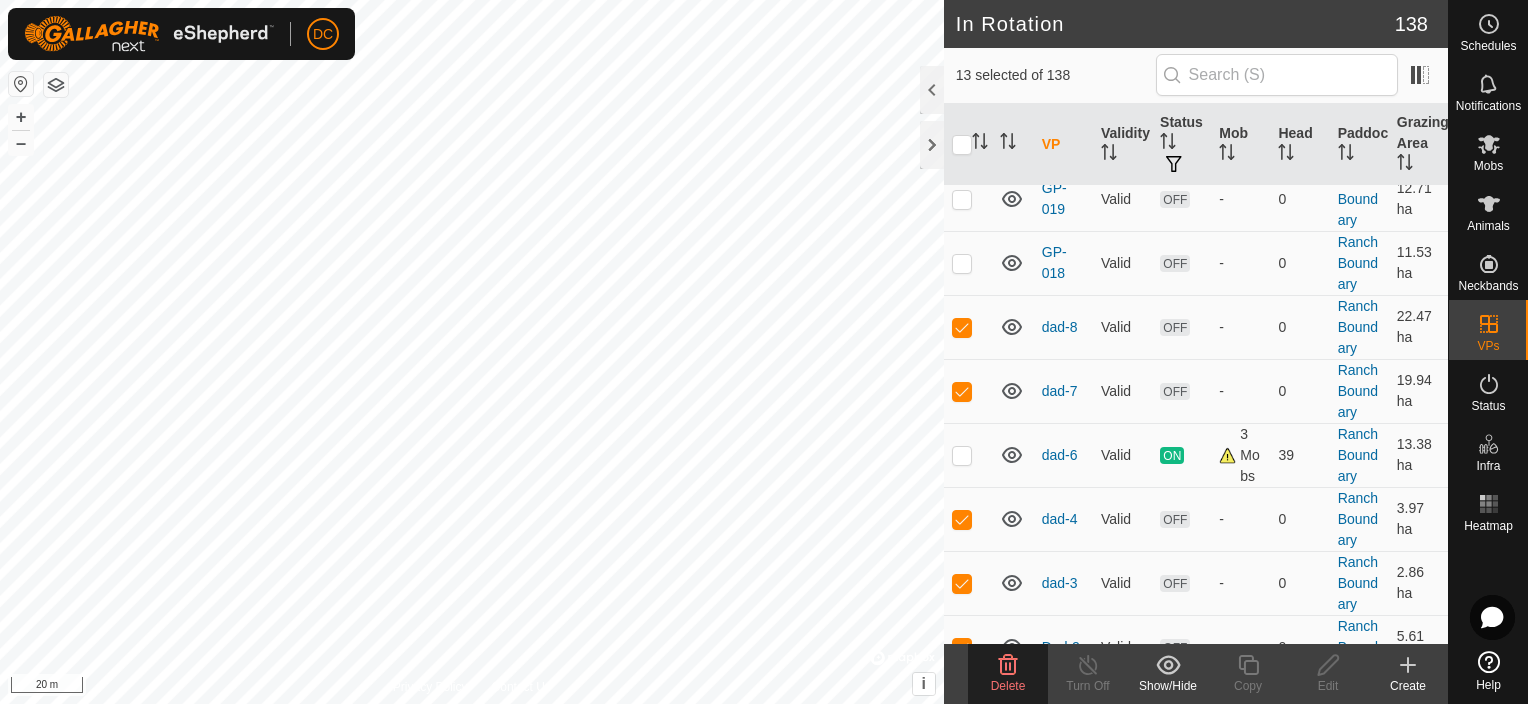 scroll, scrollTop: 4100, scrollLeft: 0, axis: vertical 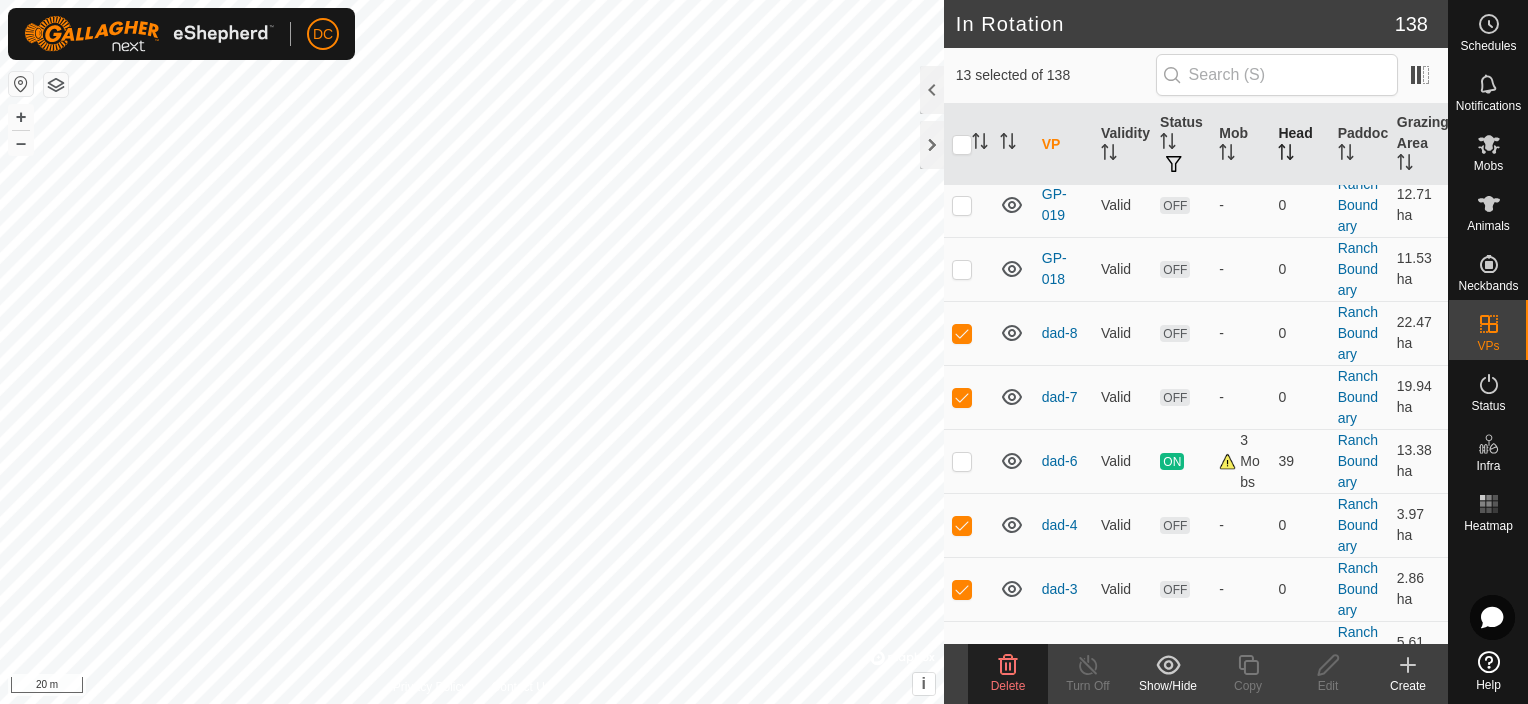 click 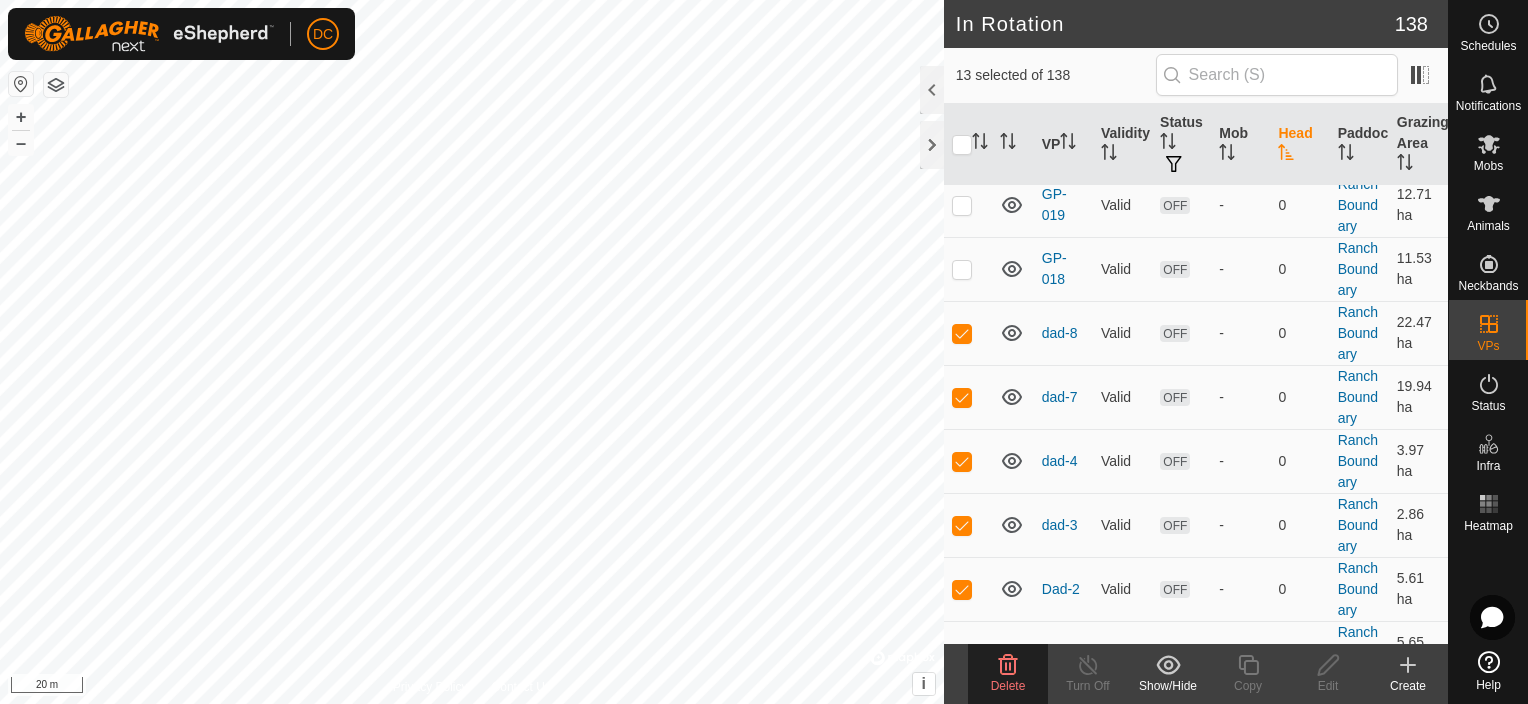 scroll, scrollTop: 0, scrollLeft: 0, axis: both 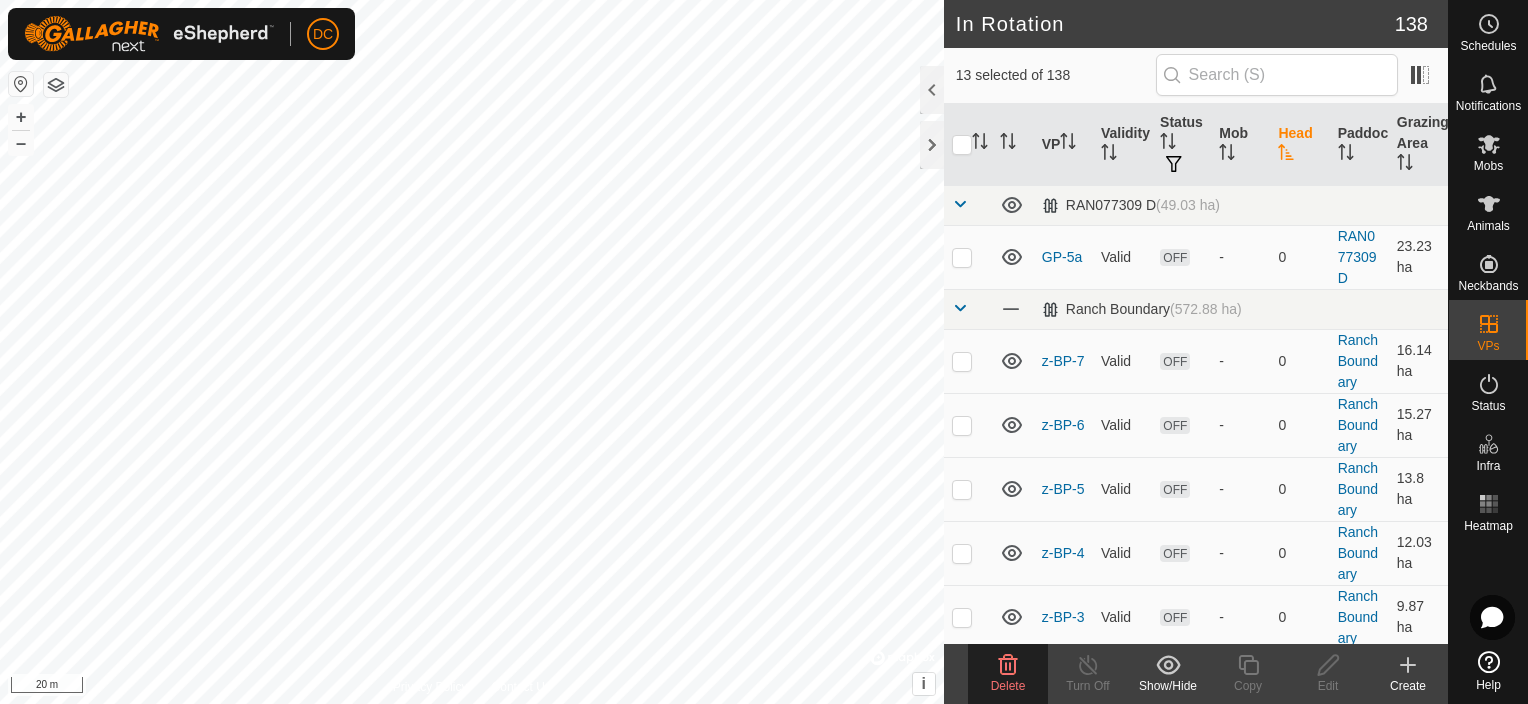 click 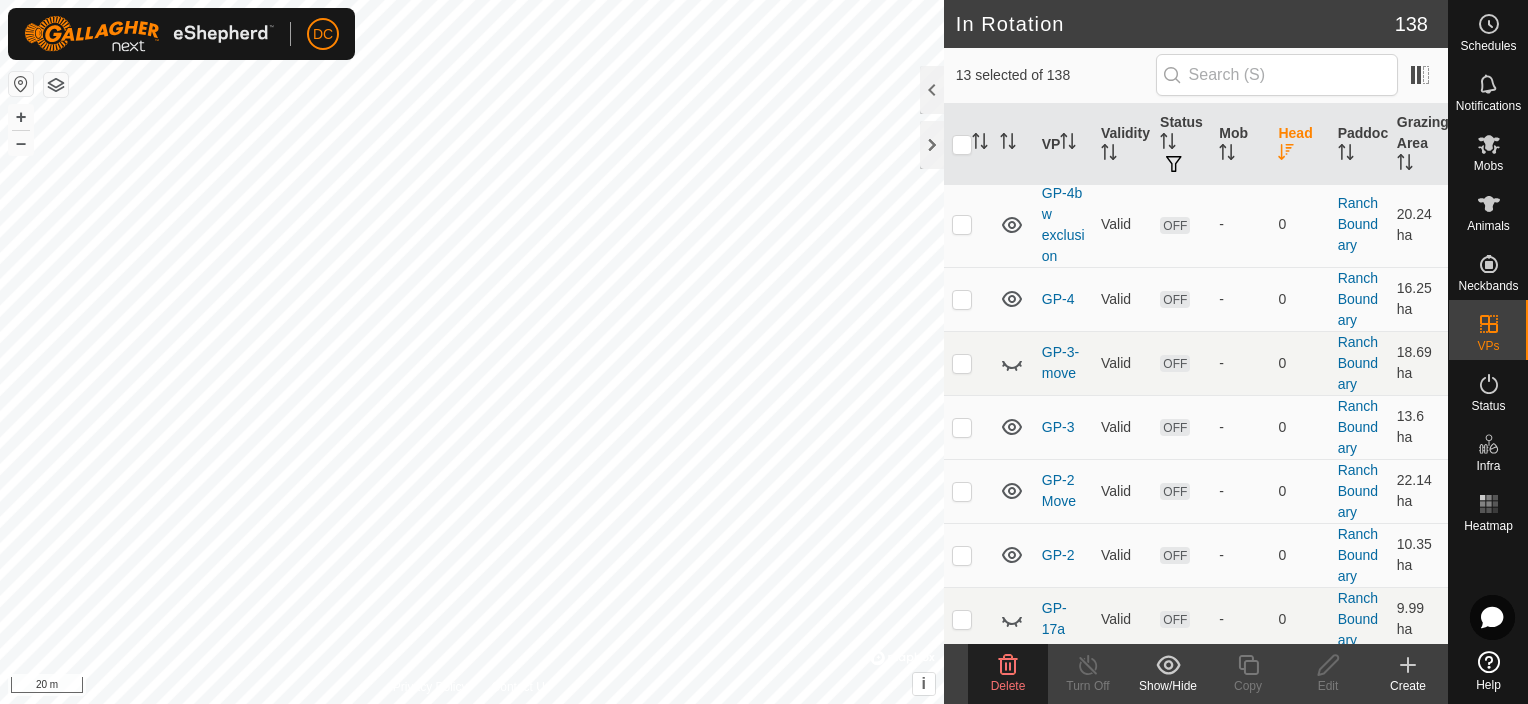 scroll, scrollTop: 2400, scrollLeft: 0, axis: vertical 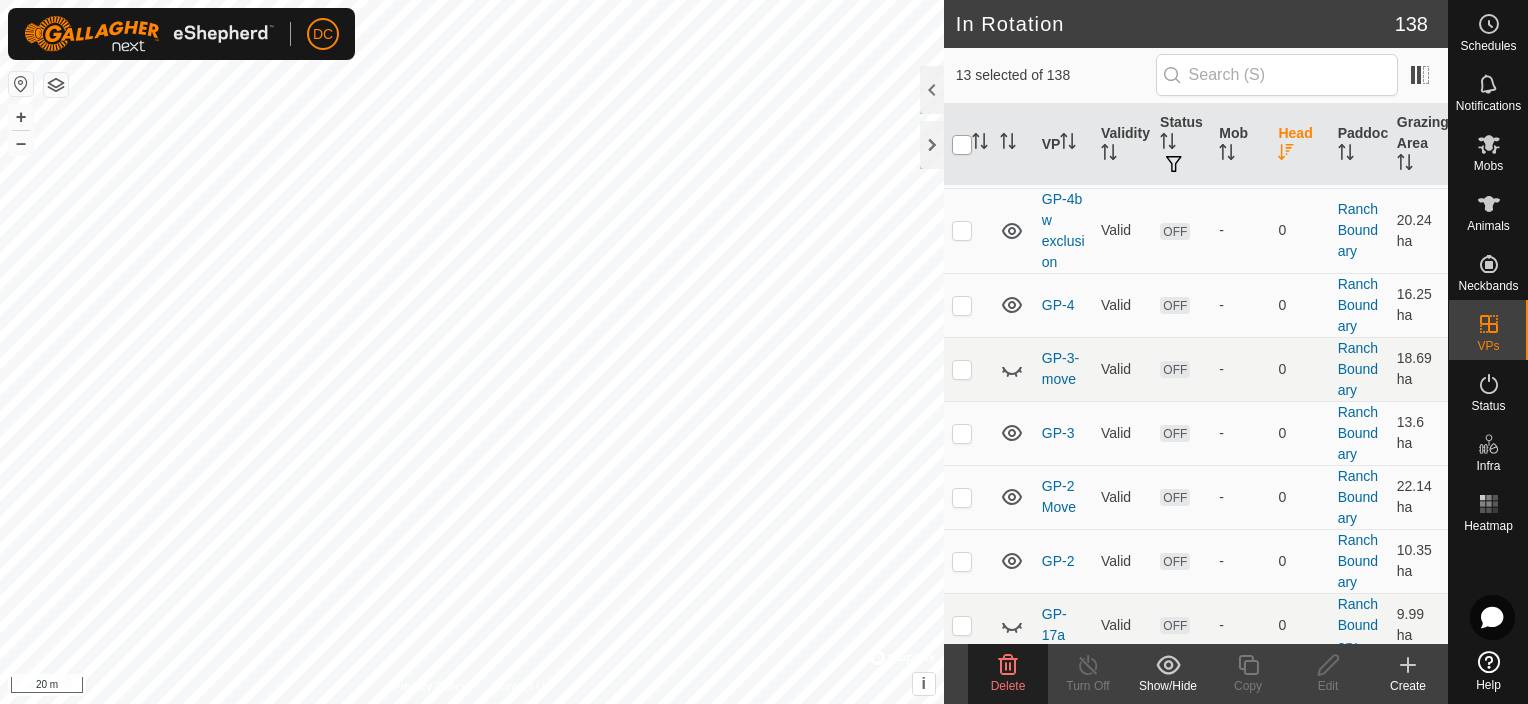 click at bounding box center [962, 145] 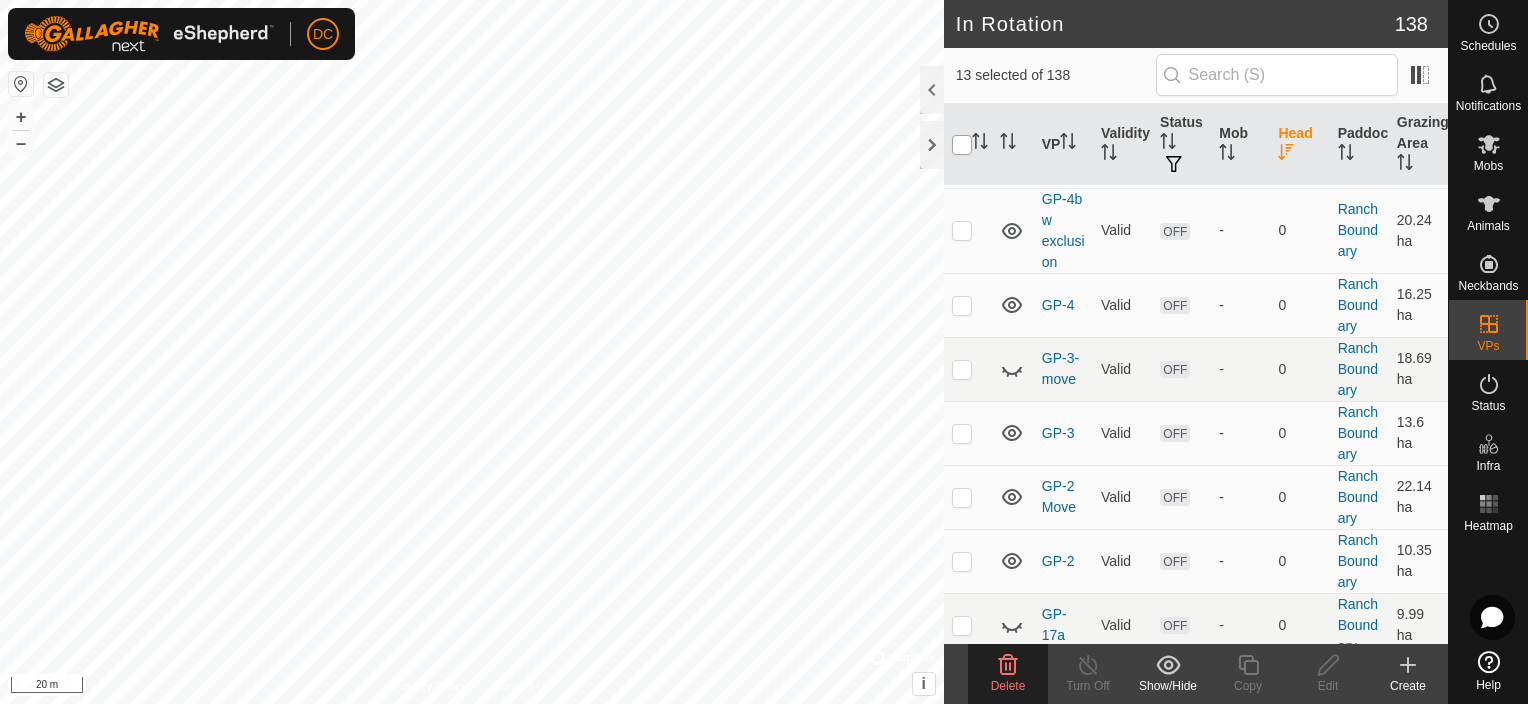 checkbox on "true" 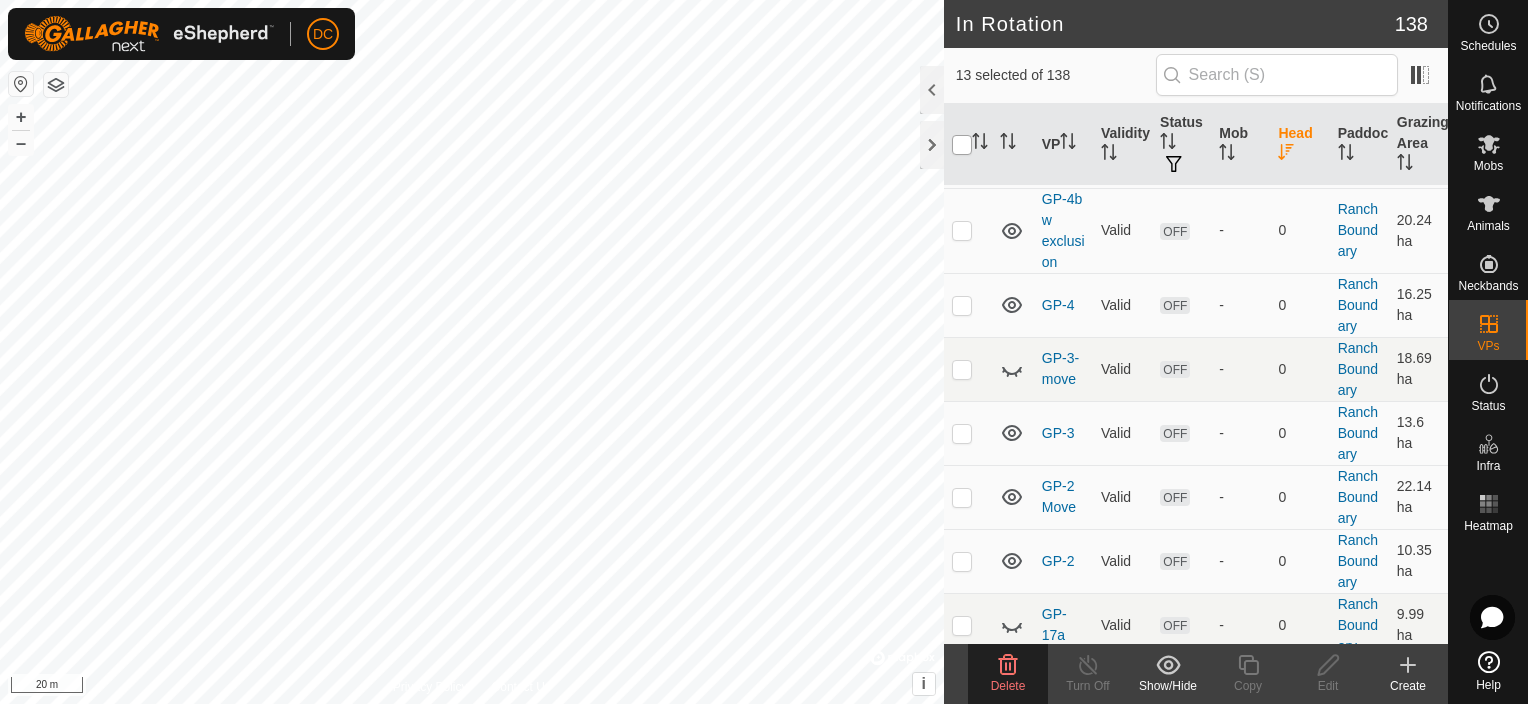 checkbox on "true" 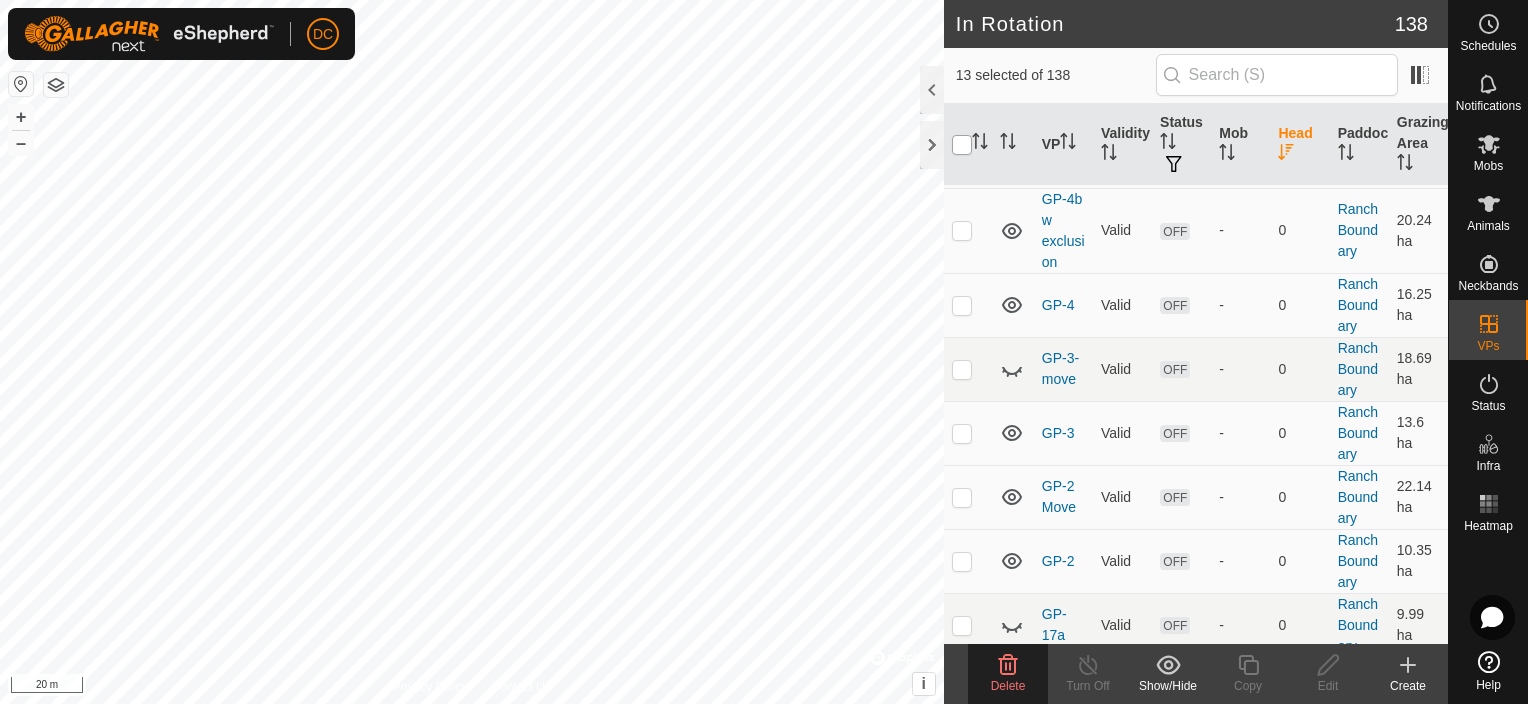 checkbox on "true" 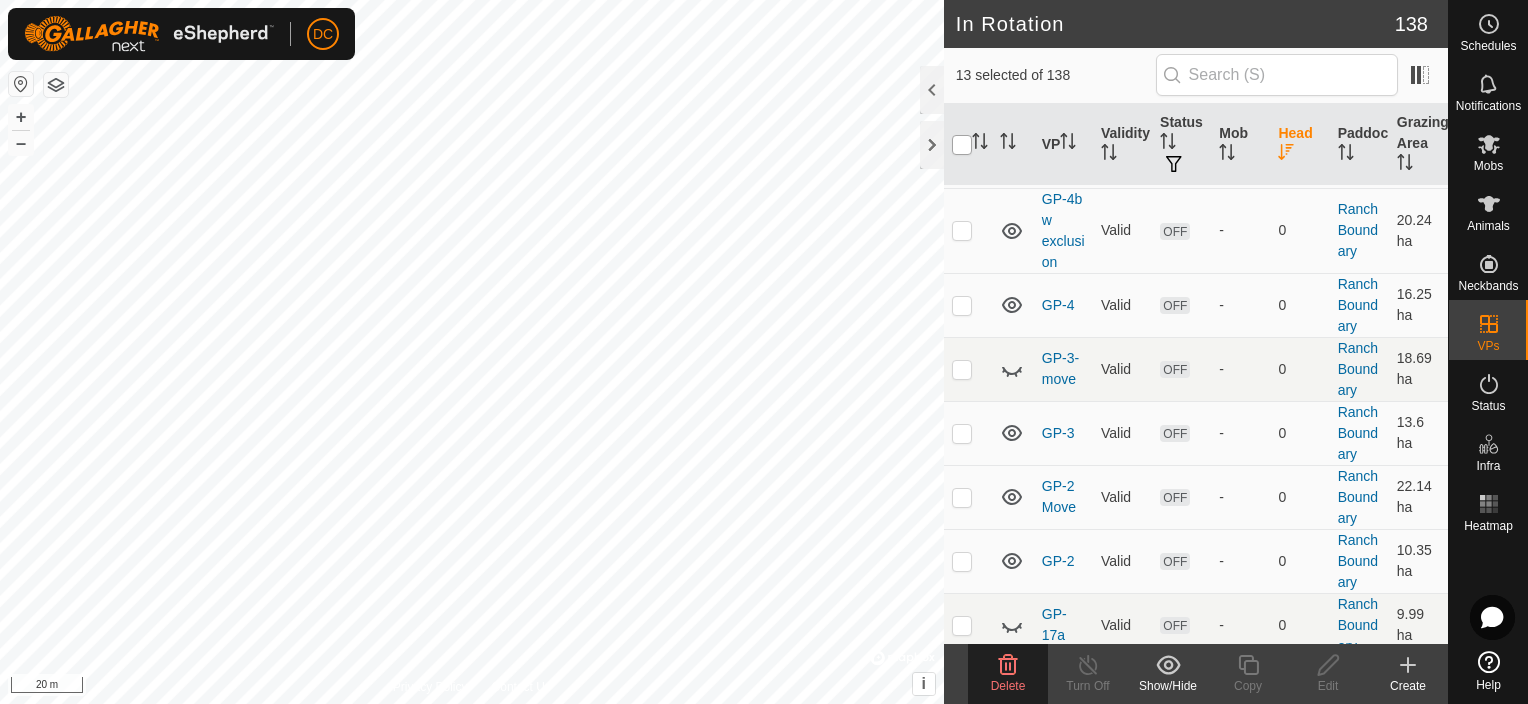 checkbox on "true" 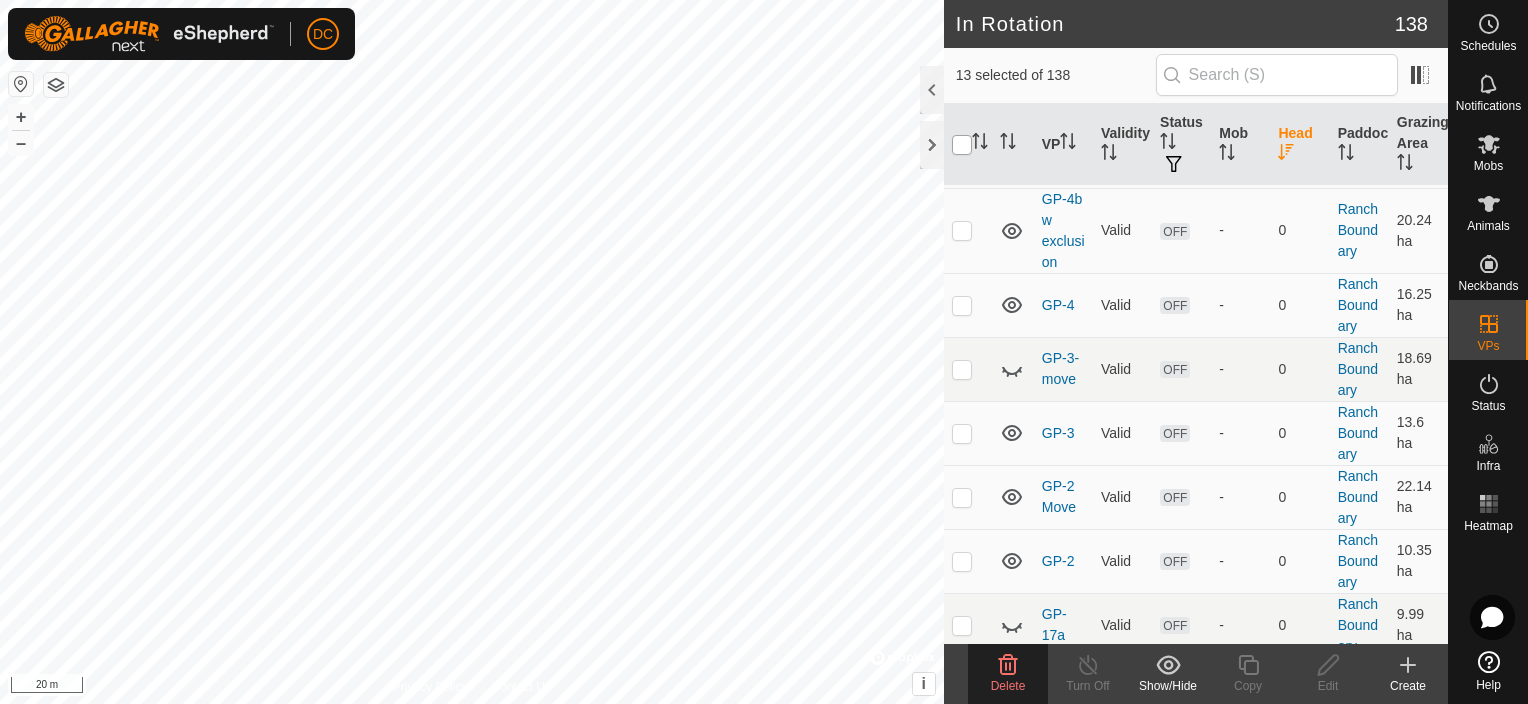 checkbox on "true" 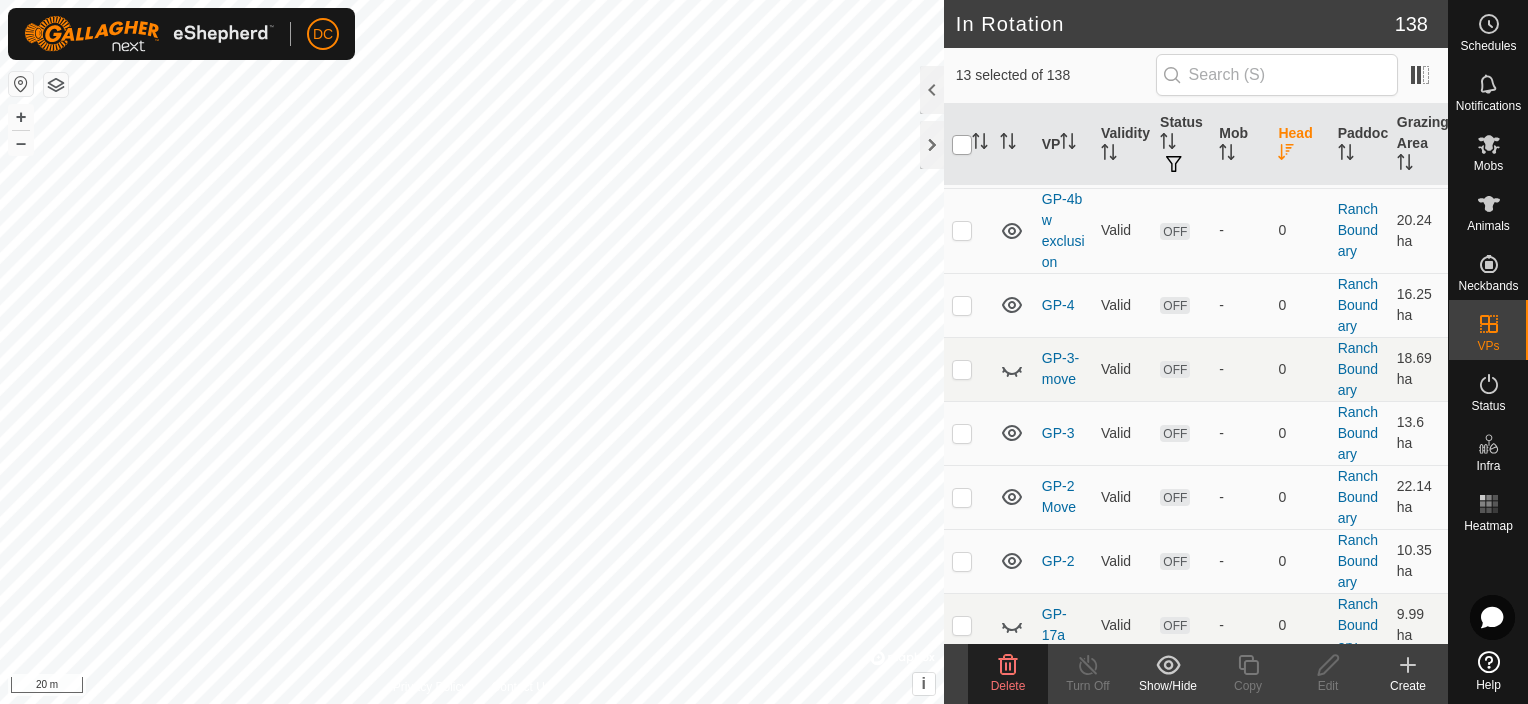 checkbox on "true" 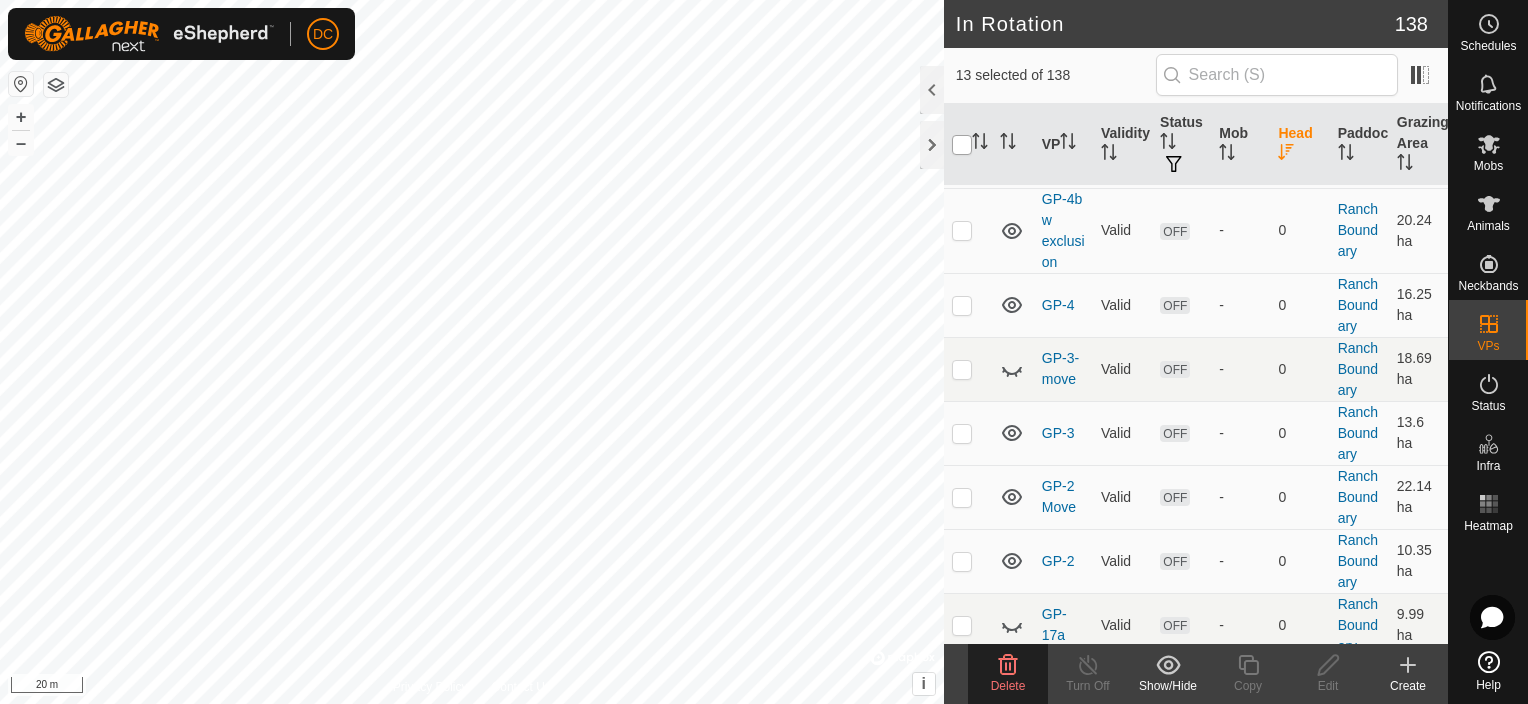 checkbox on "true" 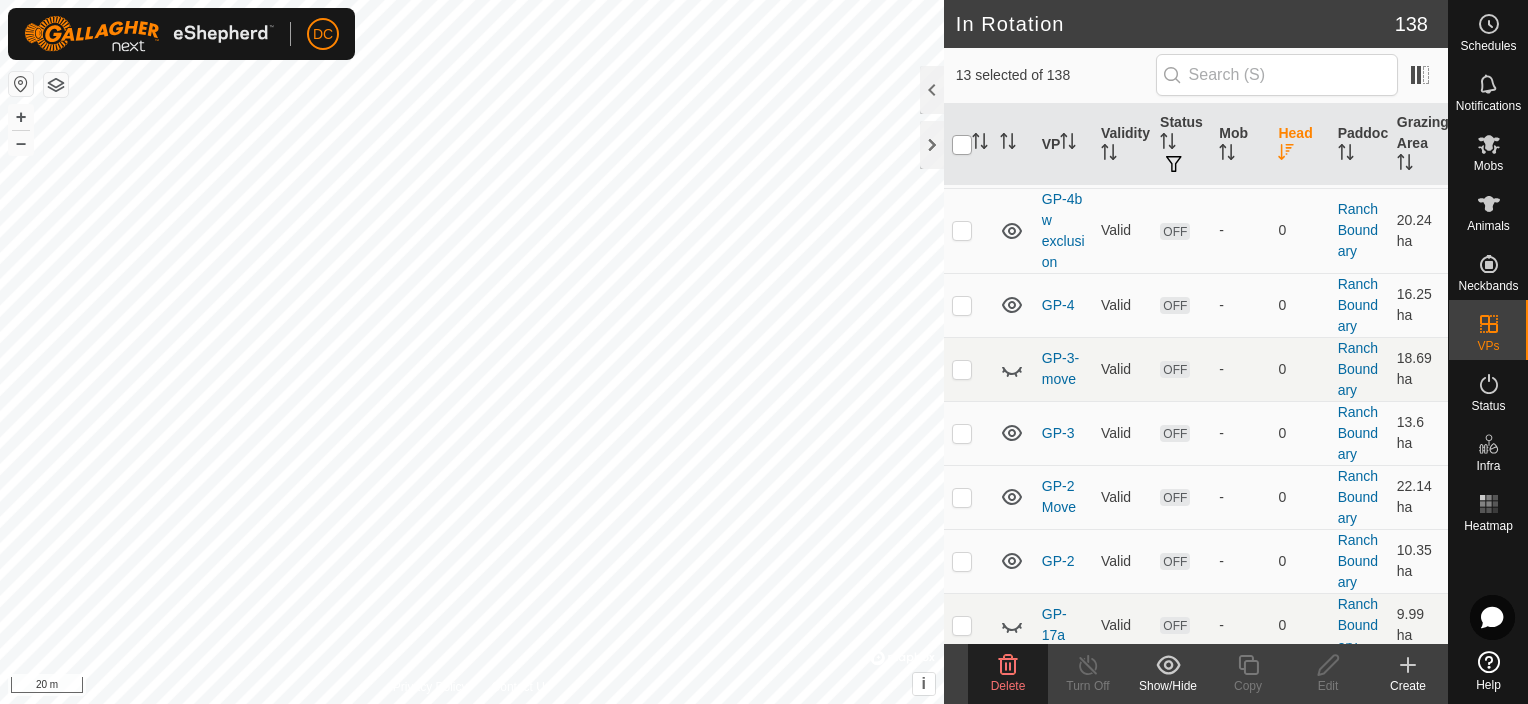 checkbox on "true" 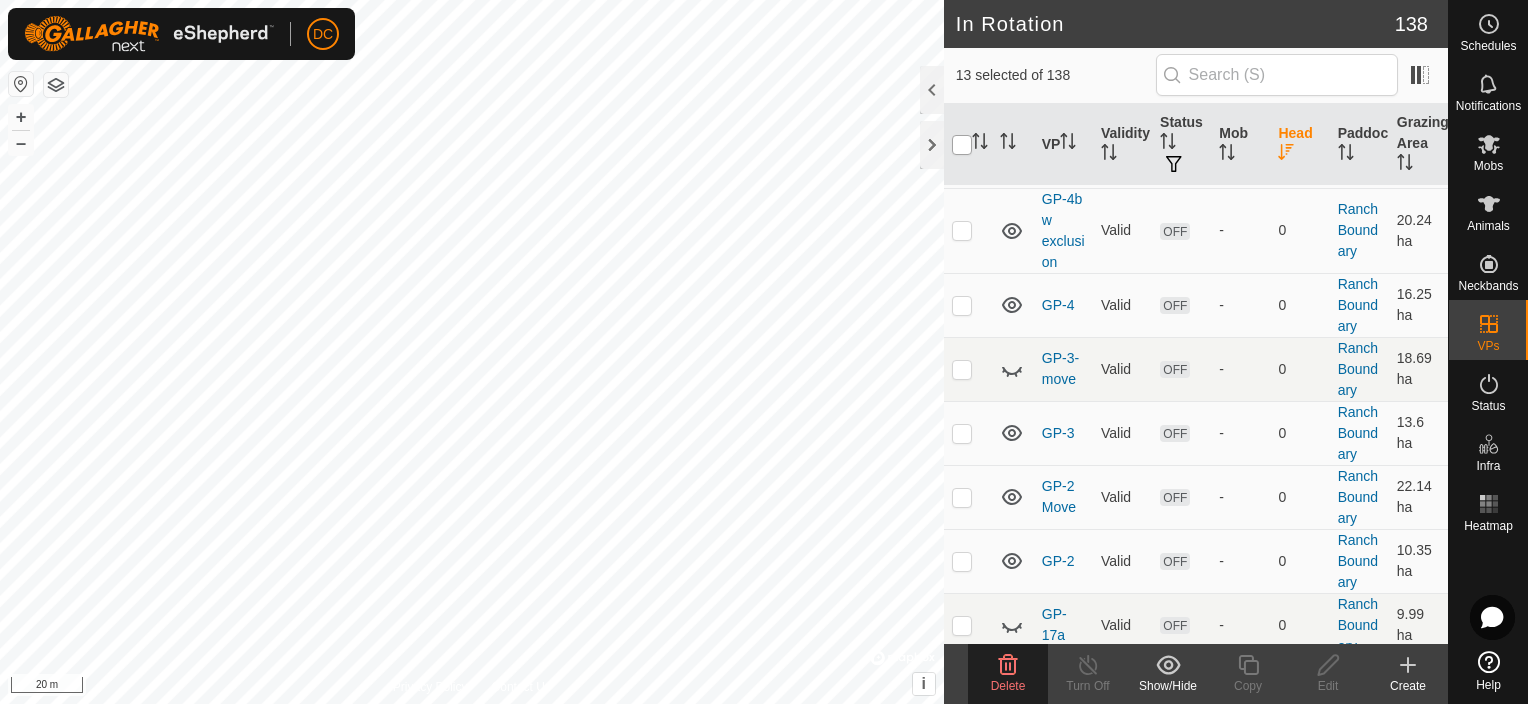 checkbox on "true" 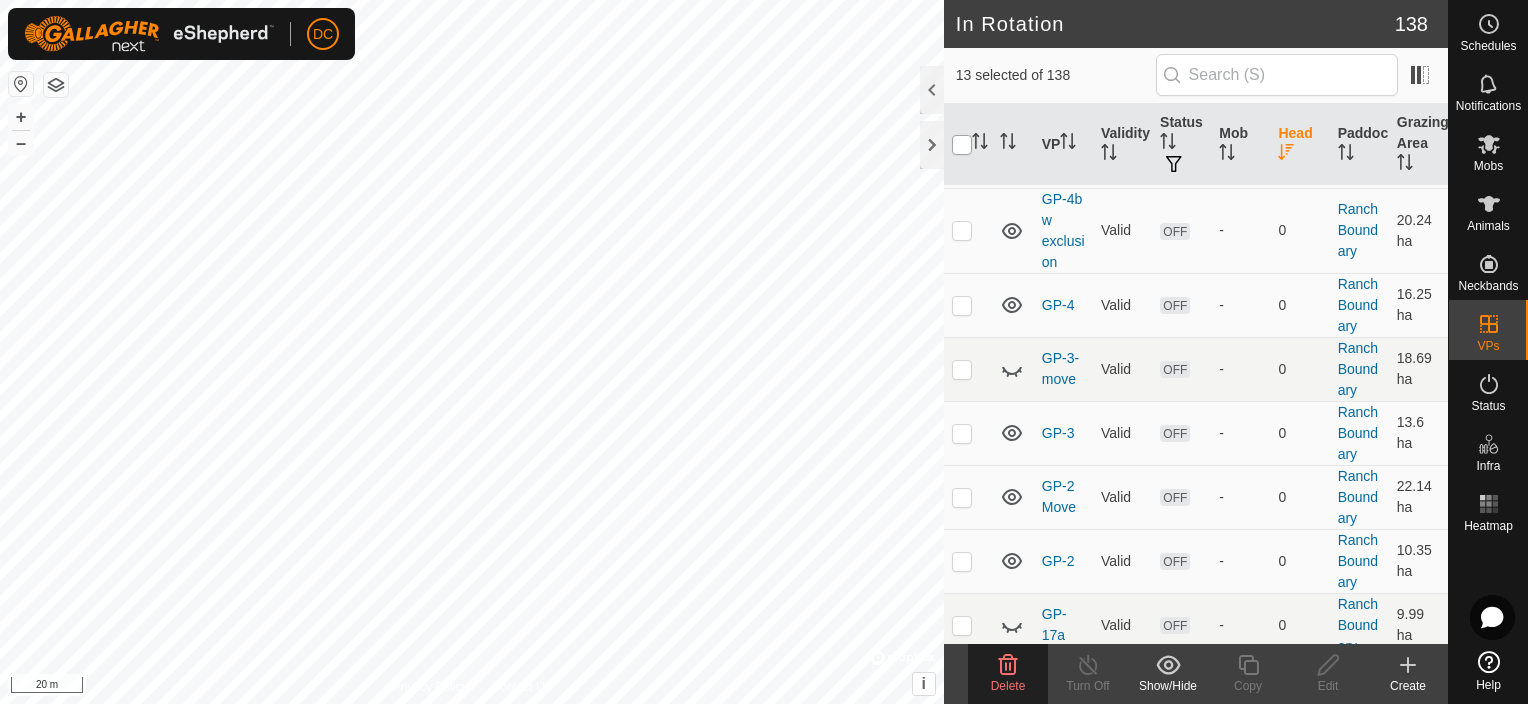 checkbox on "true" 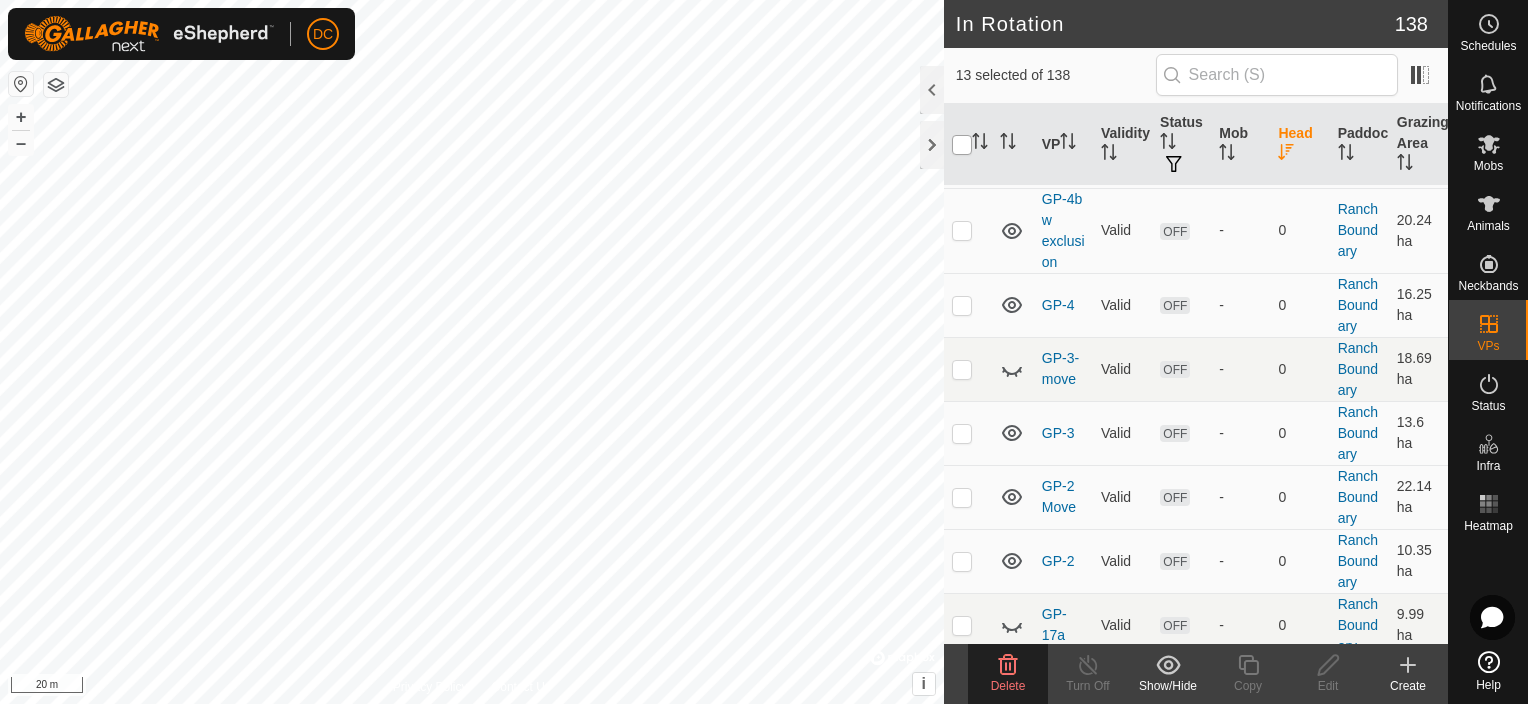 checkbox on "true" 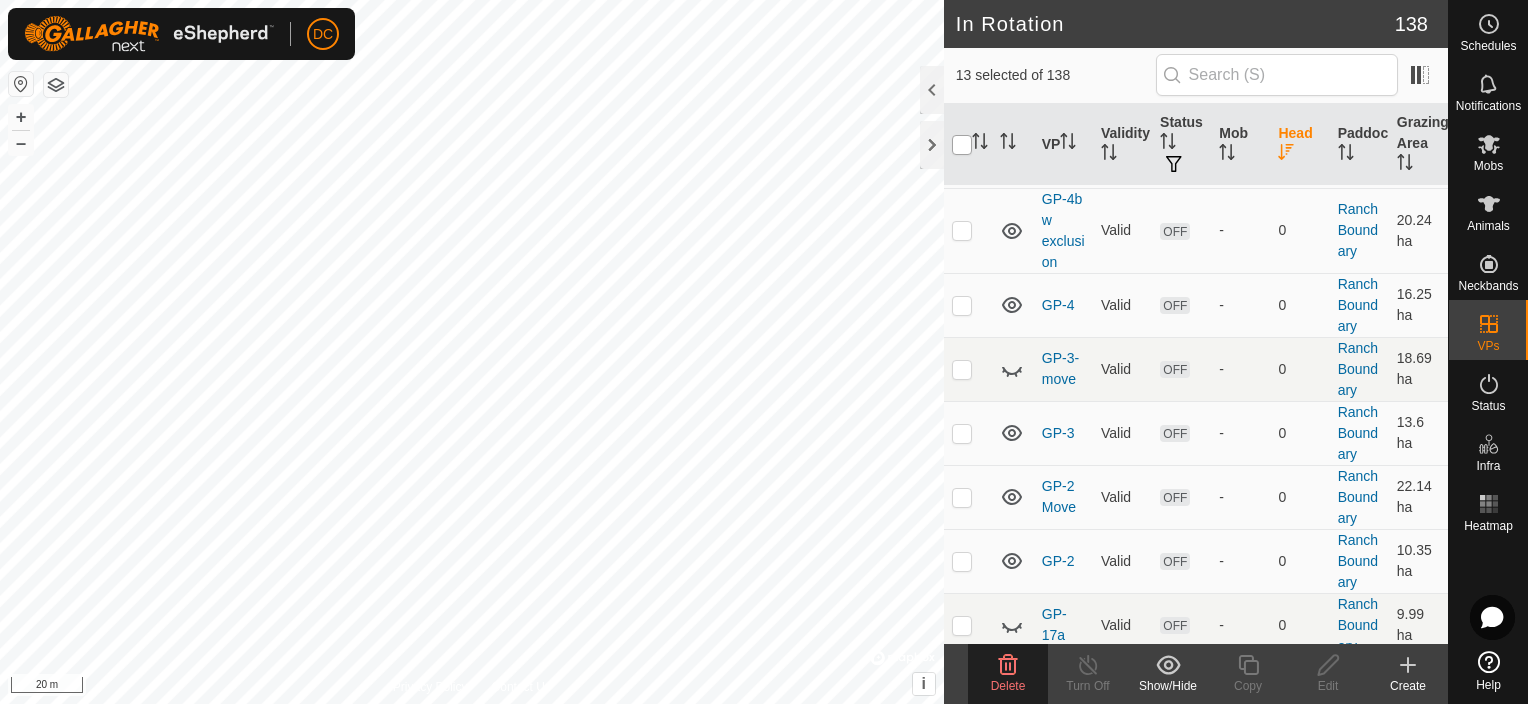 checkbox on "true" 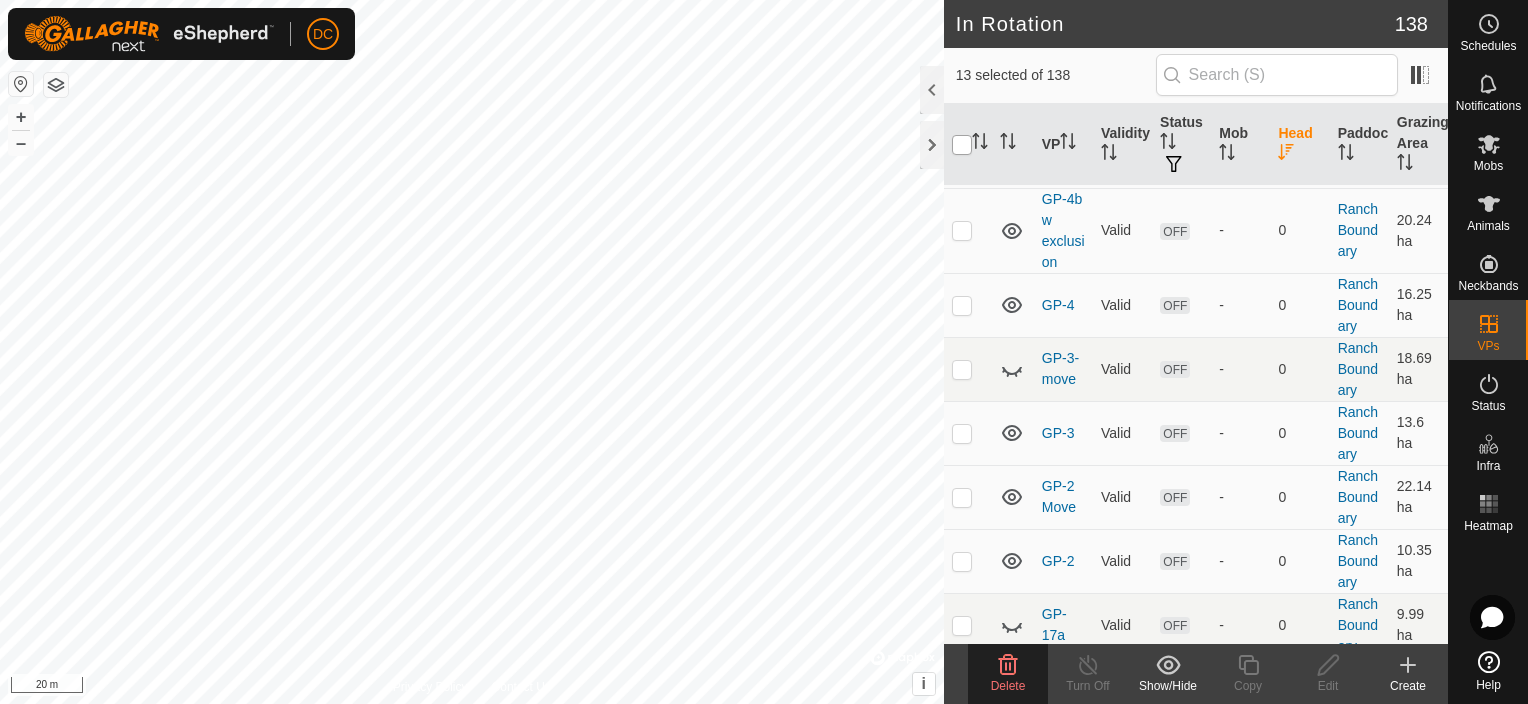 checkbox on "true" 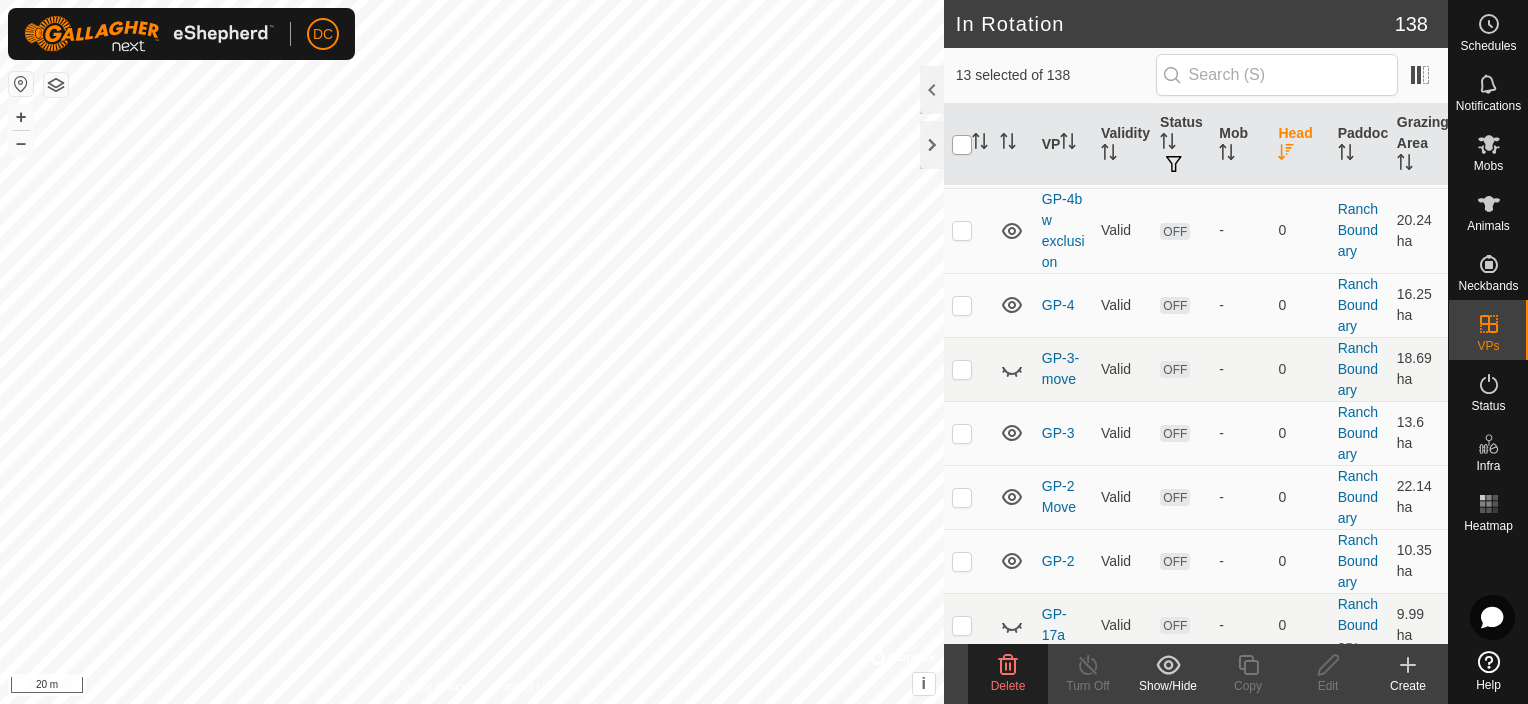 checkbox on "true" 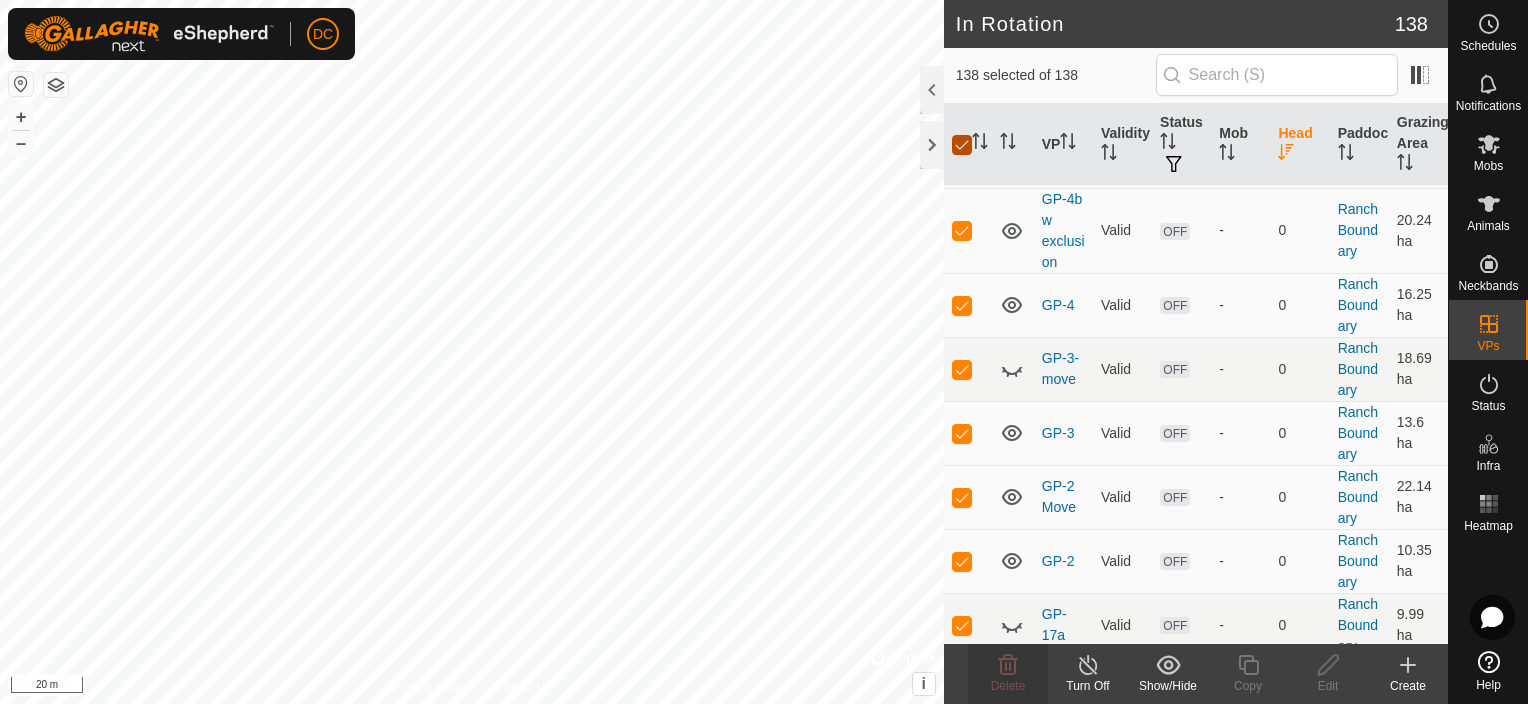 click at bounding box center (962, 145) 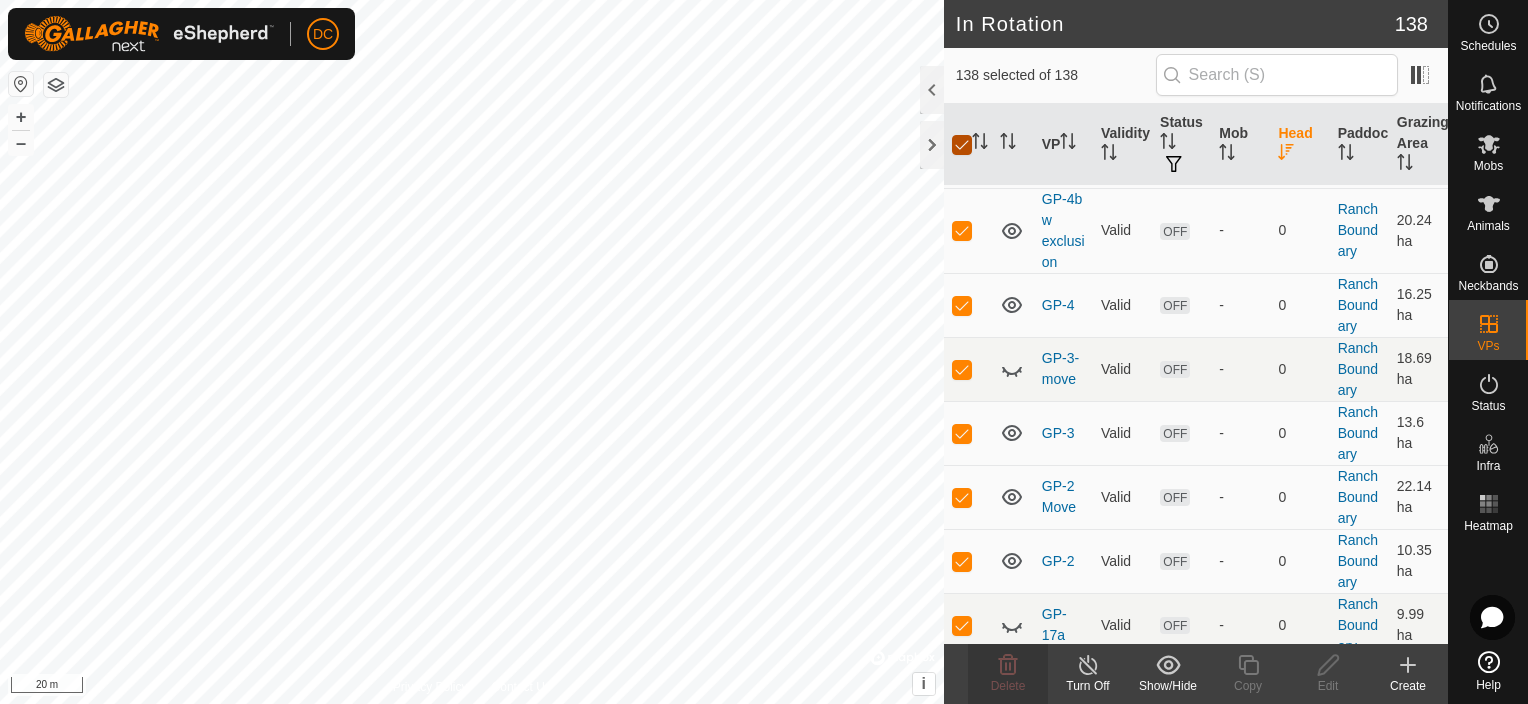 checkbox on "false" 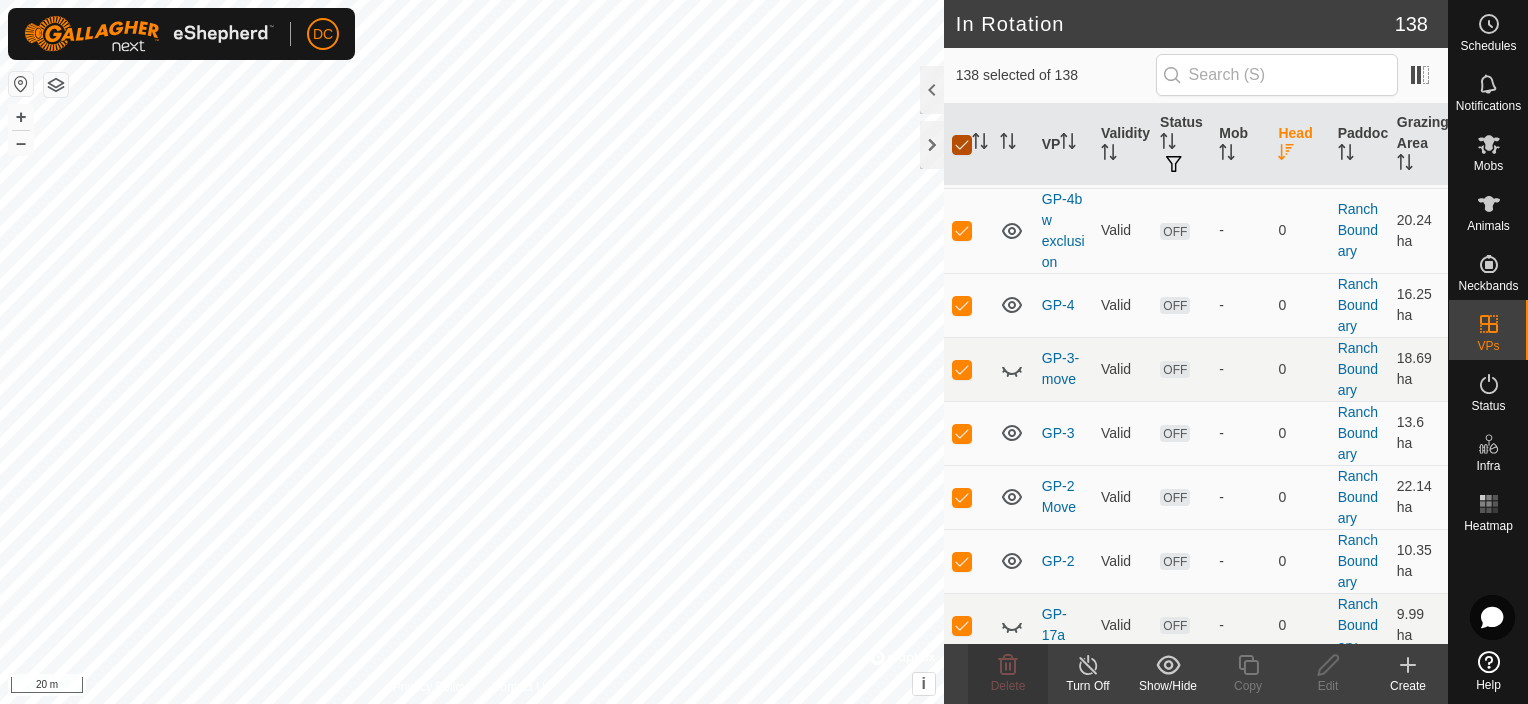 checkbox on "false" 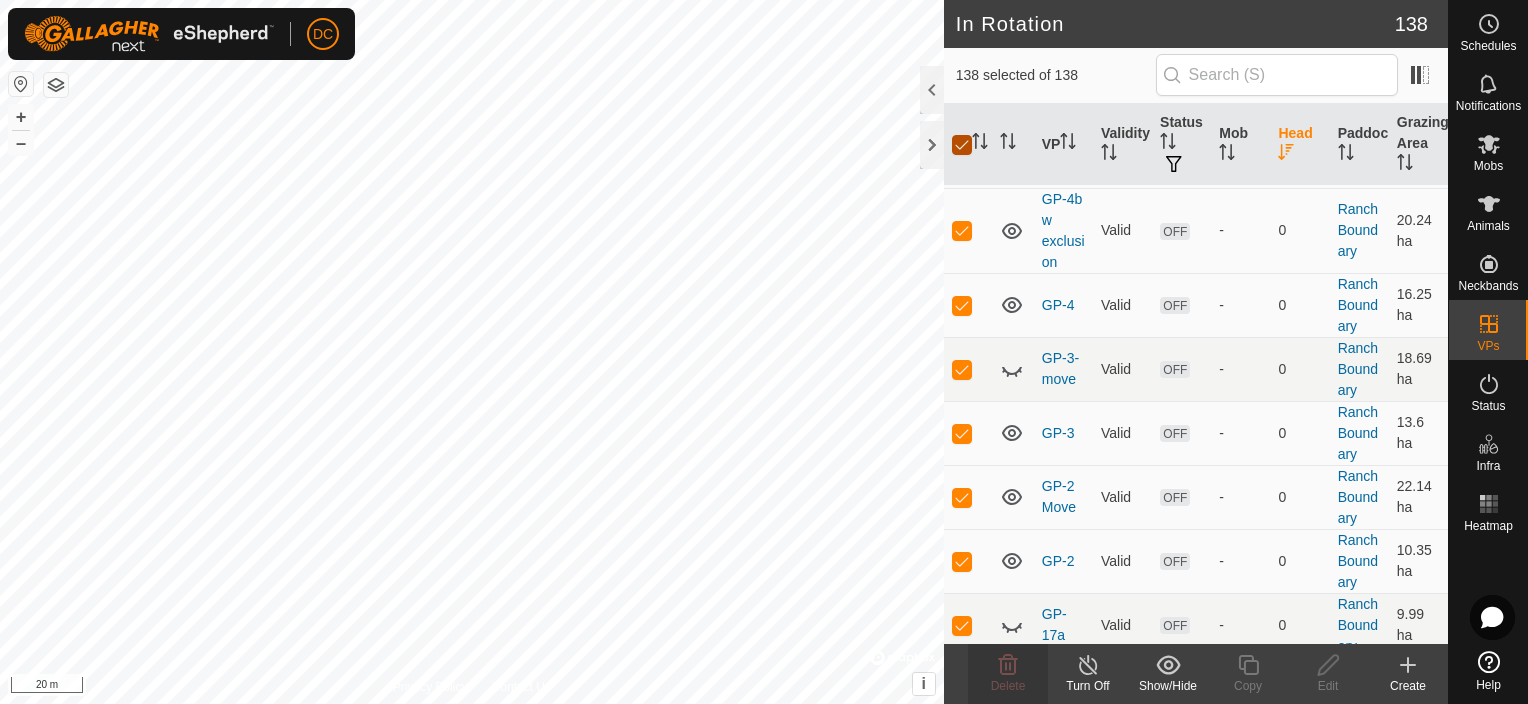 checkbox on "false" 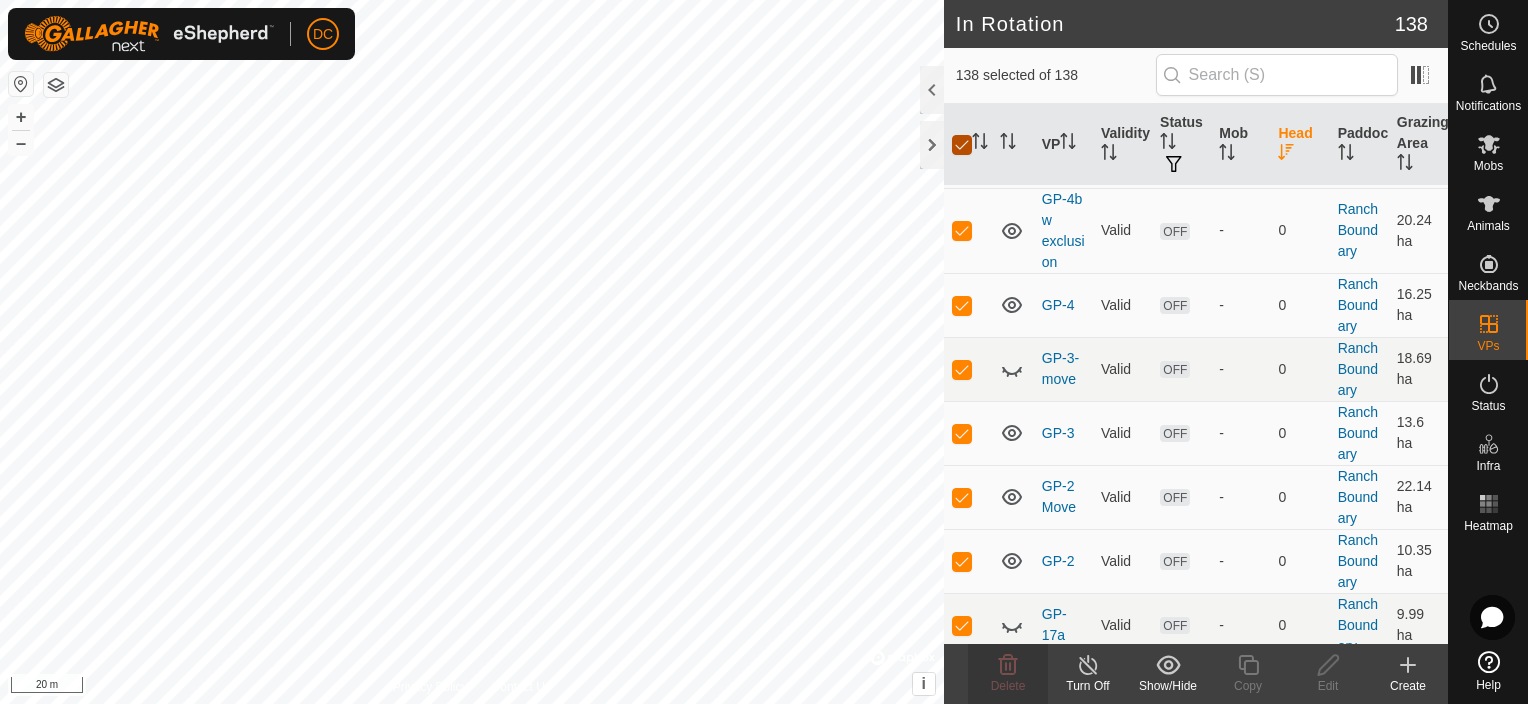 checkbox on "false" 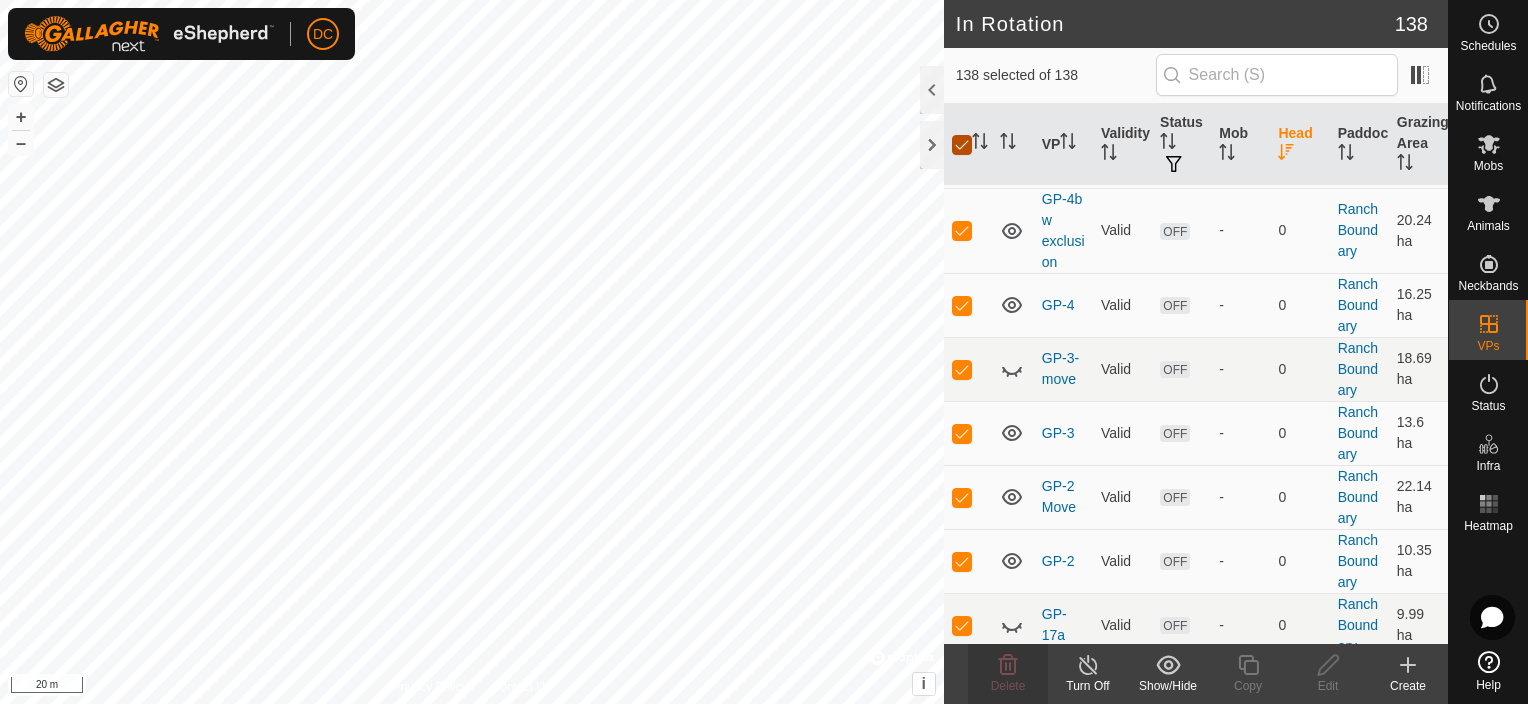 checkbox on "false" 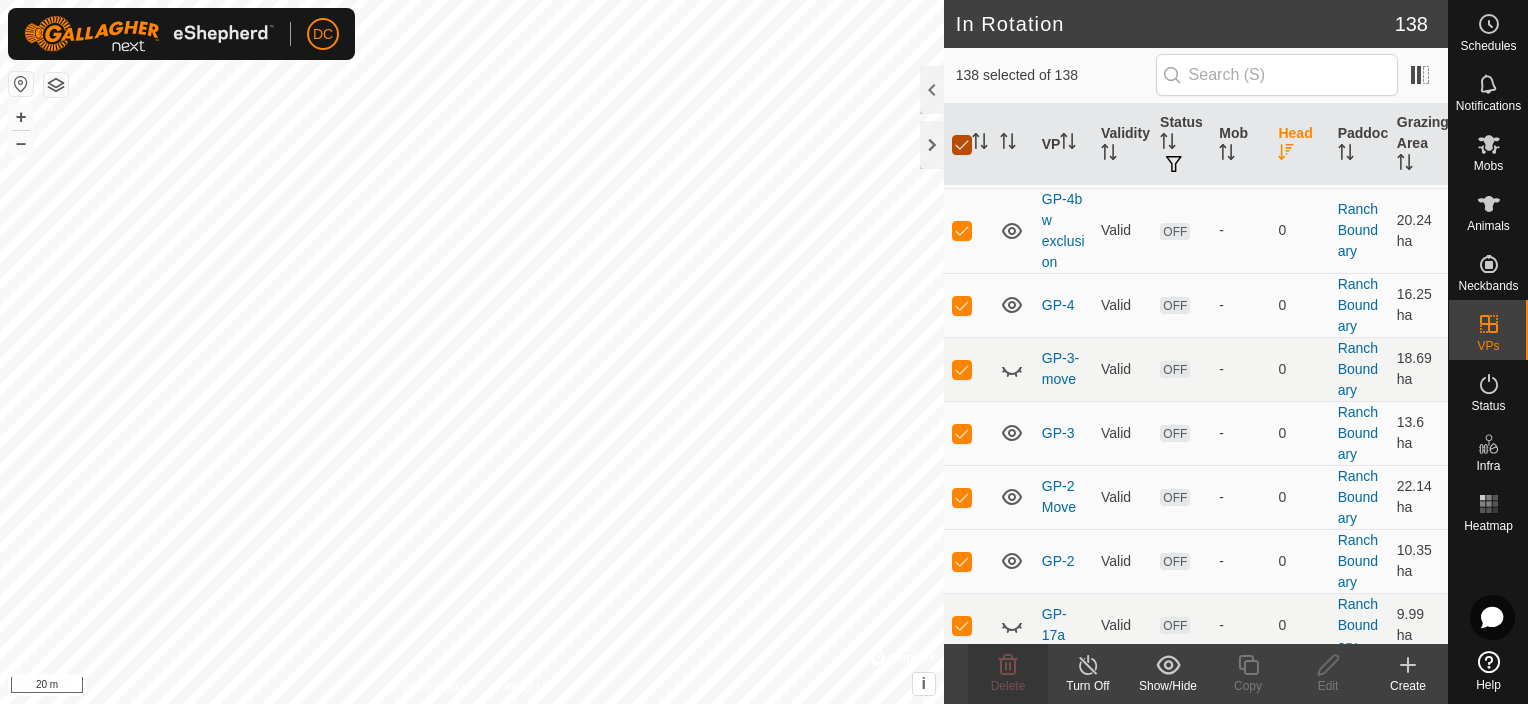 checkbox on "false" 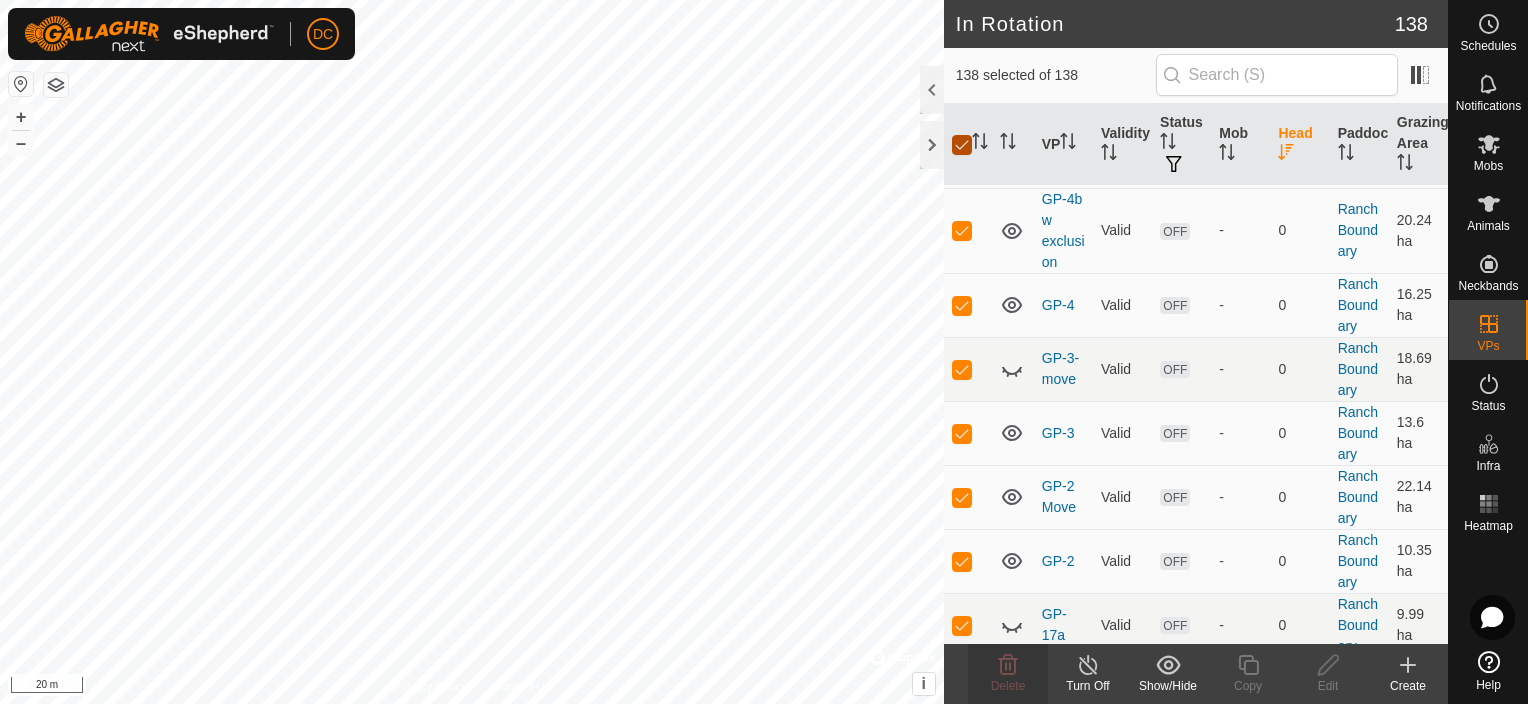 checkbox on "false" 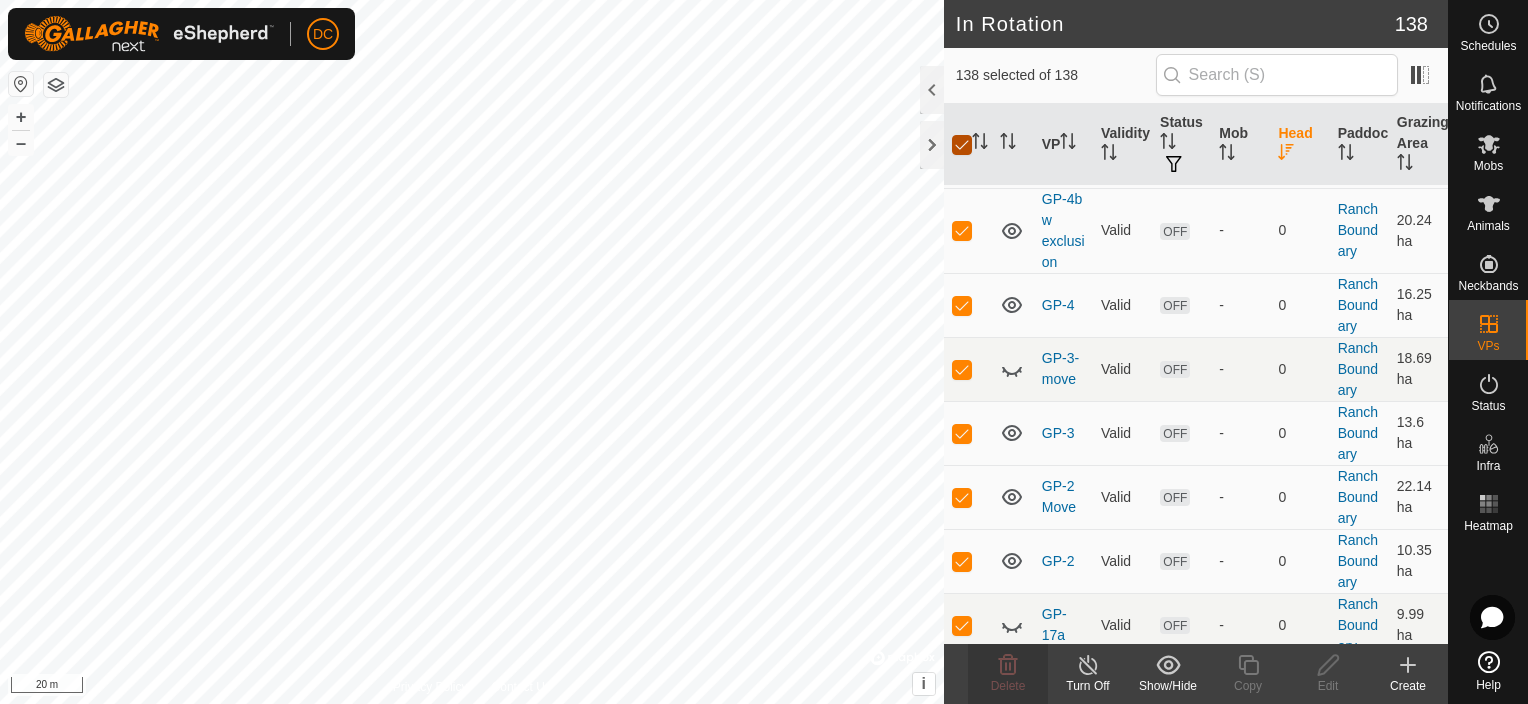 checkbox on "false" 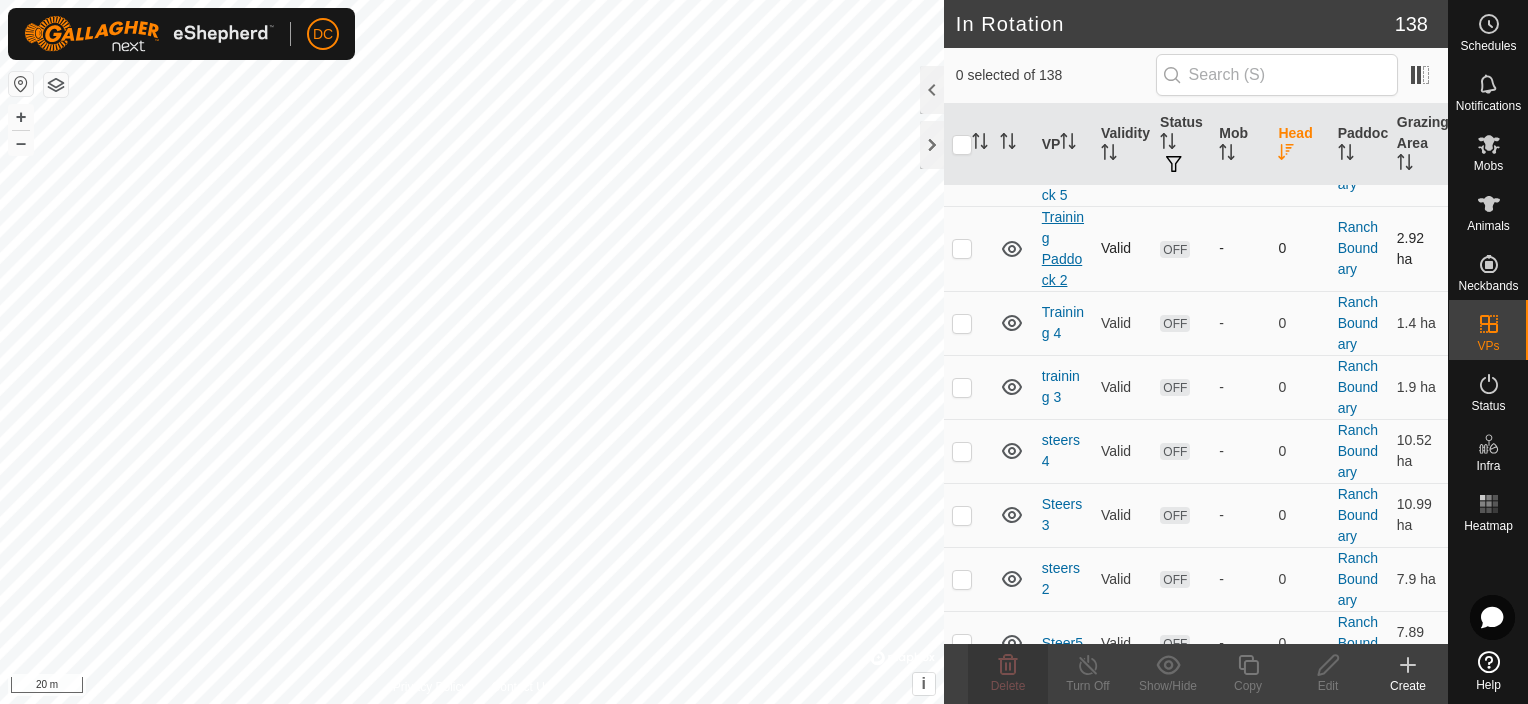 scroll, scrollTop: 900, scrollLeft: 0, axis: vertical 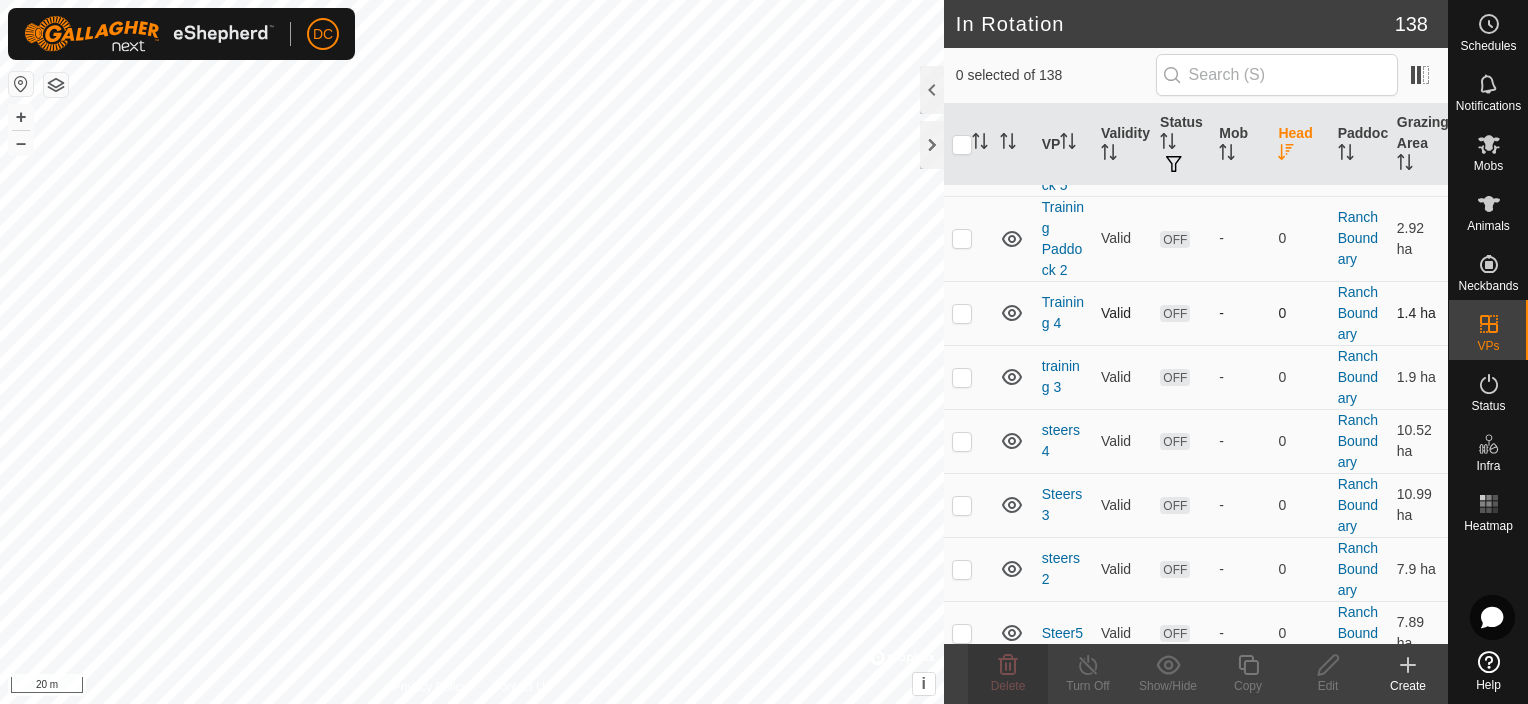 click at bounding box center [962, 313] 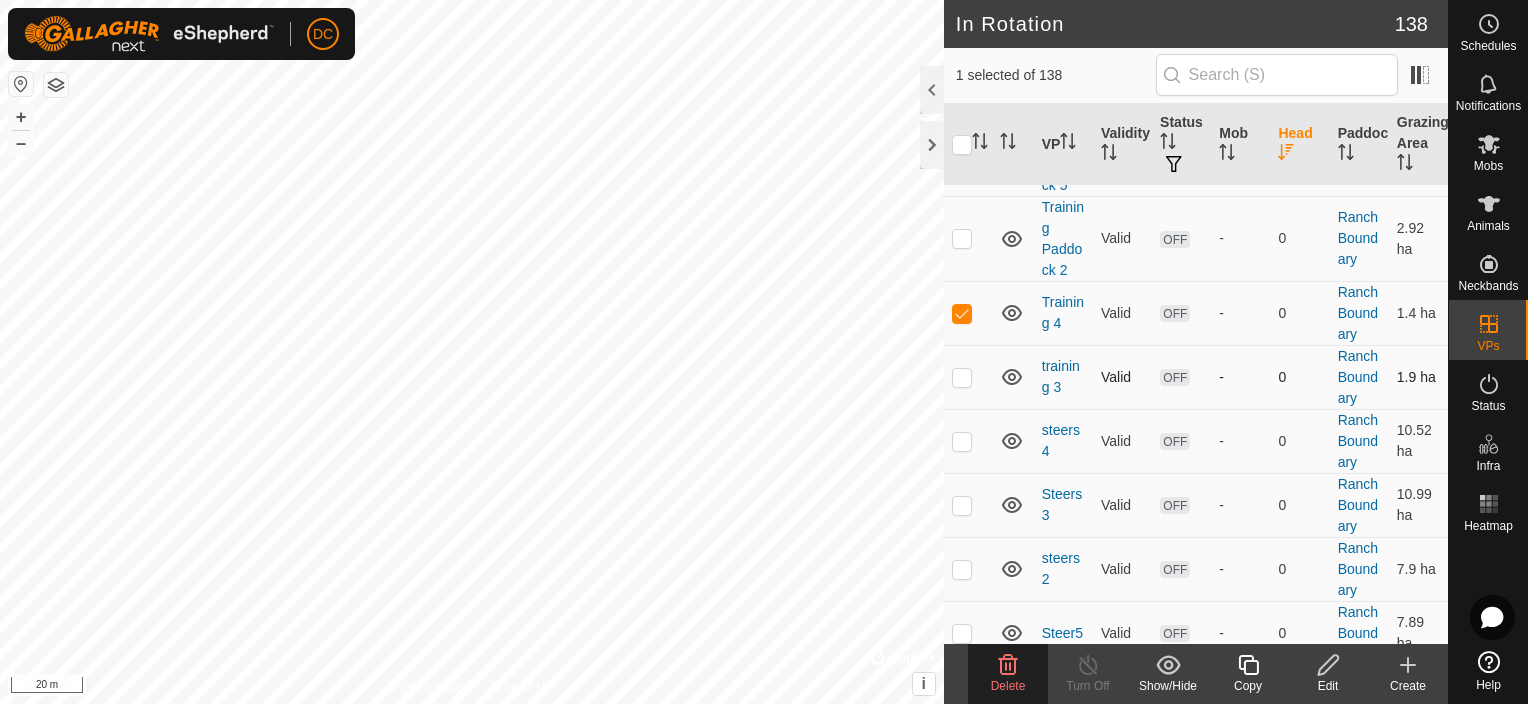 click at bounding box center [962, 377] 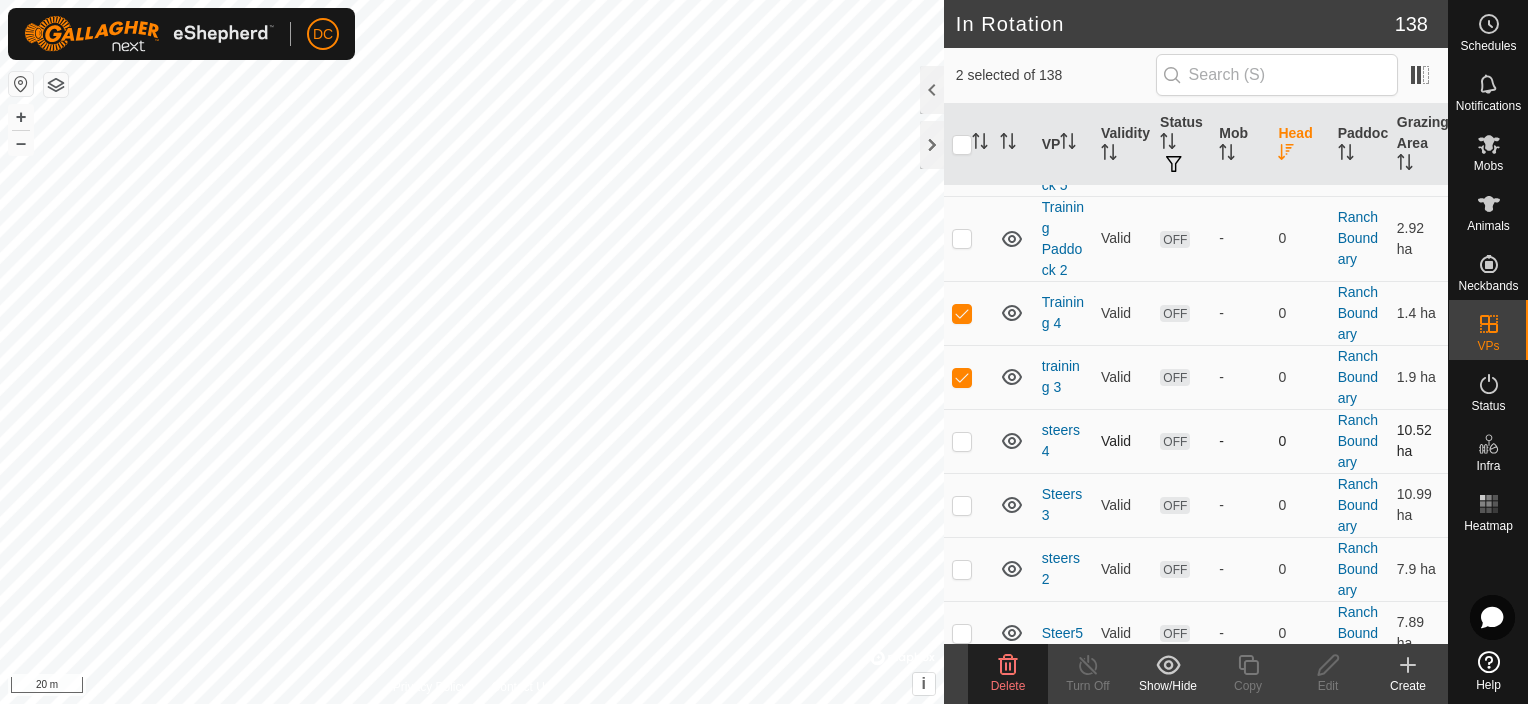 click at bounding box center (962, 441) 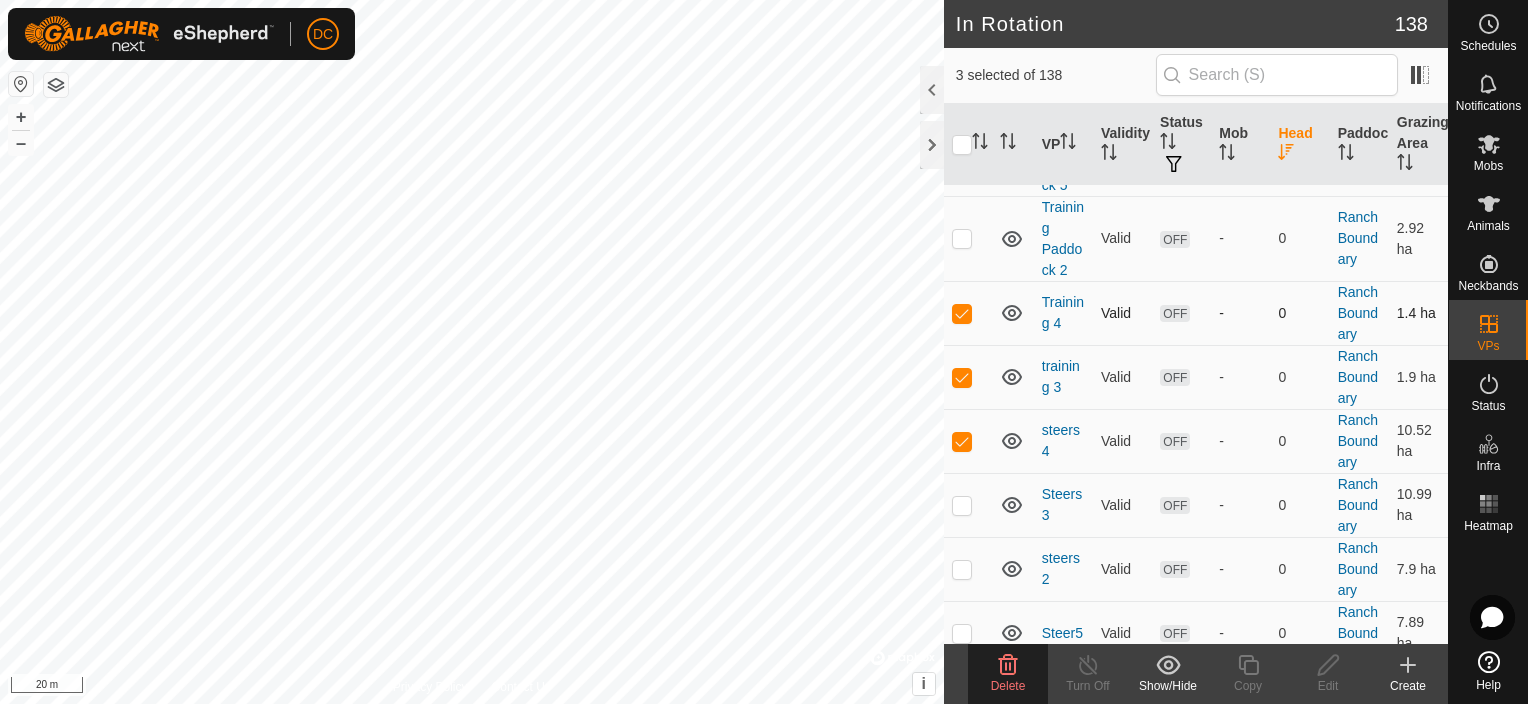 click at bounding box center (968, 313) 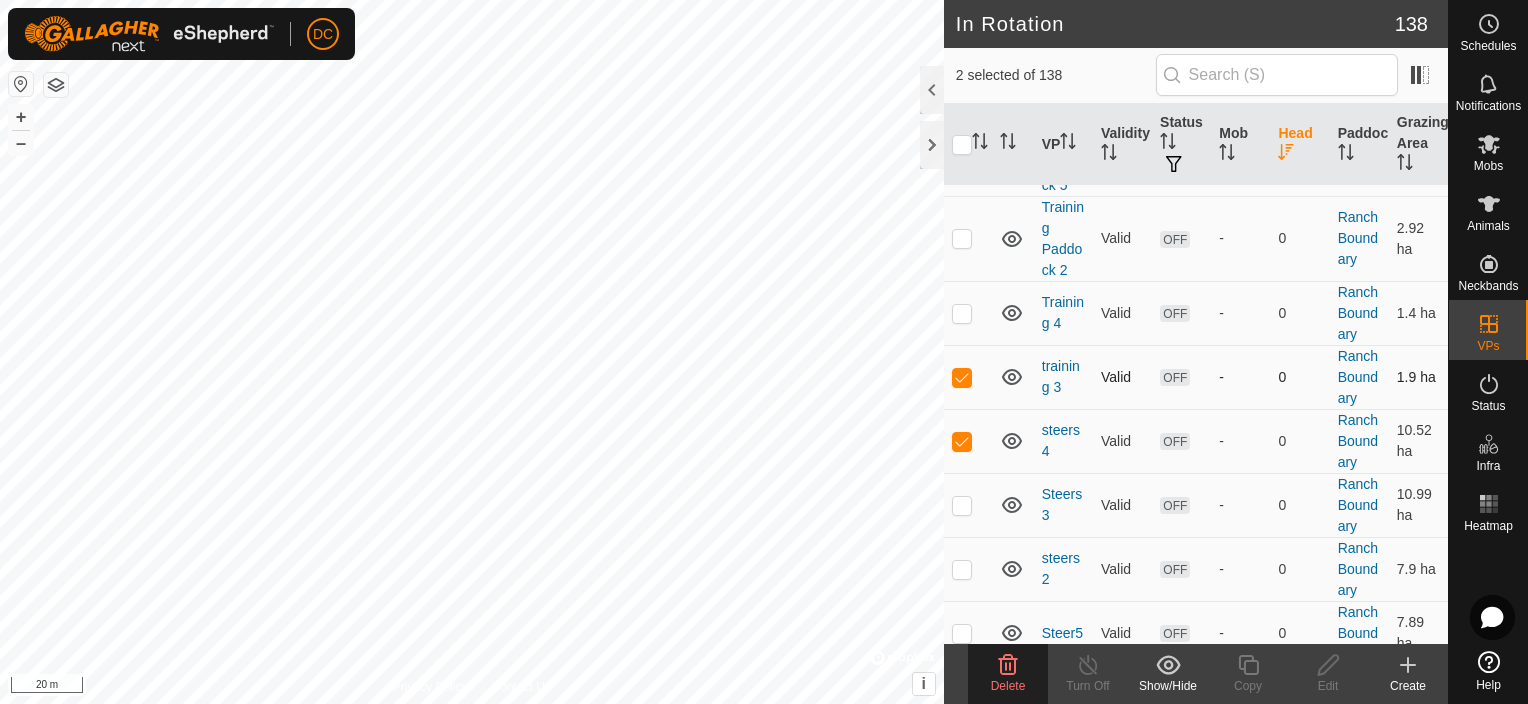 click at bounding box center (962, 377) 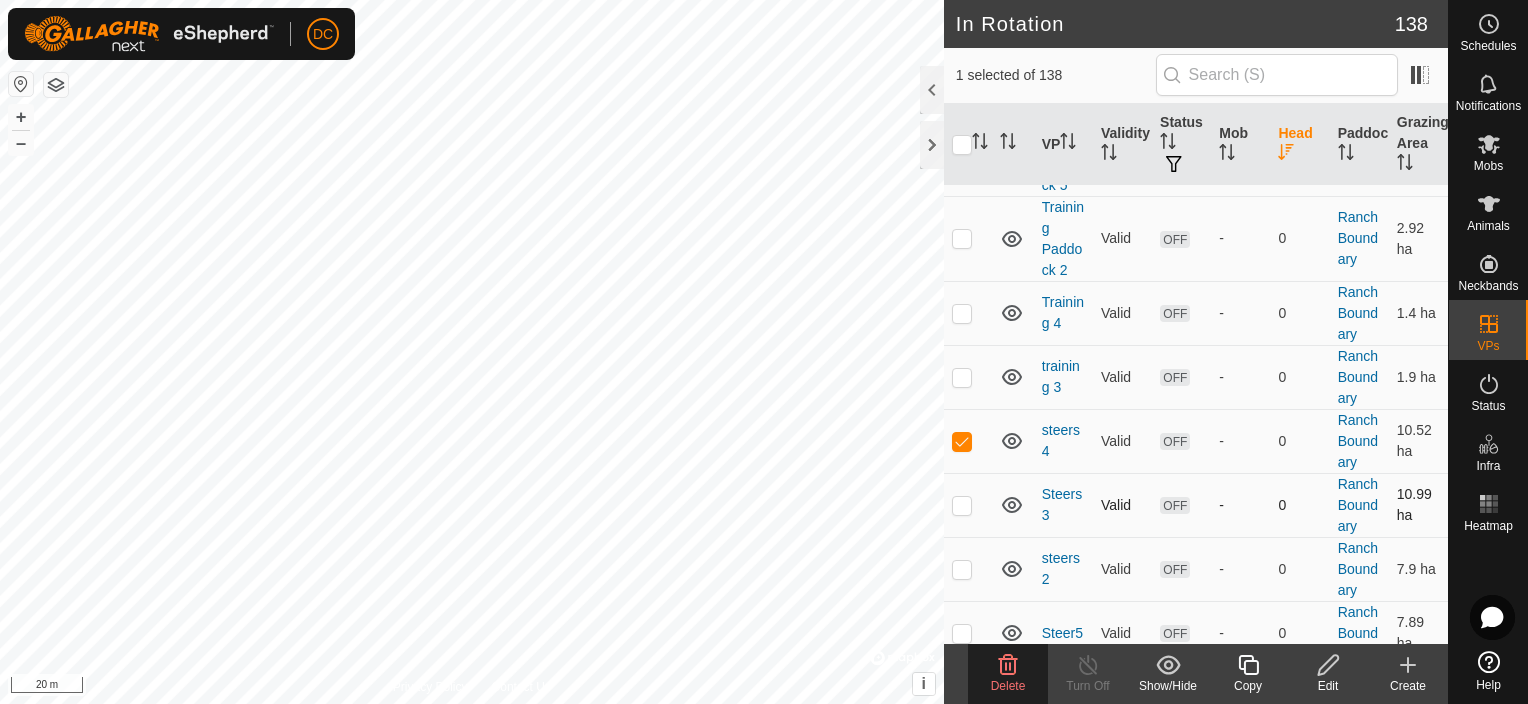 click at bounding box center [968, 505] 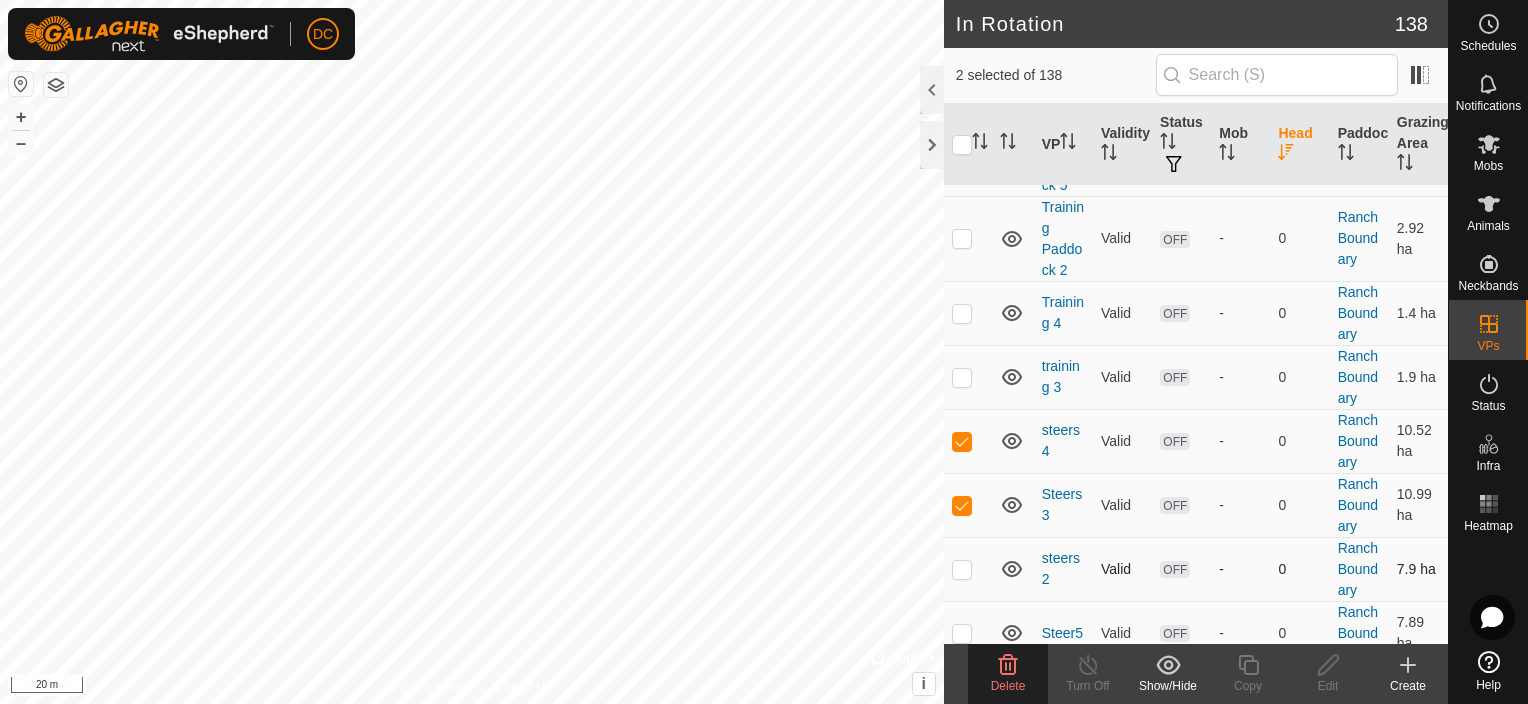 click at bounding box center (962, 569) 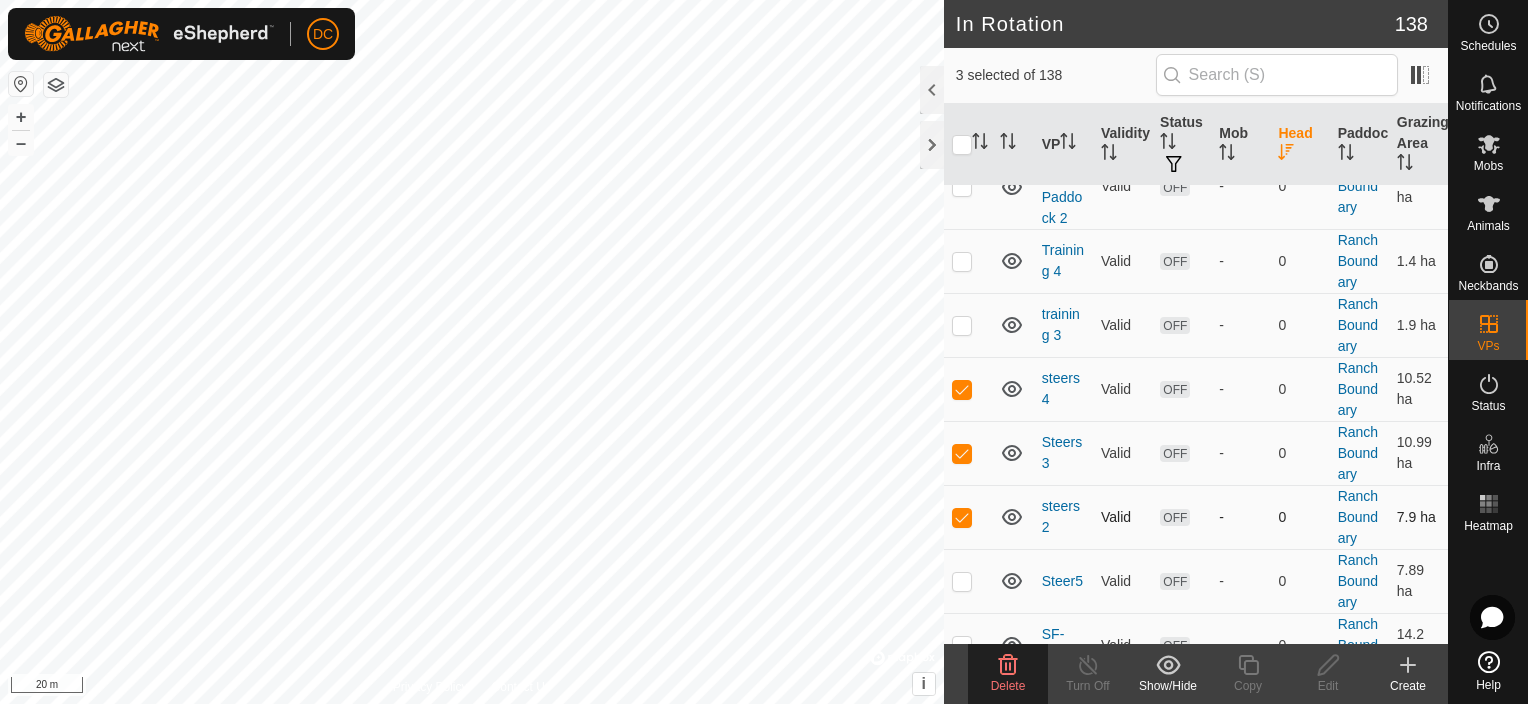 scroll, scrollTop: 1000, scrollLeft: 0, axis: vertical 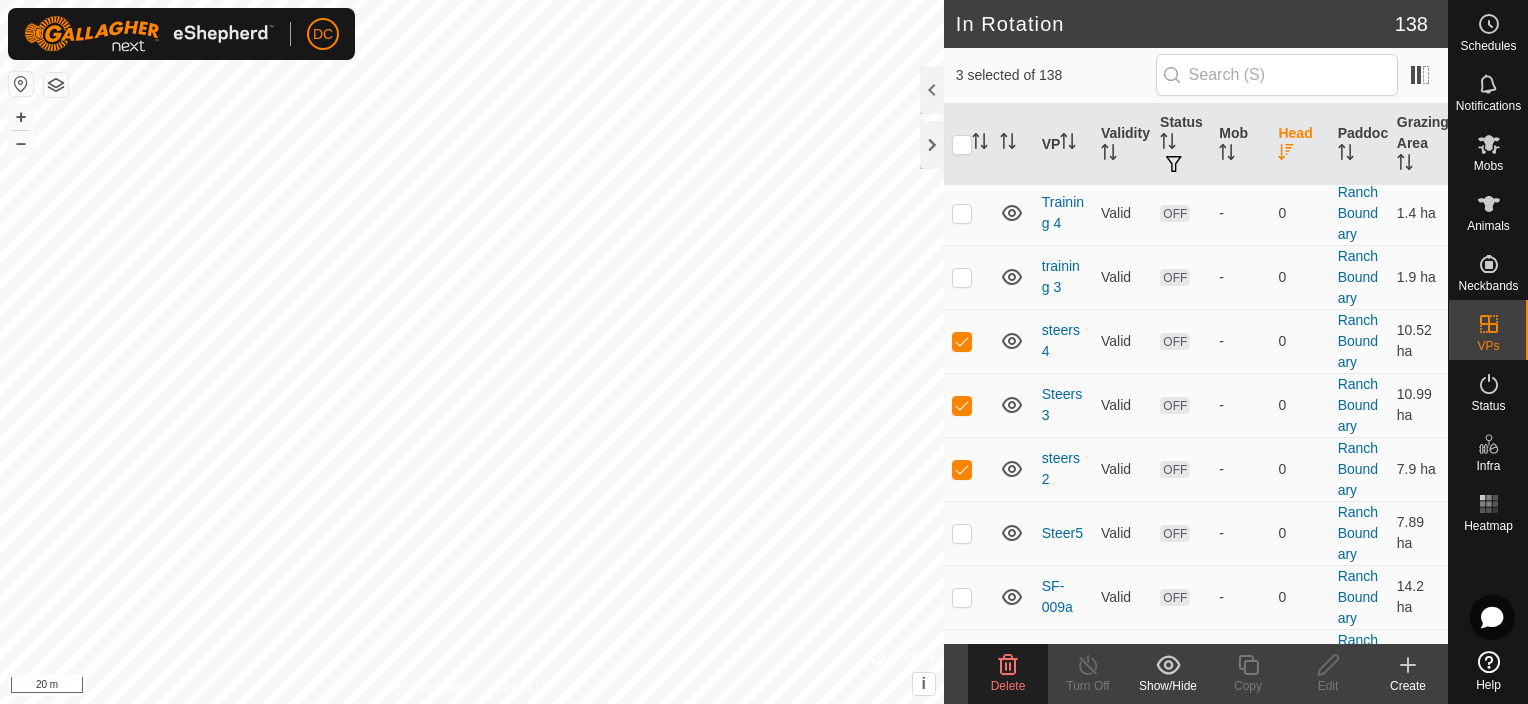 click on "Delete" 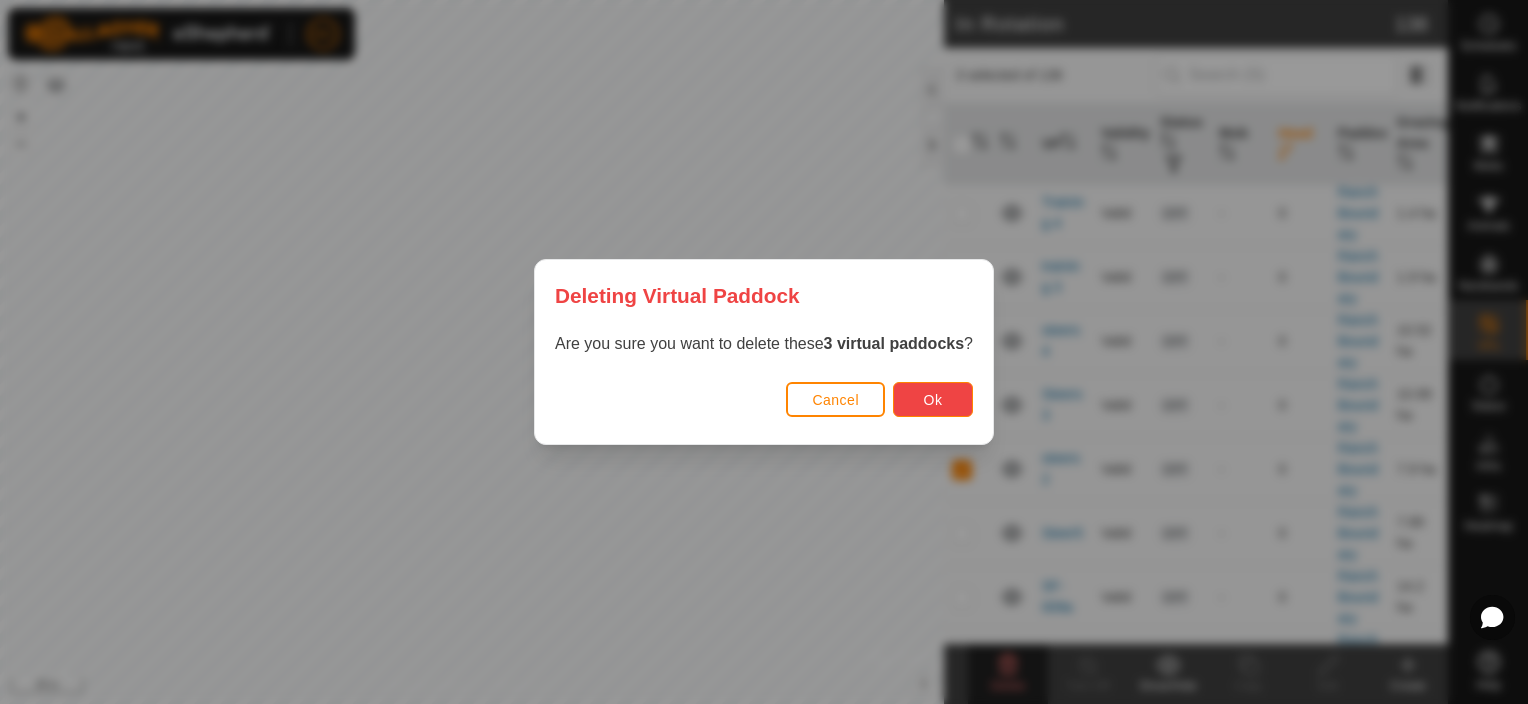click on "Ok" at bounding box center [933, 399] 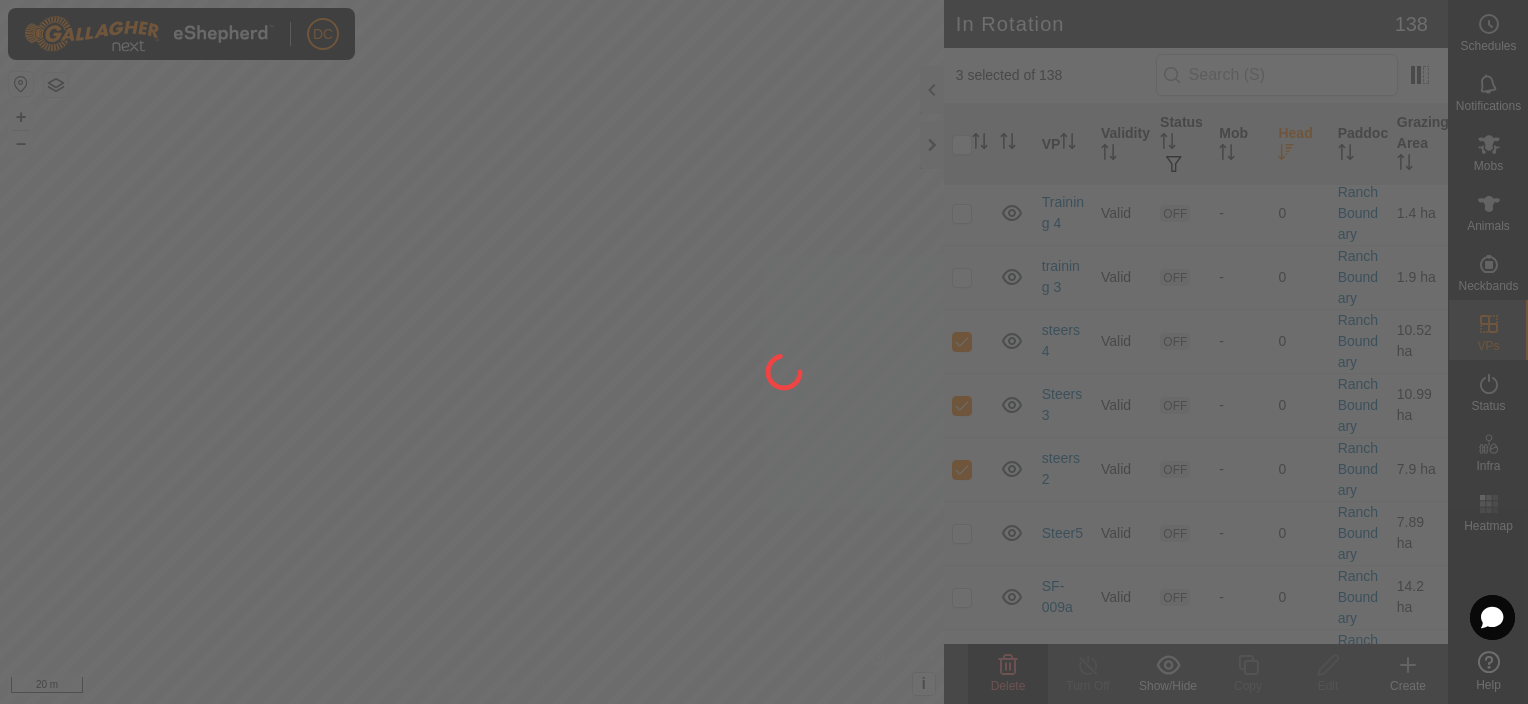 click 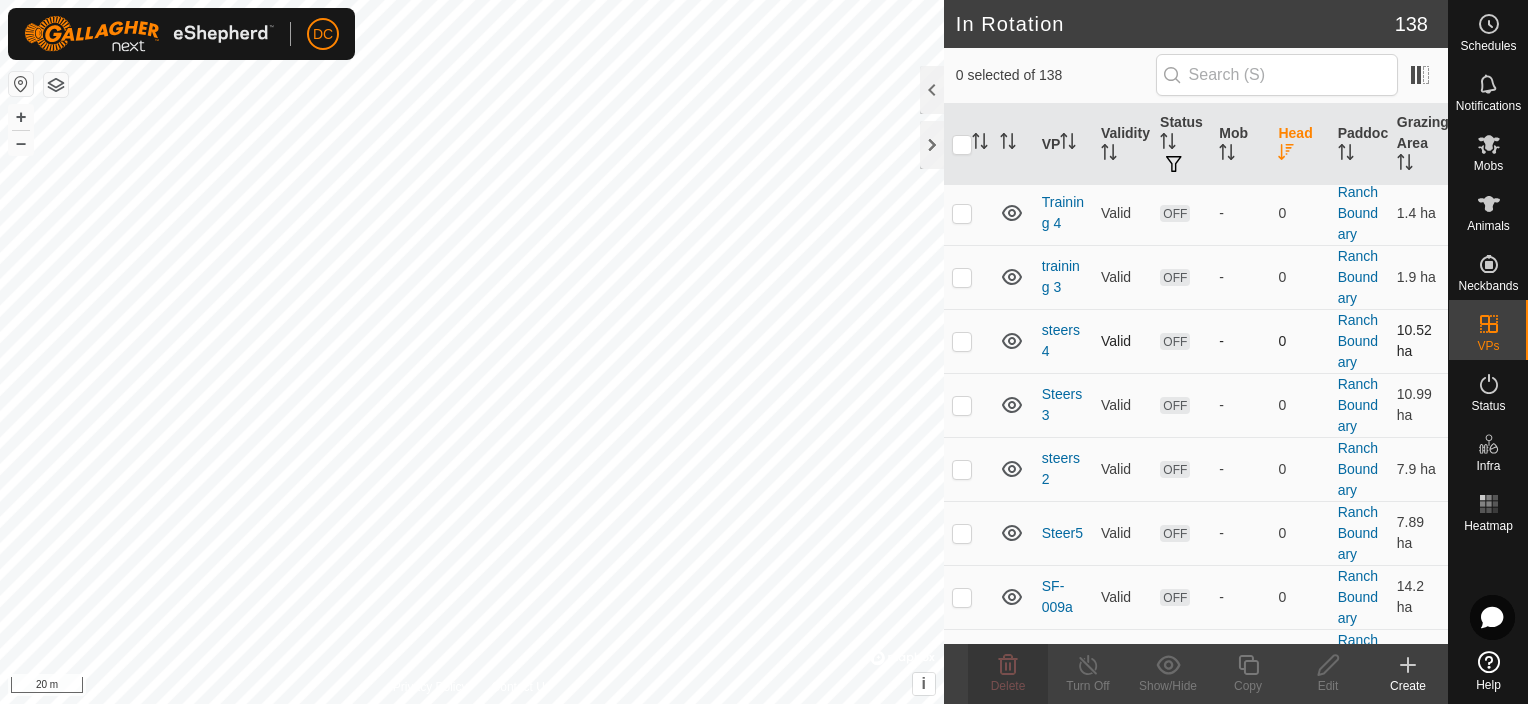 click at bounding box center [962, 341] 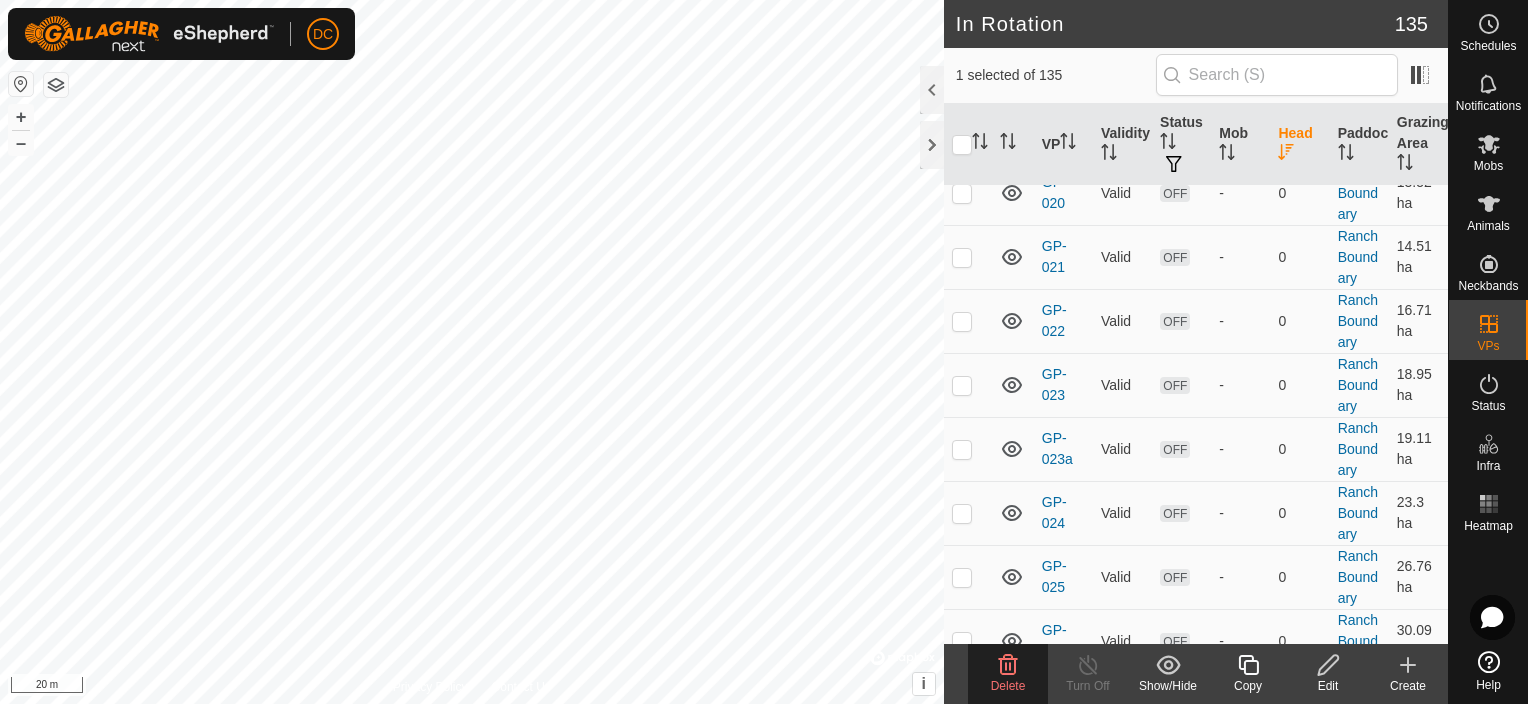 click at bounding box center [968, 321] 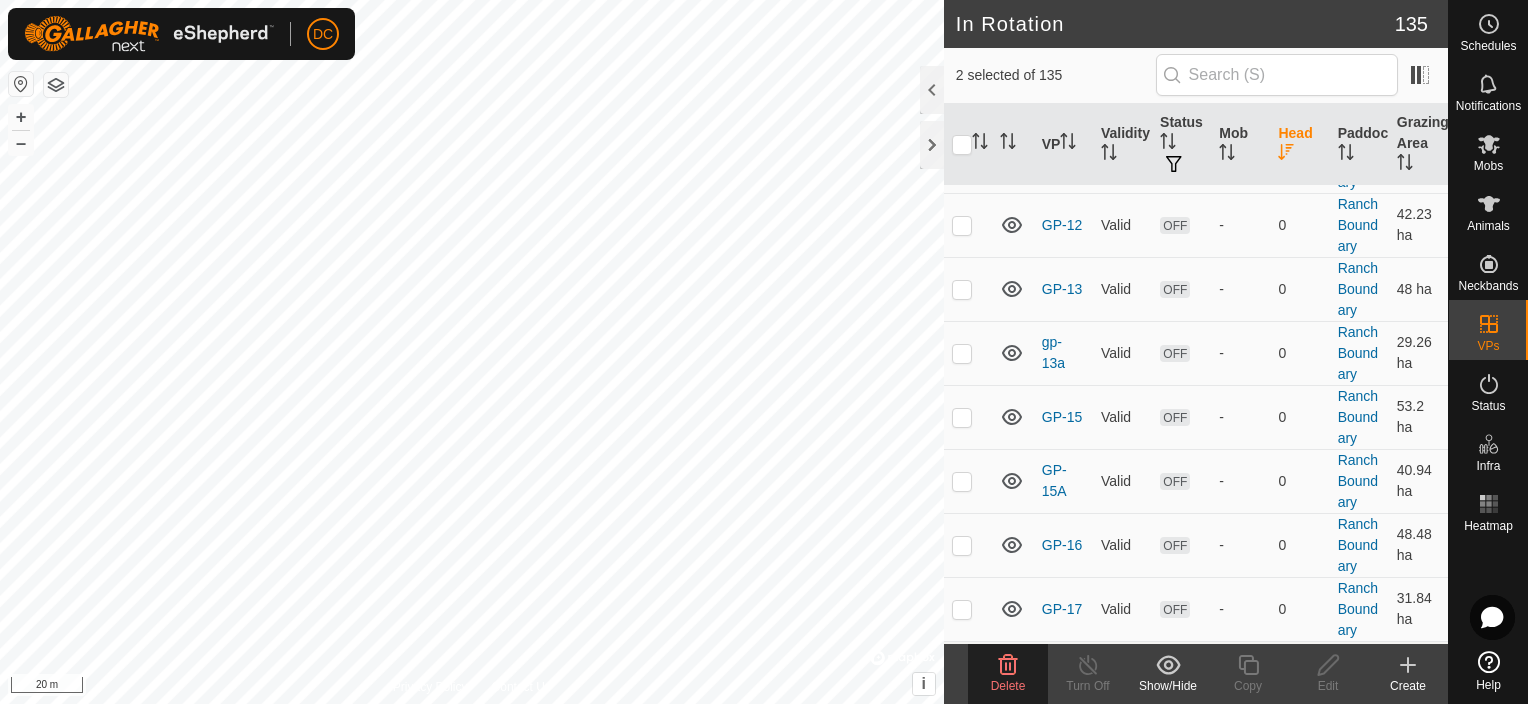 scroll, scrollTop: 1100, scrollLeft: 0, axis: vertical 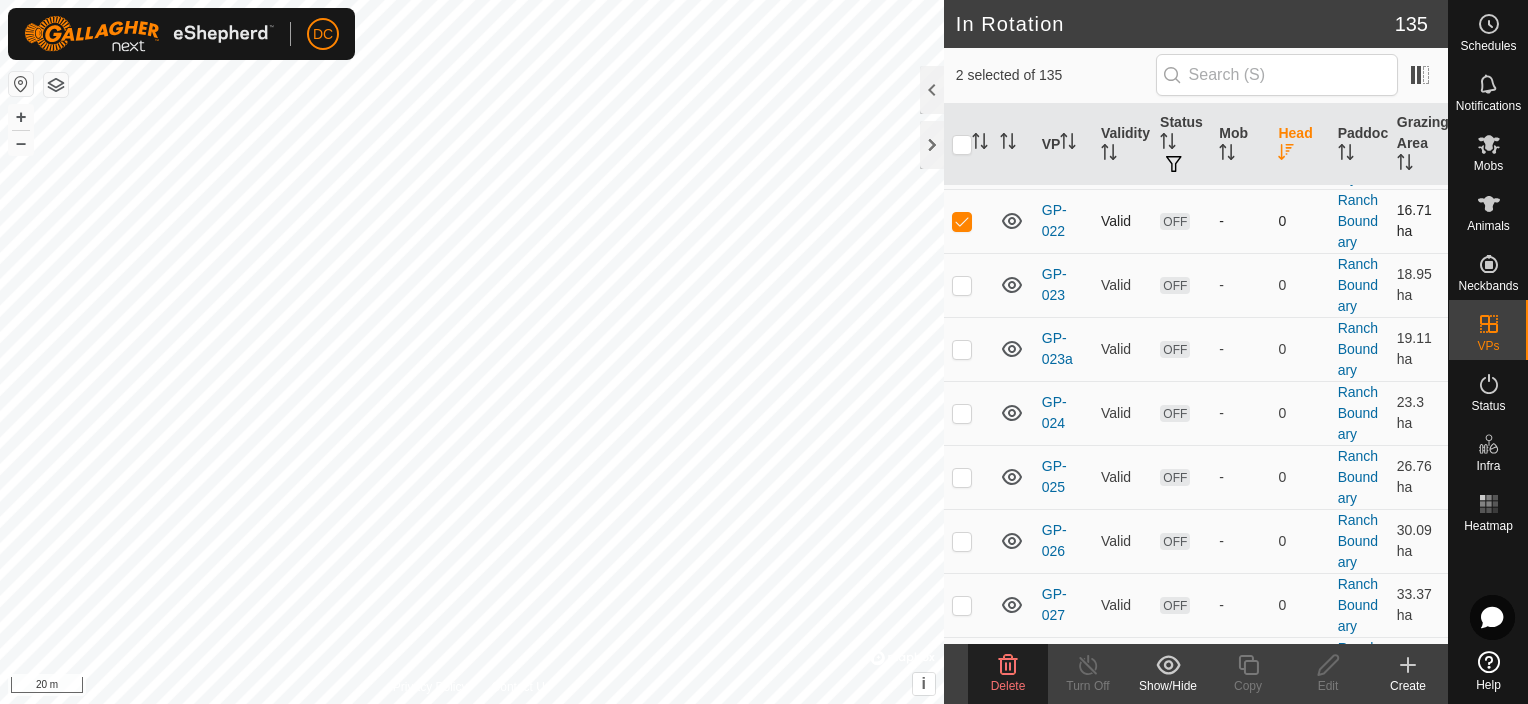 click at bounding box center [962, 221] 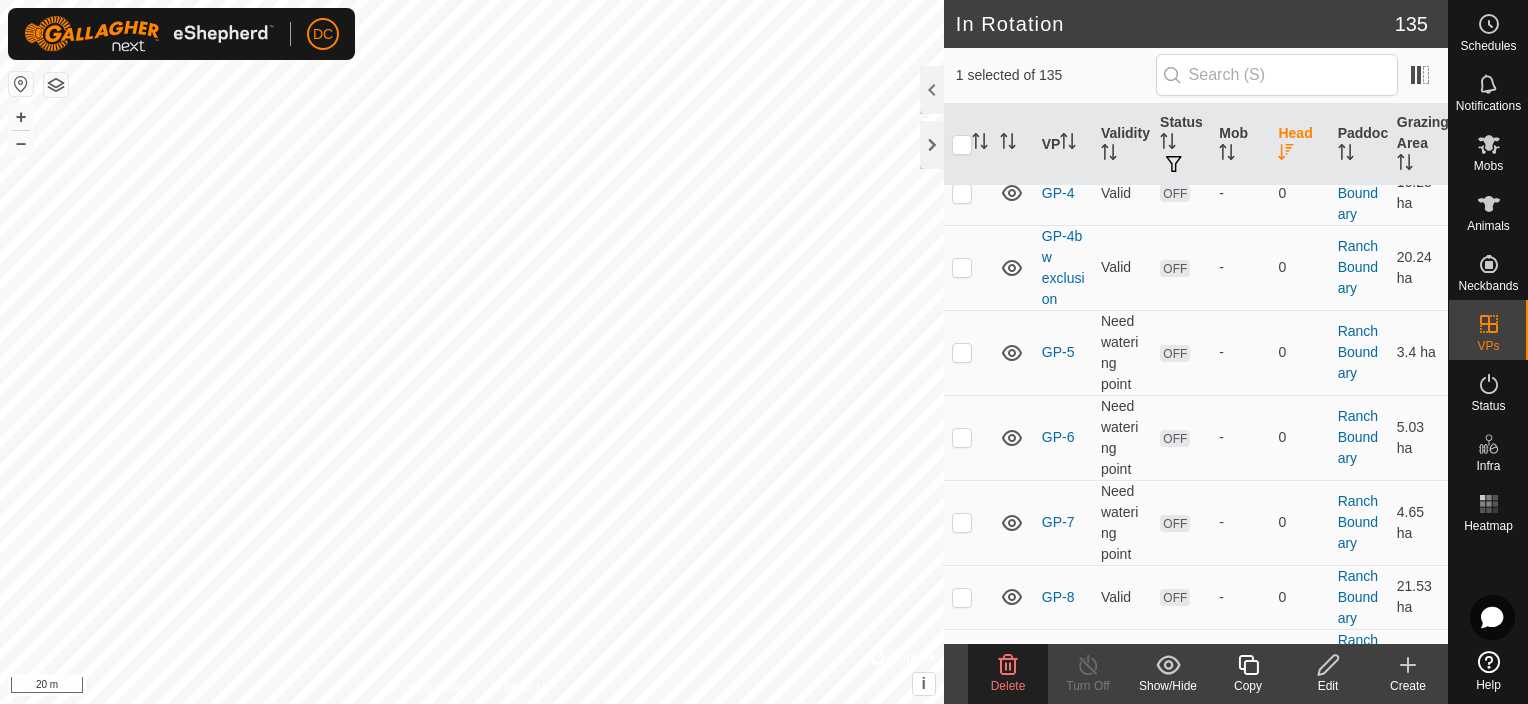 scroll, scrollTop: 2500, scrollLeft: 0, axis: vertical 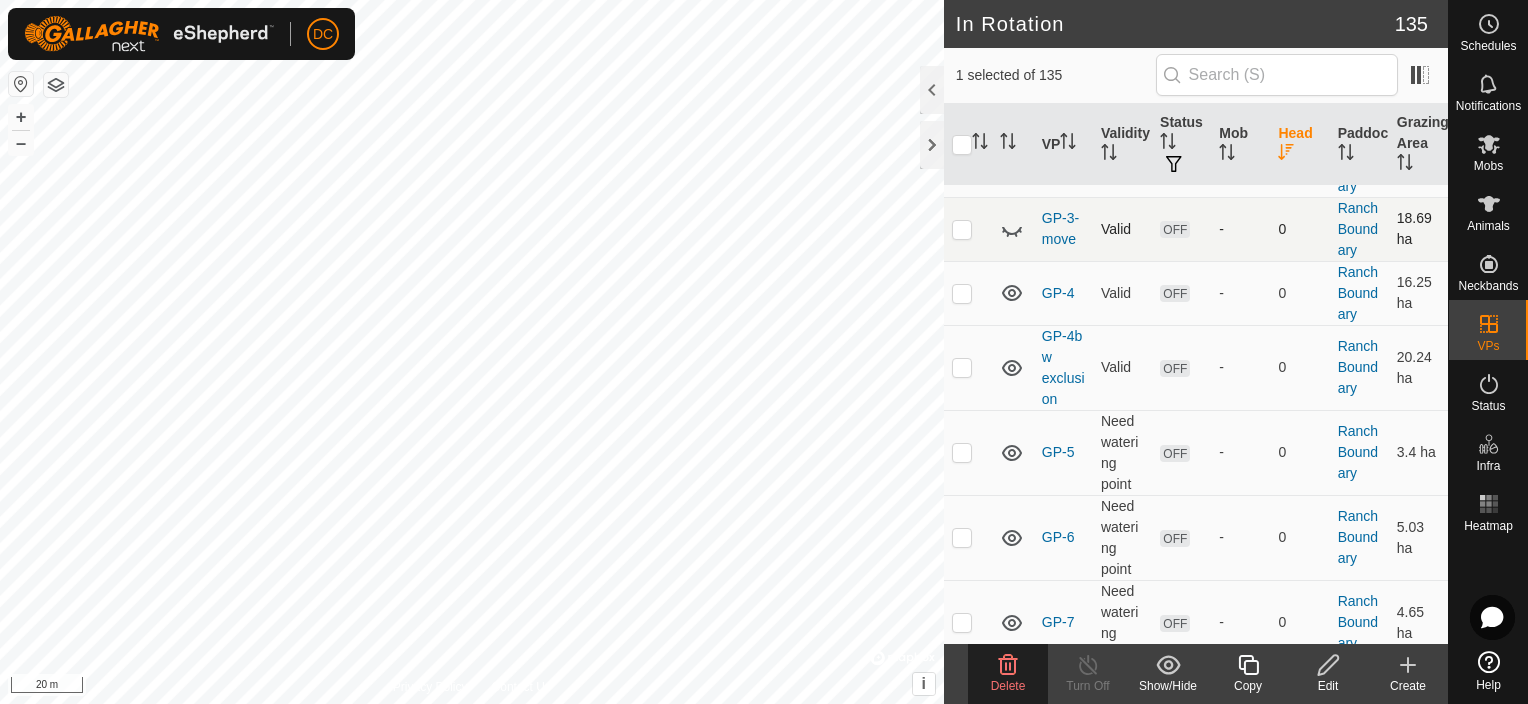 click 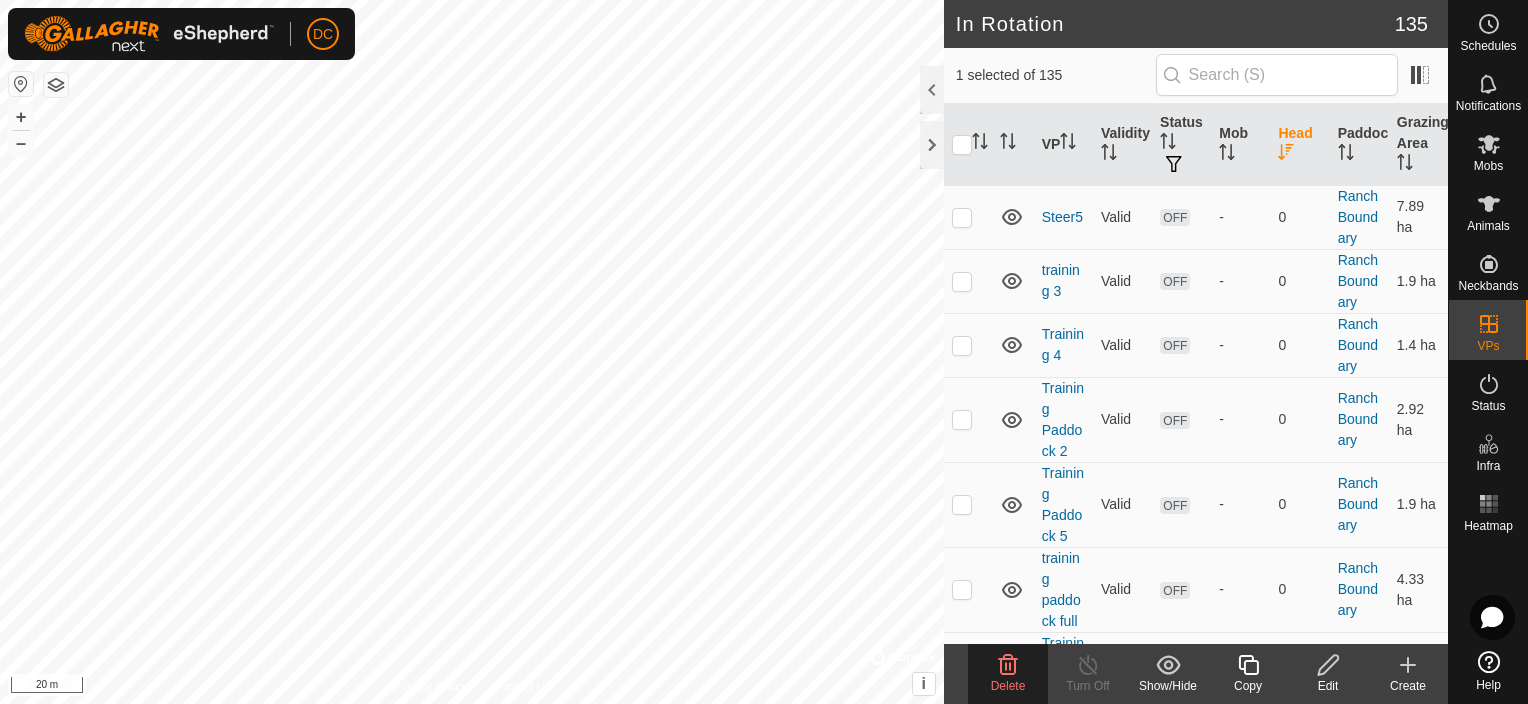 scroll, scrollTop: 3800, scrollLeft: 0, axis: vertical 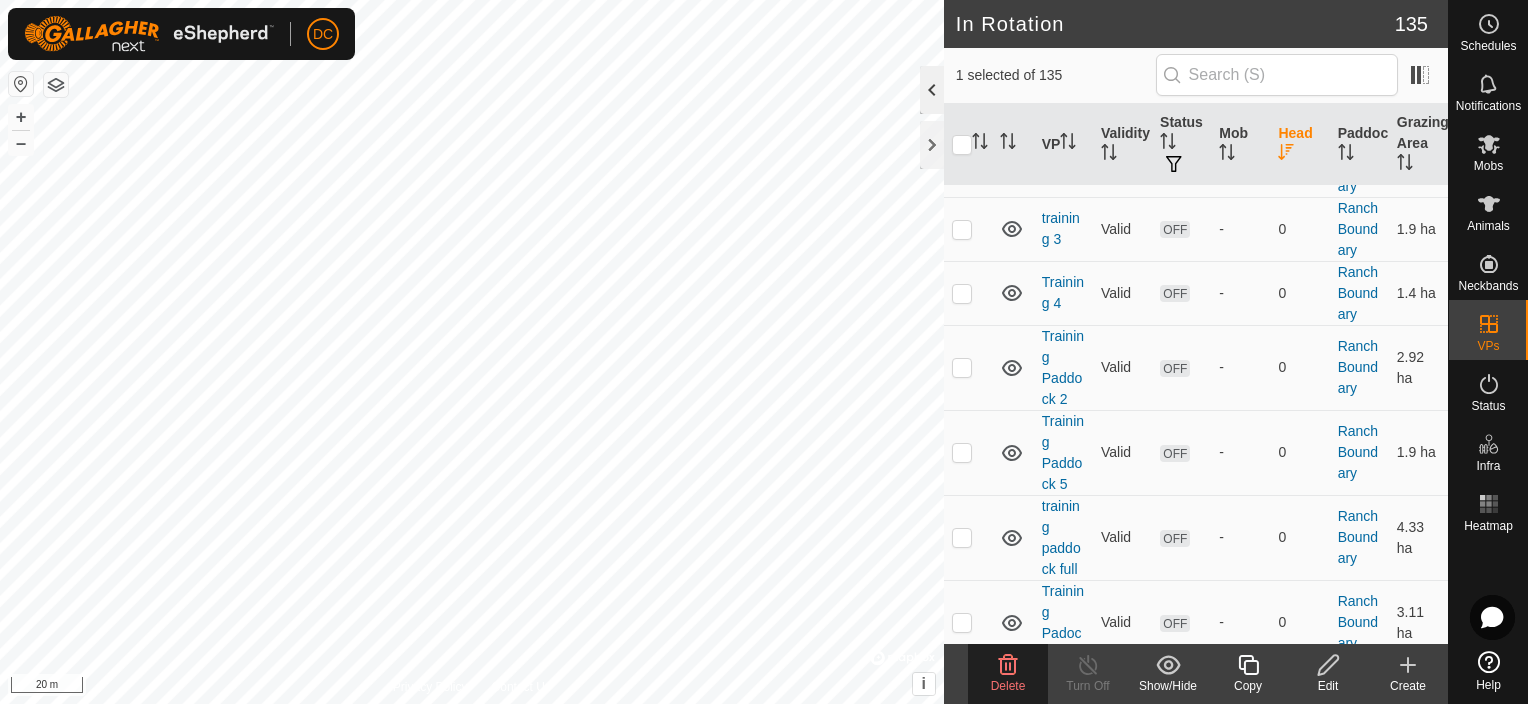 click 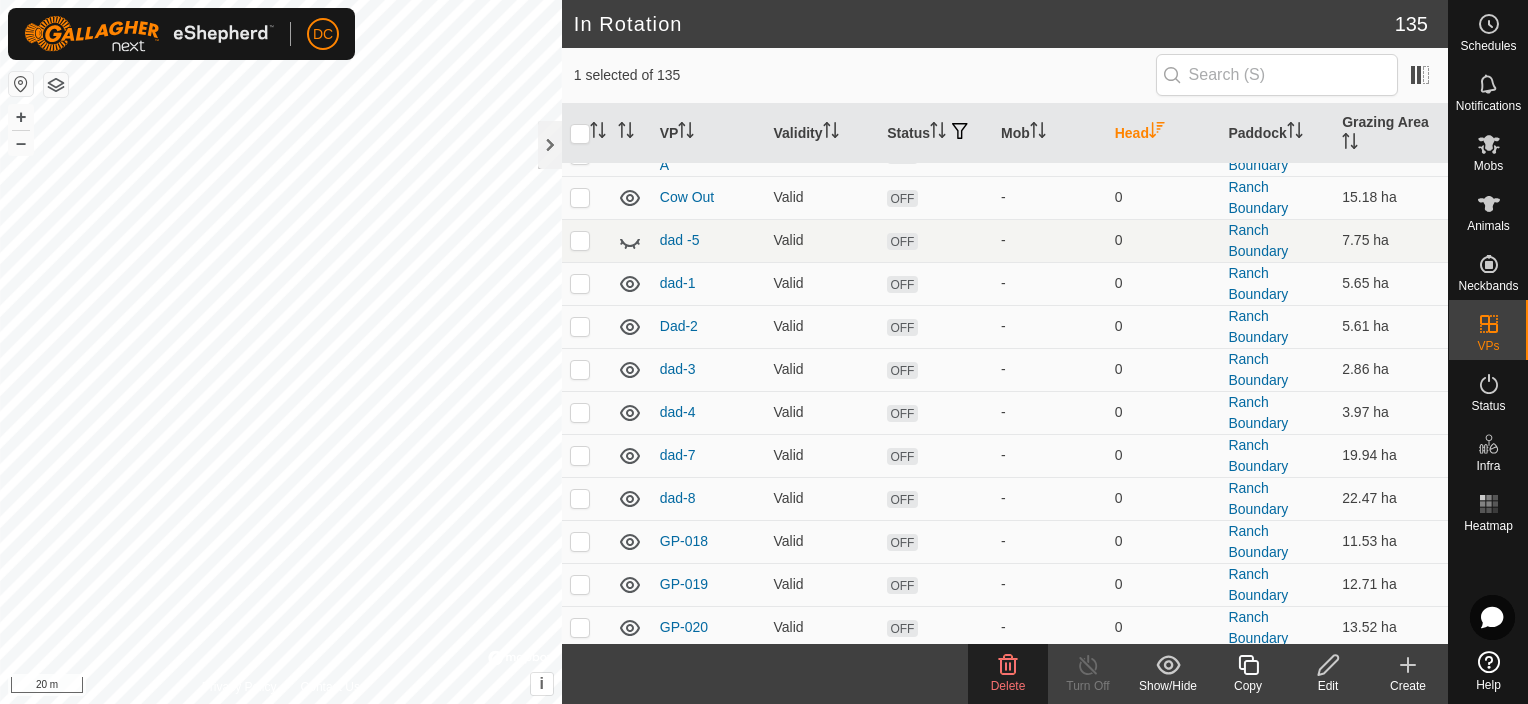 scroll, scrollTop: 204, scrollLeft: 0, axis: vertical 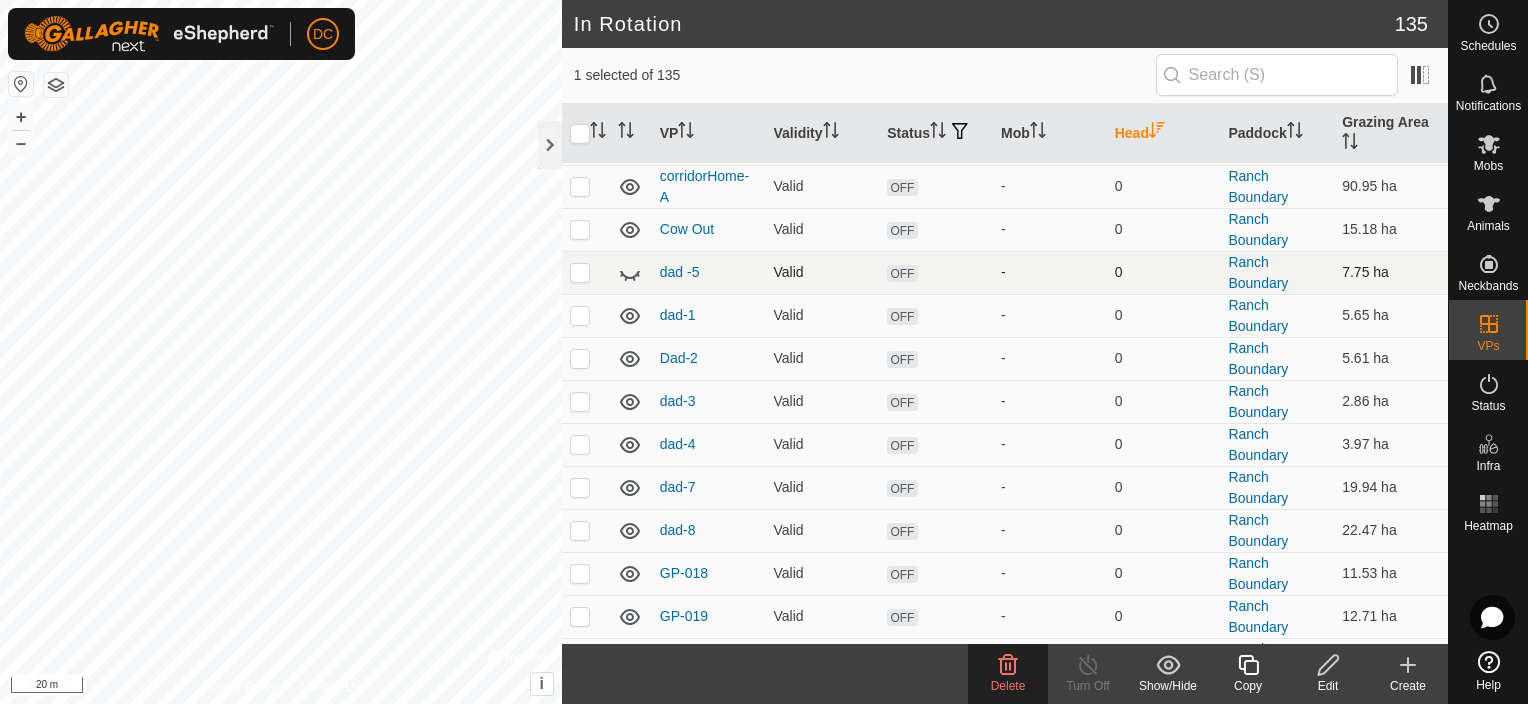 click at bounding box center (580, 272) 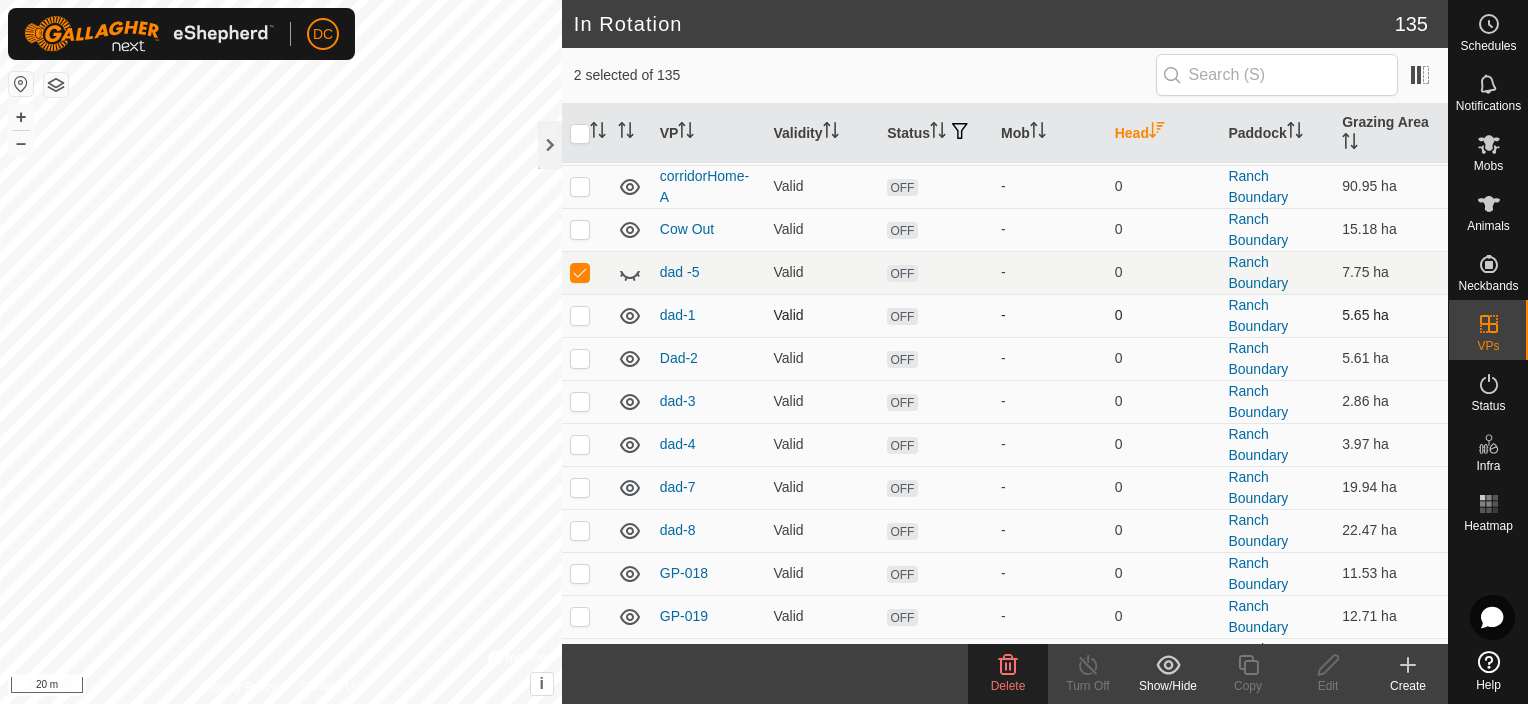 click at bounding box center (580, 315) 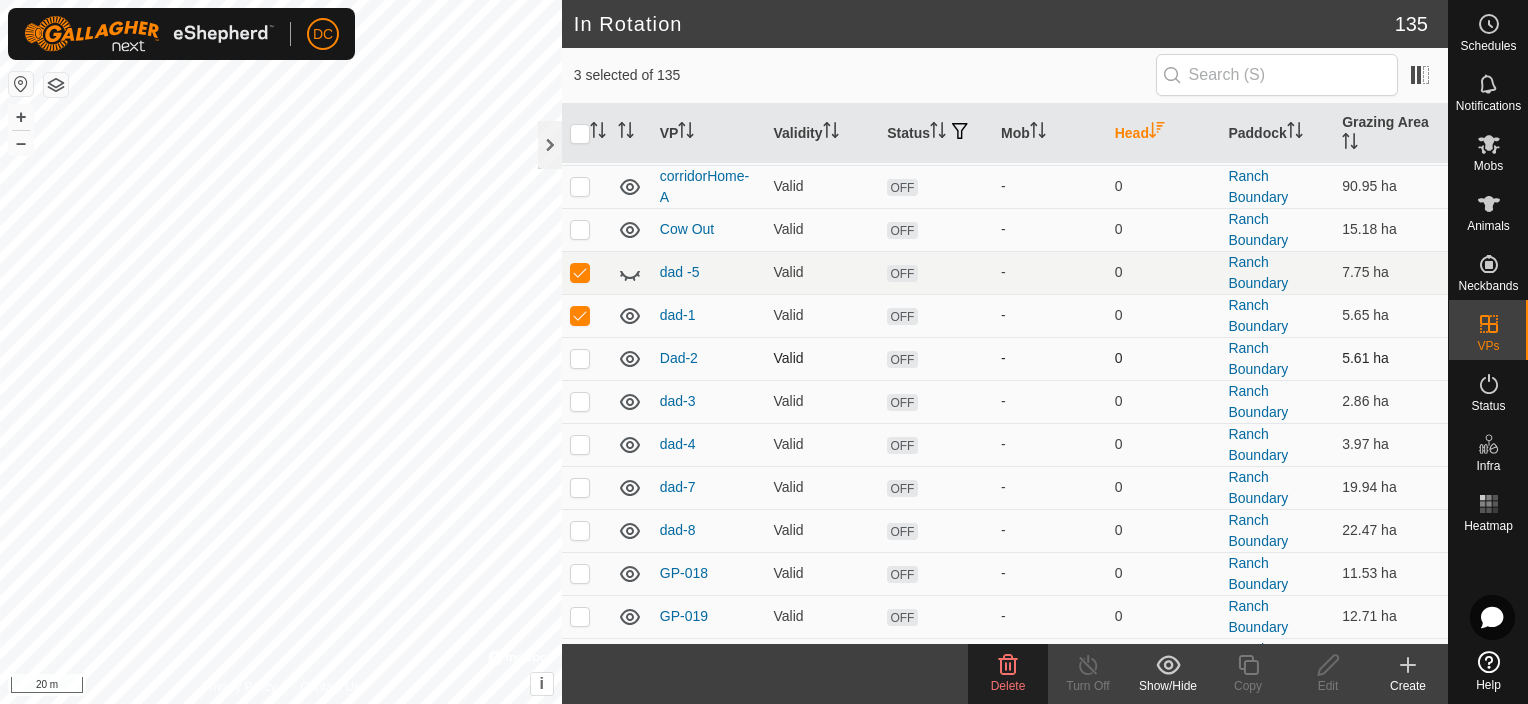 click at bounding box center [580, 358] 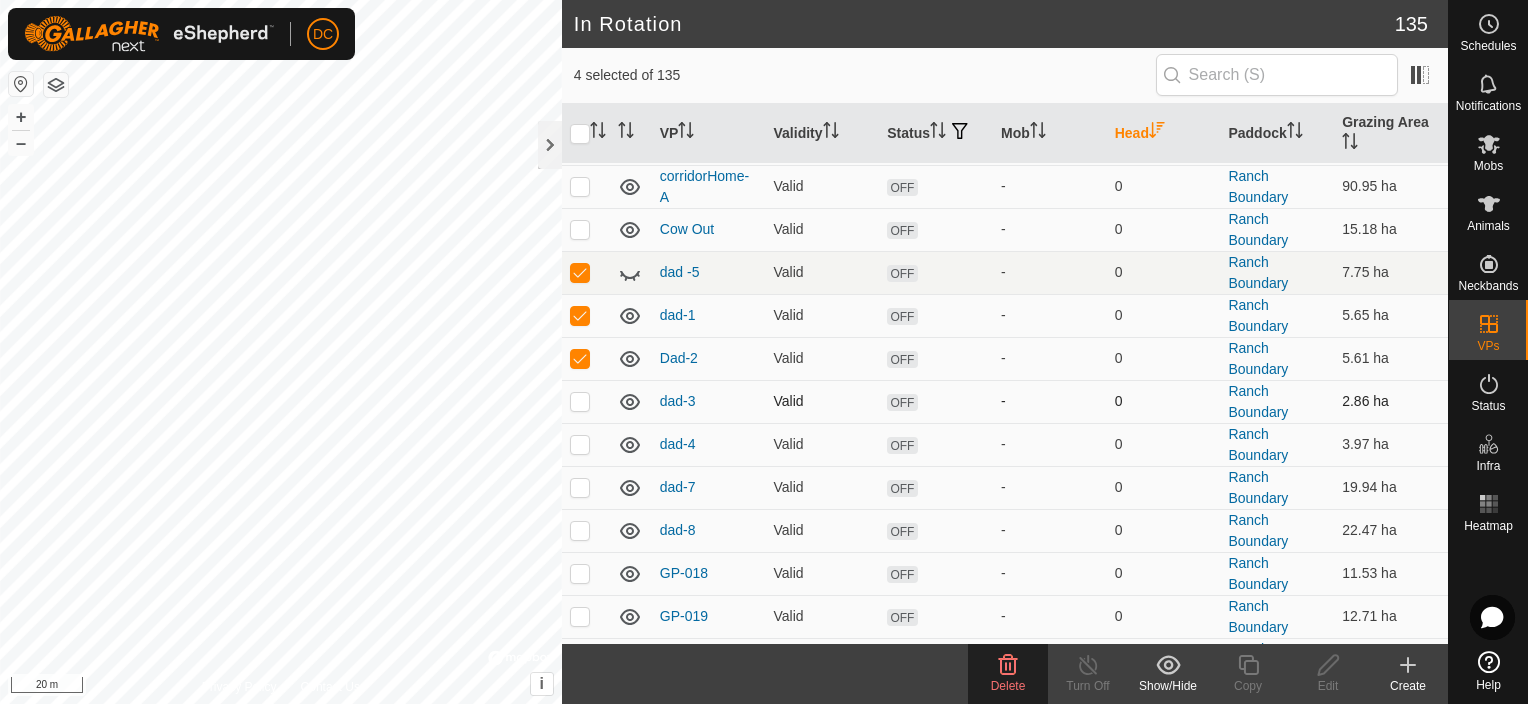 click at bounding box center (580, 401) 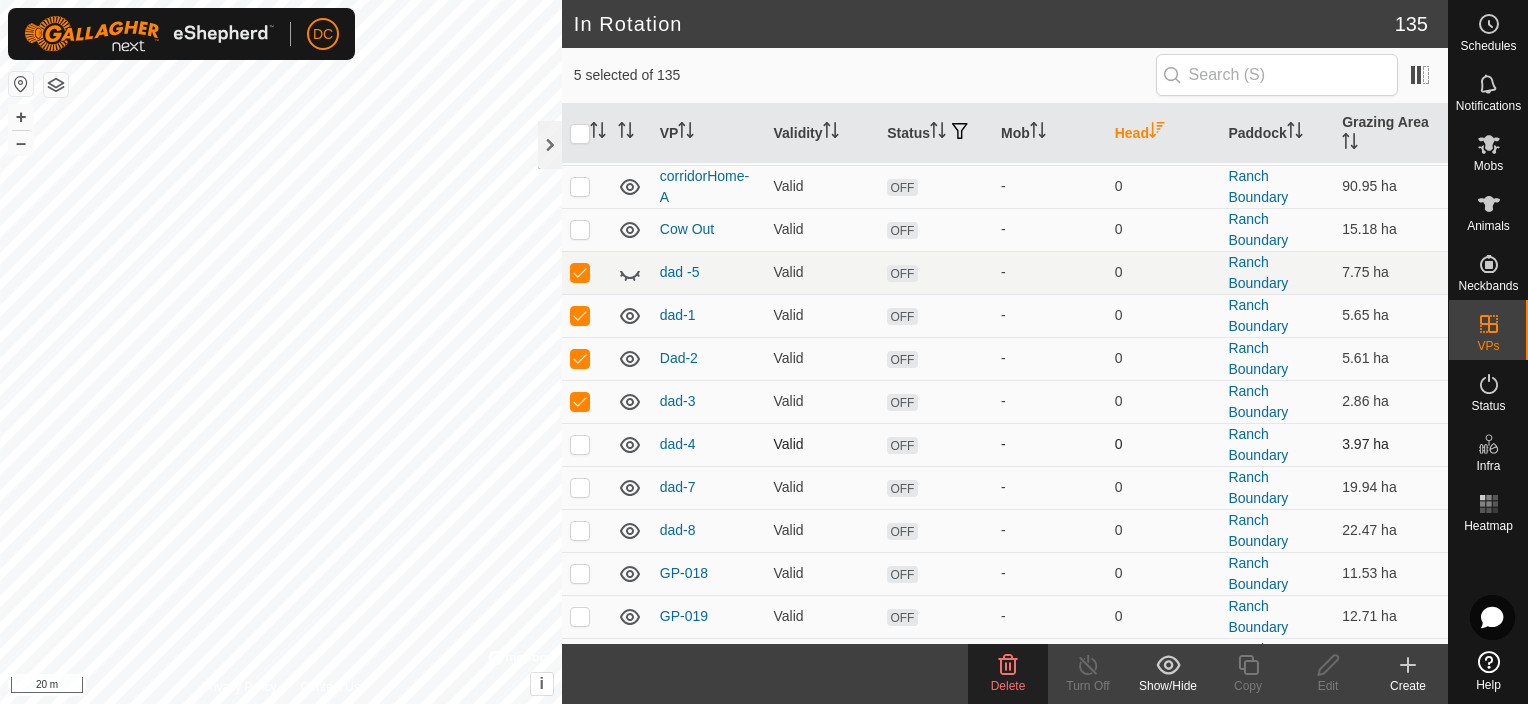 click at bounding box center [580, 444] 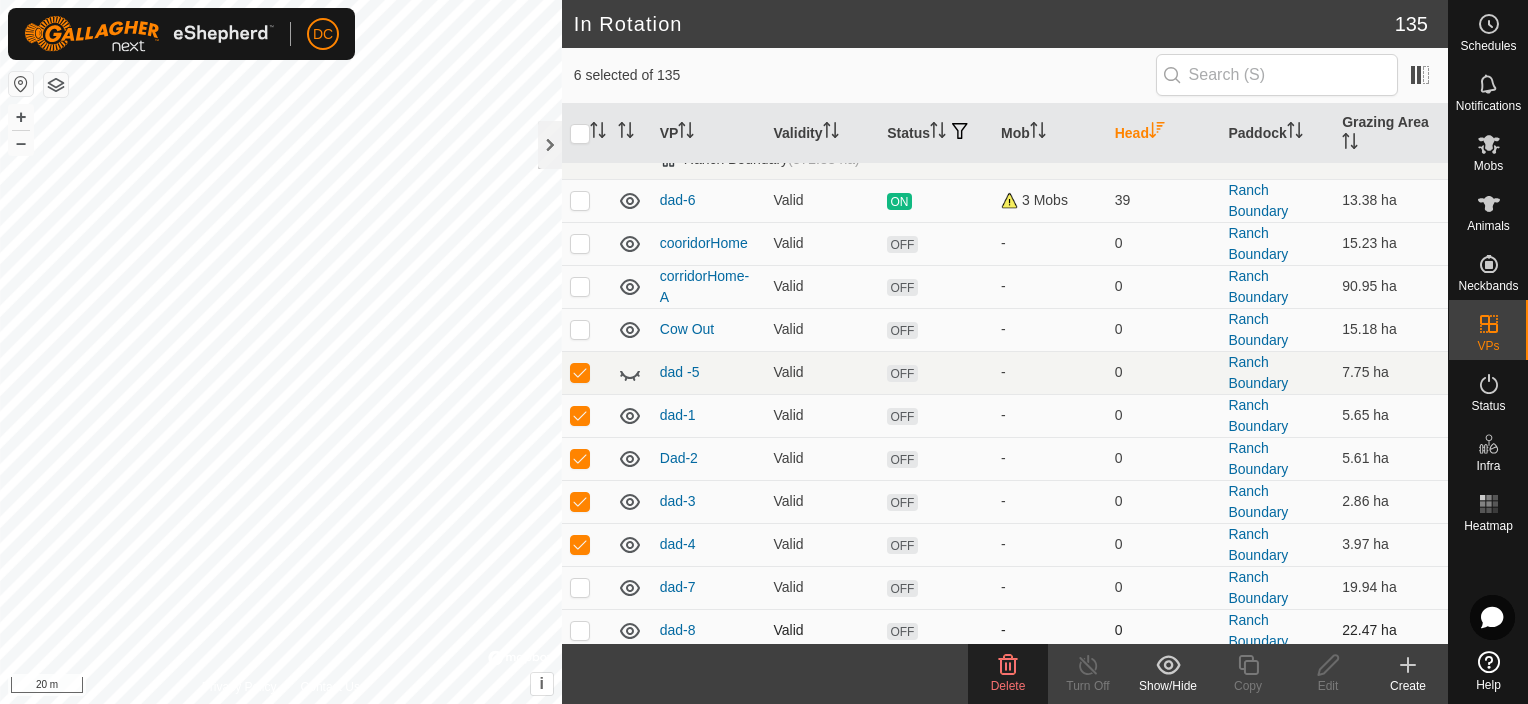 scroll, scrollTop: 204, scrollLeft: 0, axis: vertical 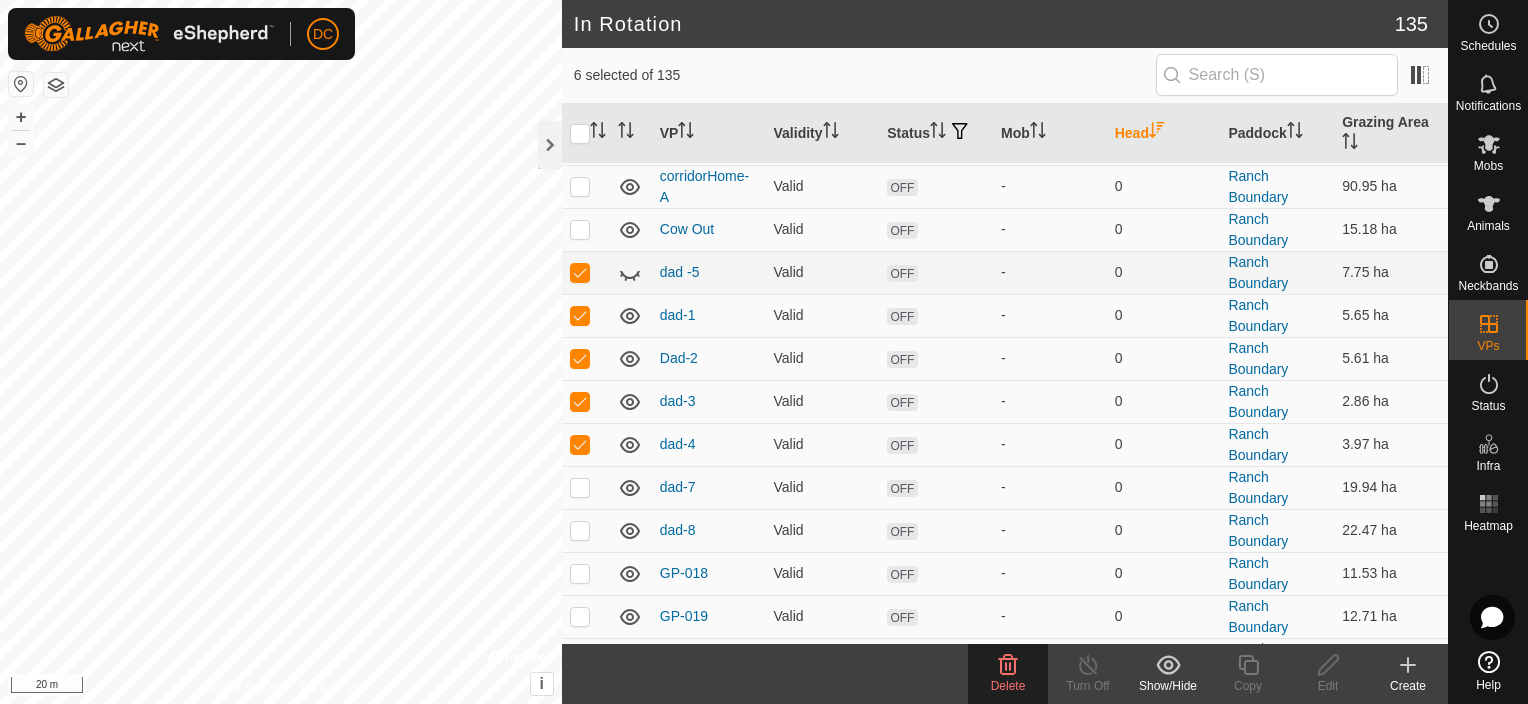 click 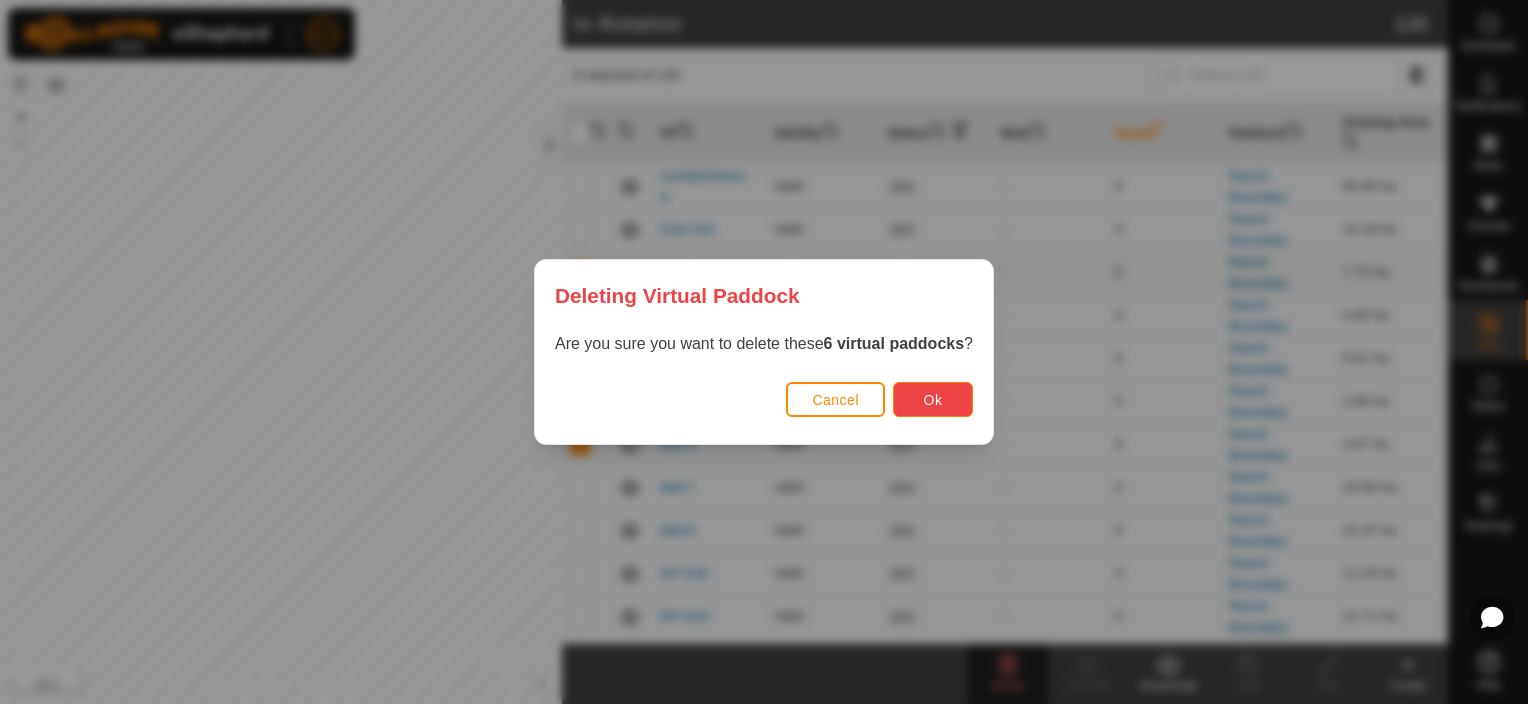 click on "Ok" at bounding box center (933, 399) 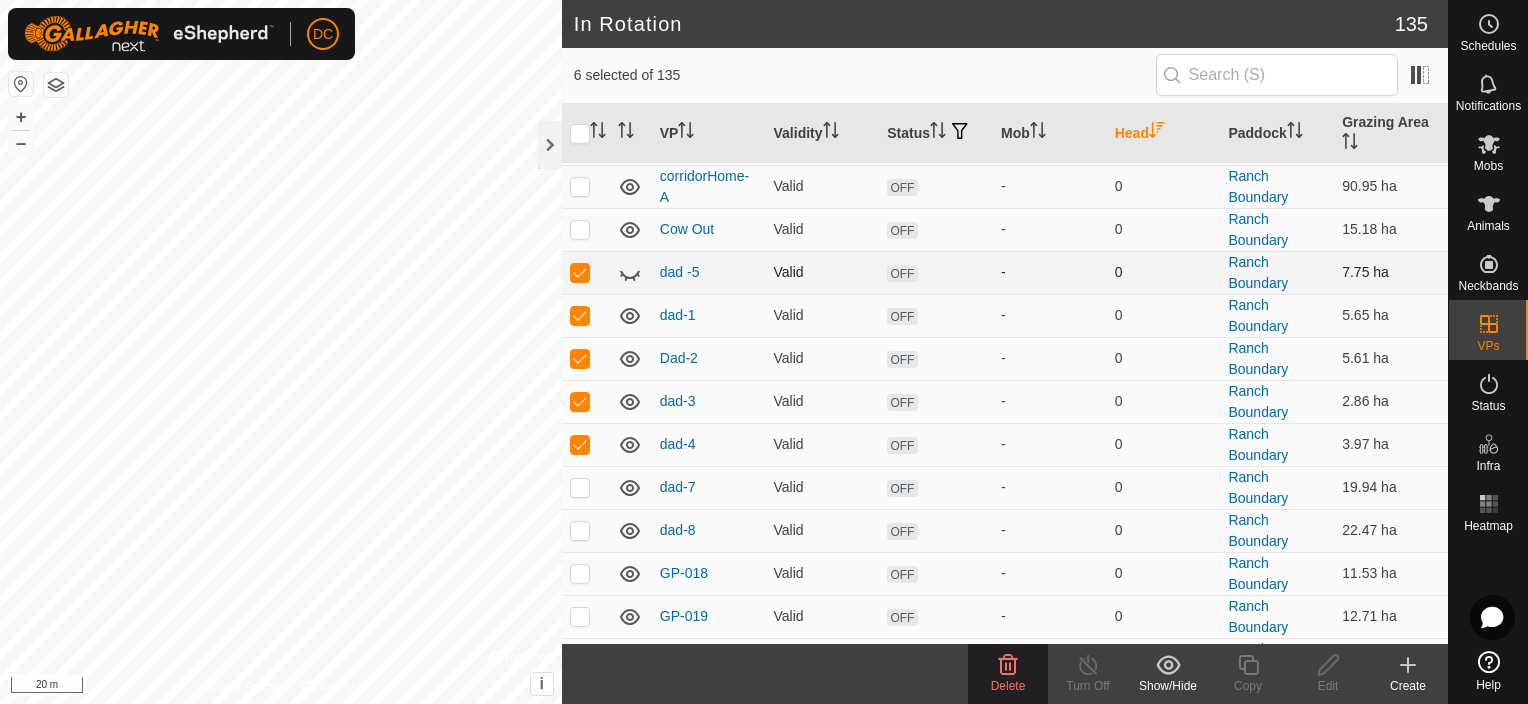 drag, startPoint x: 580, startPoint y: 271, endPoint x: 586, endPoint y: 288, distance: 18.027756 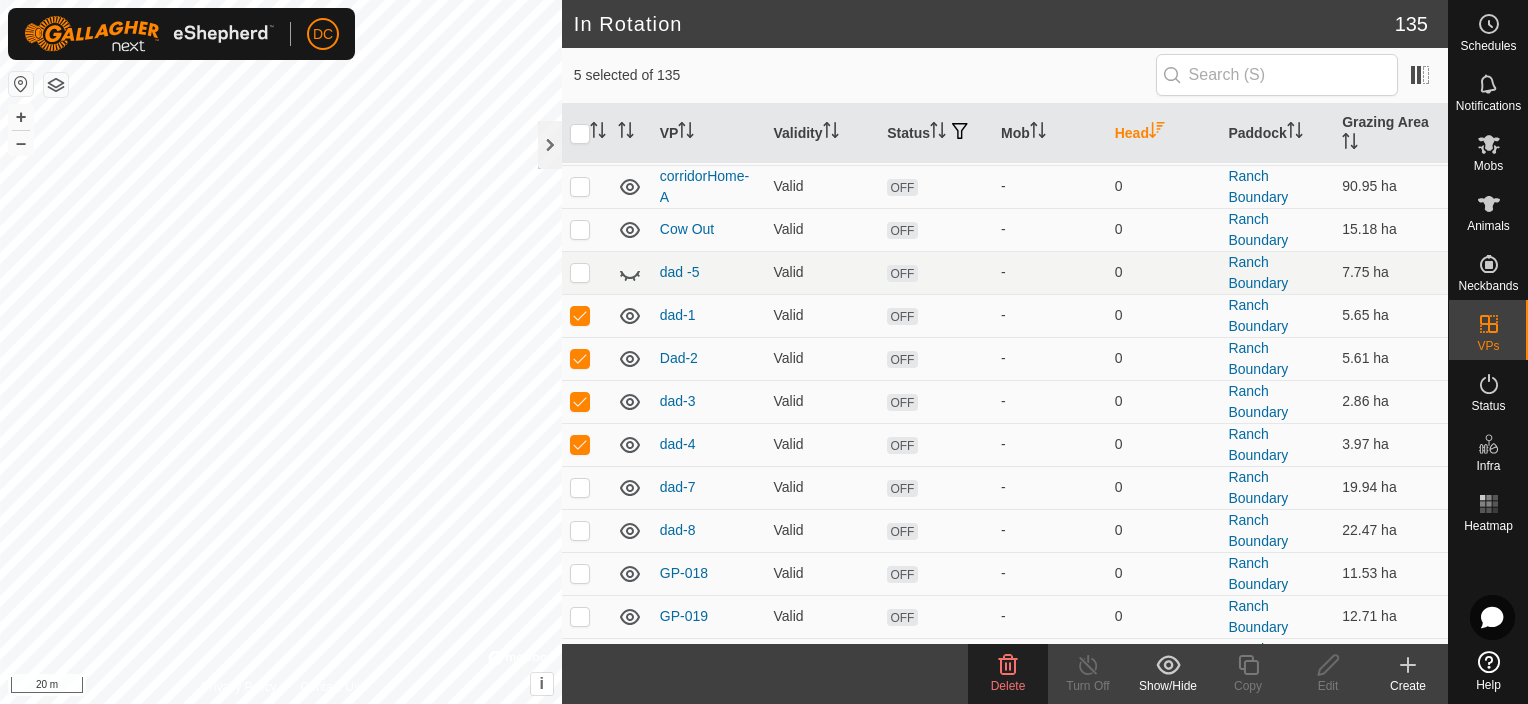 click 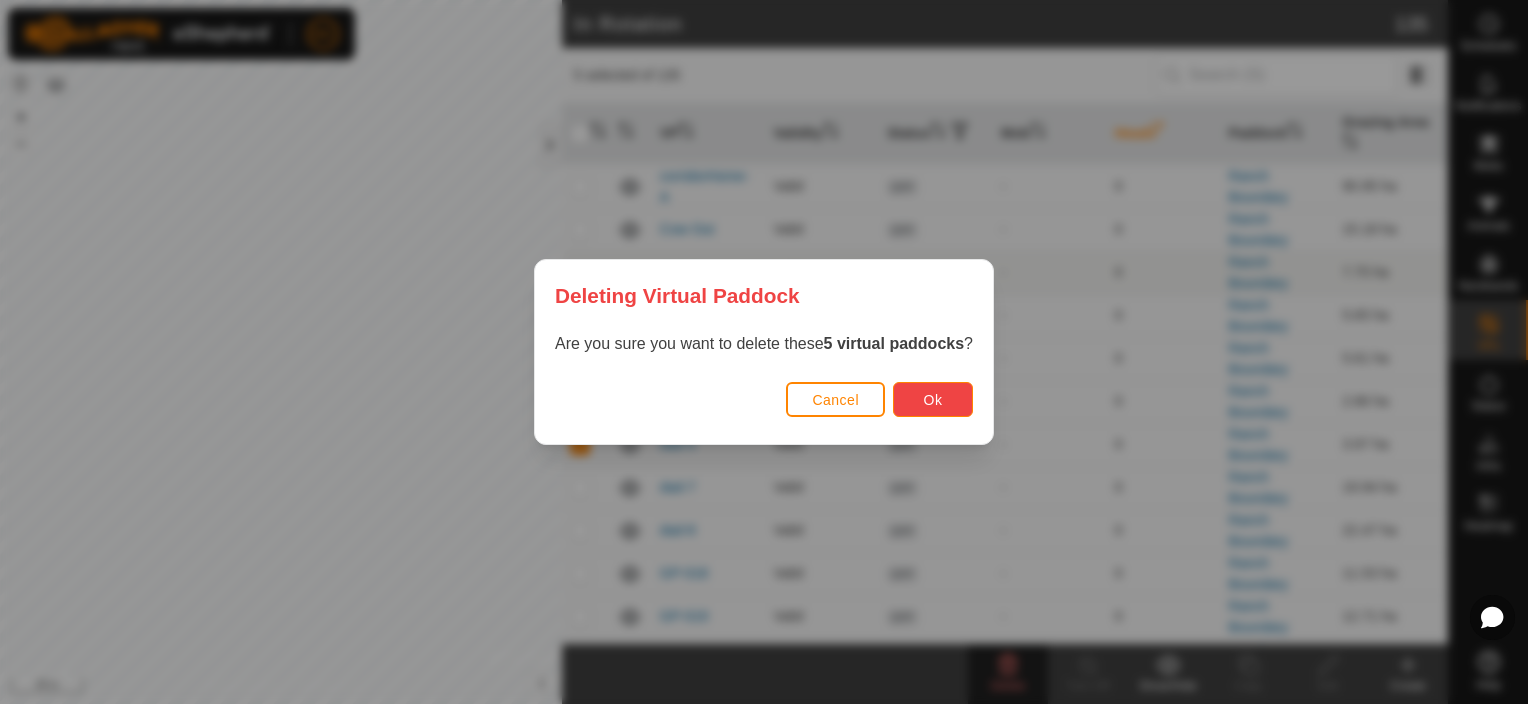 click on "Ok" at bounding box center (933, 399) 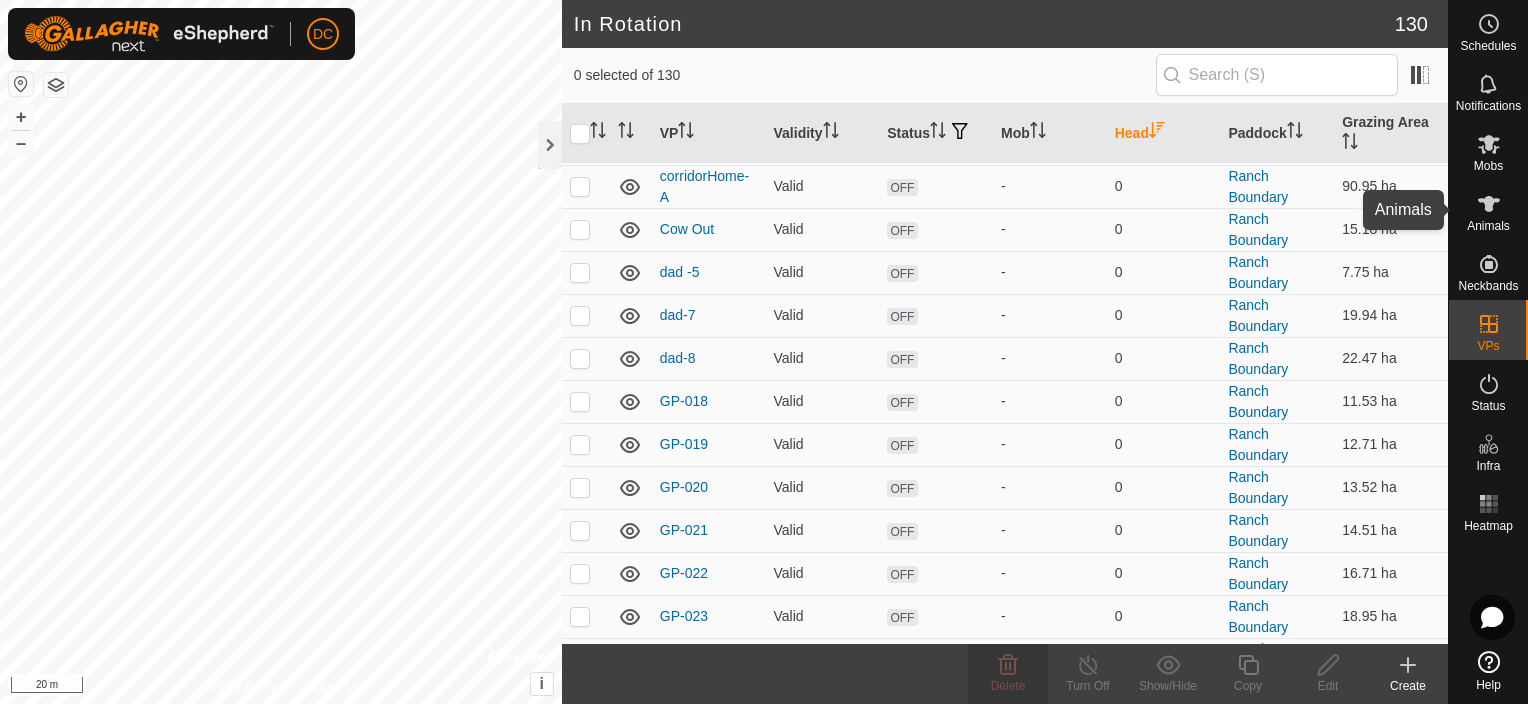 click at bounding box center (1489, 204) 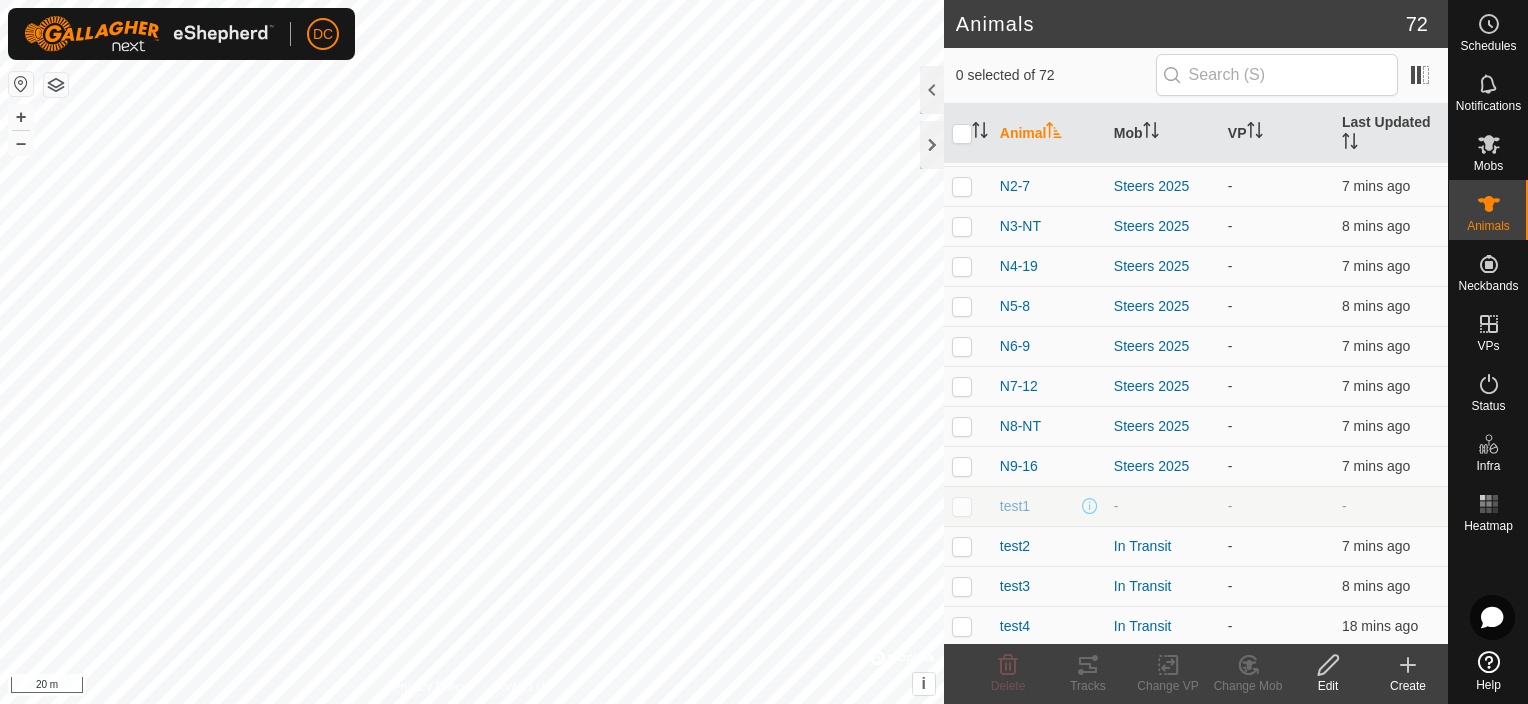 scroll, scrollTop: 2399, scrollLeft: 0, axis: vertical 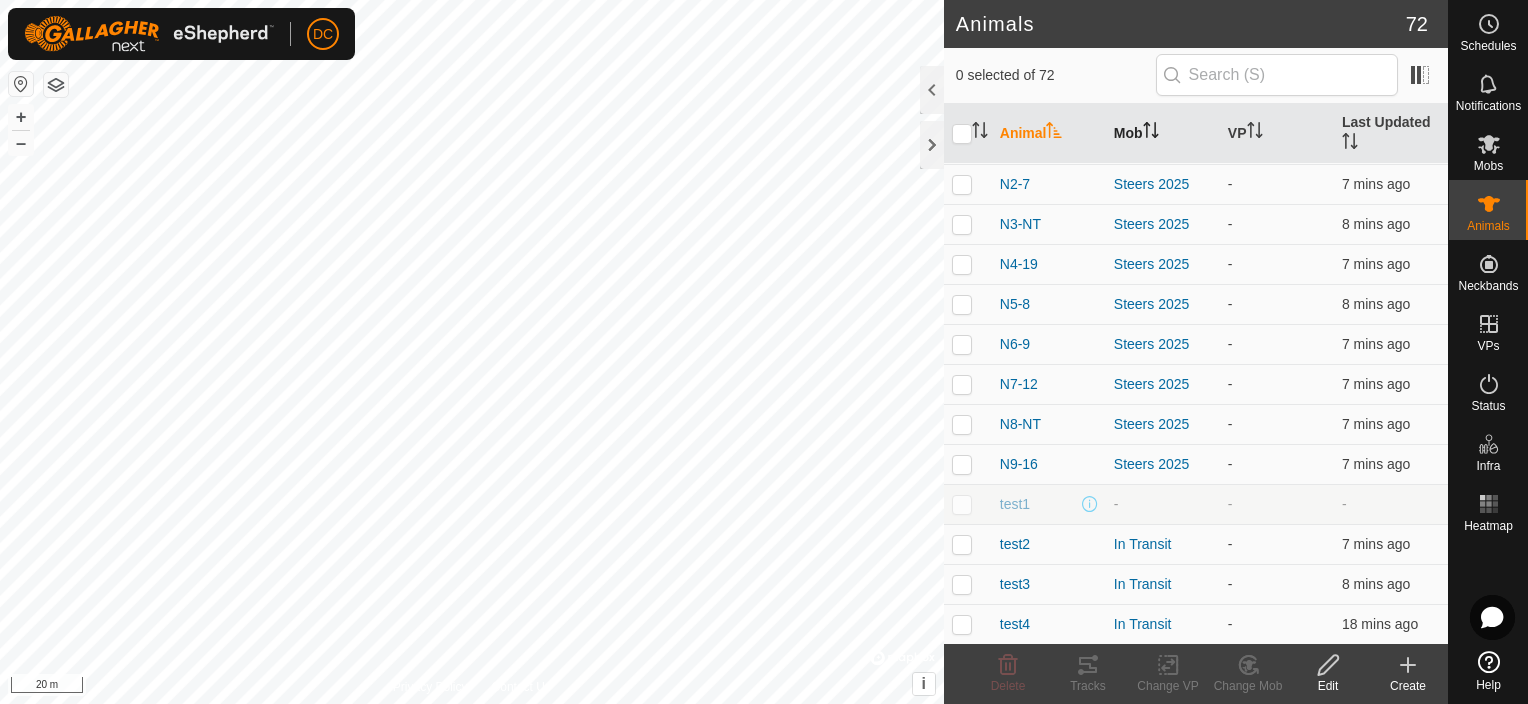 click 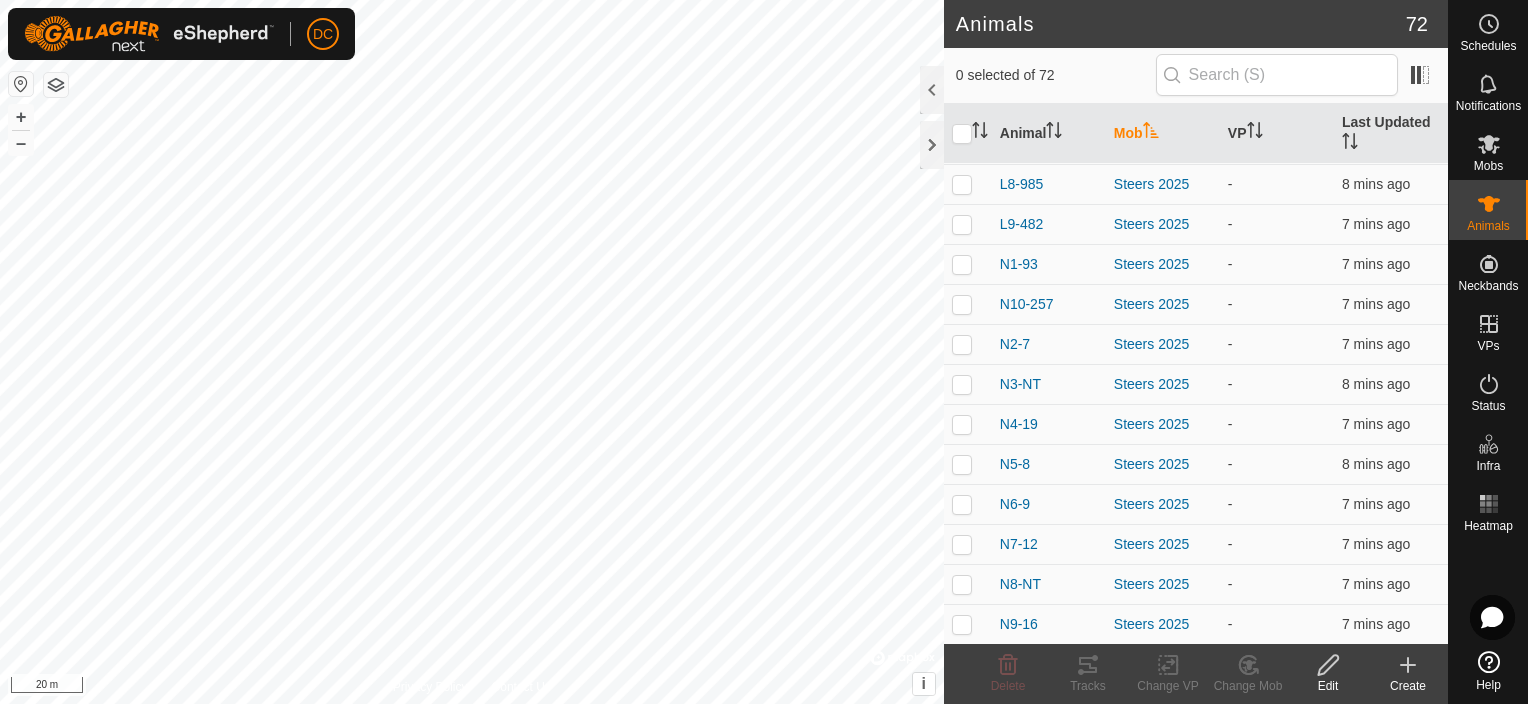 scroll, scrollTop: 0, scrollLeft: 0, axis: both 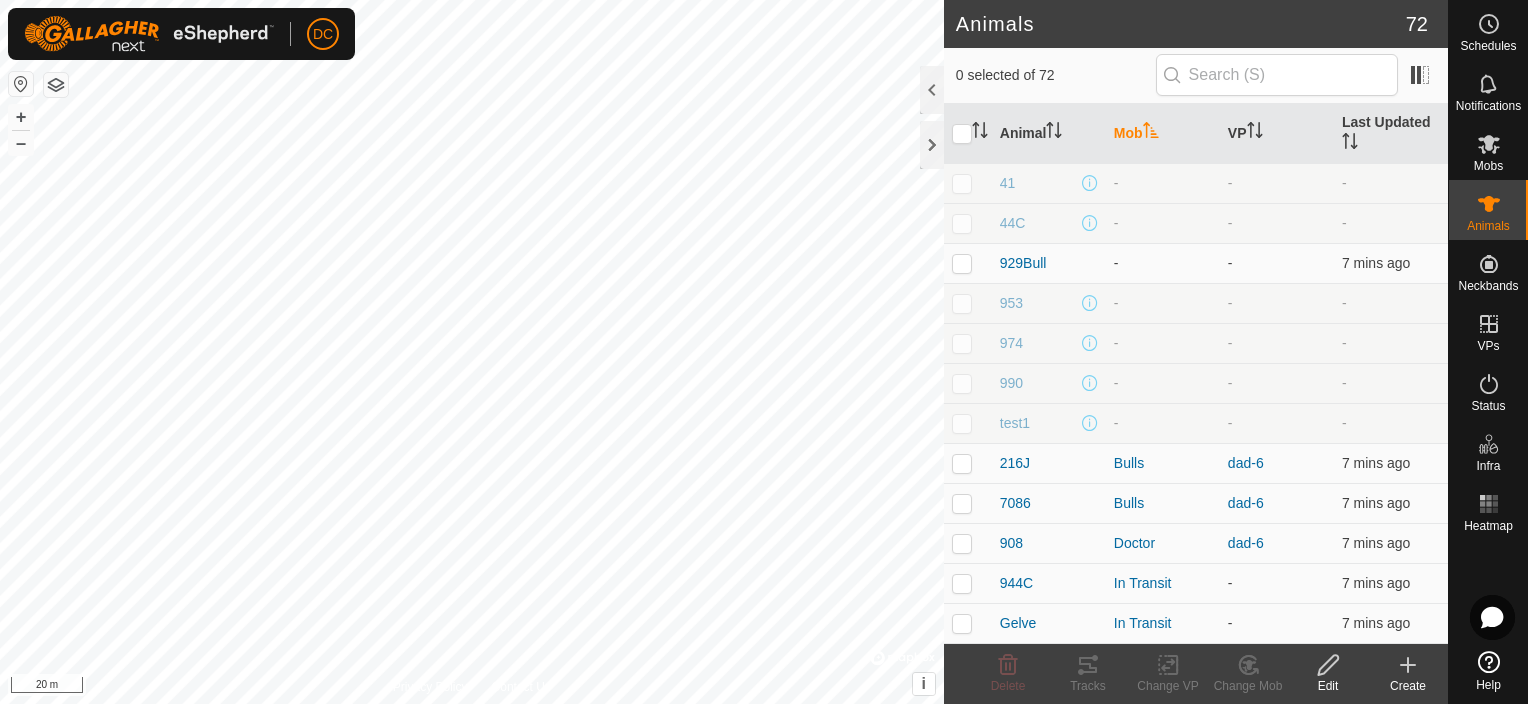 click 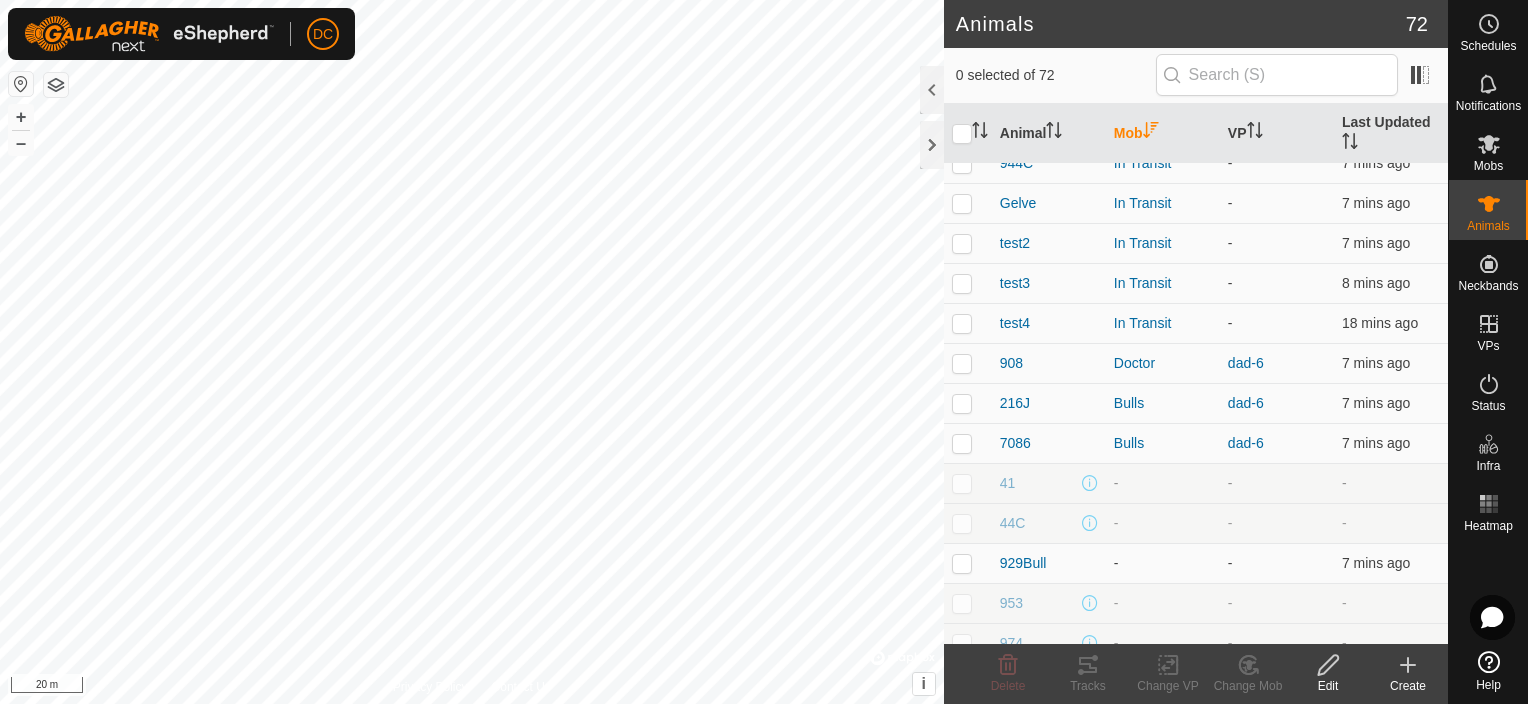 scroll, scrollTop: 2399, scrollLeft: 0, axis: vertical 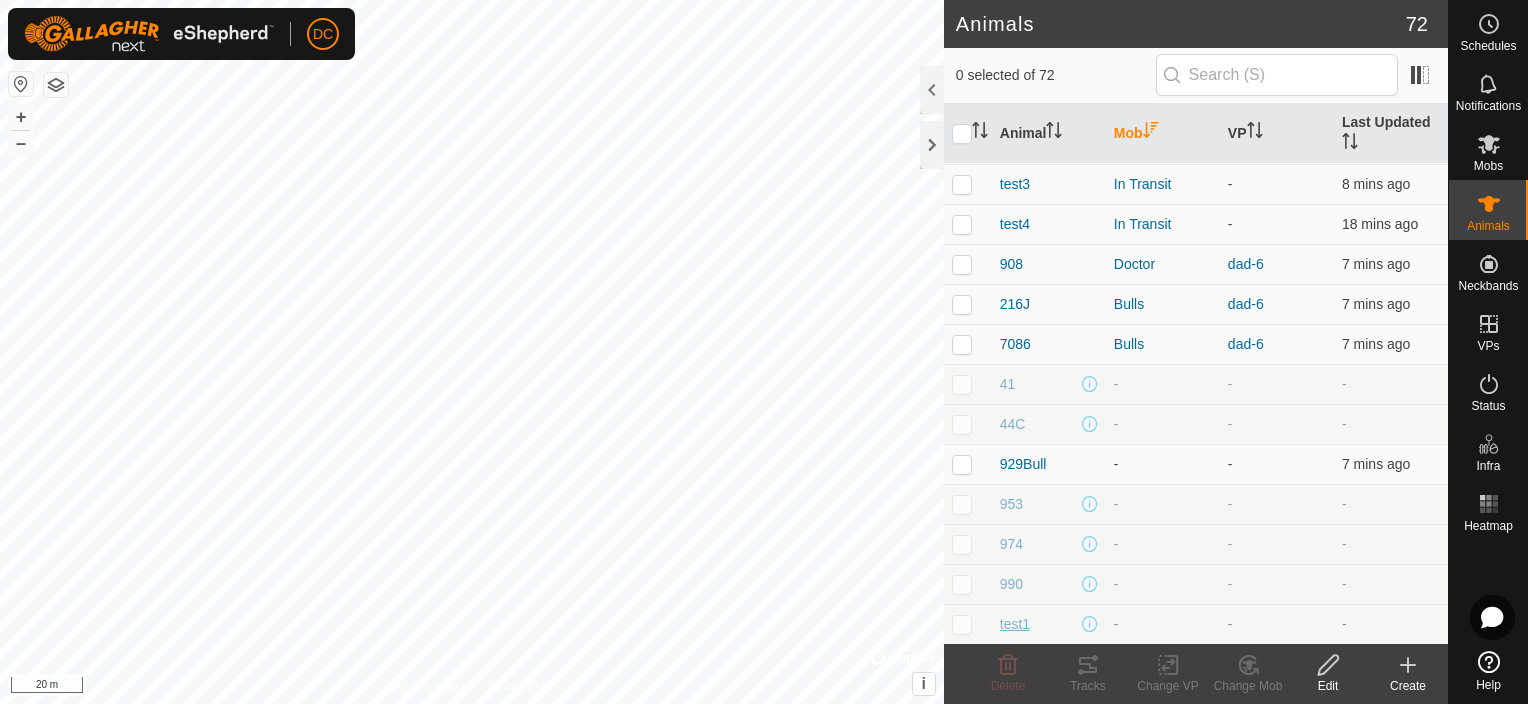 click on "test1" at bounding box center [1015, 624] 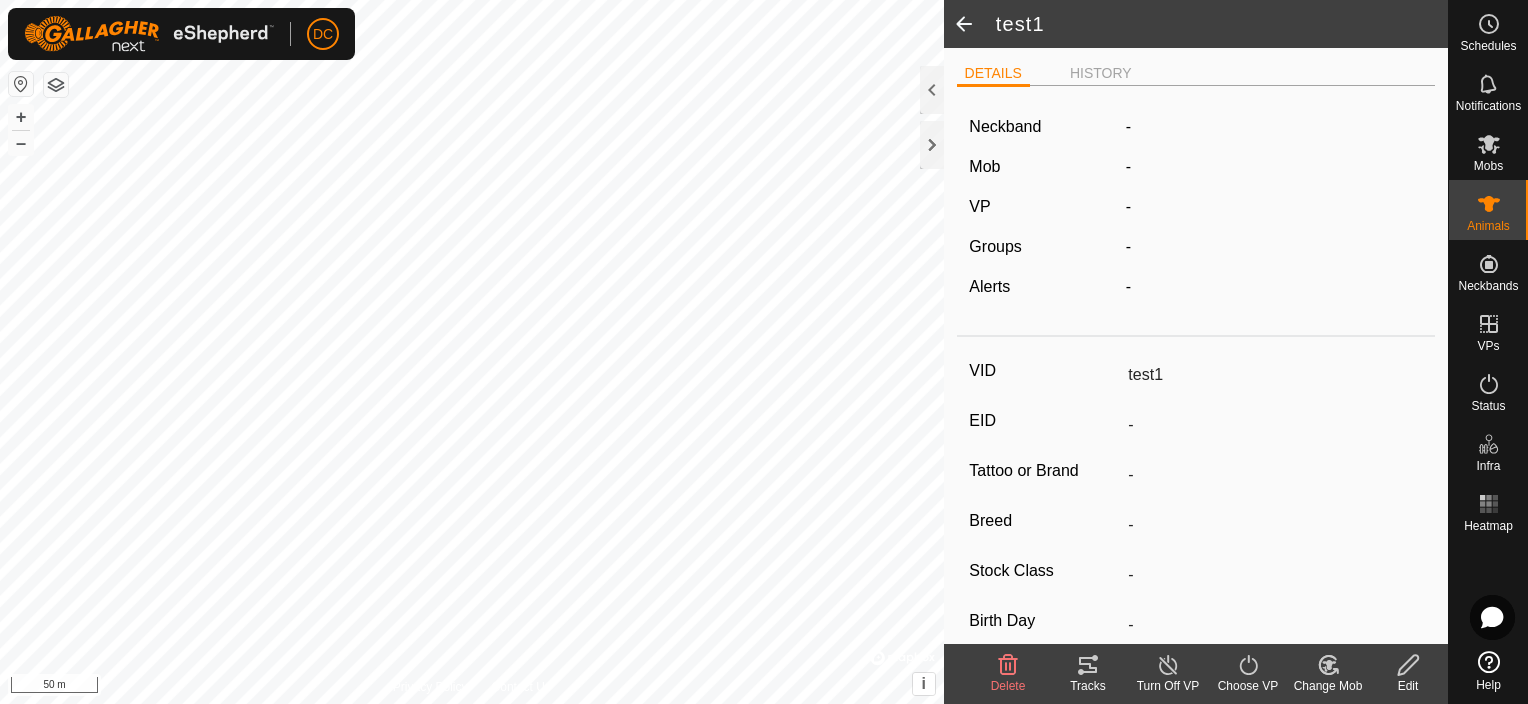 click 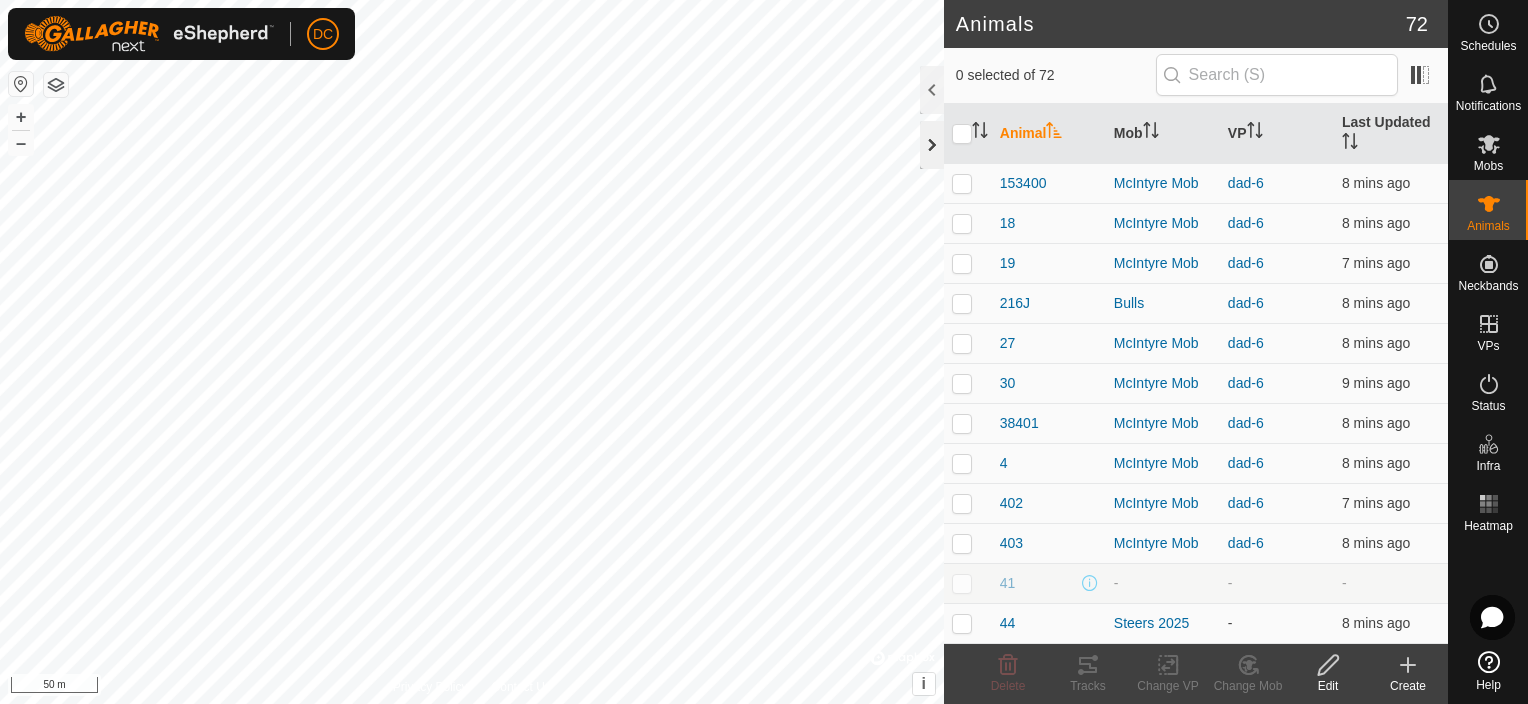 click 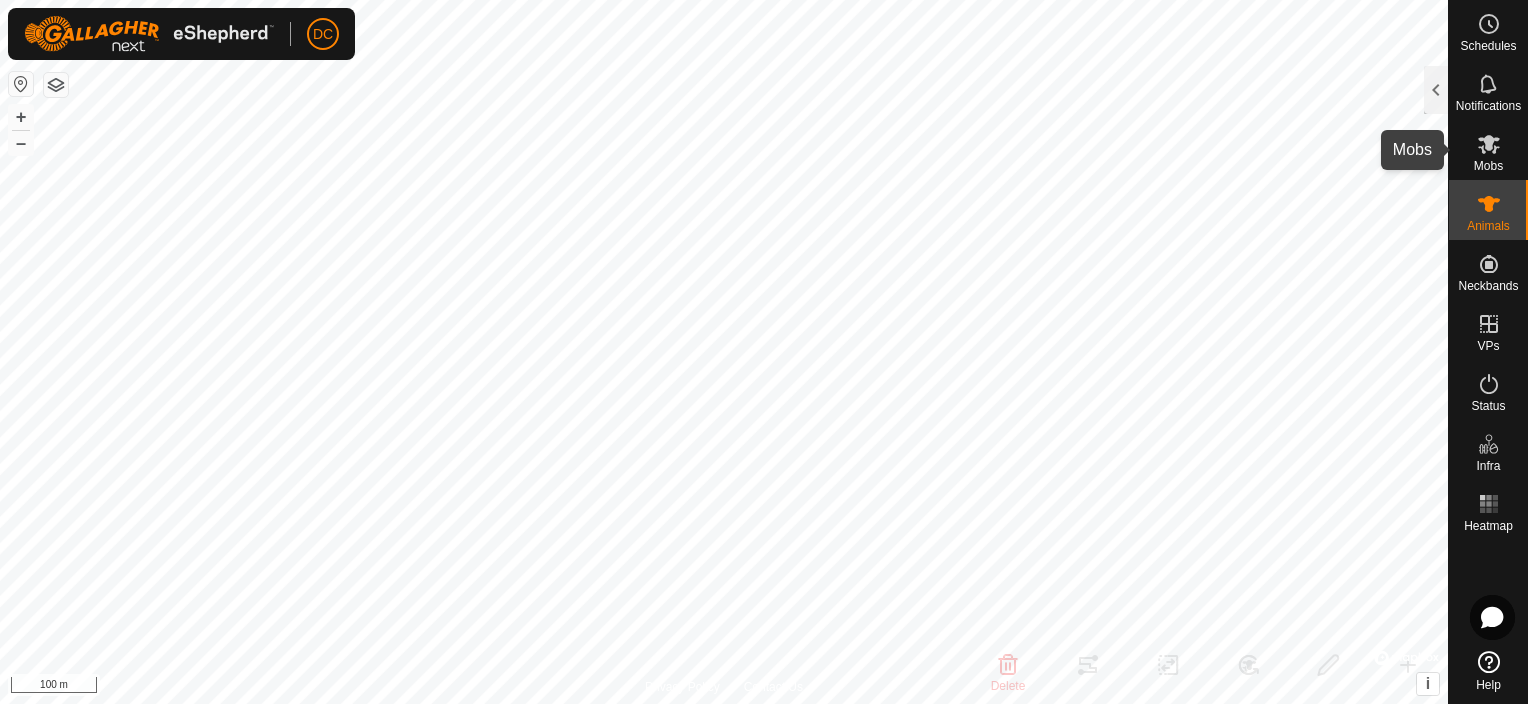 click 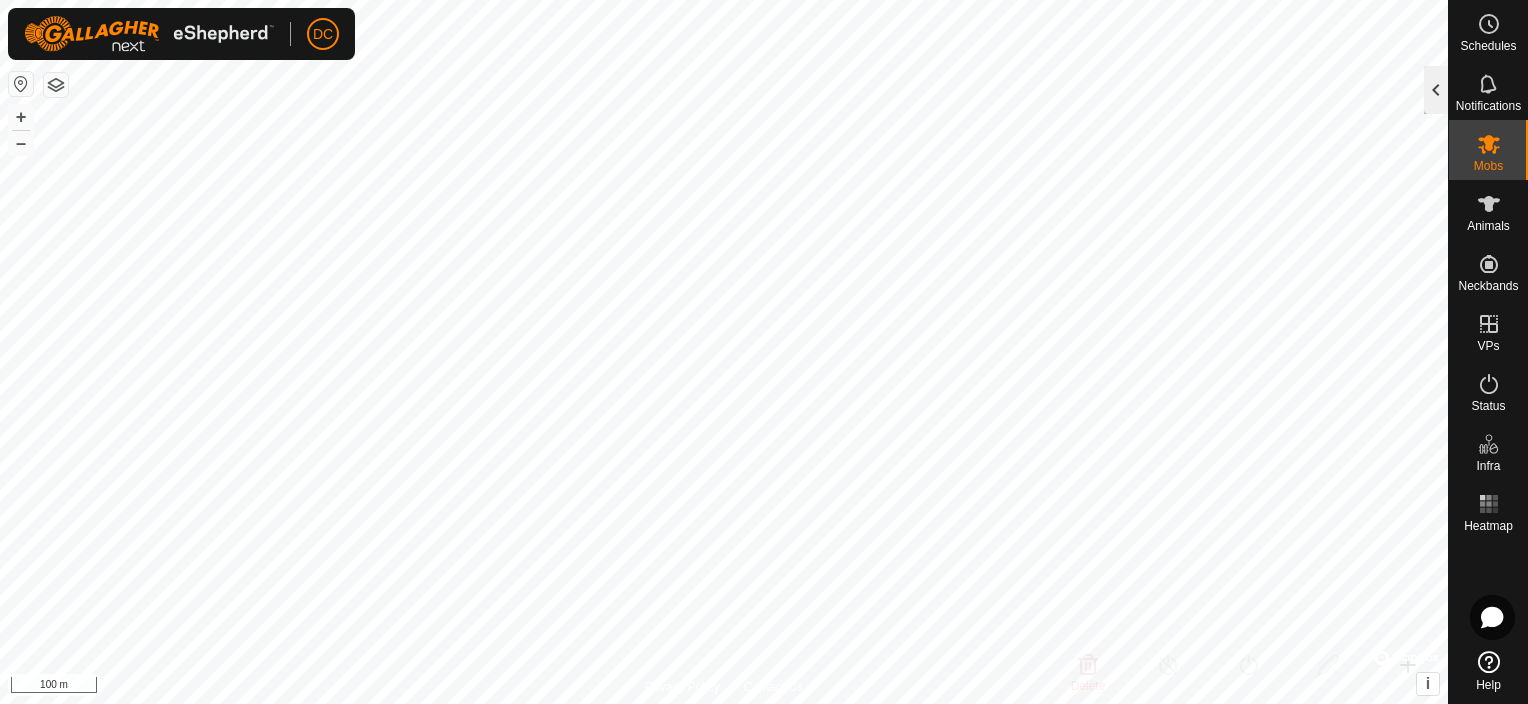 click 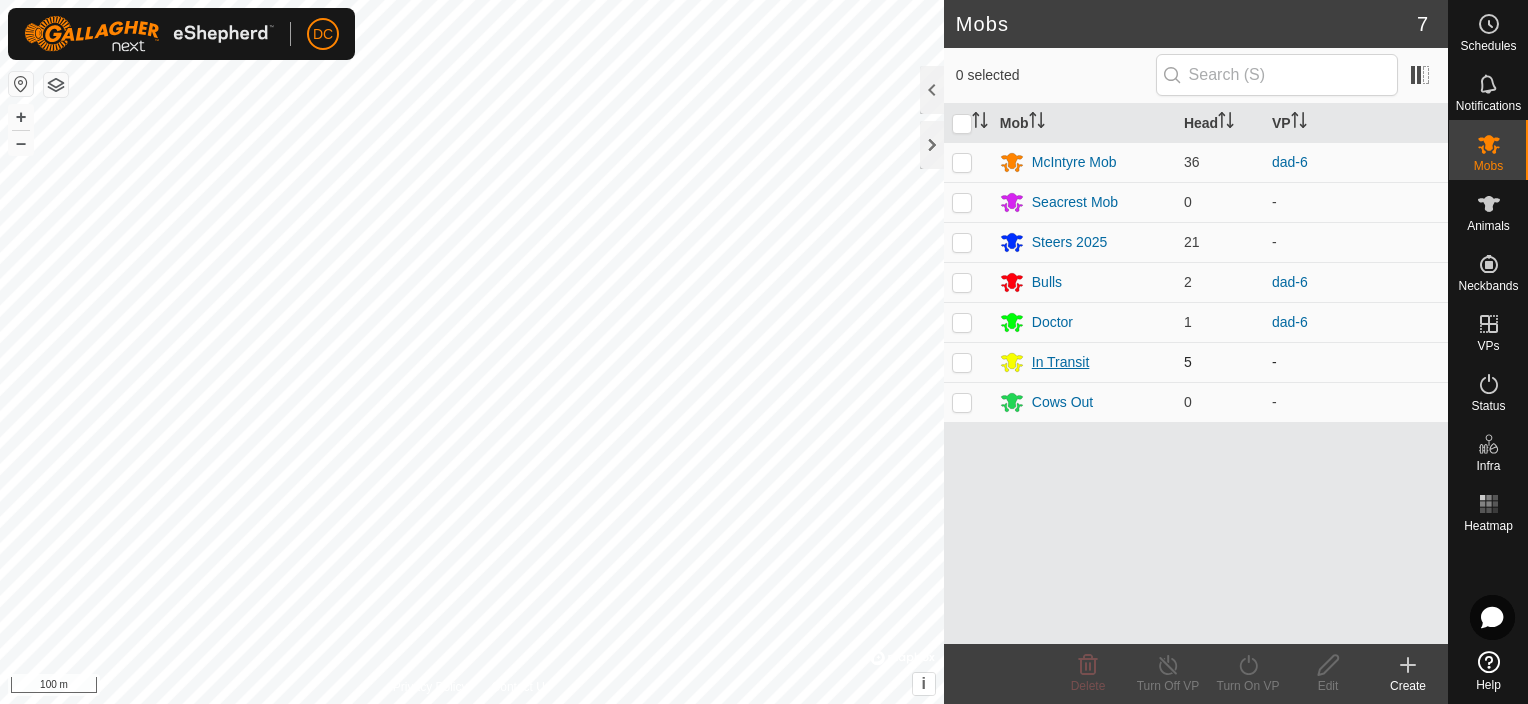 click on "In Transit" at bounding box center [1061, 362] 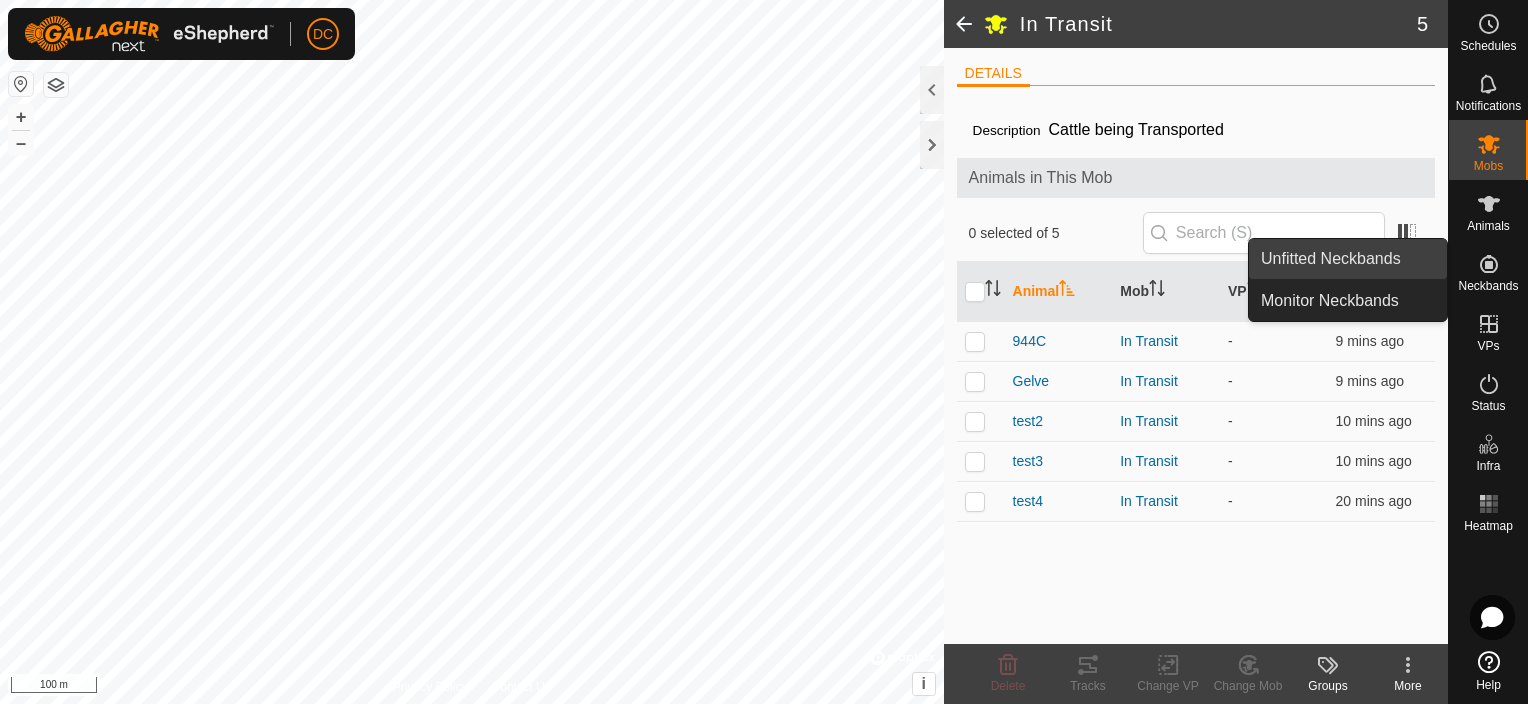 click on "Unfitted Neckbands" at bounding box center [1348, 259] 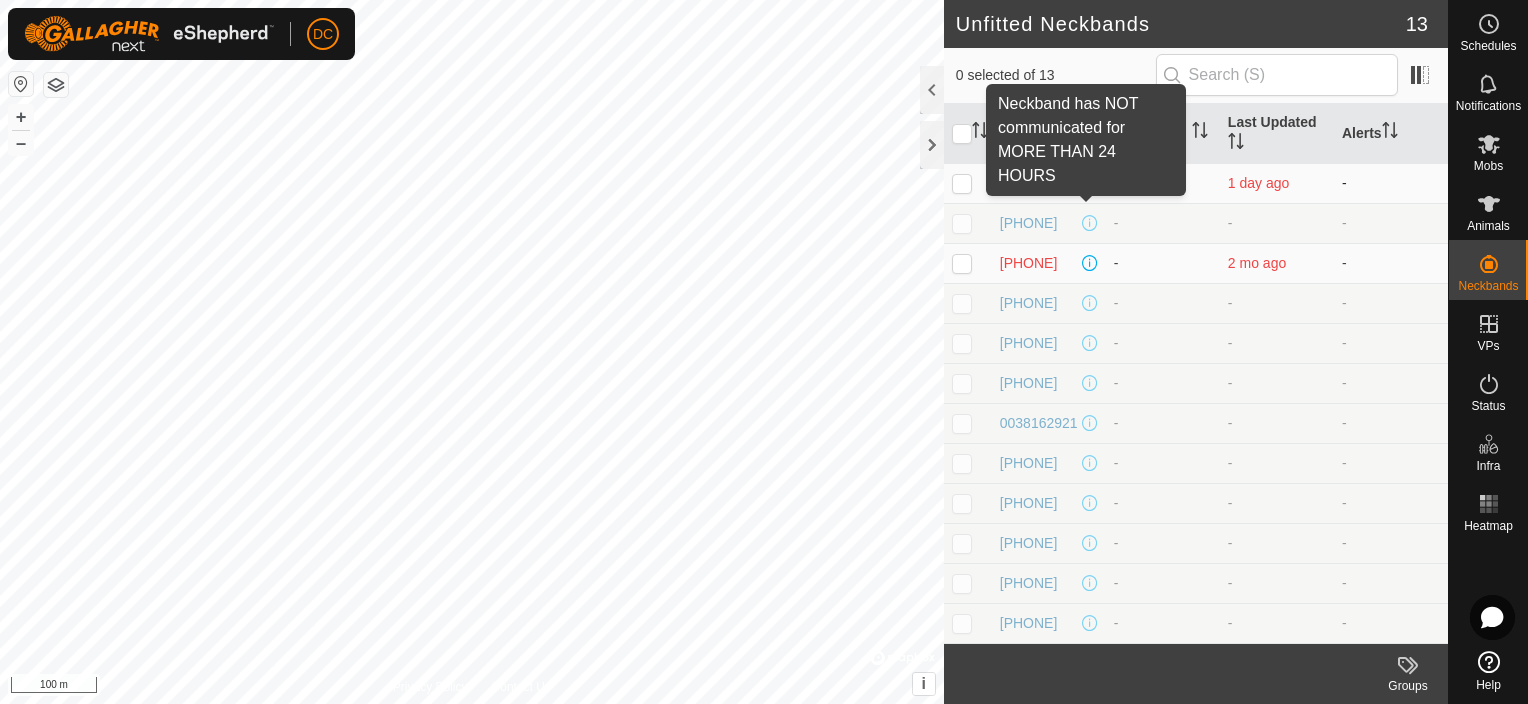 click at bounding box center (1090, 183) 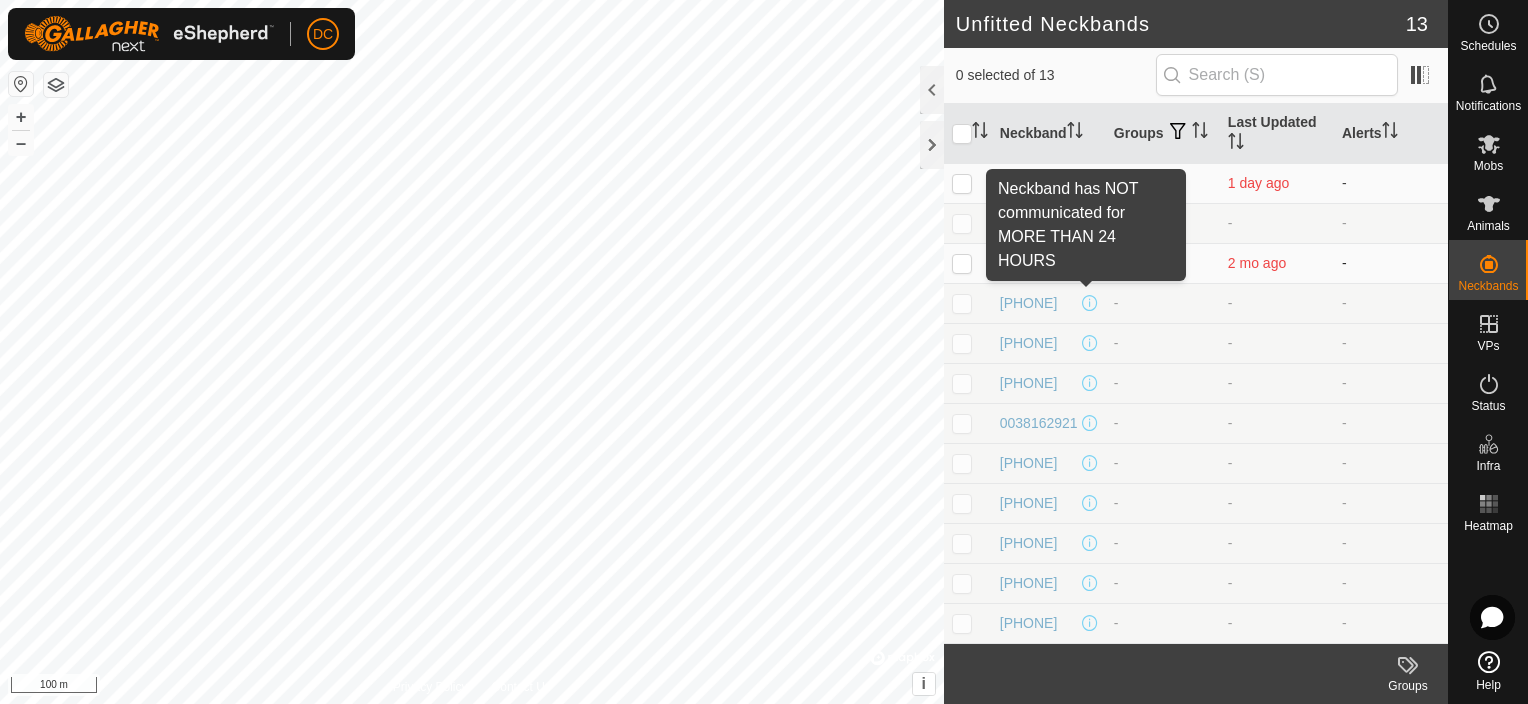 click at bounding box center [1090, 263] 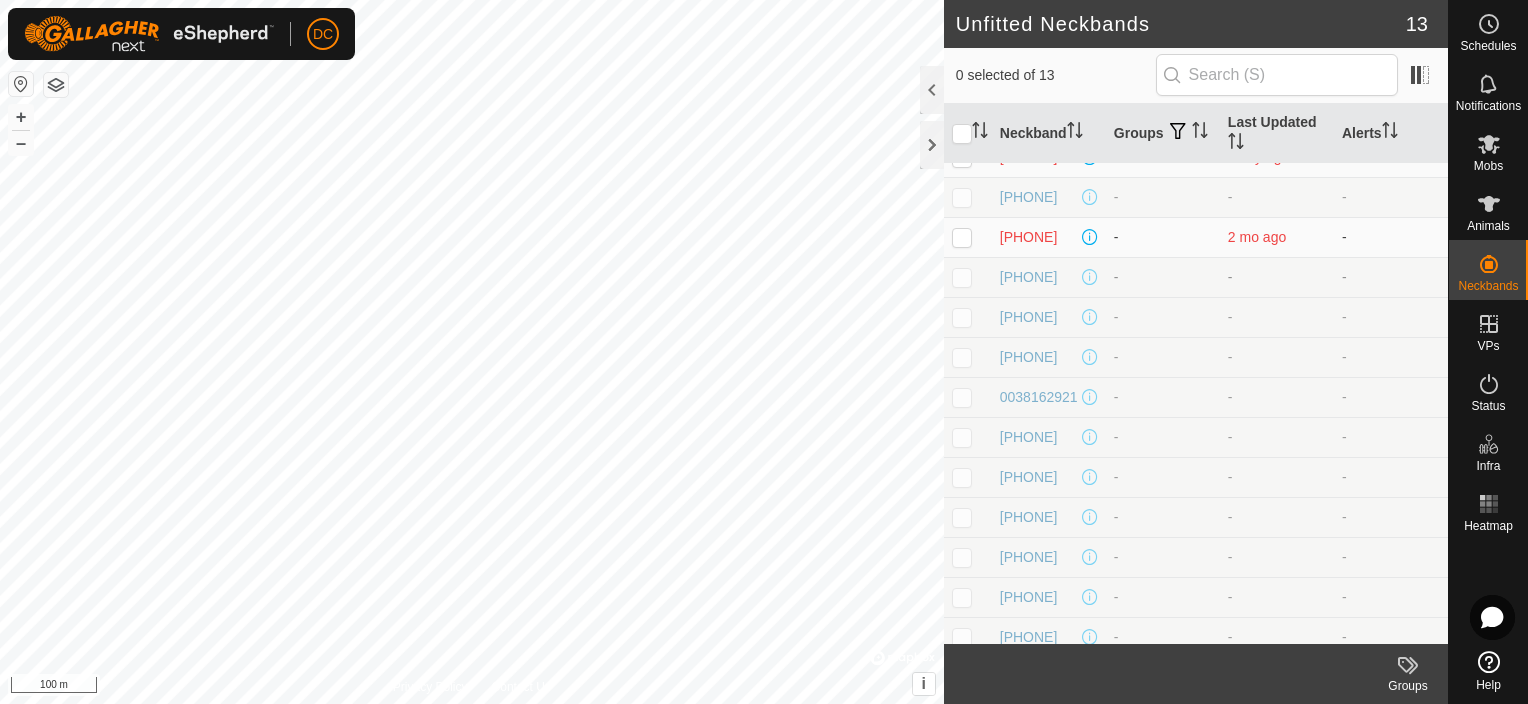 scroll, scrollTop: 0, scrollLeft: 0, axis: both 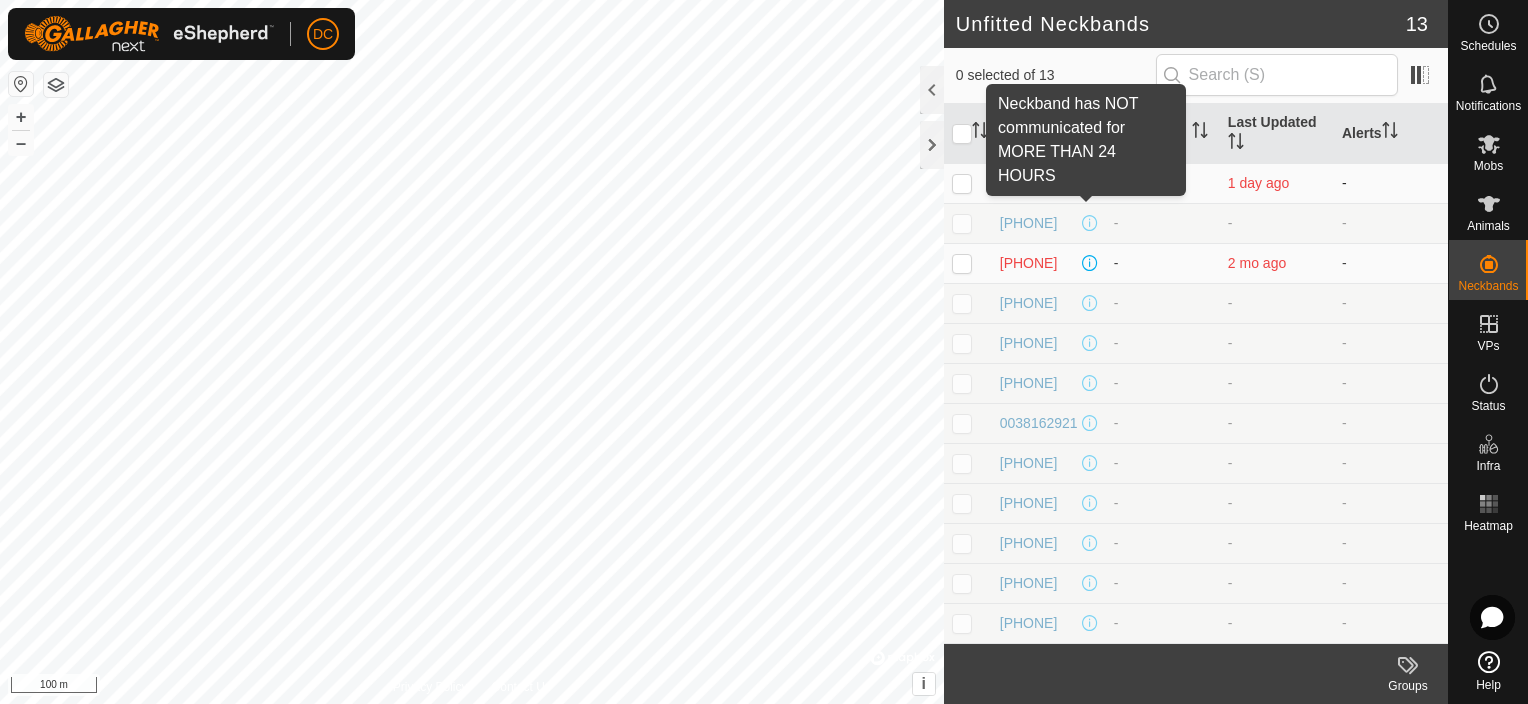 click at bounding box center [1090, 183] 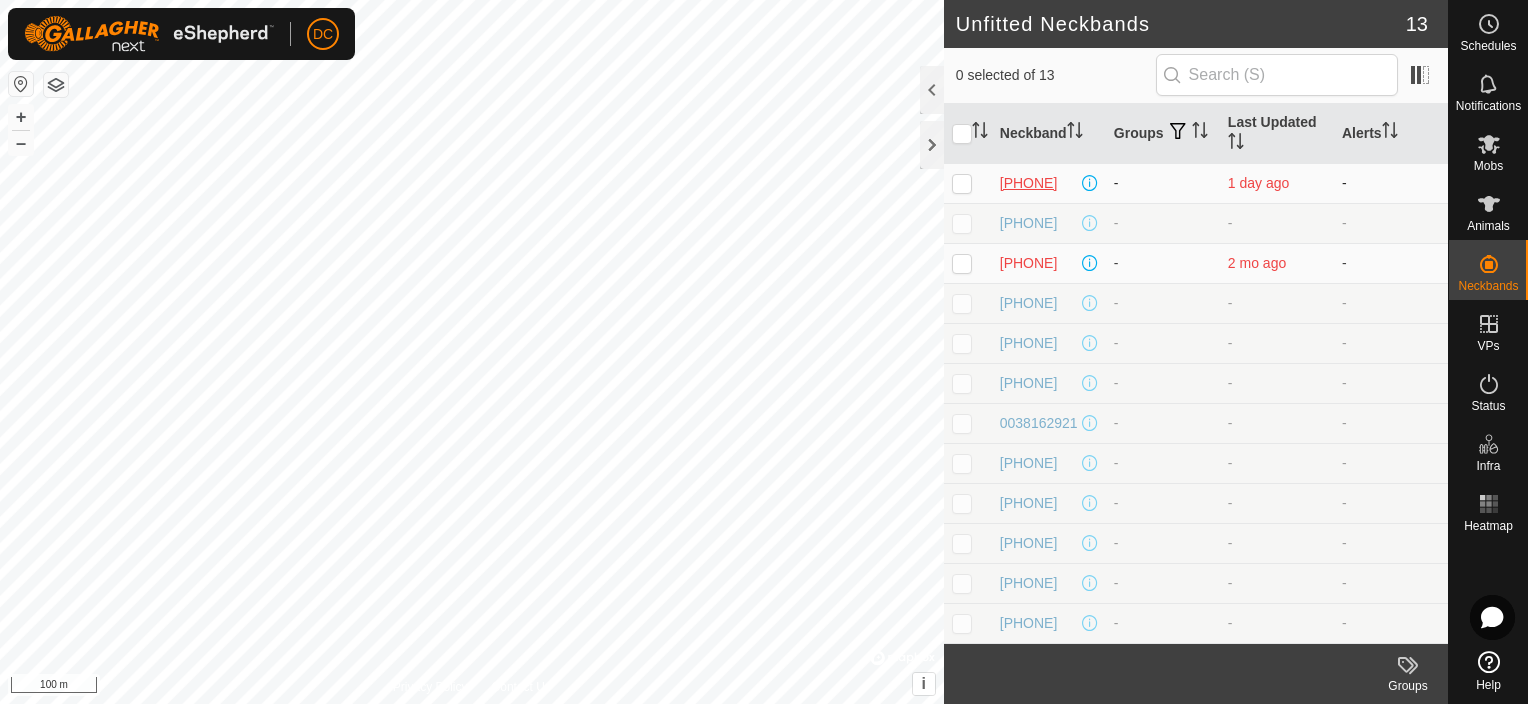 click on "0170323331" at bounding box center (1029, 183) 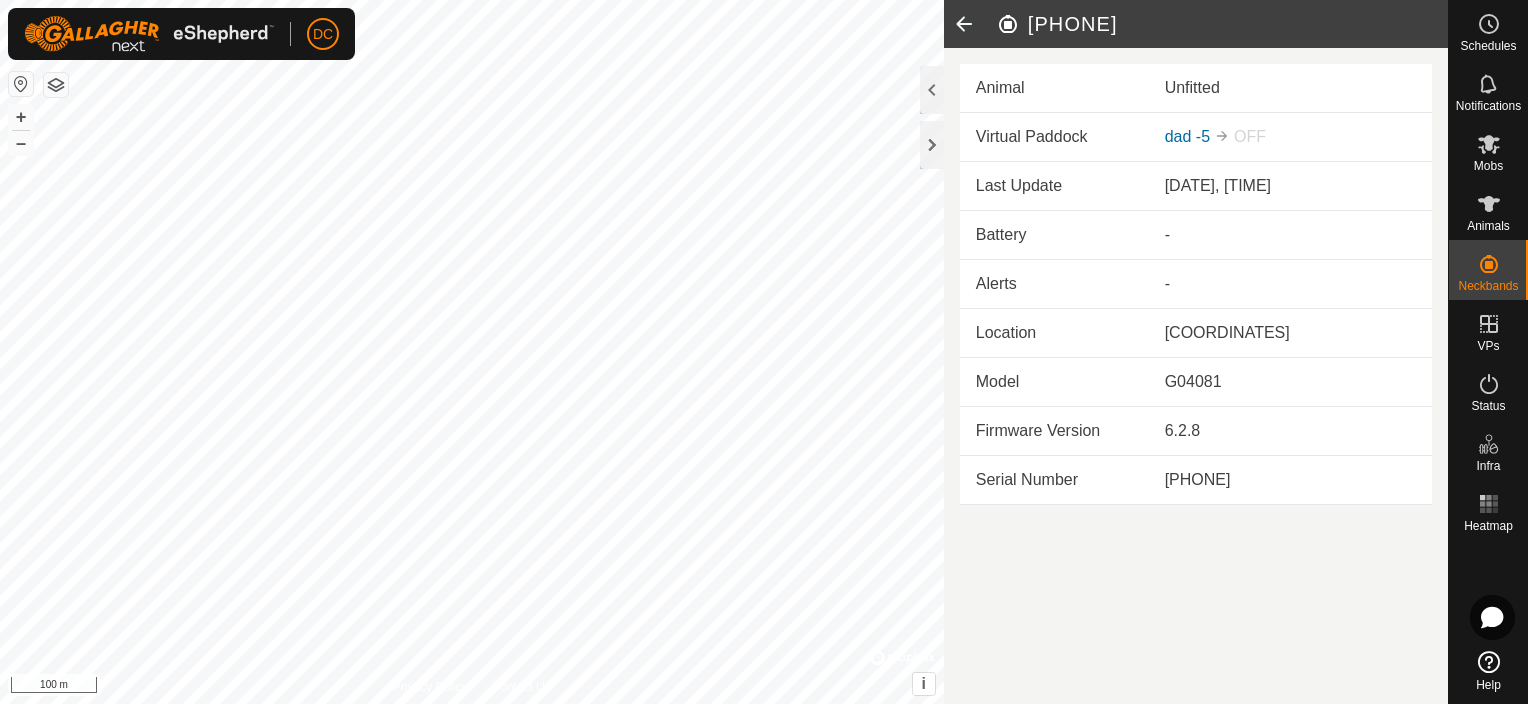 click 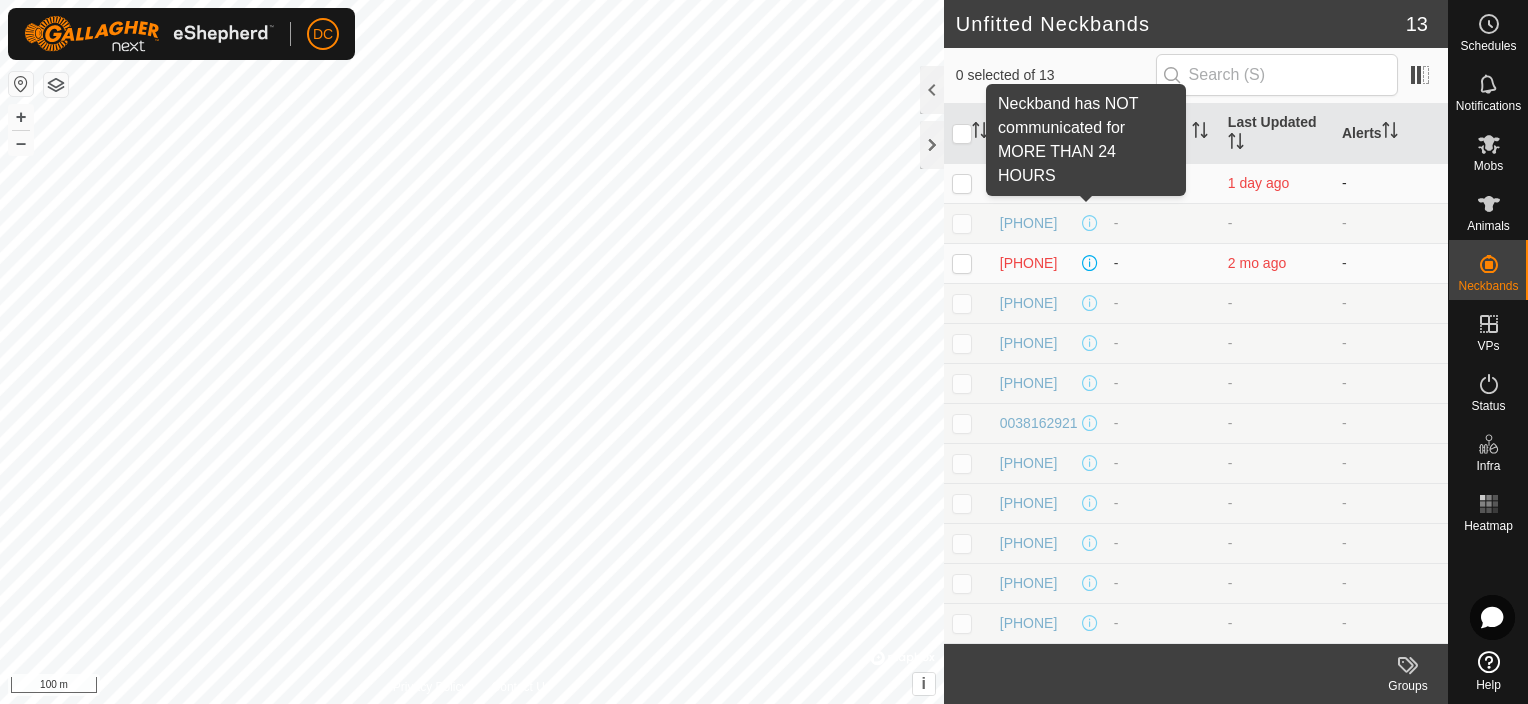 click at bounding box center (1090, 183) 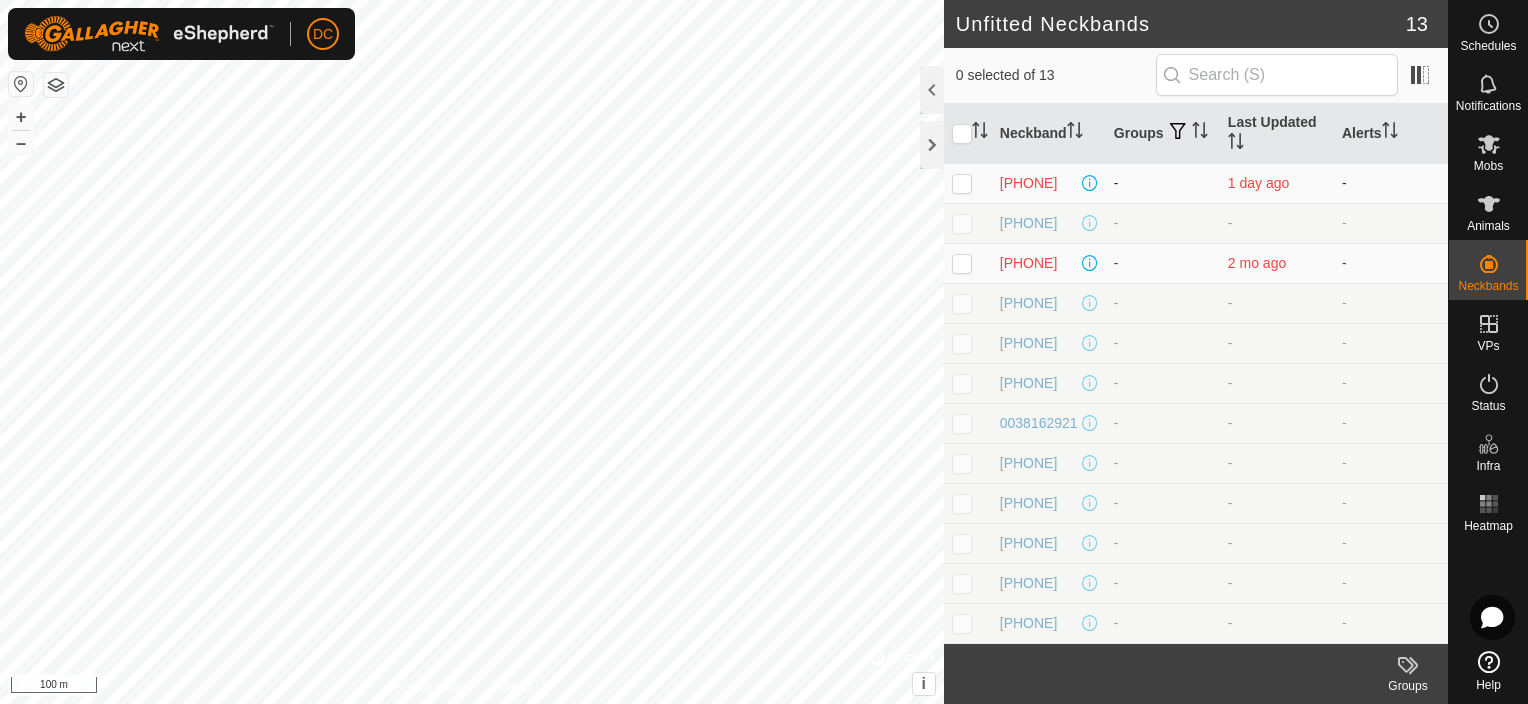 click at bounding box center [962, 183] 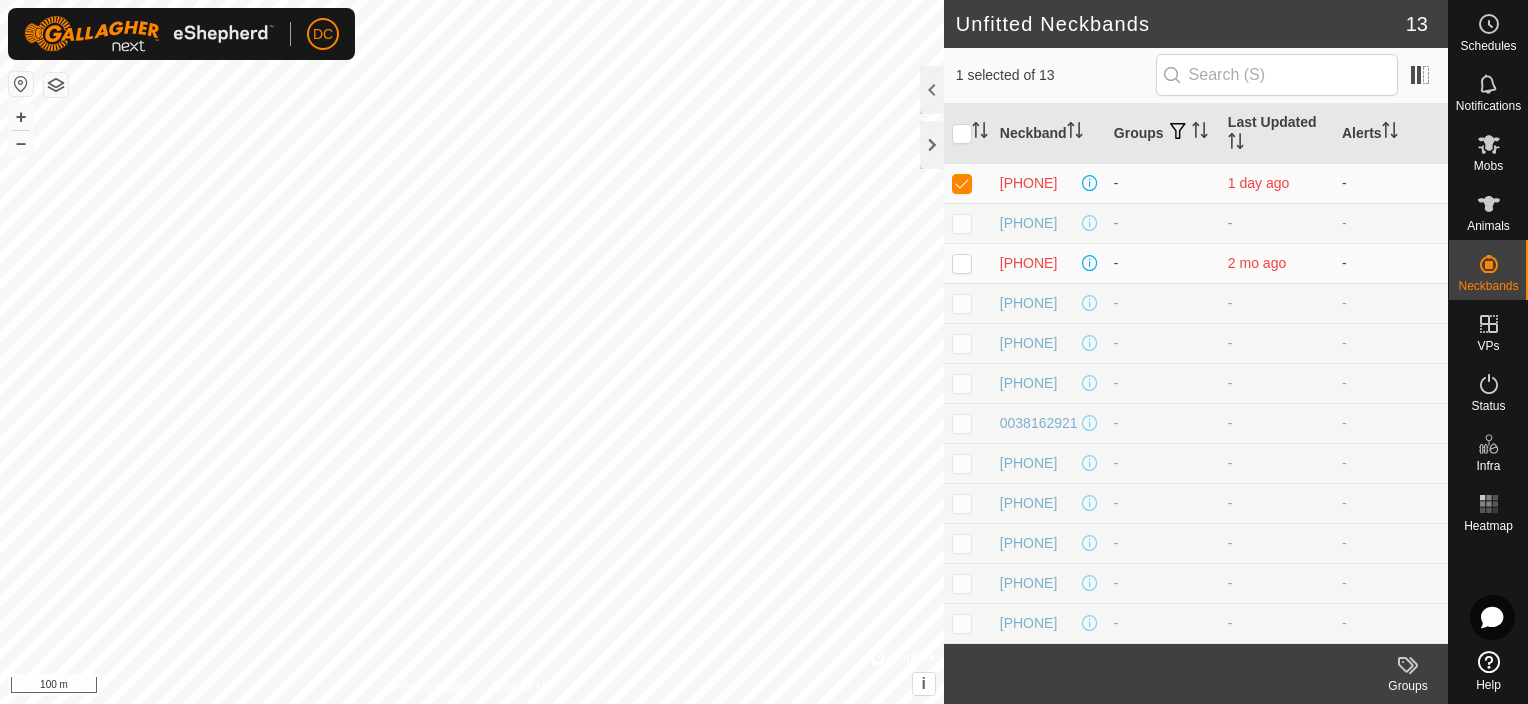 click at bounding box center (962, 223) 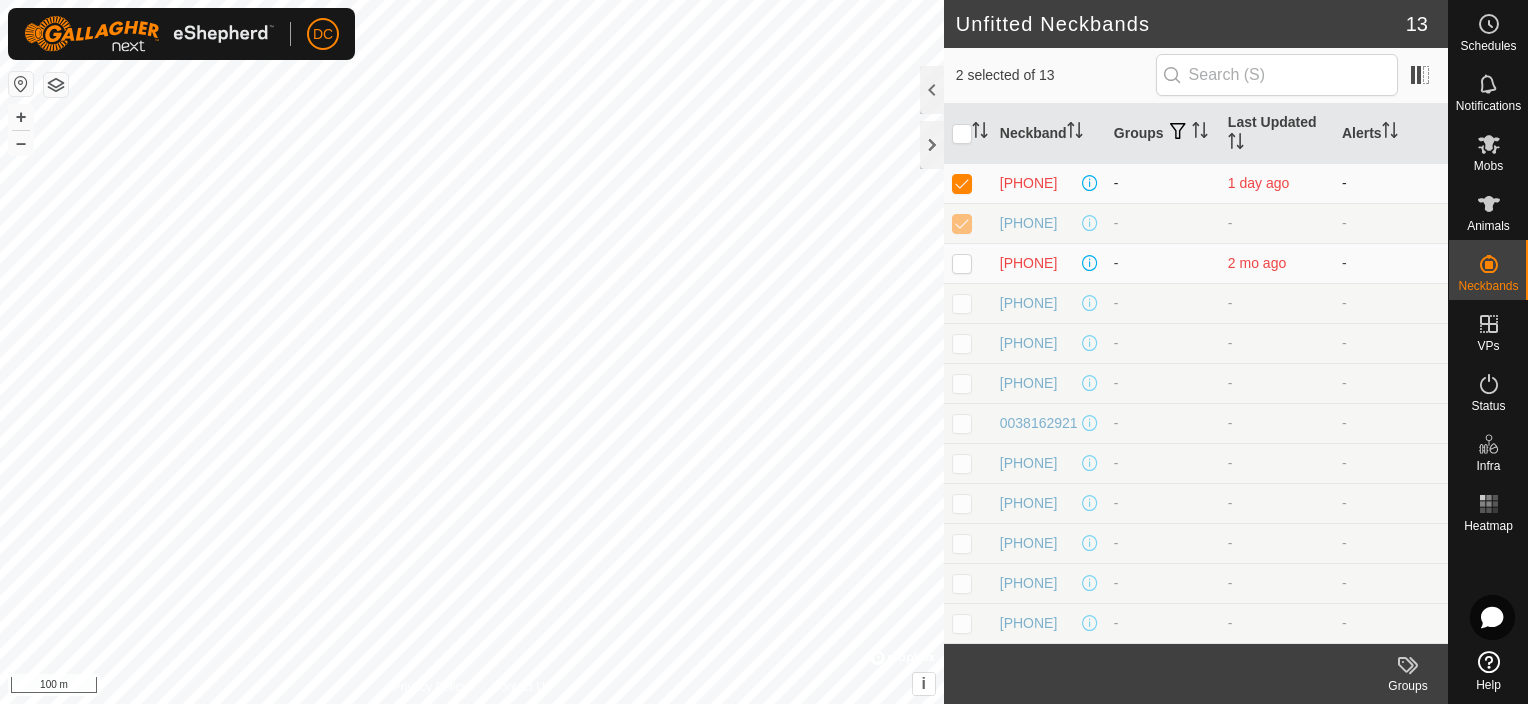 click at bounding box center (962, 183) 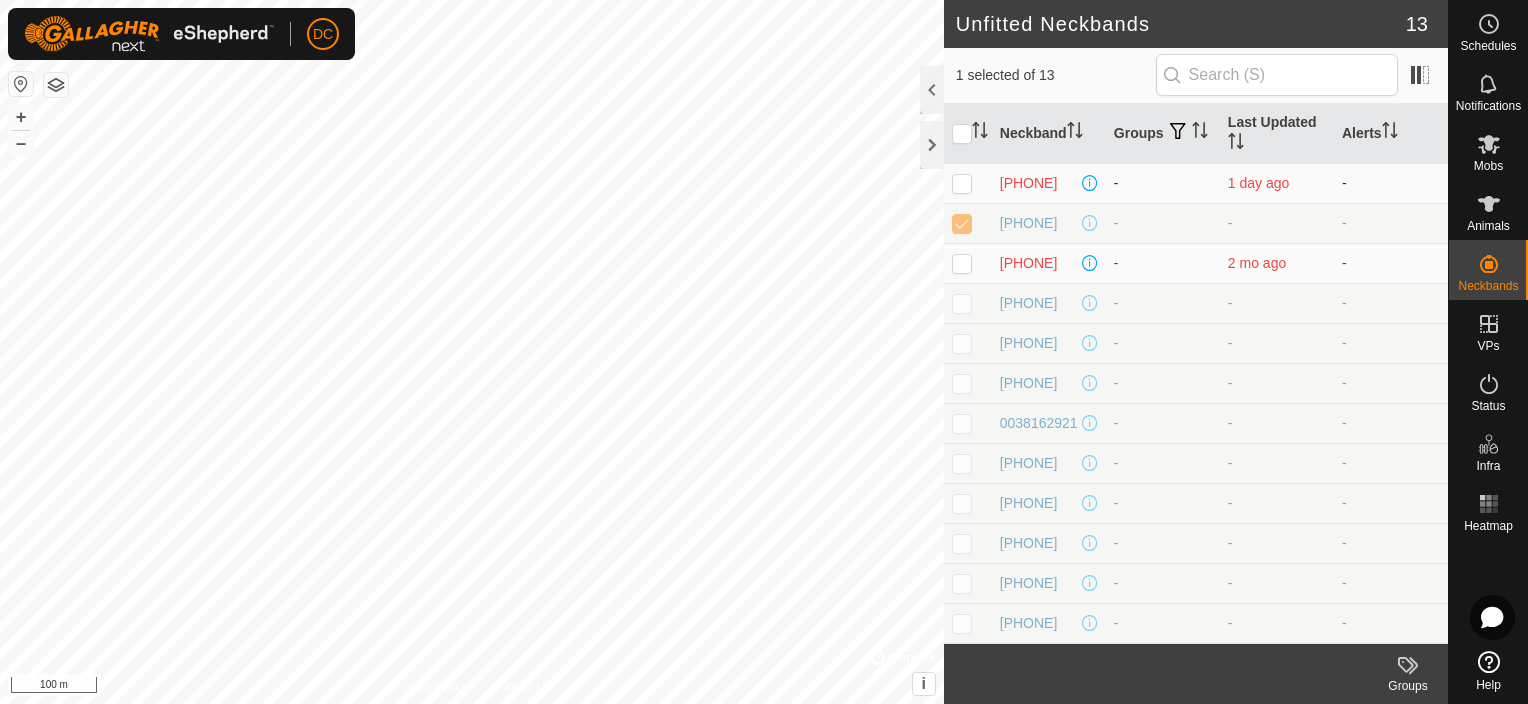 click at bounding box center [962, 183] 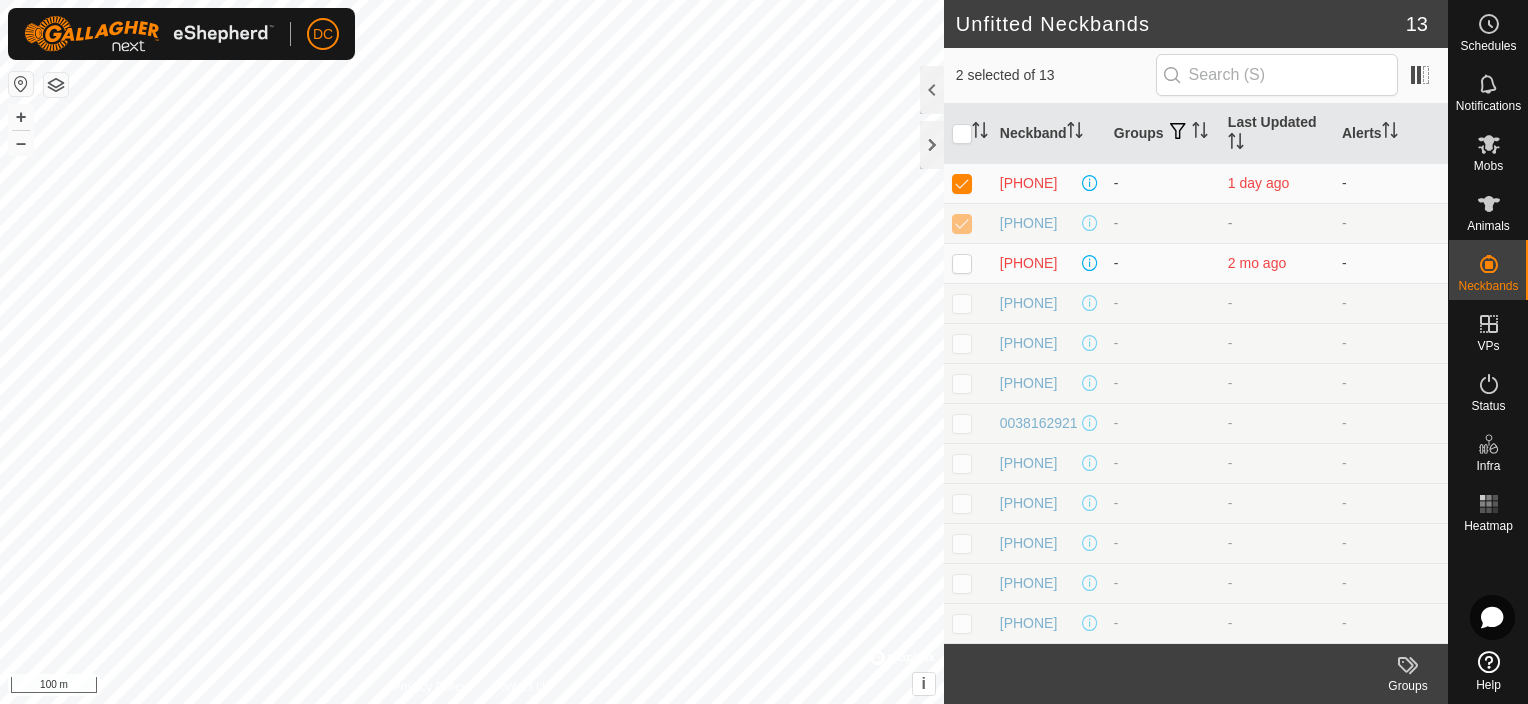 click at bounding box center [962, 223] 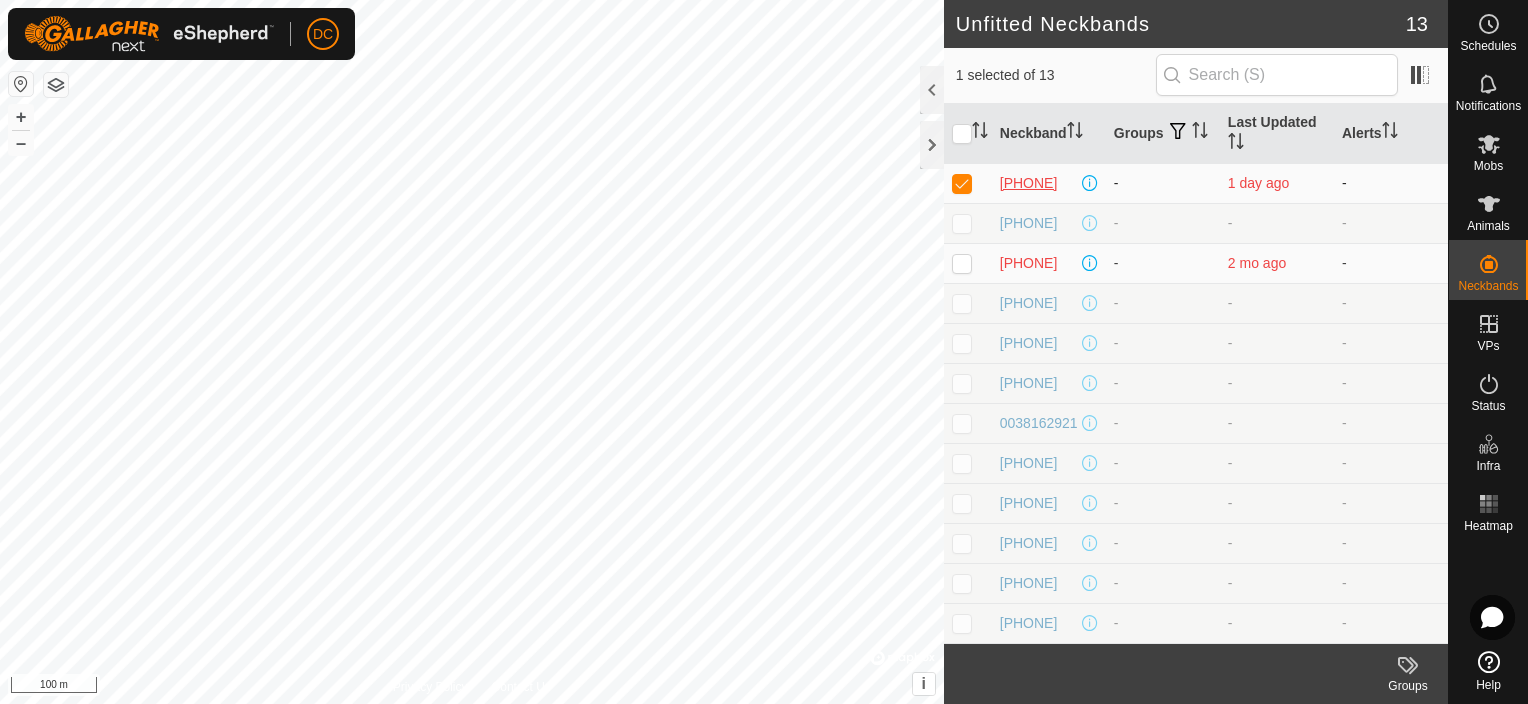 click on "0170323331" at bounding box center [1029, 183] 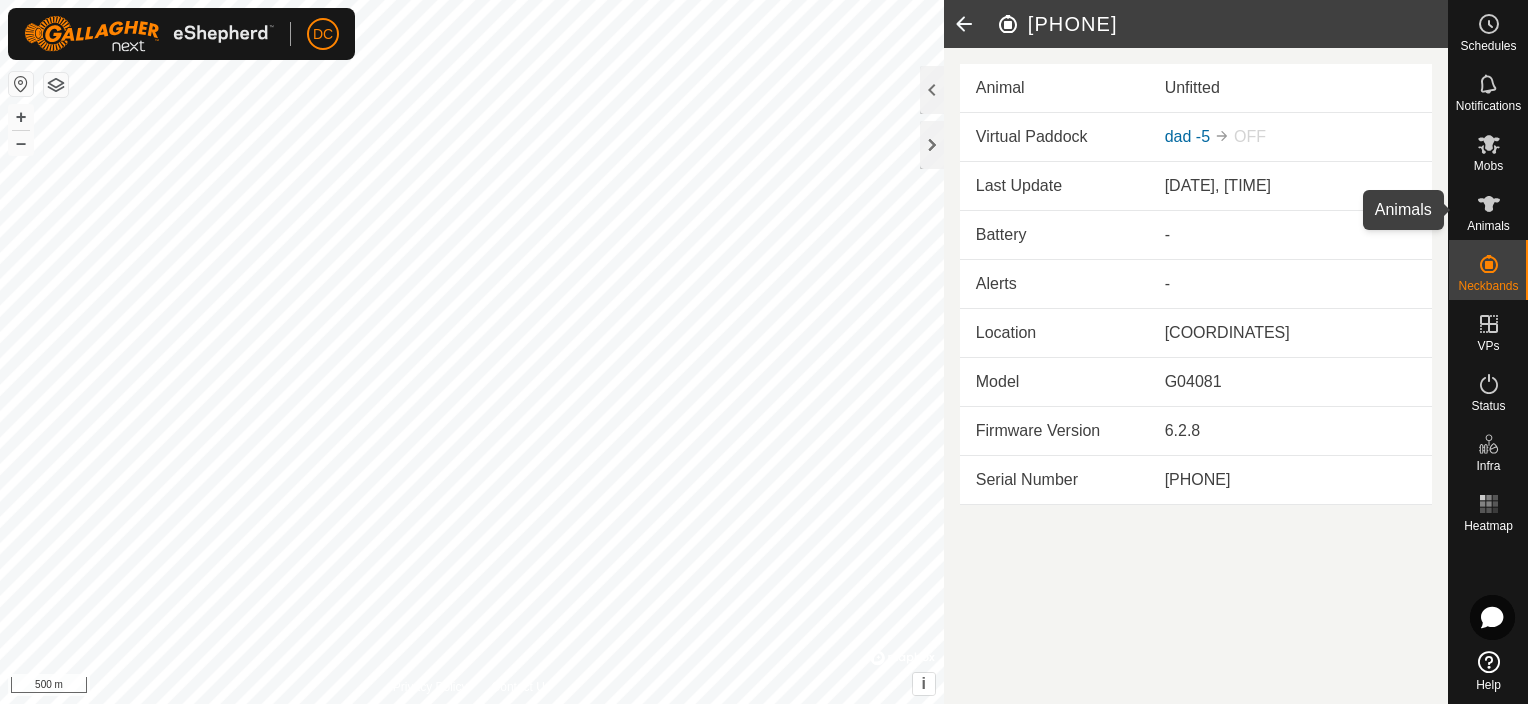 click 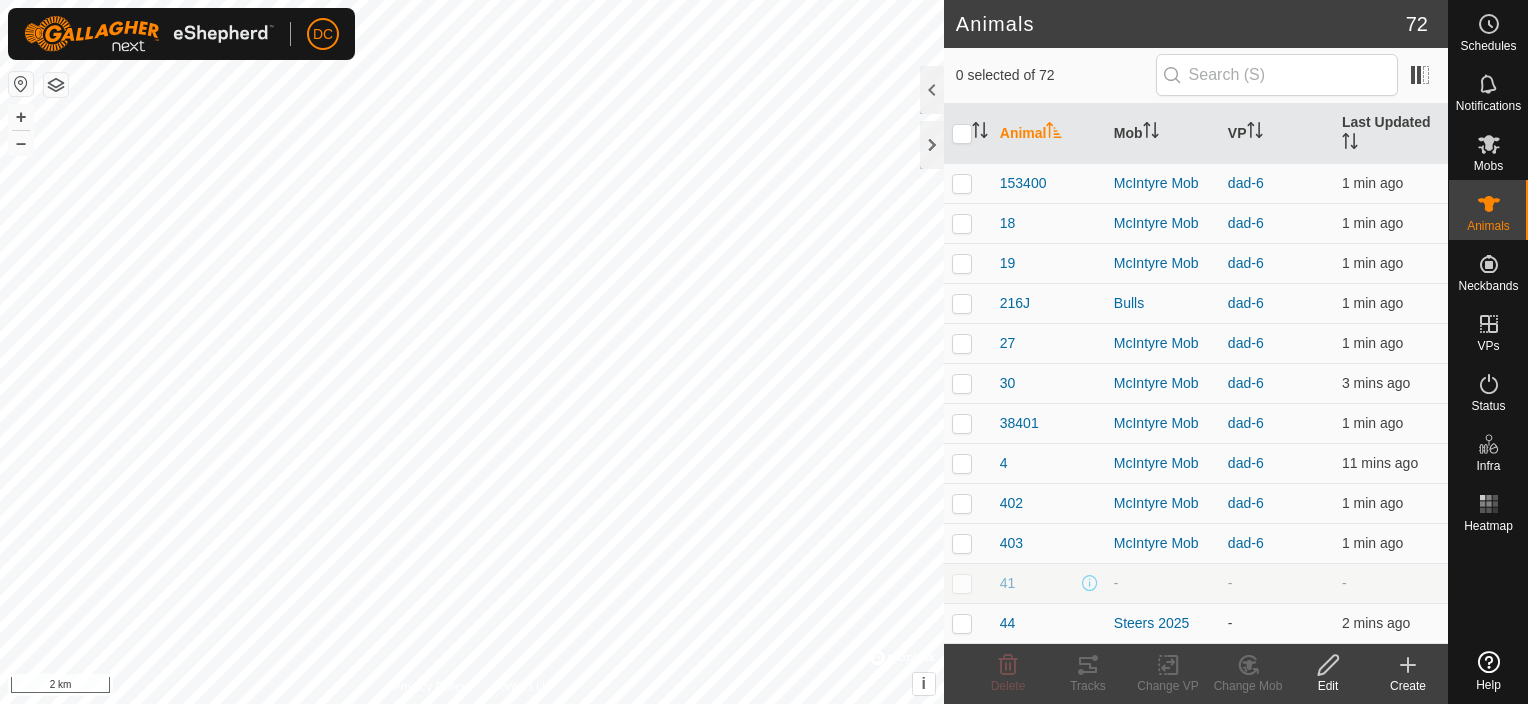 scroll, scrollTop: 0, scrollLeft: 0, axis: both 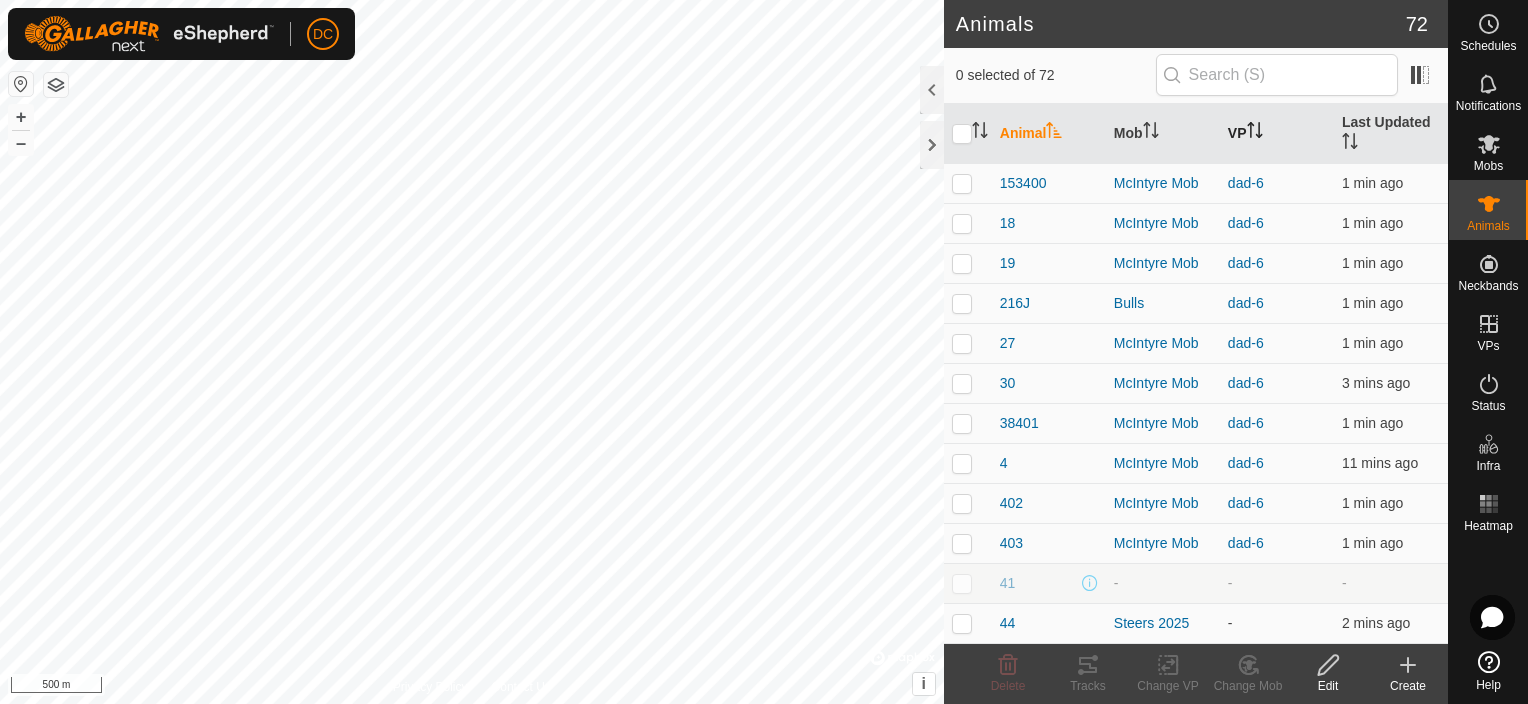 click 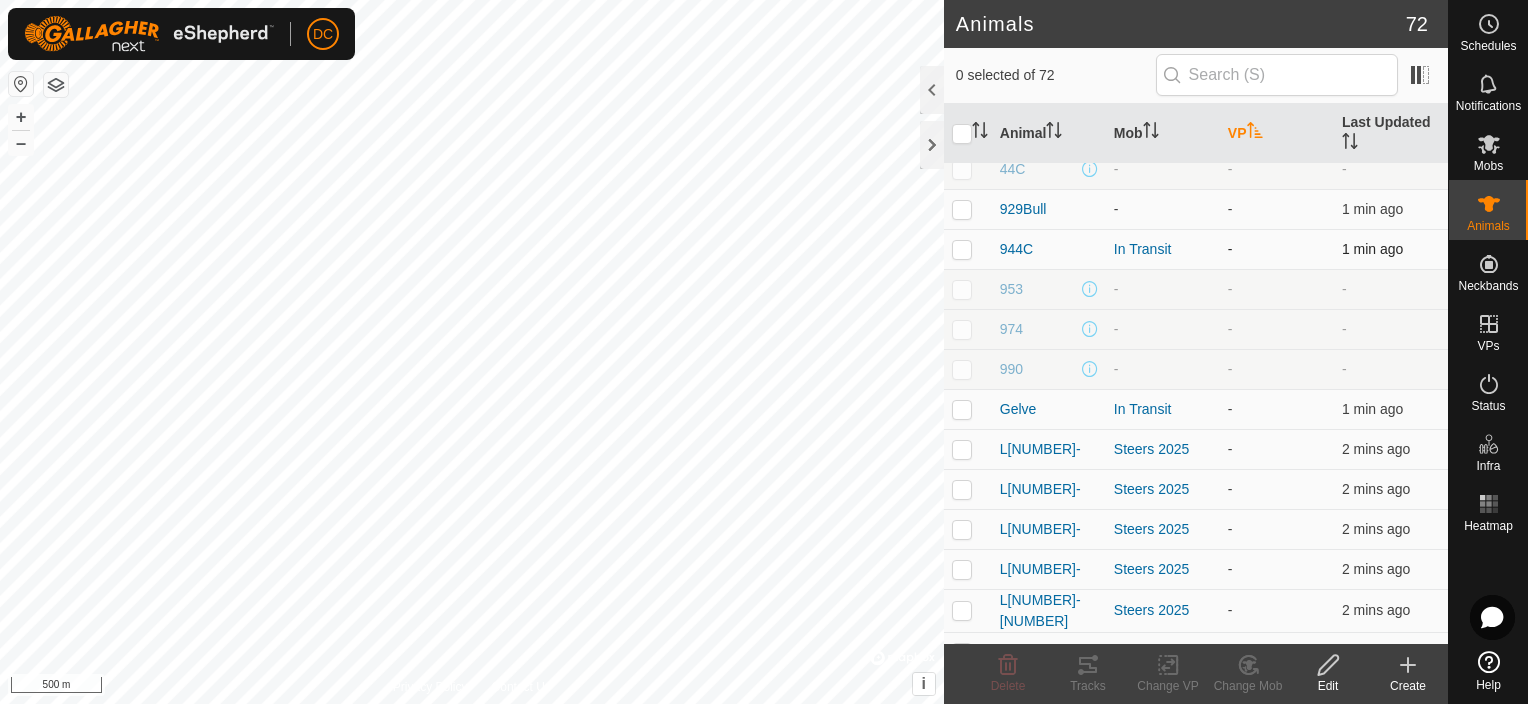 scroll, scrollTop: 300, scrollLeft: 0, axis: vertical 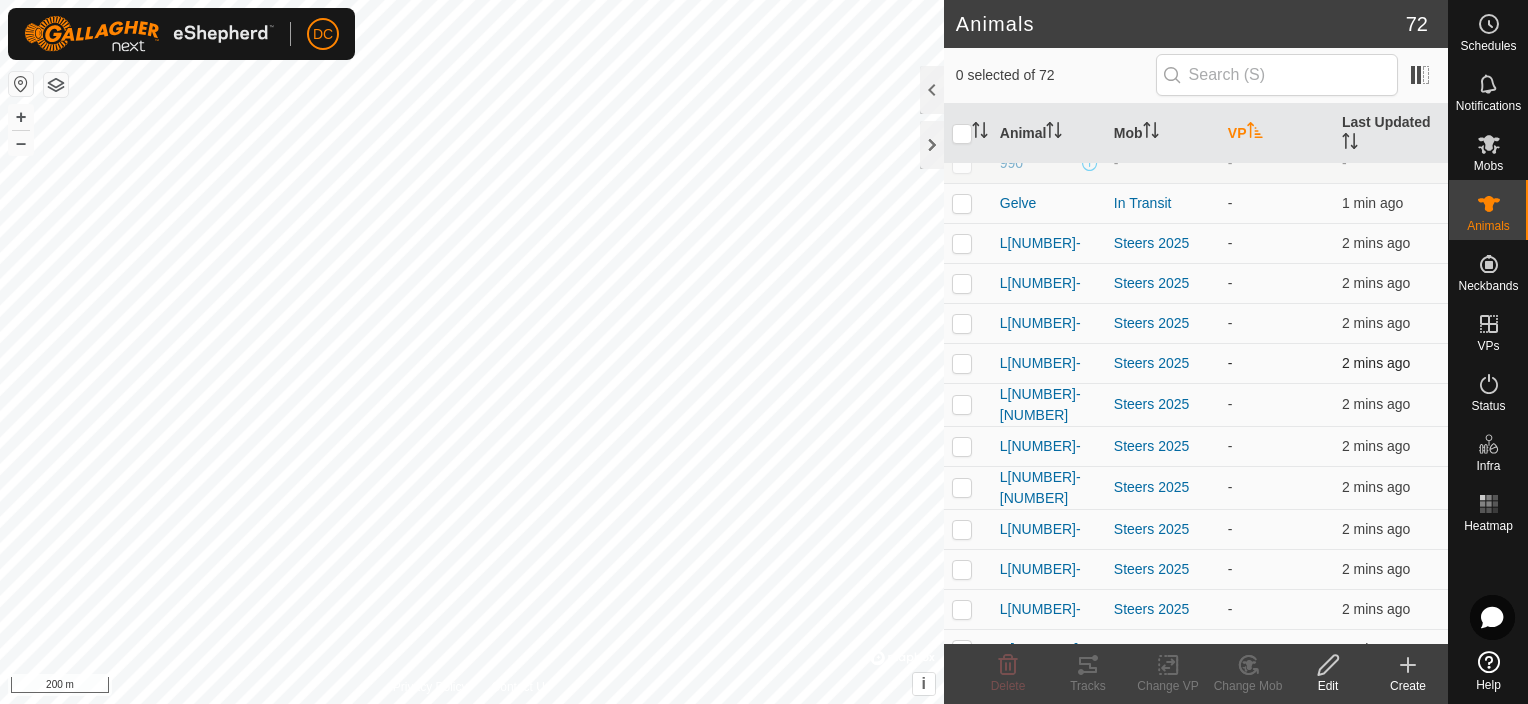 checkbox on "true" 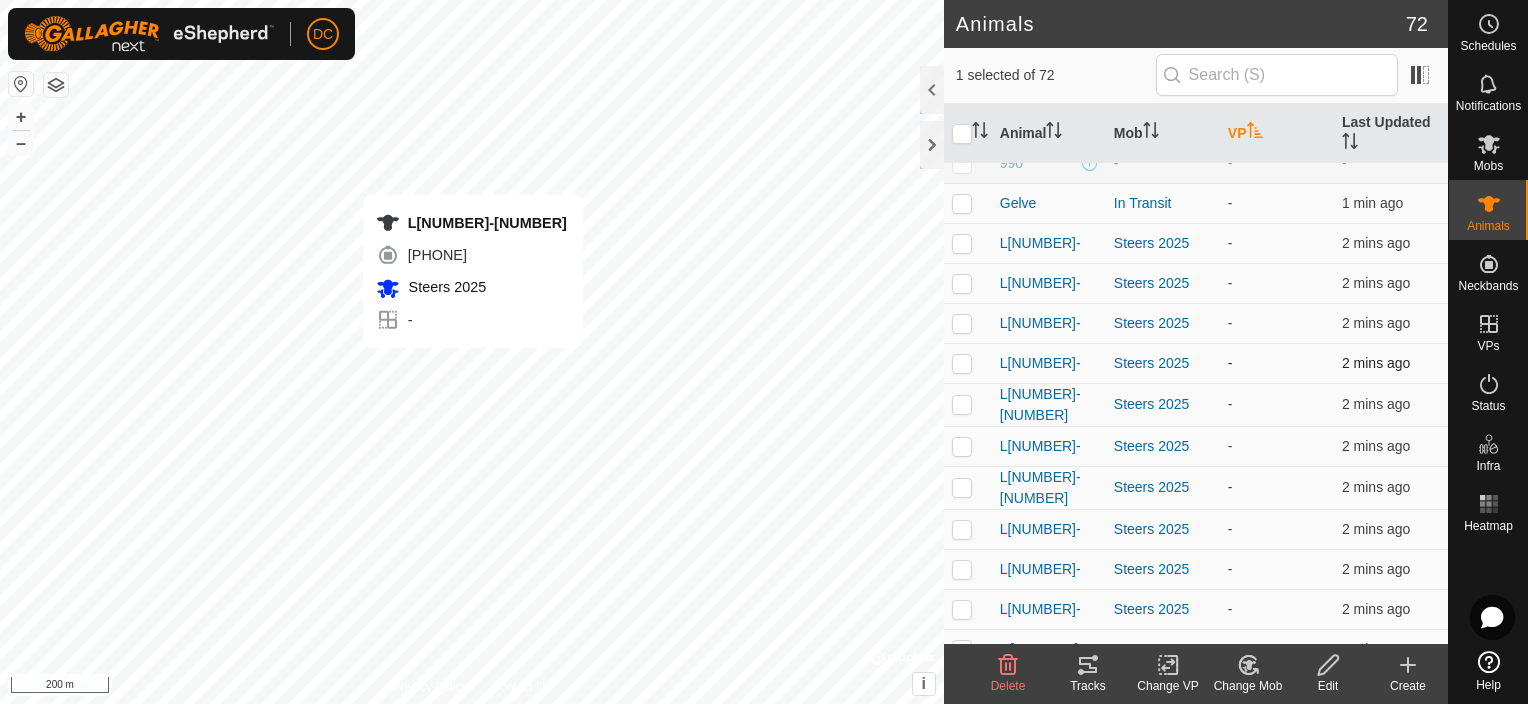 checkbox on "true" 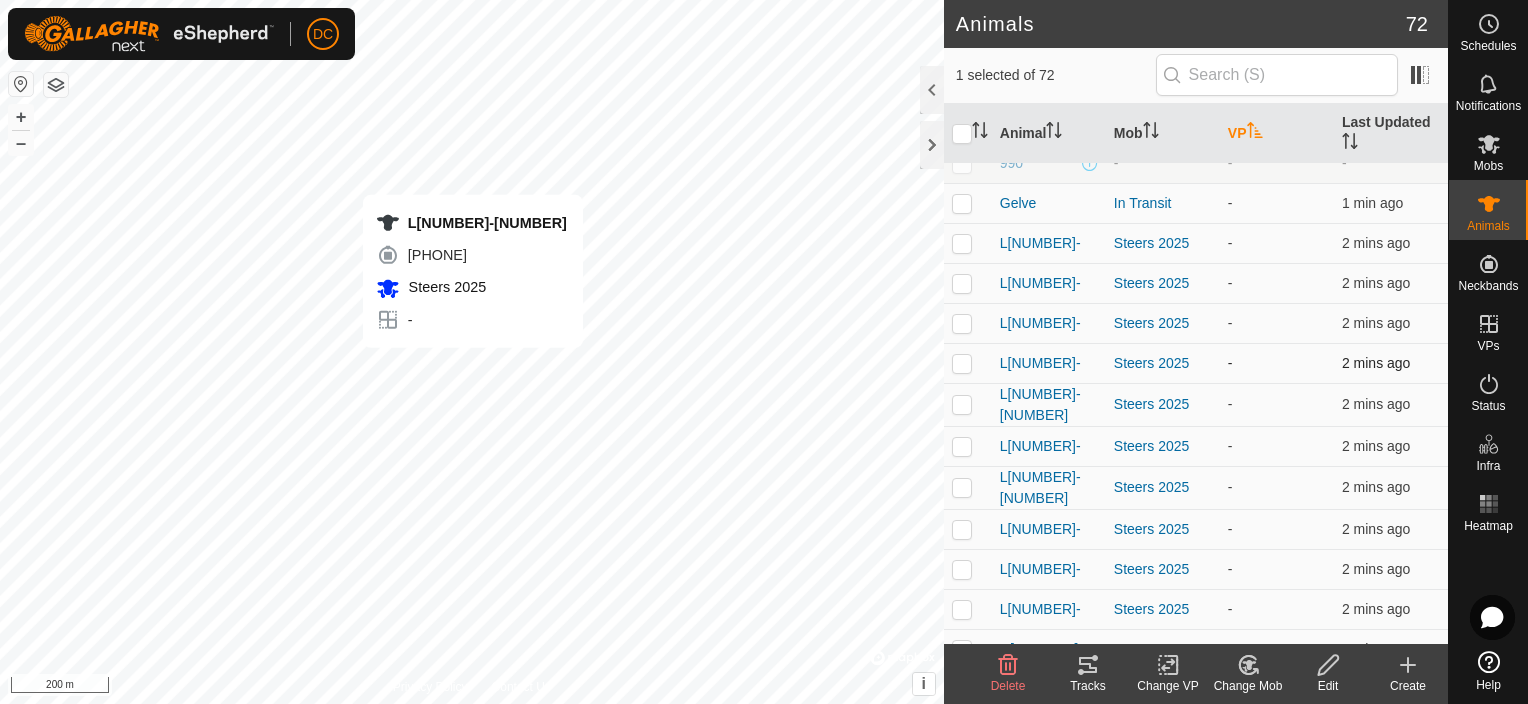 checkbox on "false" 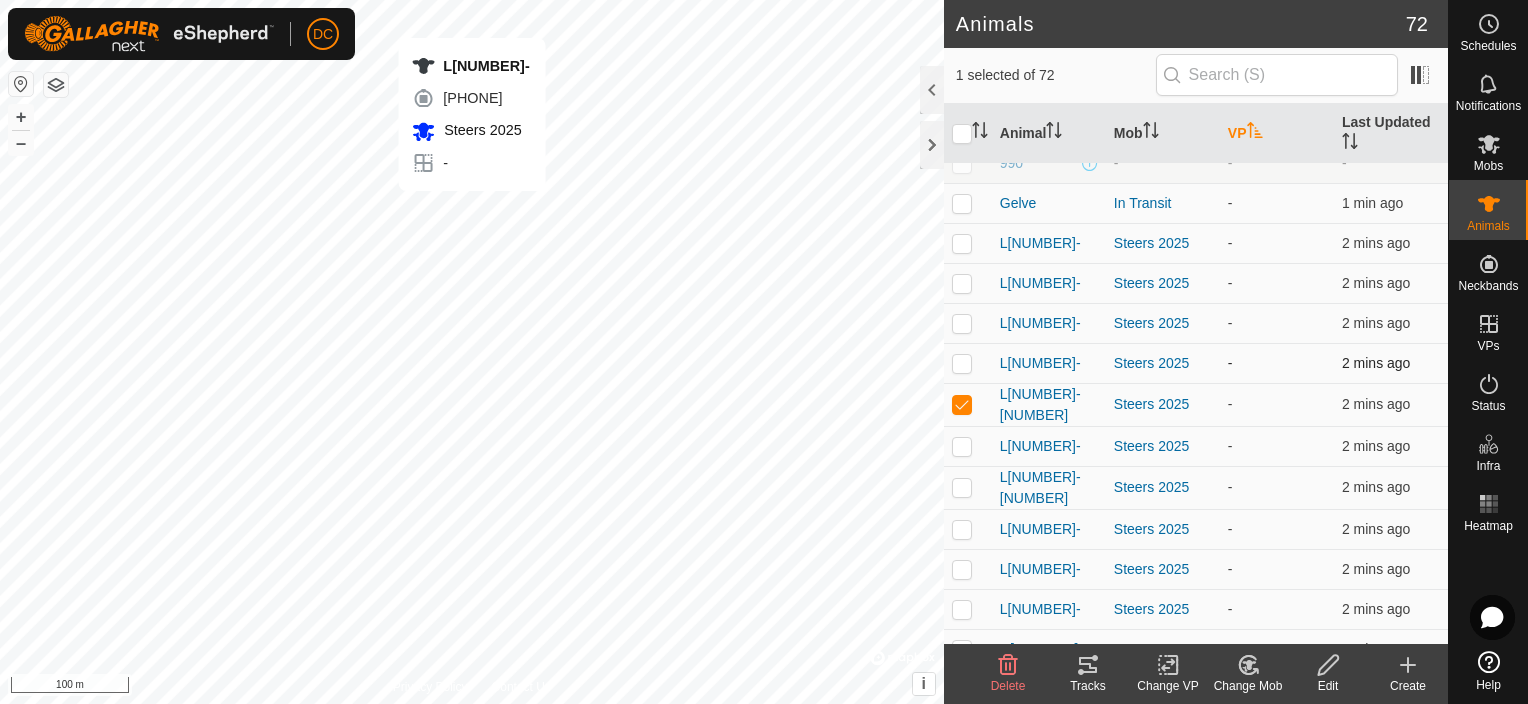 checkbox on "false" 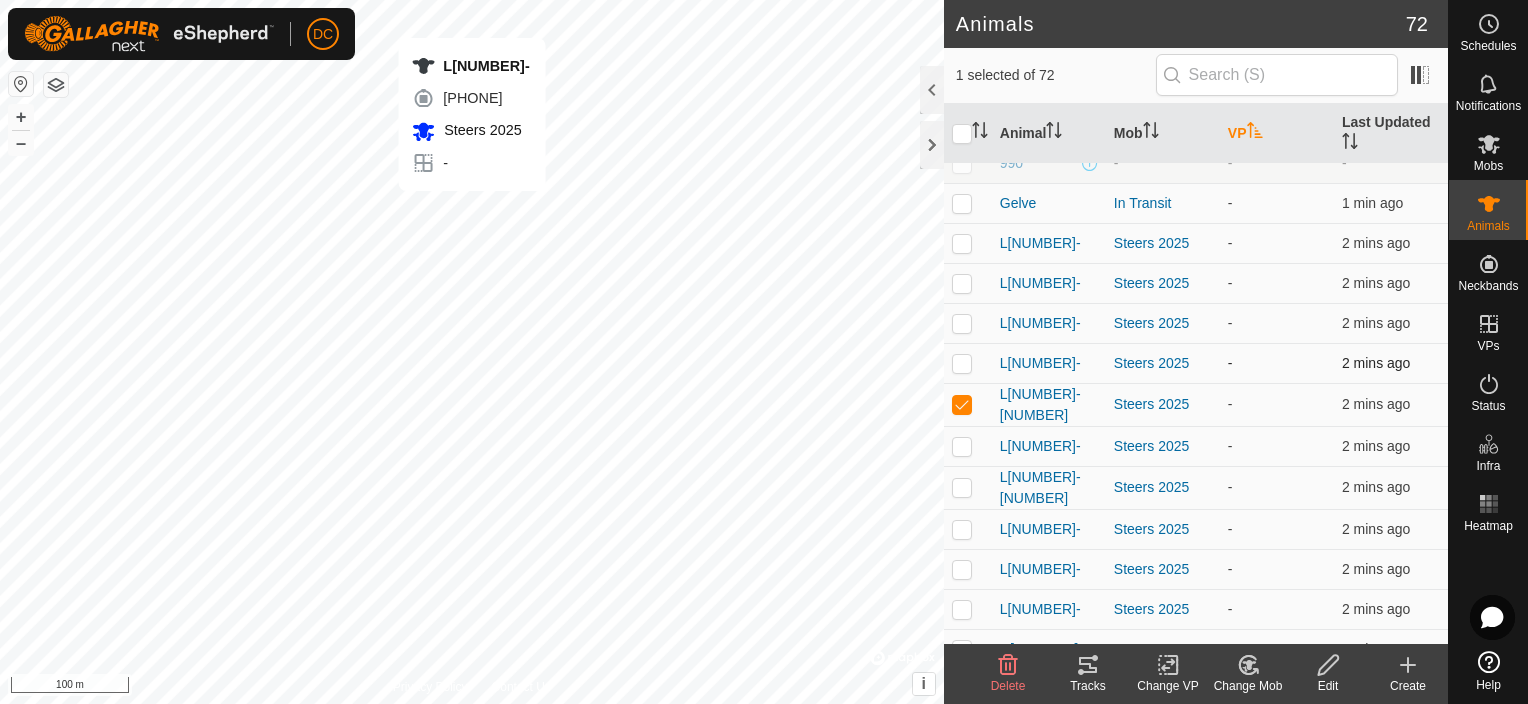 checkbox on "true" 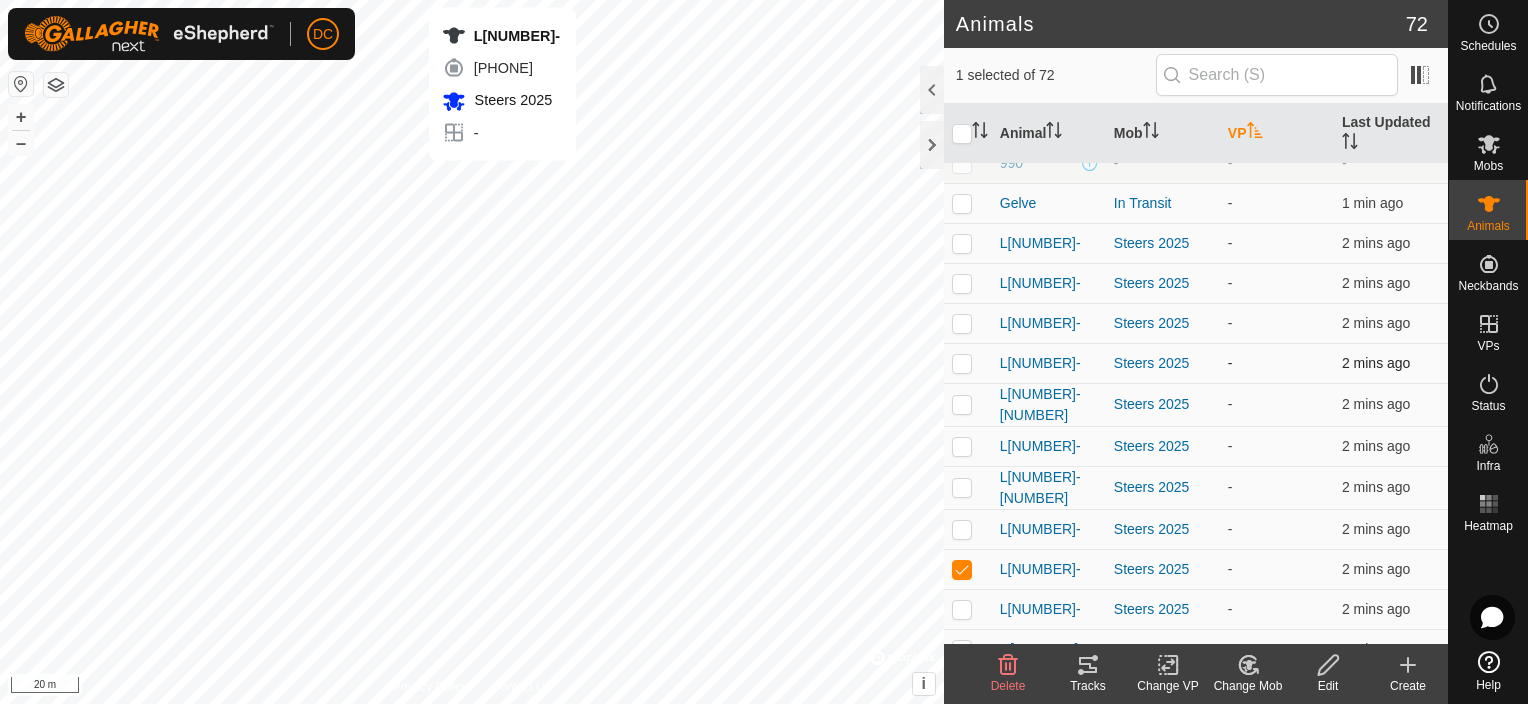 checkbox on "true" 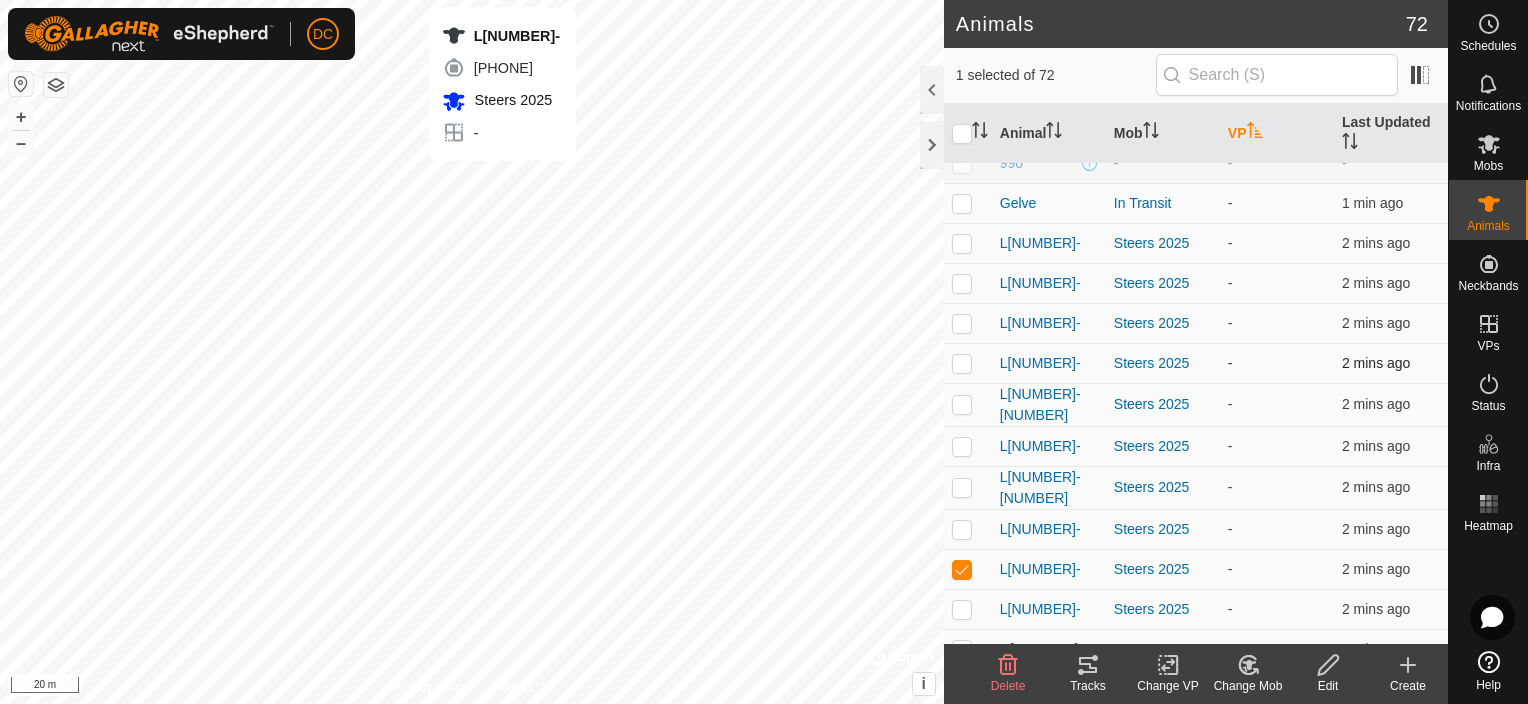 checkbox on "false" 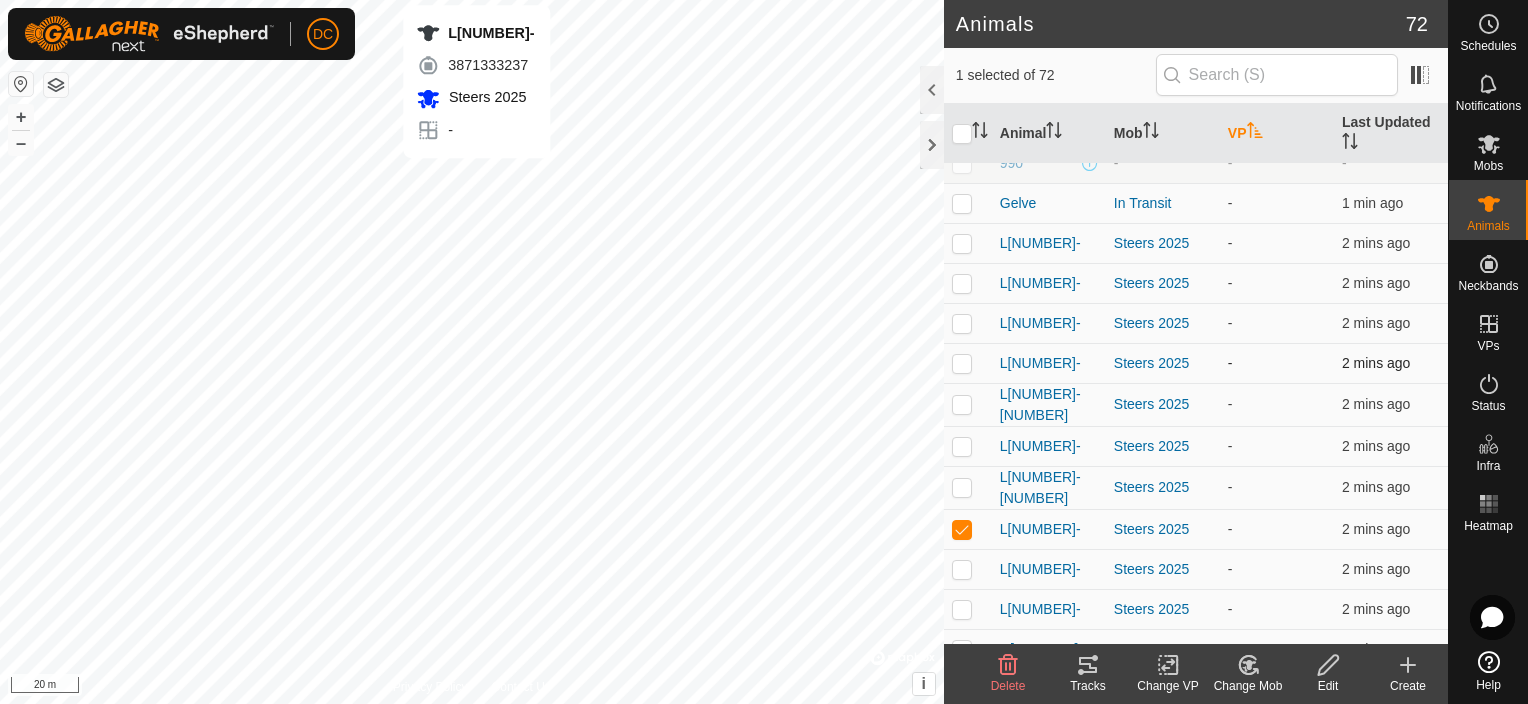 checkbox on "true" 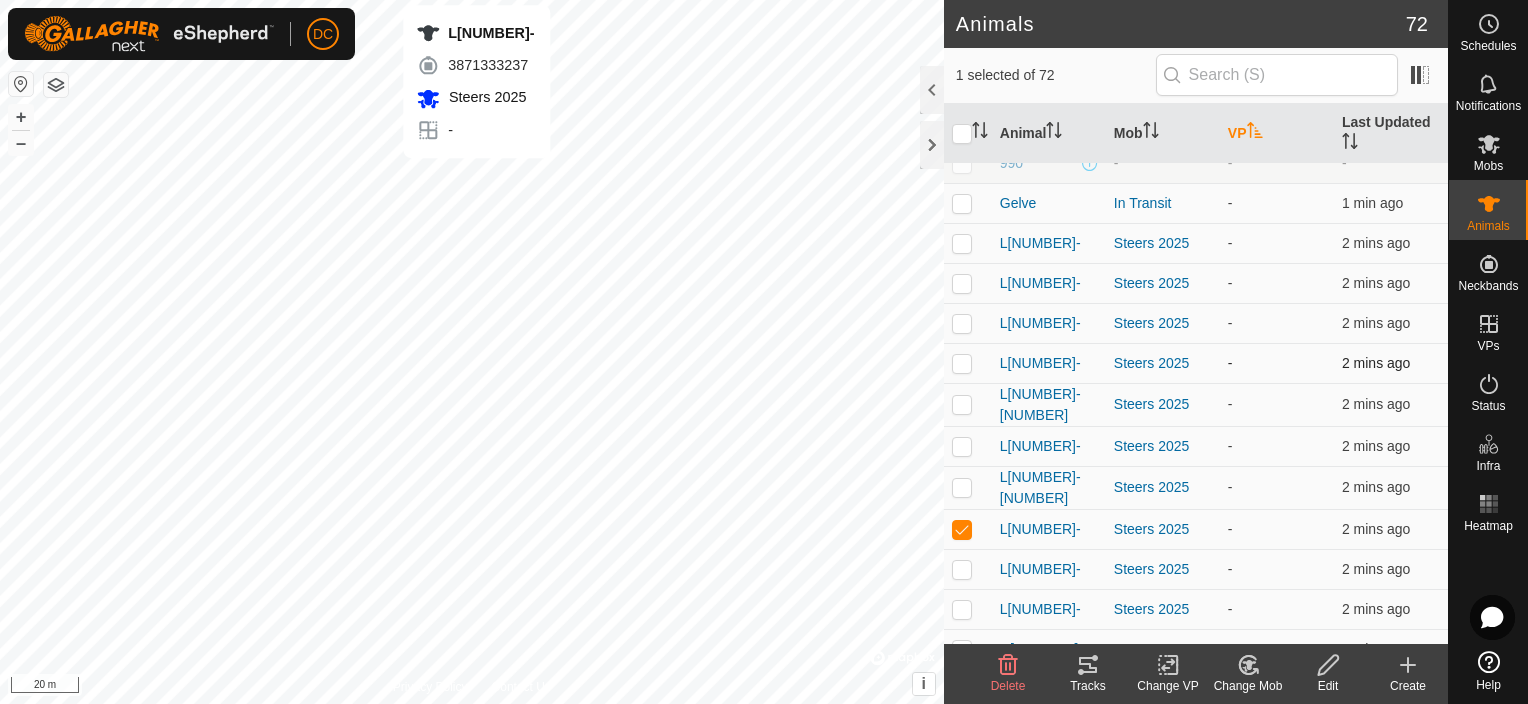 checkbox on "false" 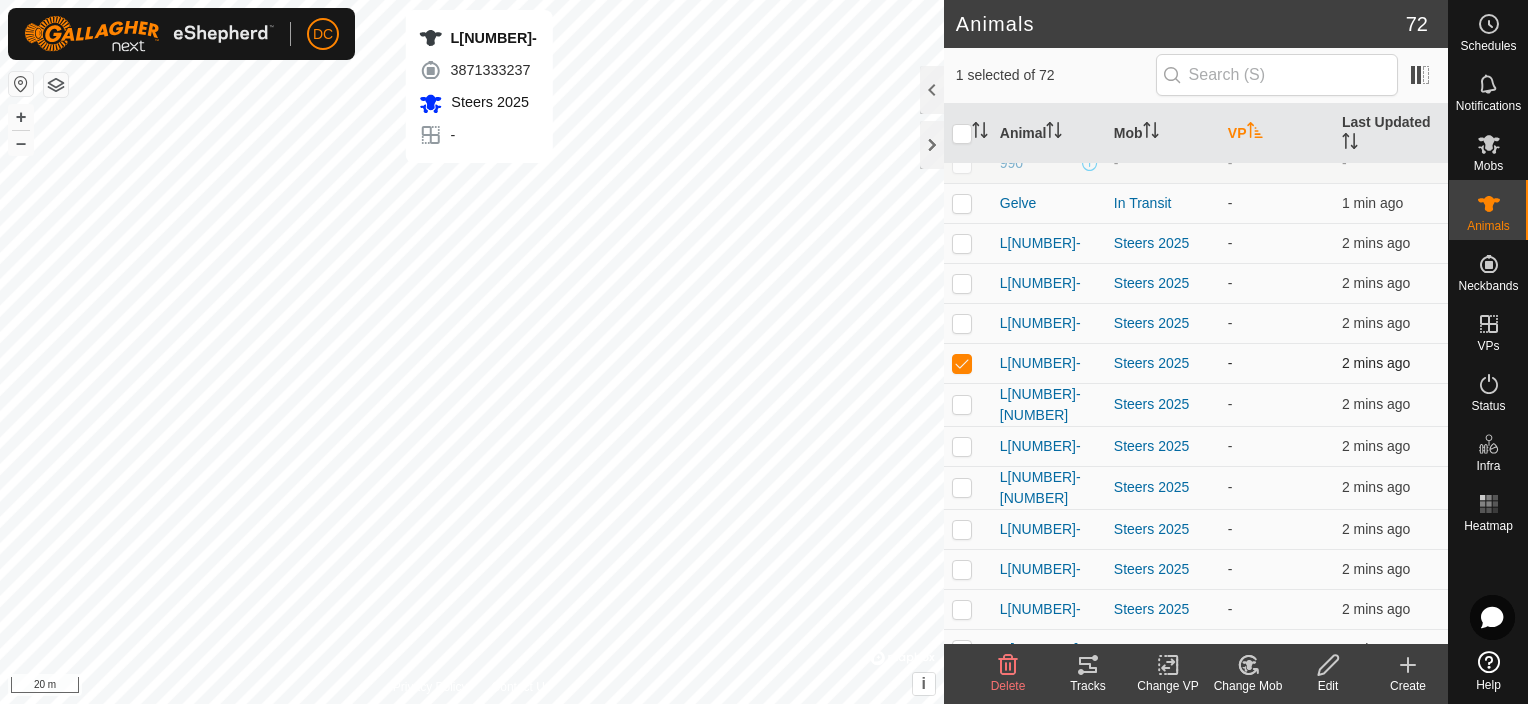 checkbox on "false" 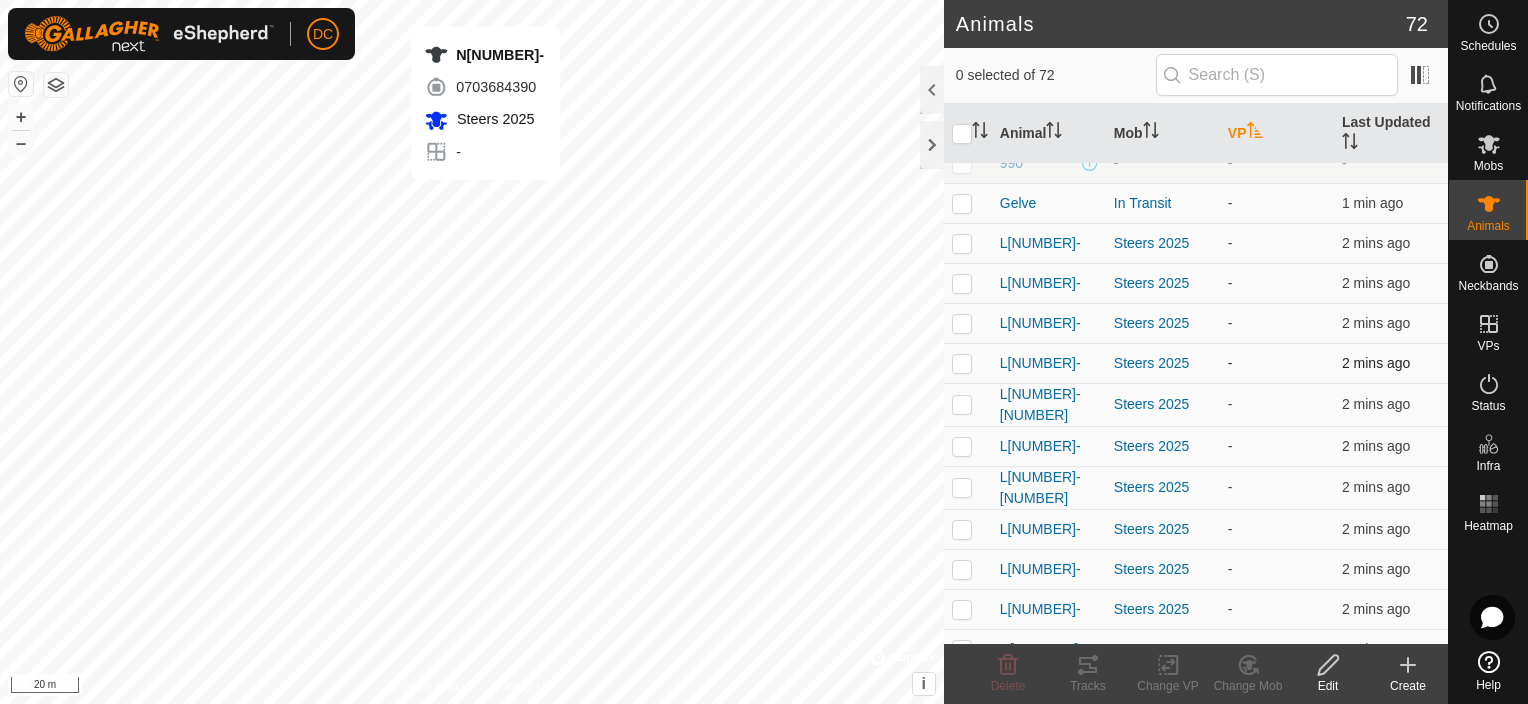 checkbox on "true" 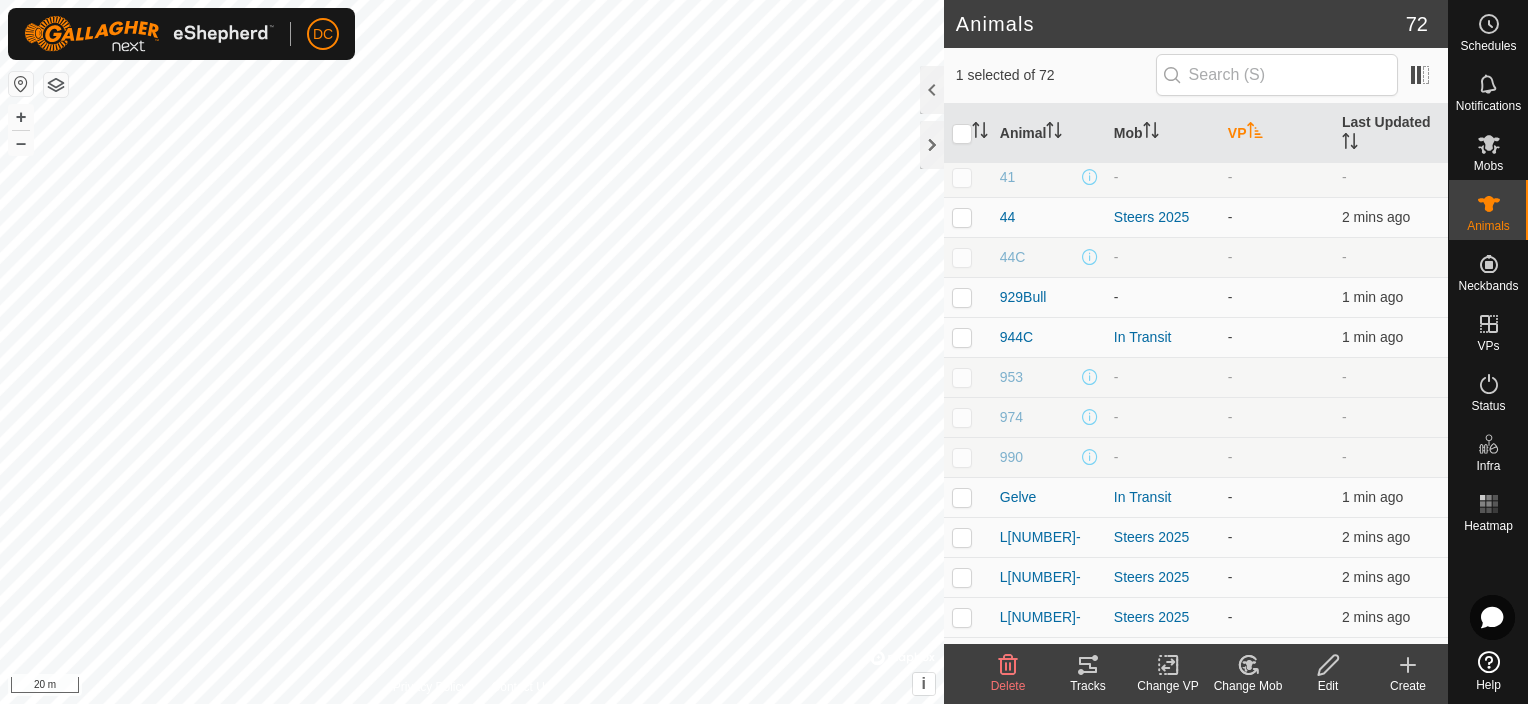 scroll, scrollTop: 0, scrollLeft: 0, axis: both 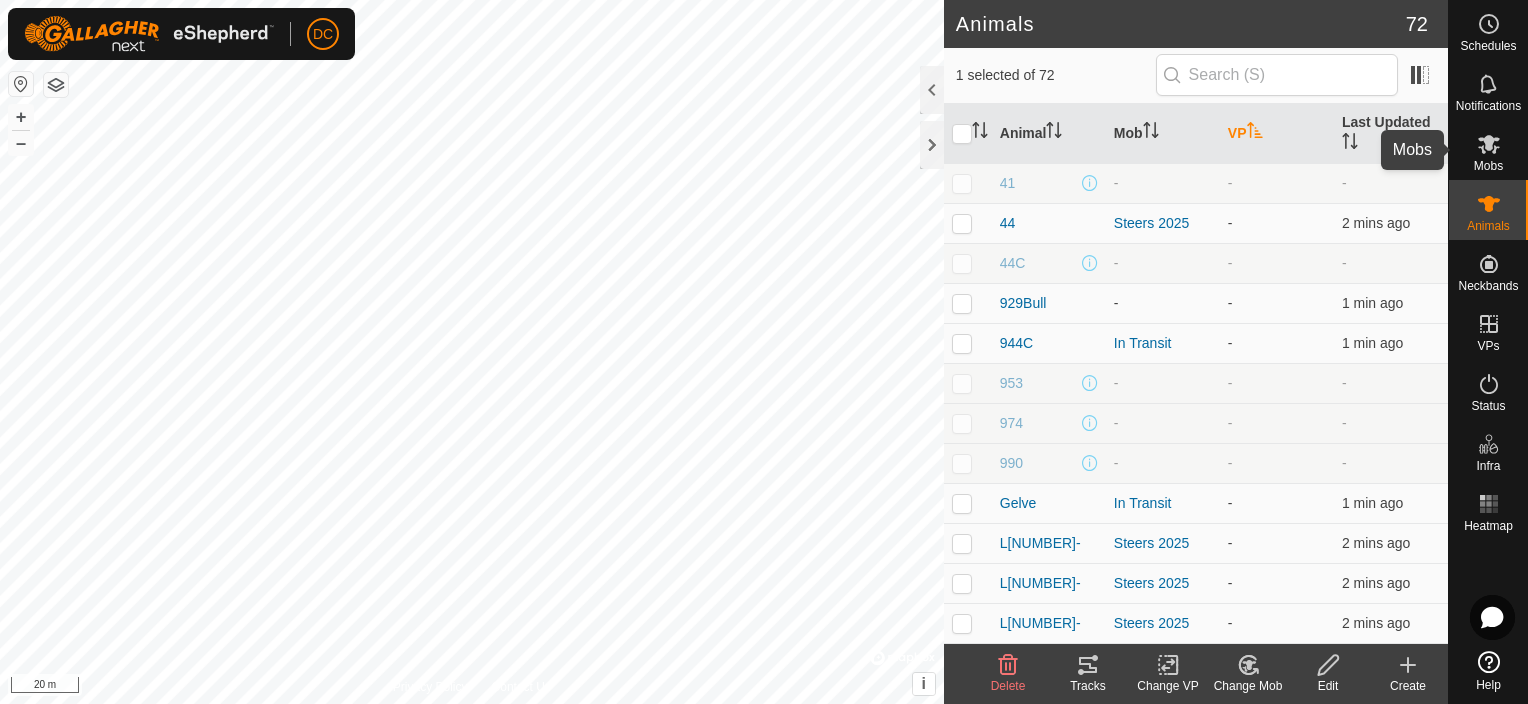click 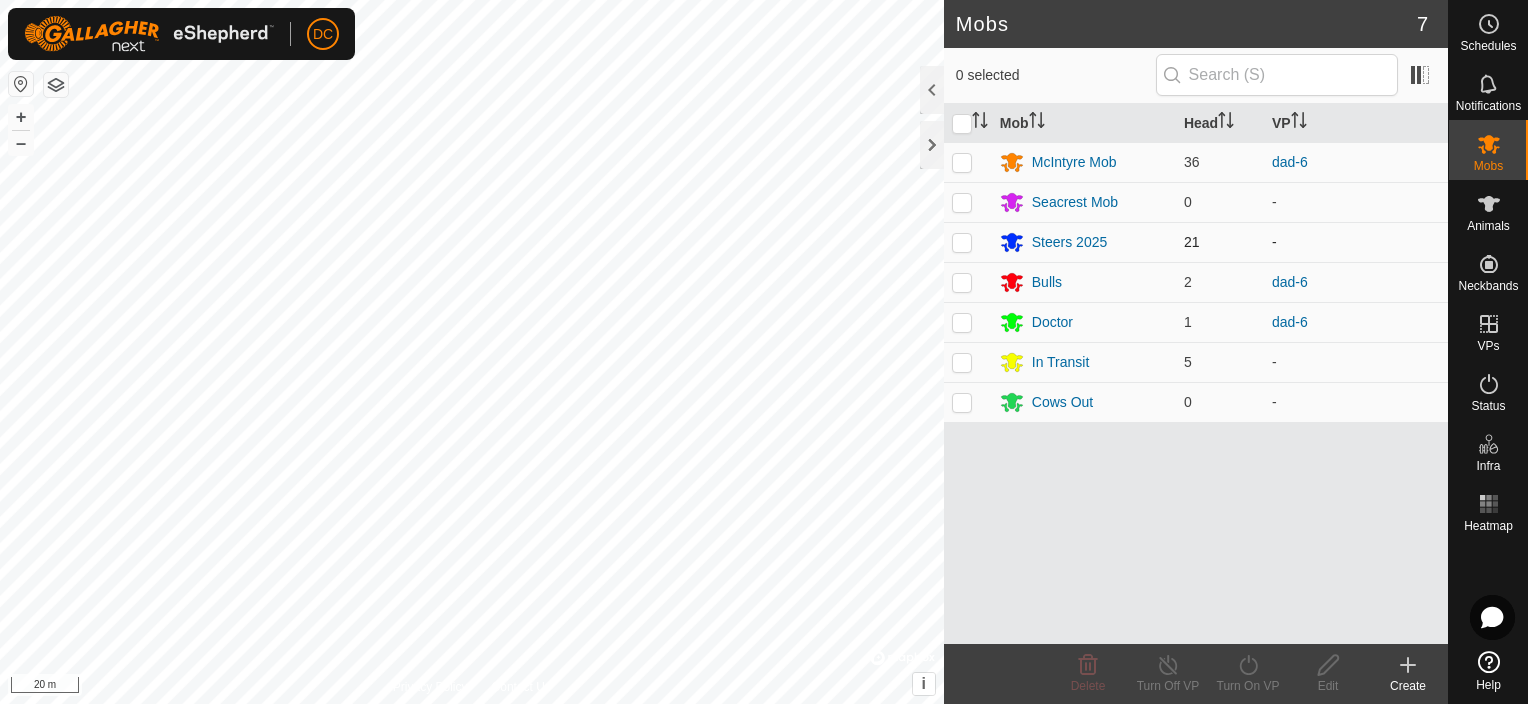 click at bounding box center (962, 242) 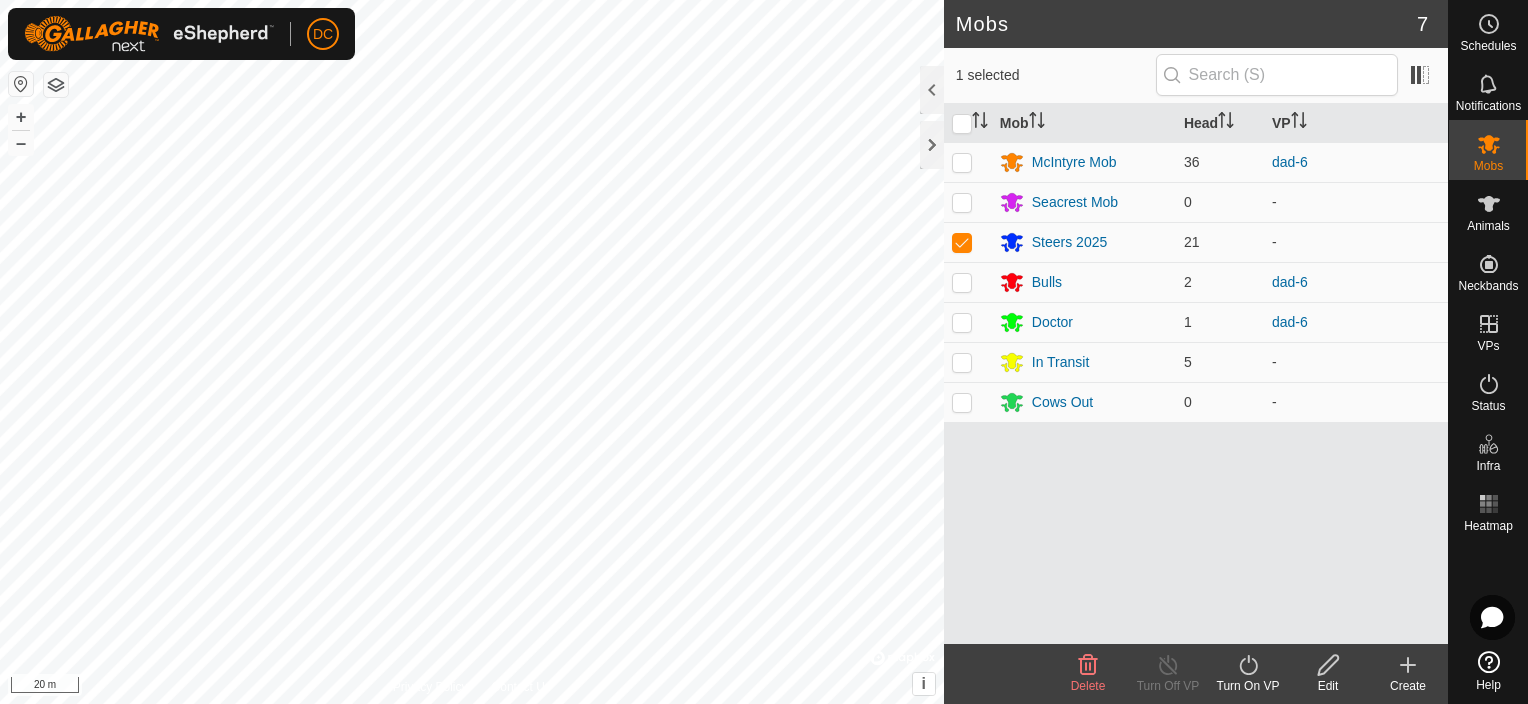 click 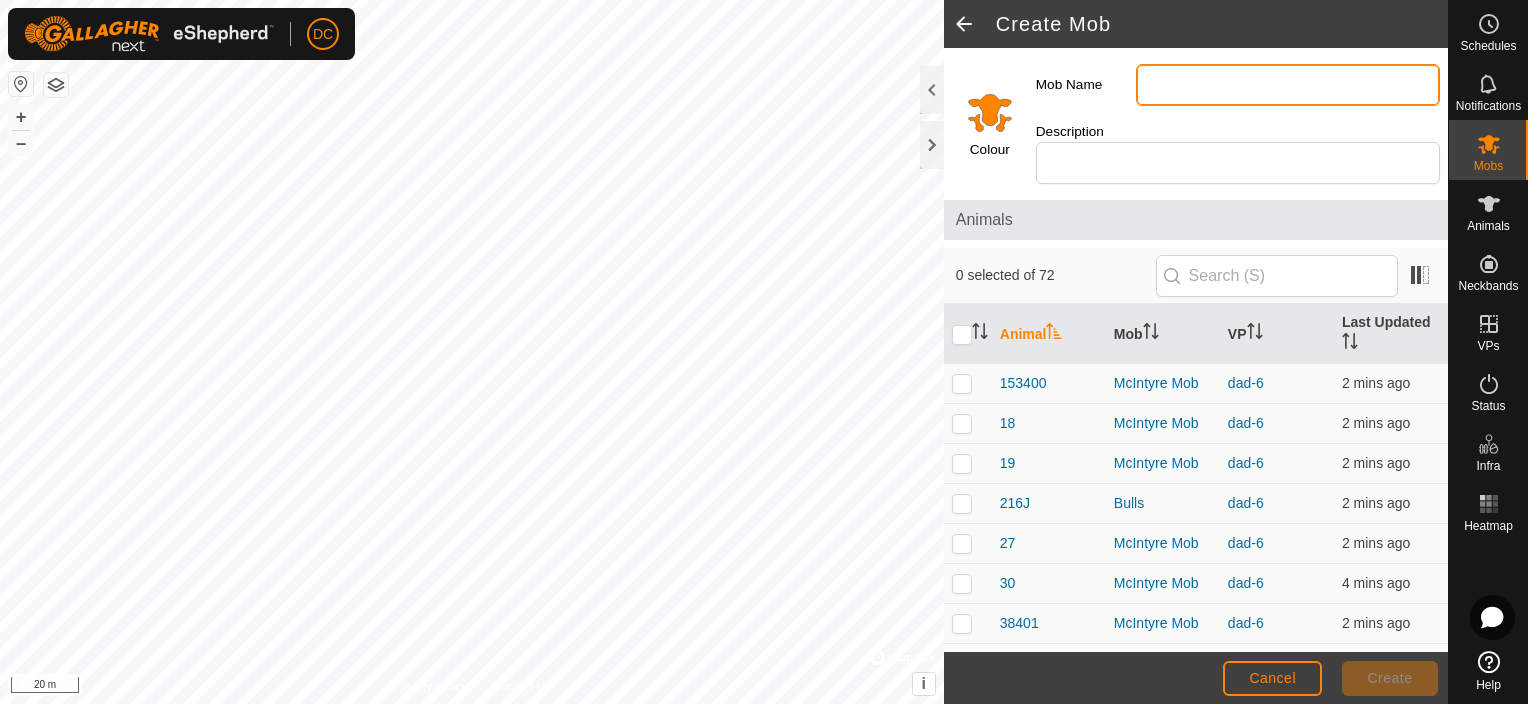 click on "Mob Name" at bounding box center [1288, 85] 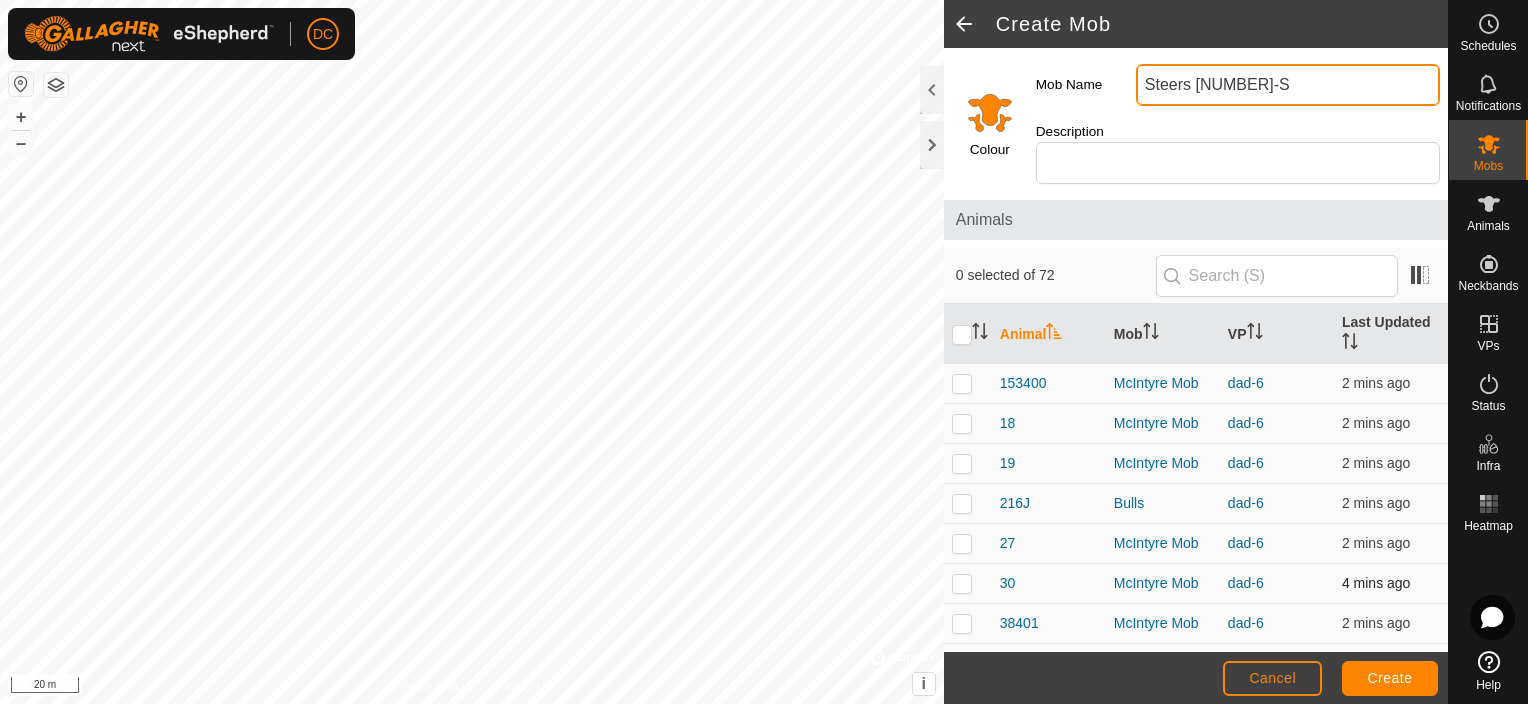 type on "Steers 2025-S" 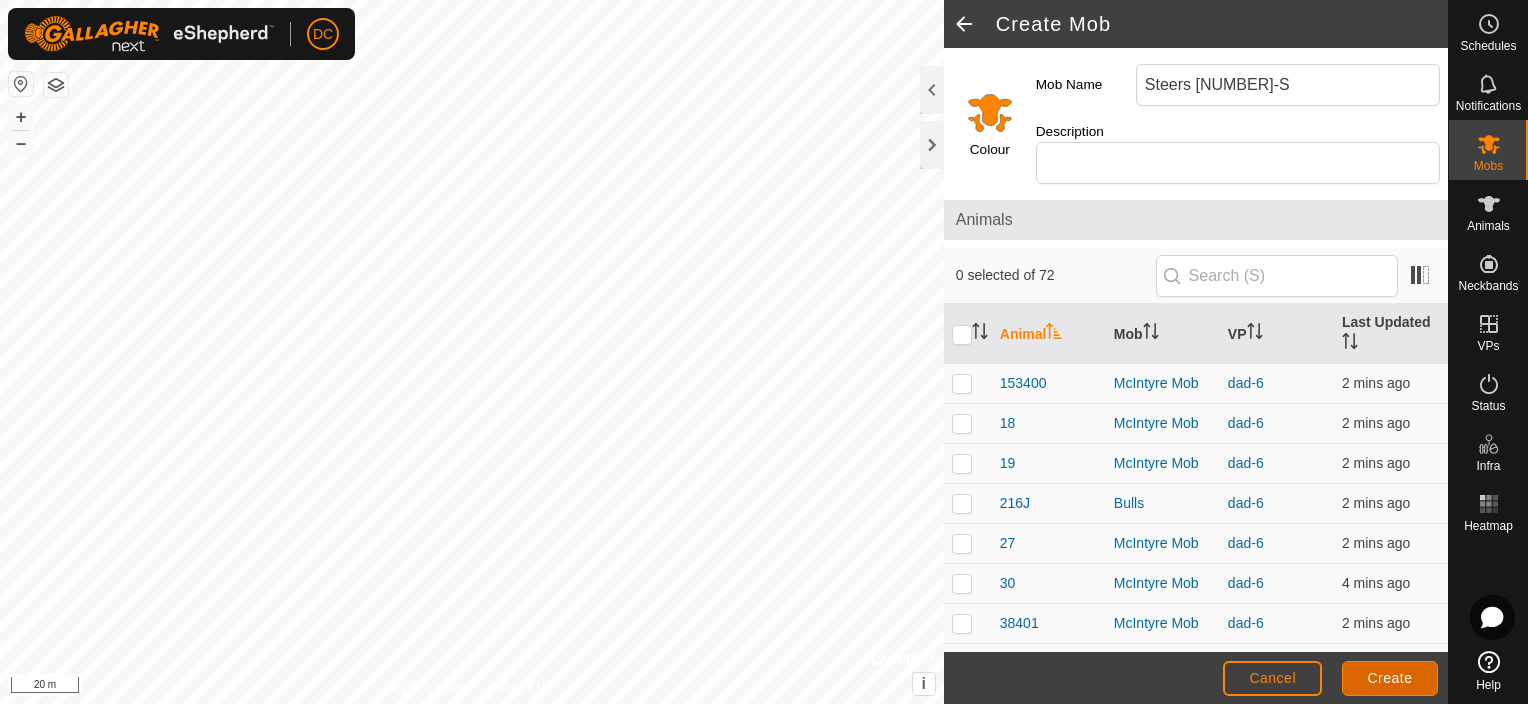 click on "Create" at bounding box center [1390, 678] 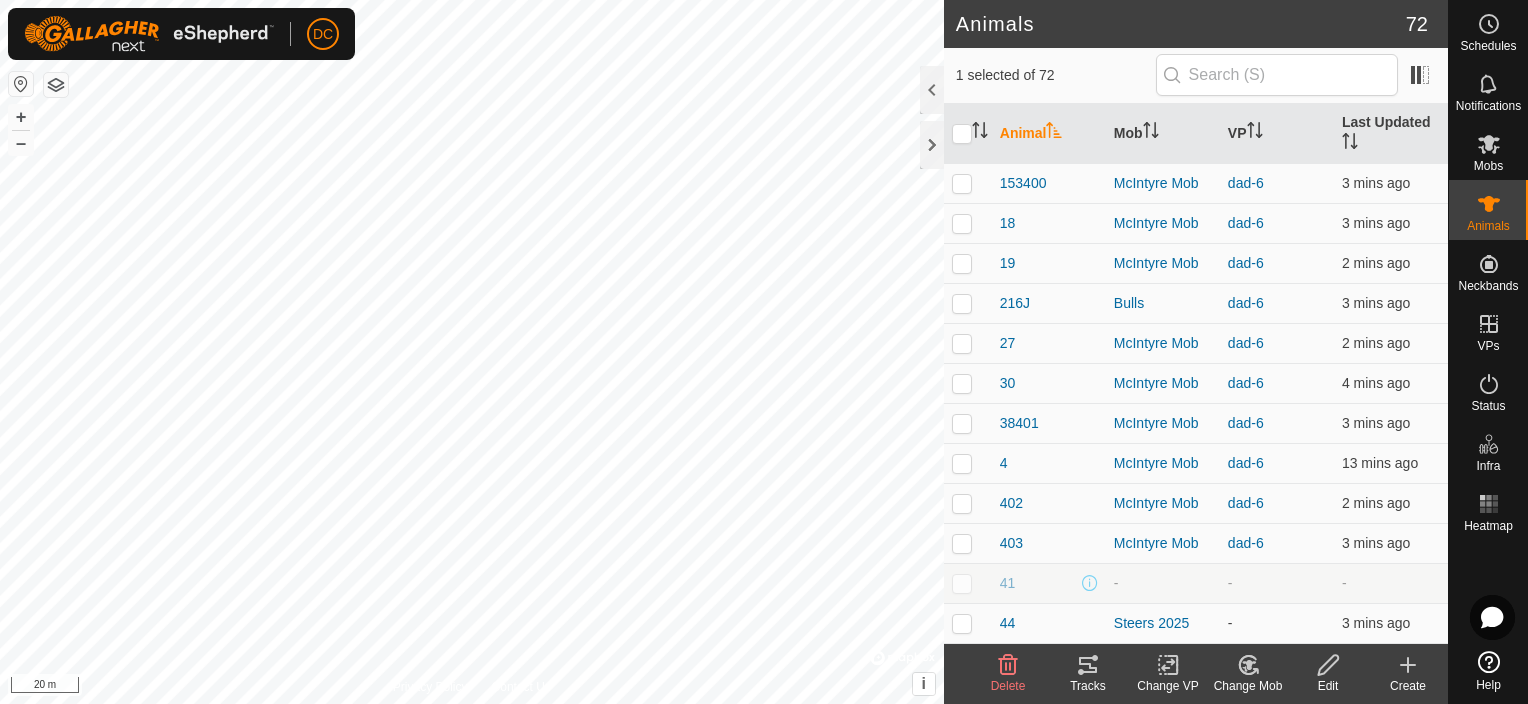 click 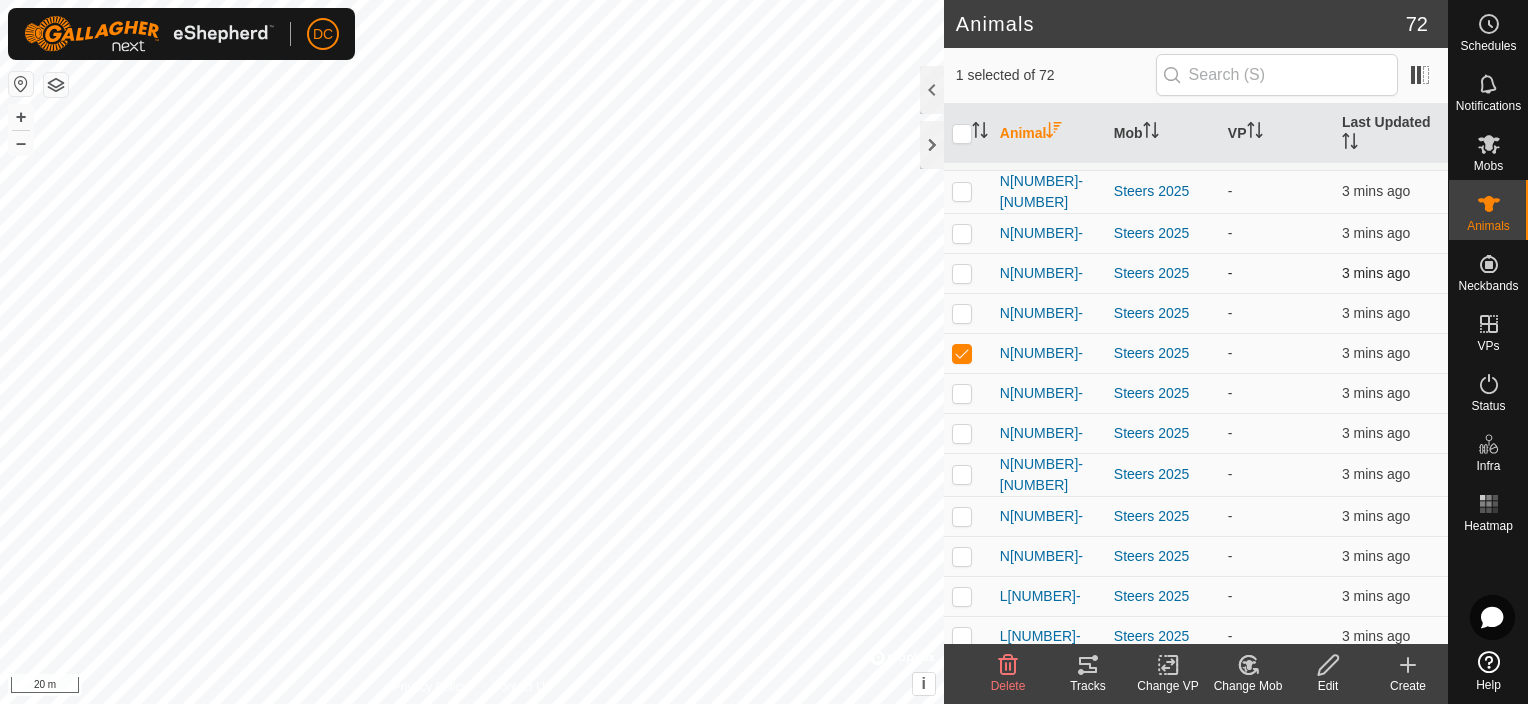 scroll, scrollTop: 200, scrollLeft: 0, axis: vertical 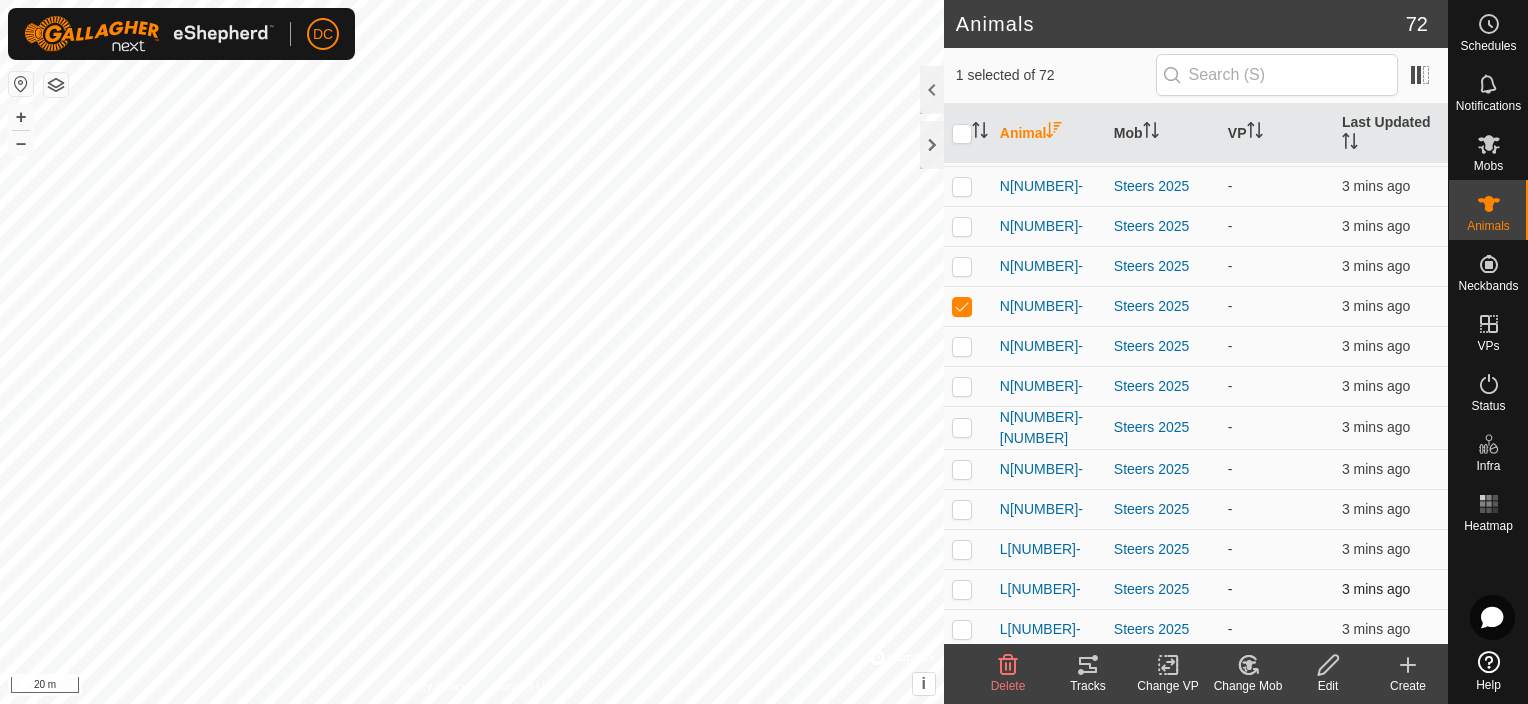 click at bounding box center (962, 589) 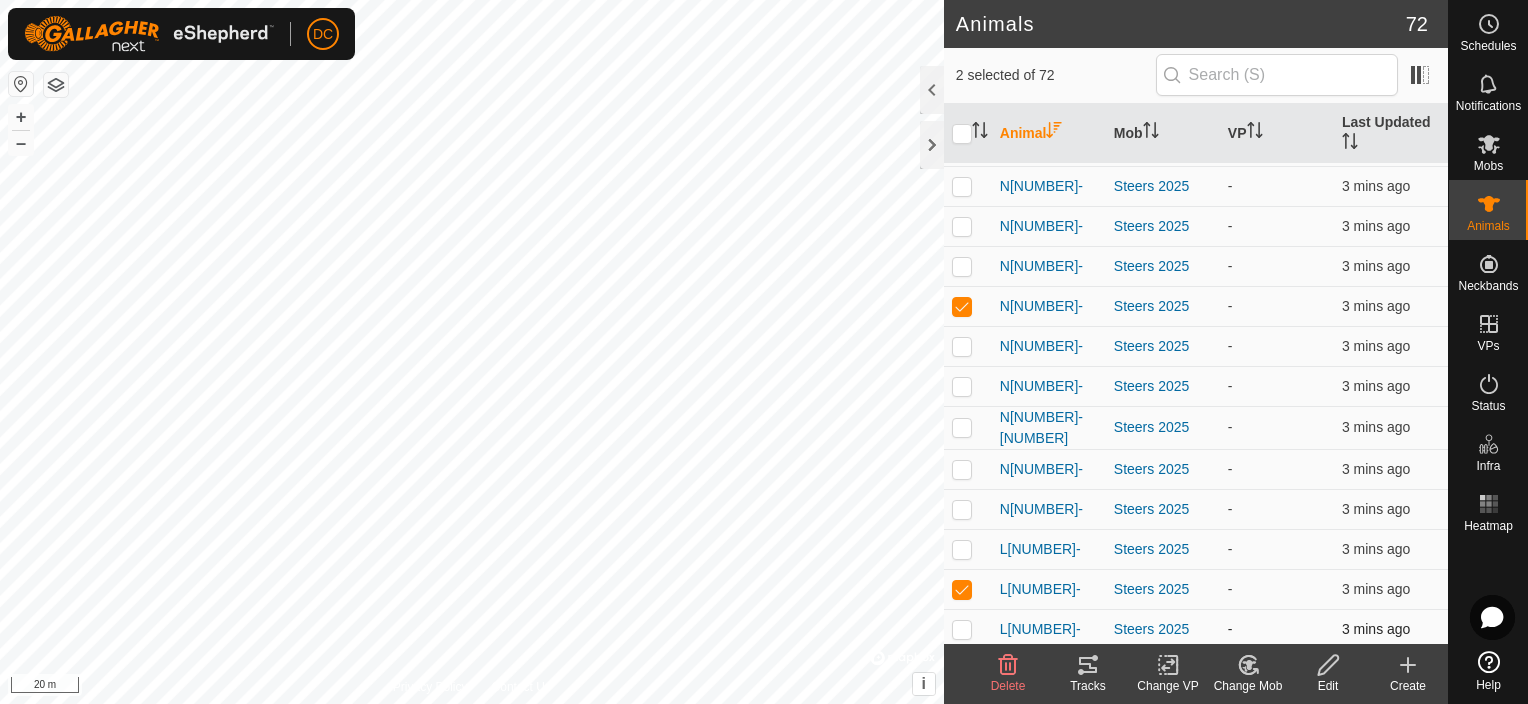 click at bounding box center [962, 629] 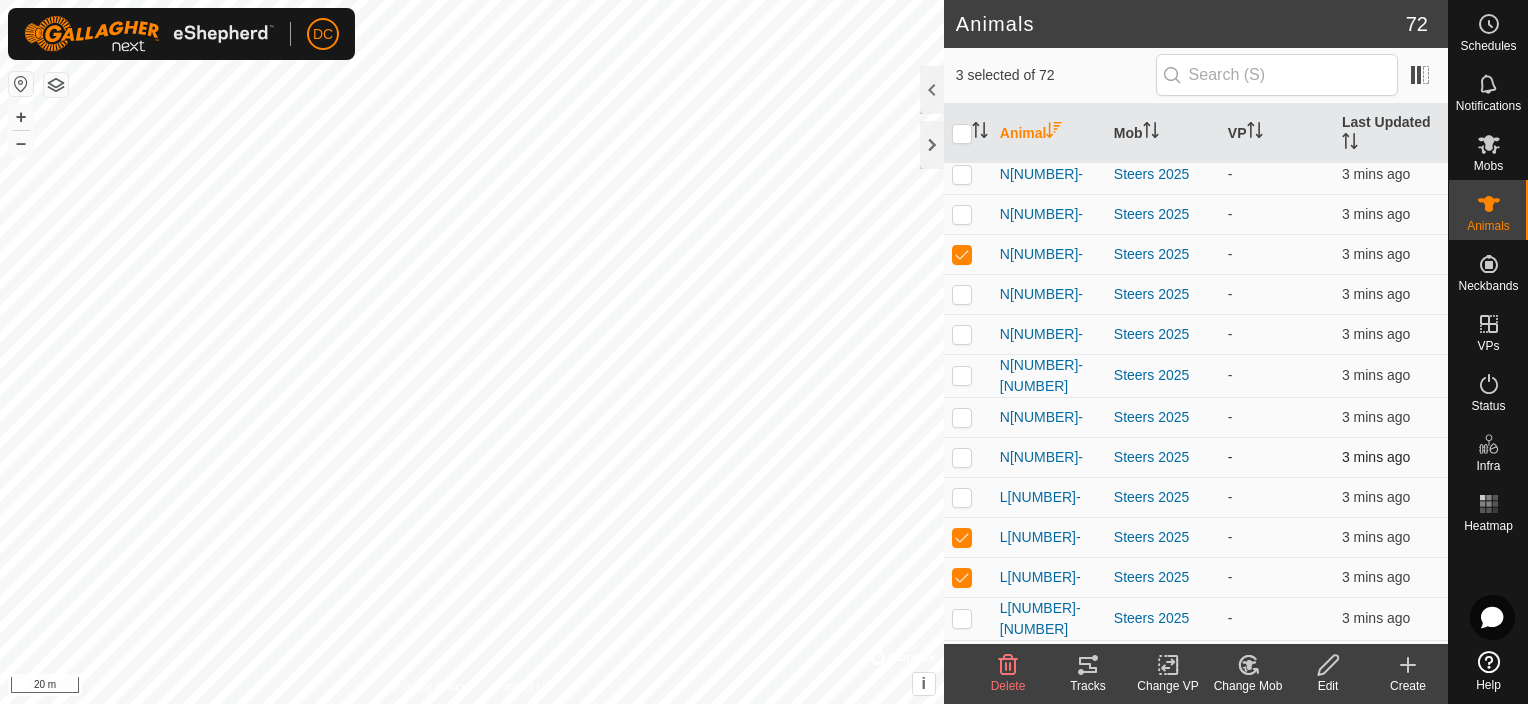scroll, scrollTop: 300, scrollLeft: 0, axis: vertical 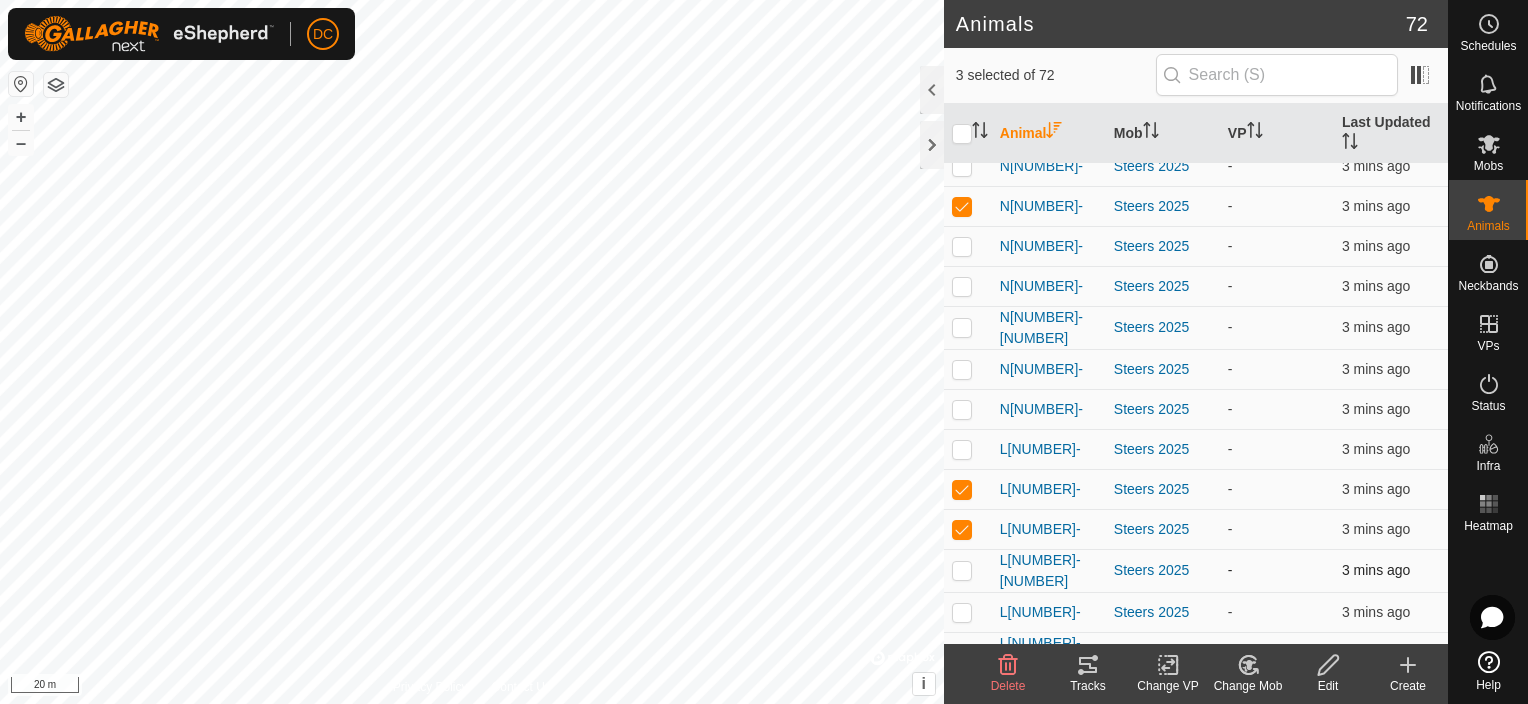 click at bounding box center (962, 570) 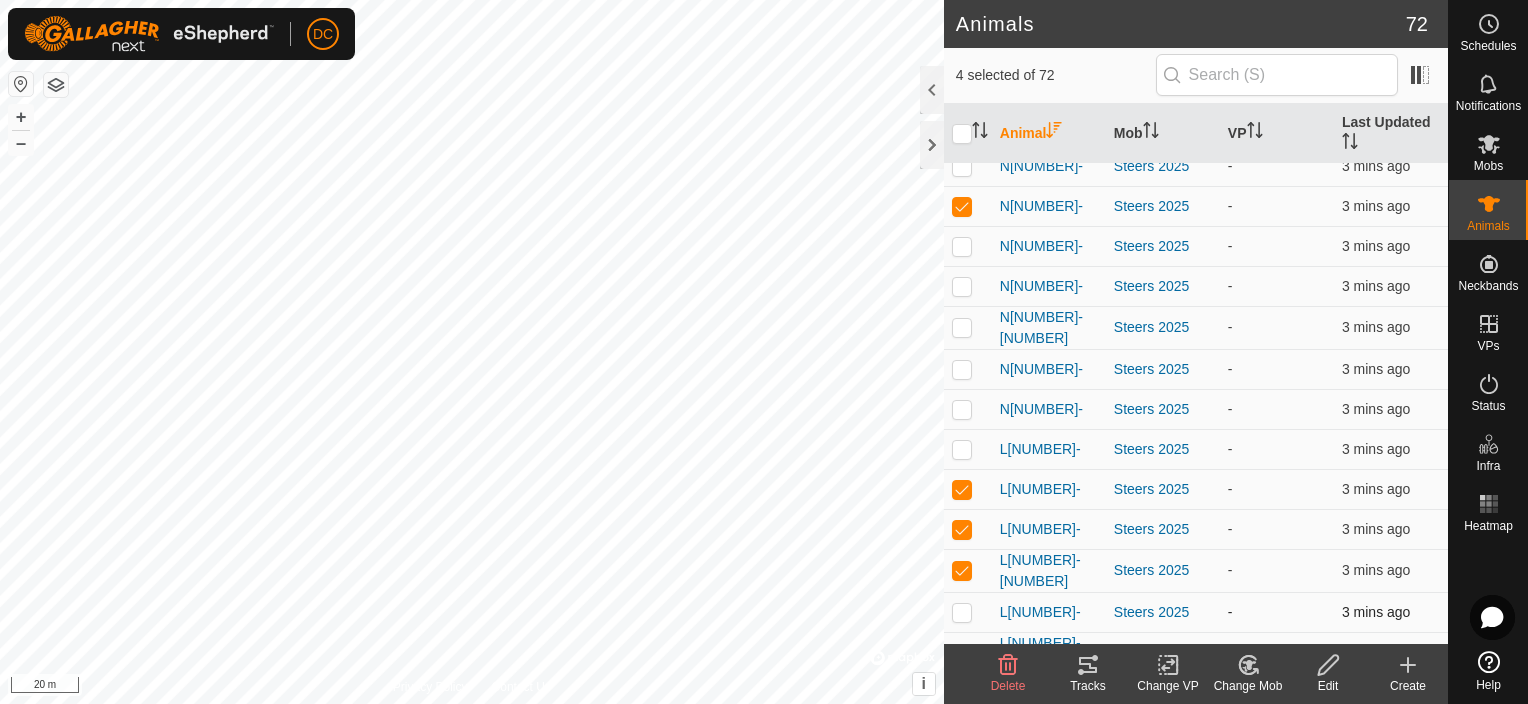 click at bounding box center (962, 612) 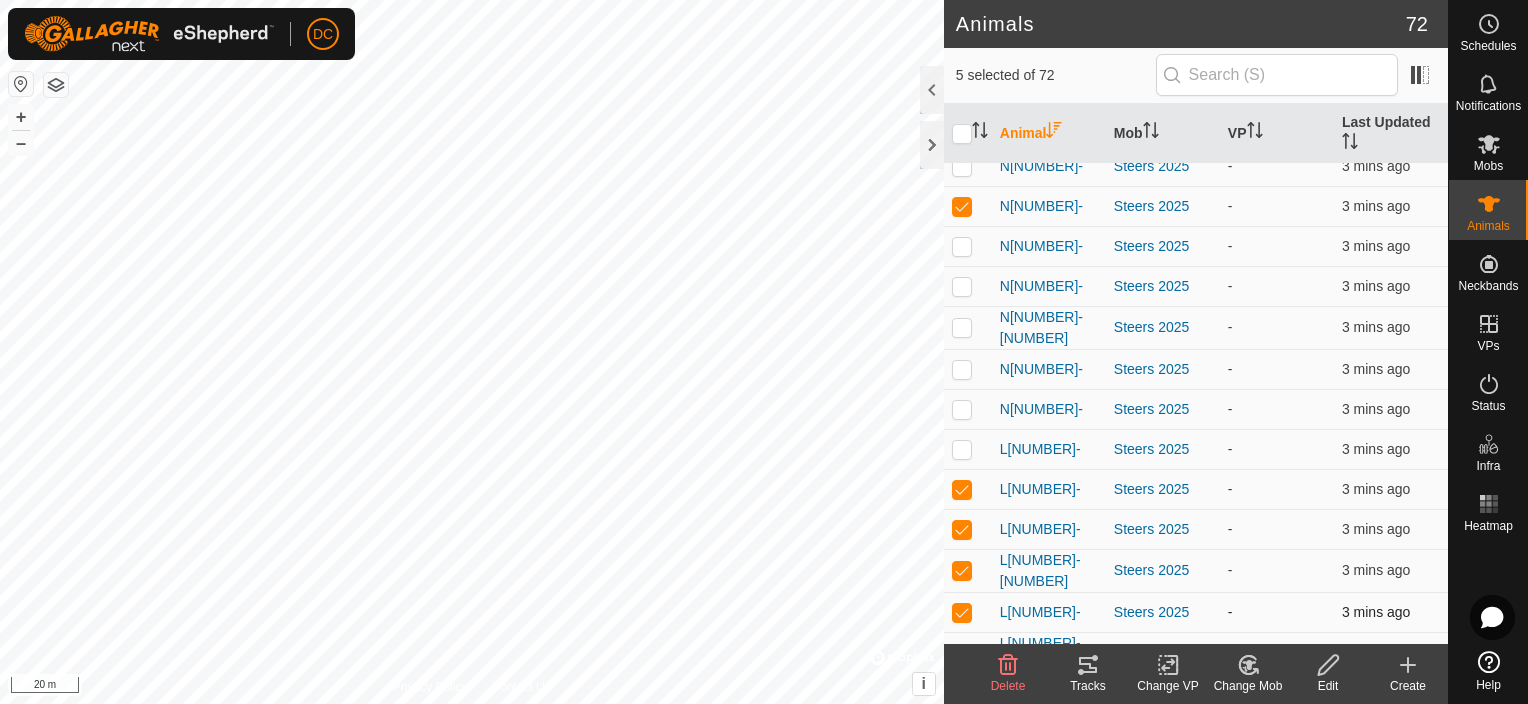 click at bounding box center [962, 612] 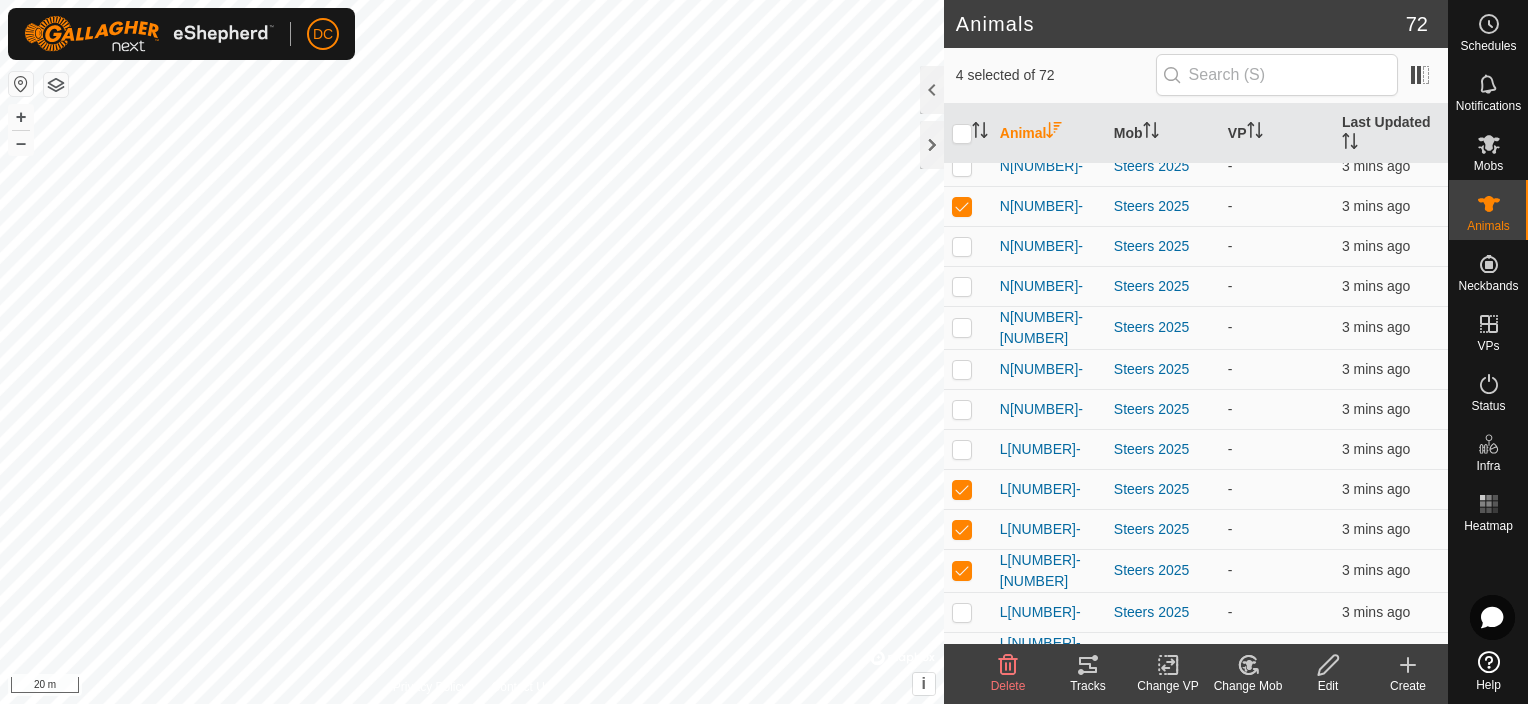 click 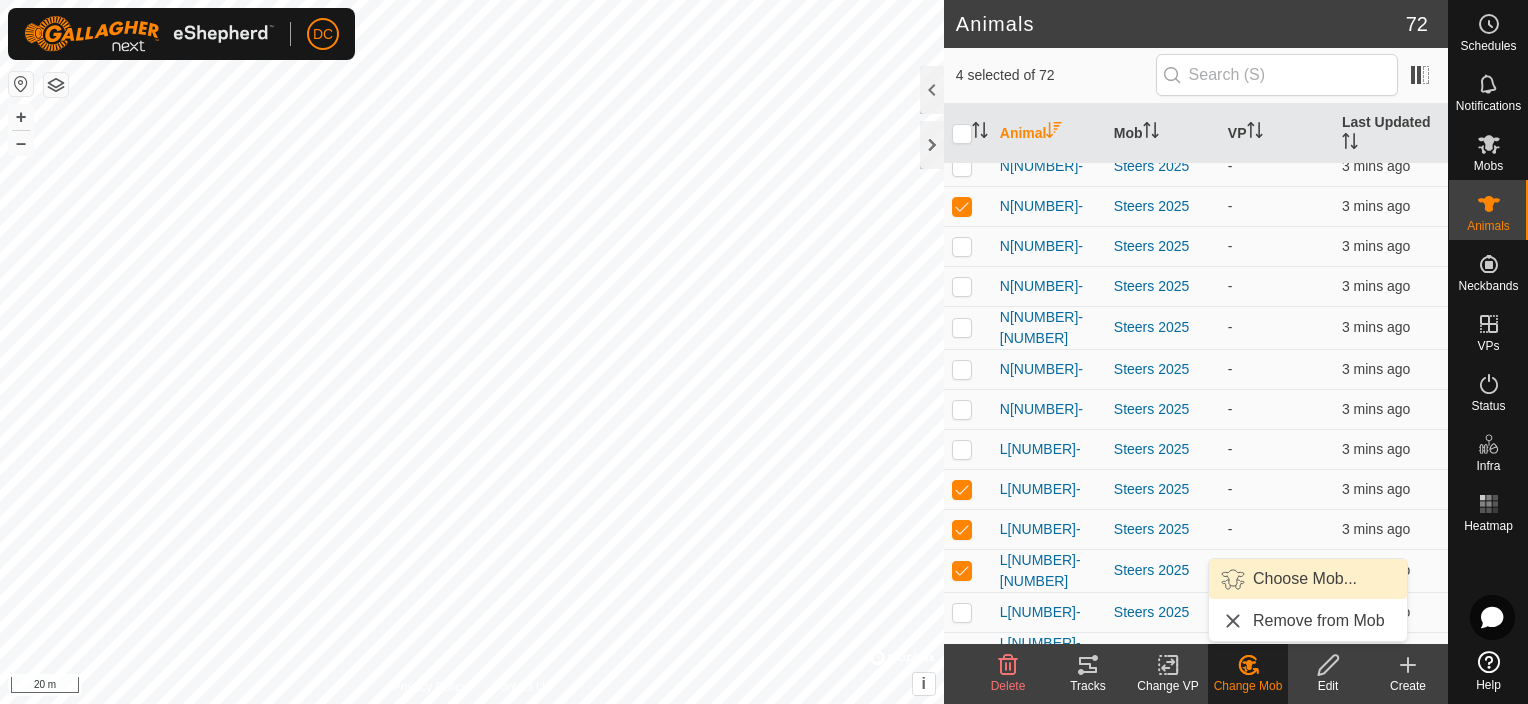 click on "Choose Mob..." at bounding box center (1308, 579) 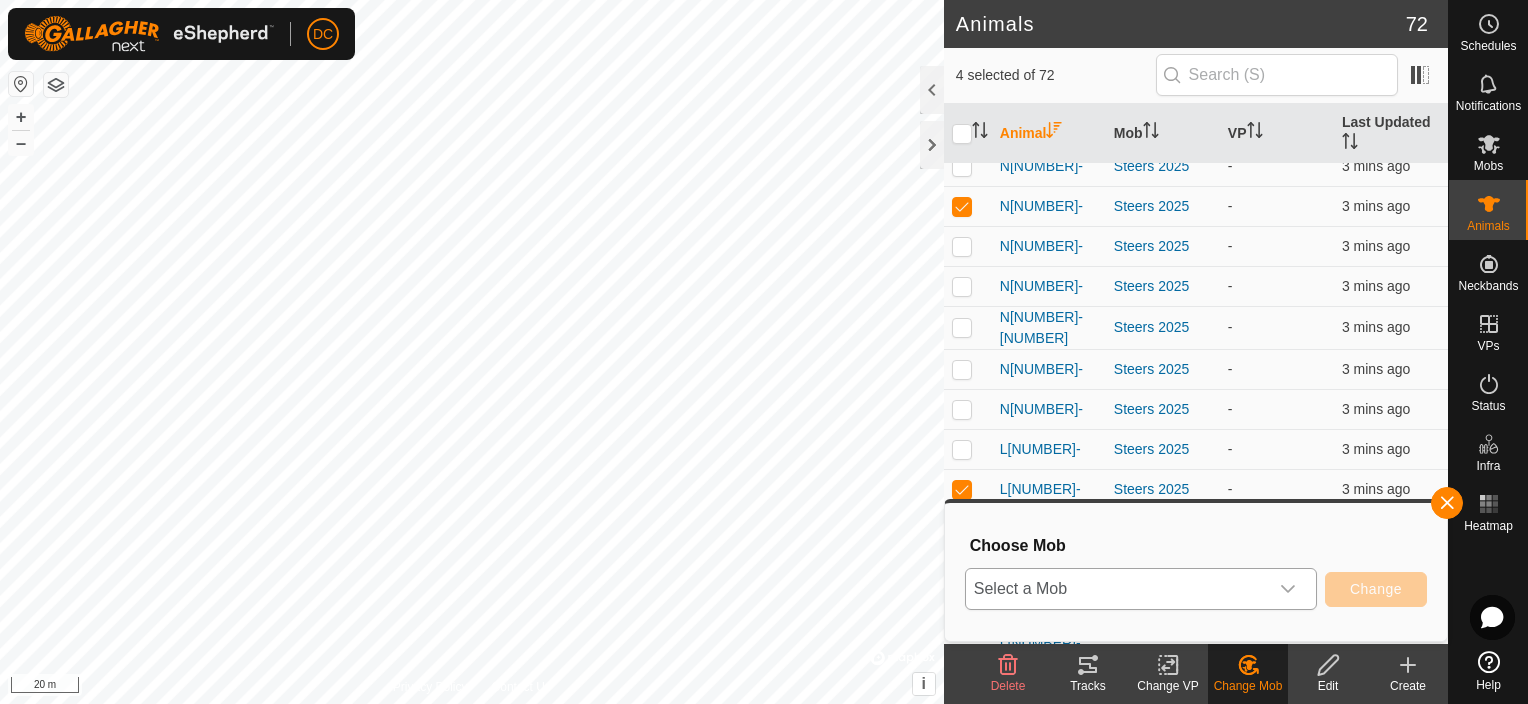 click 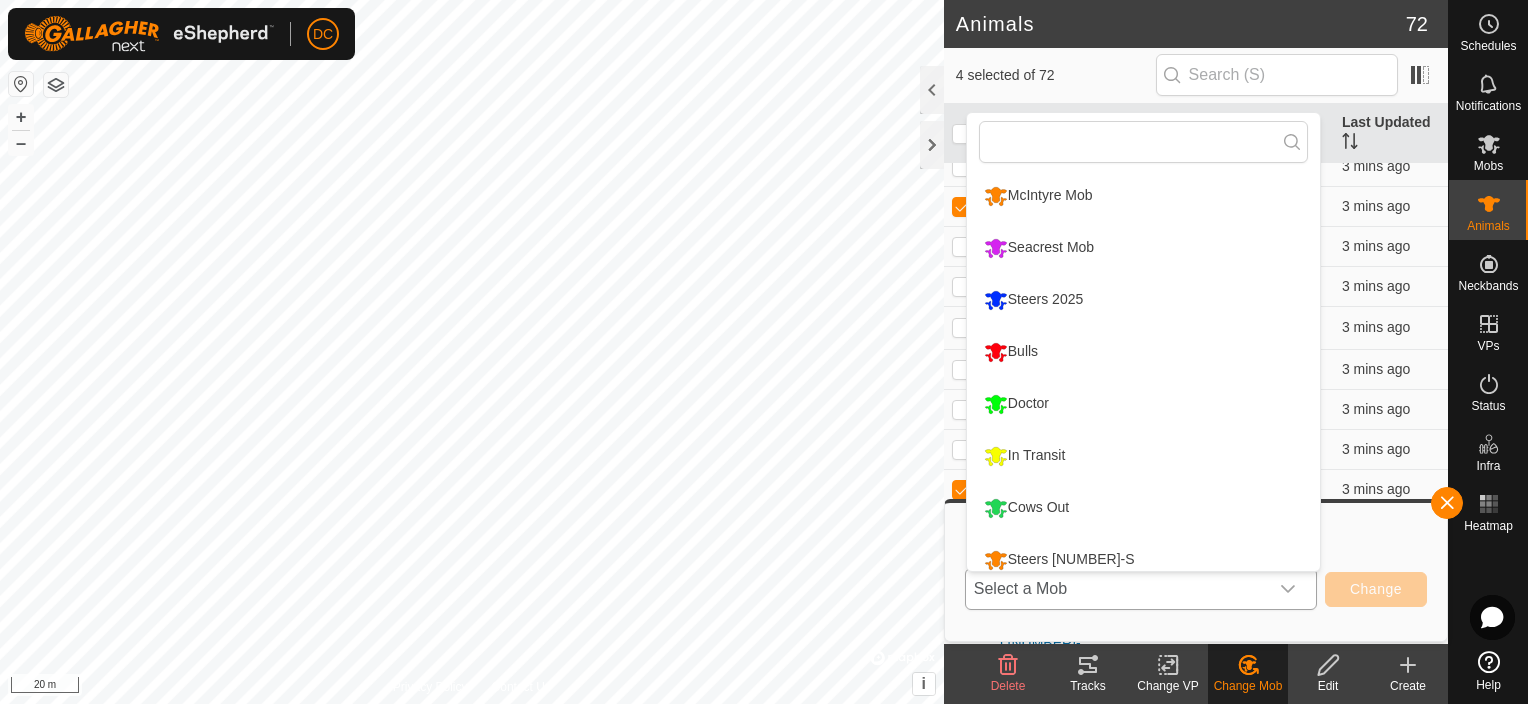 scroll, scrollTop: 14, scrollLeft: 0, axis: vertical 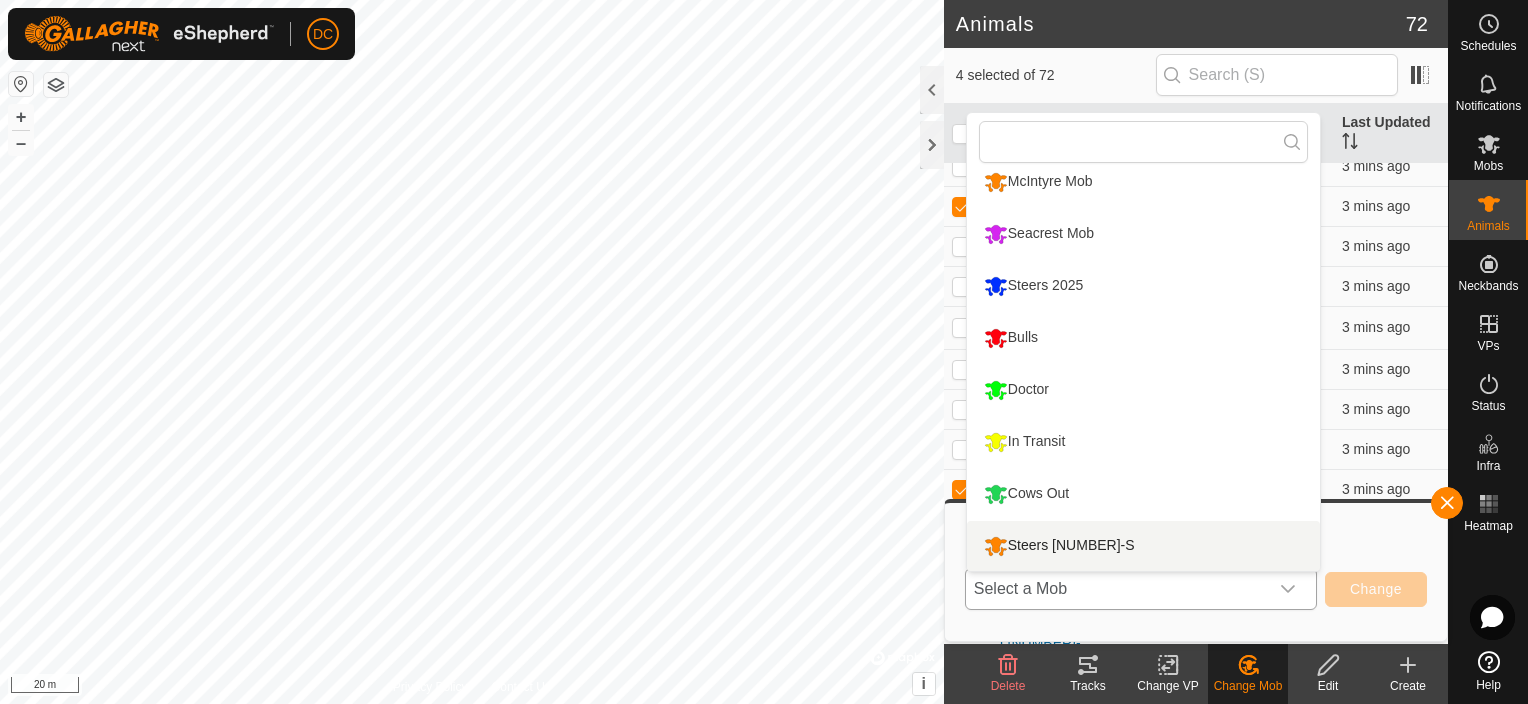 click on "Steers 2025-S" at bounding box center (1143, 546) 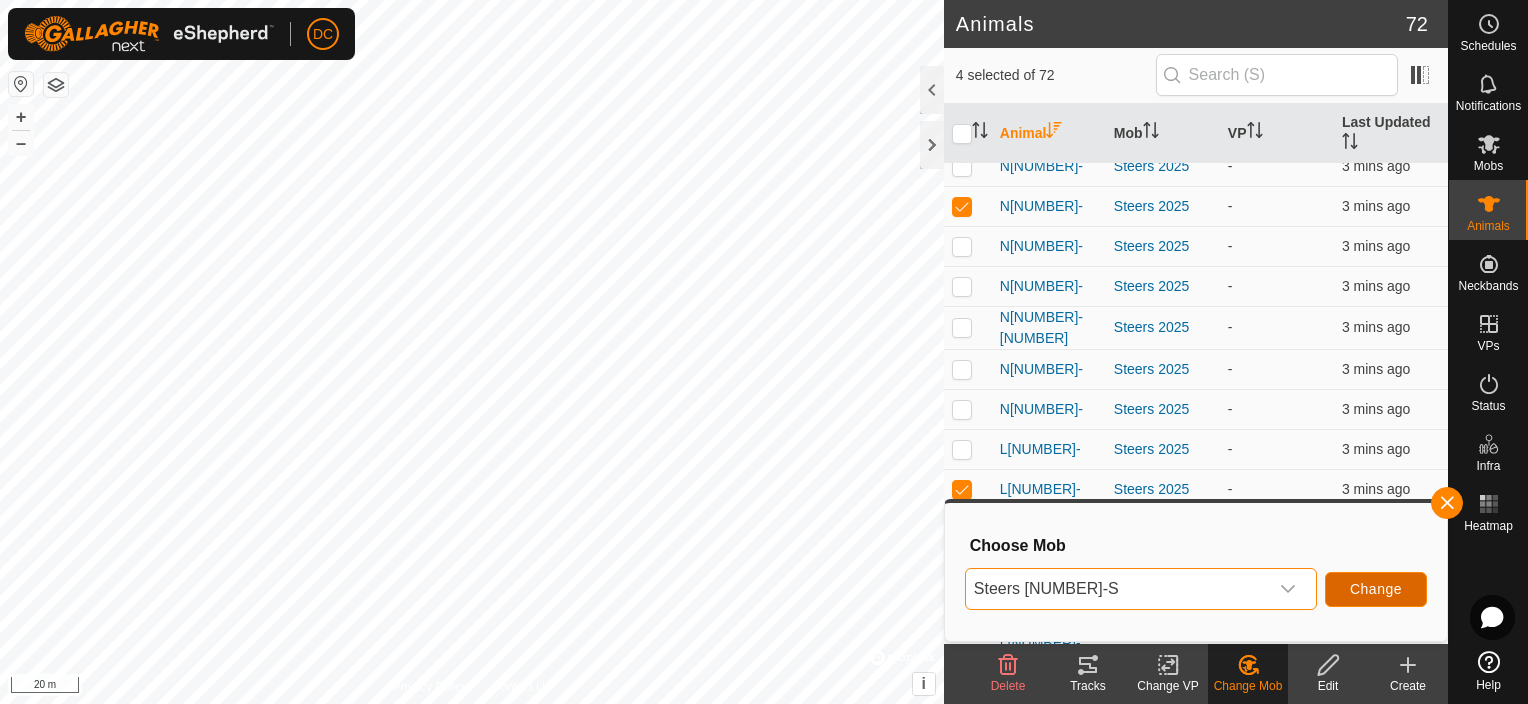 click on "Change" at bounding box center [1376, 589] 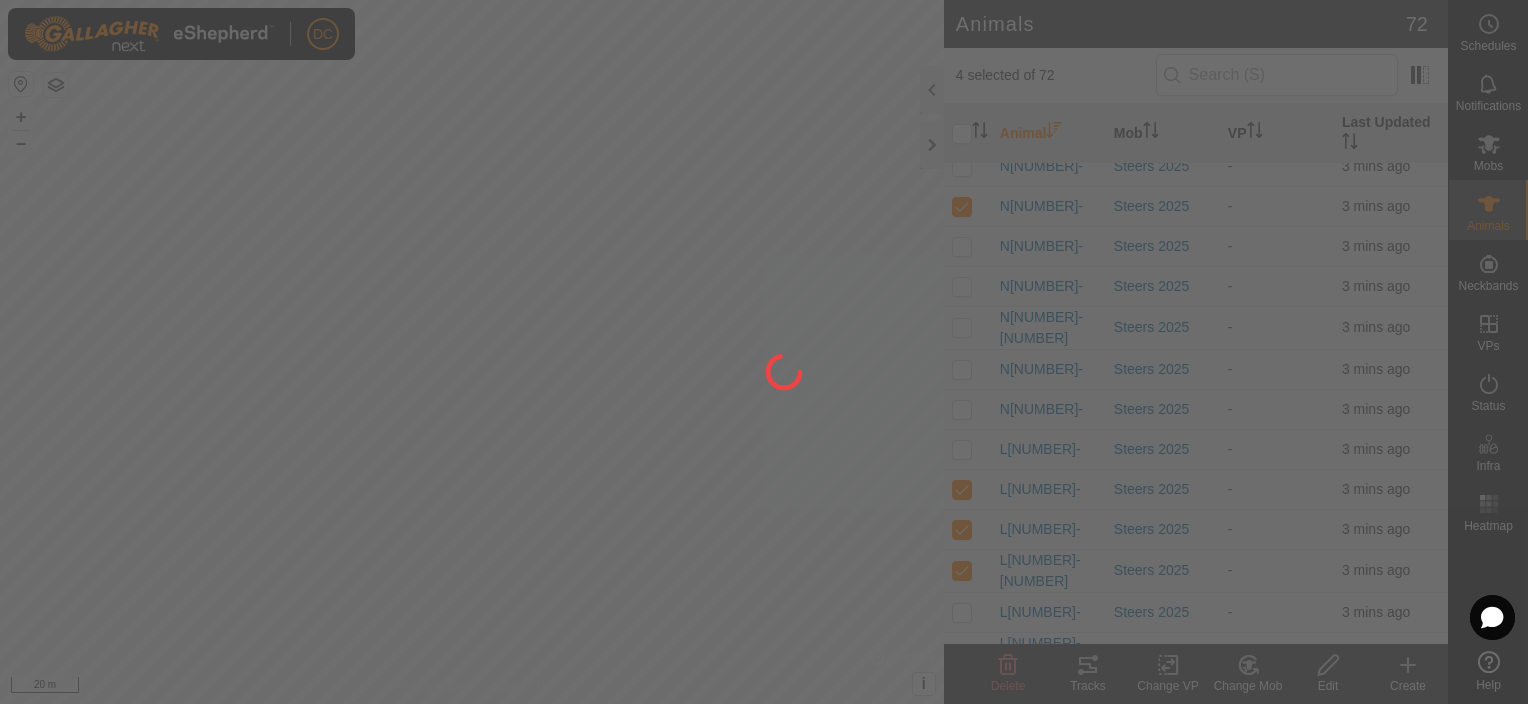 checkbox on "false" 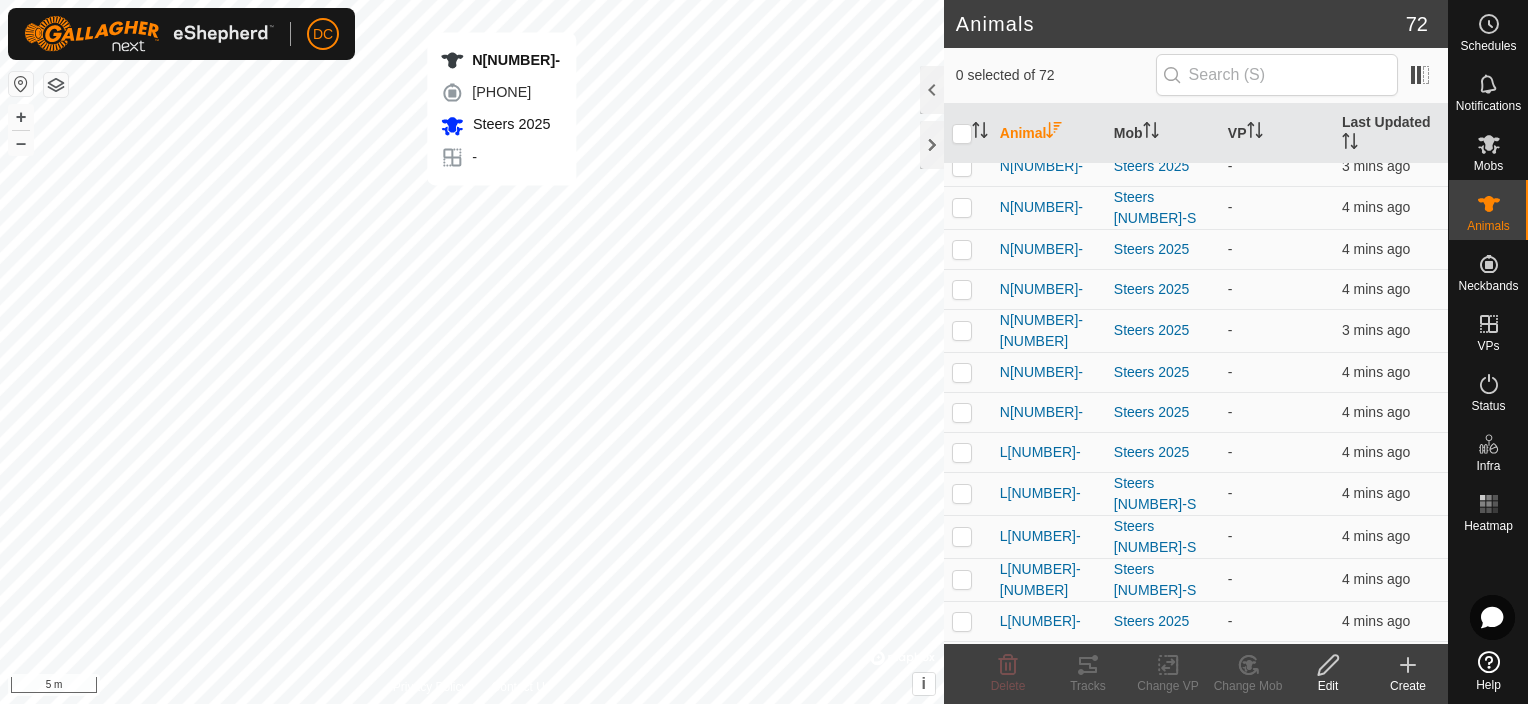 checkbox on "true" 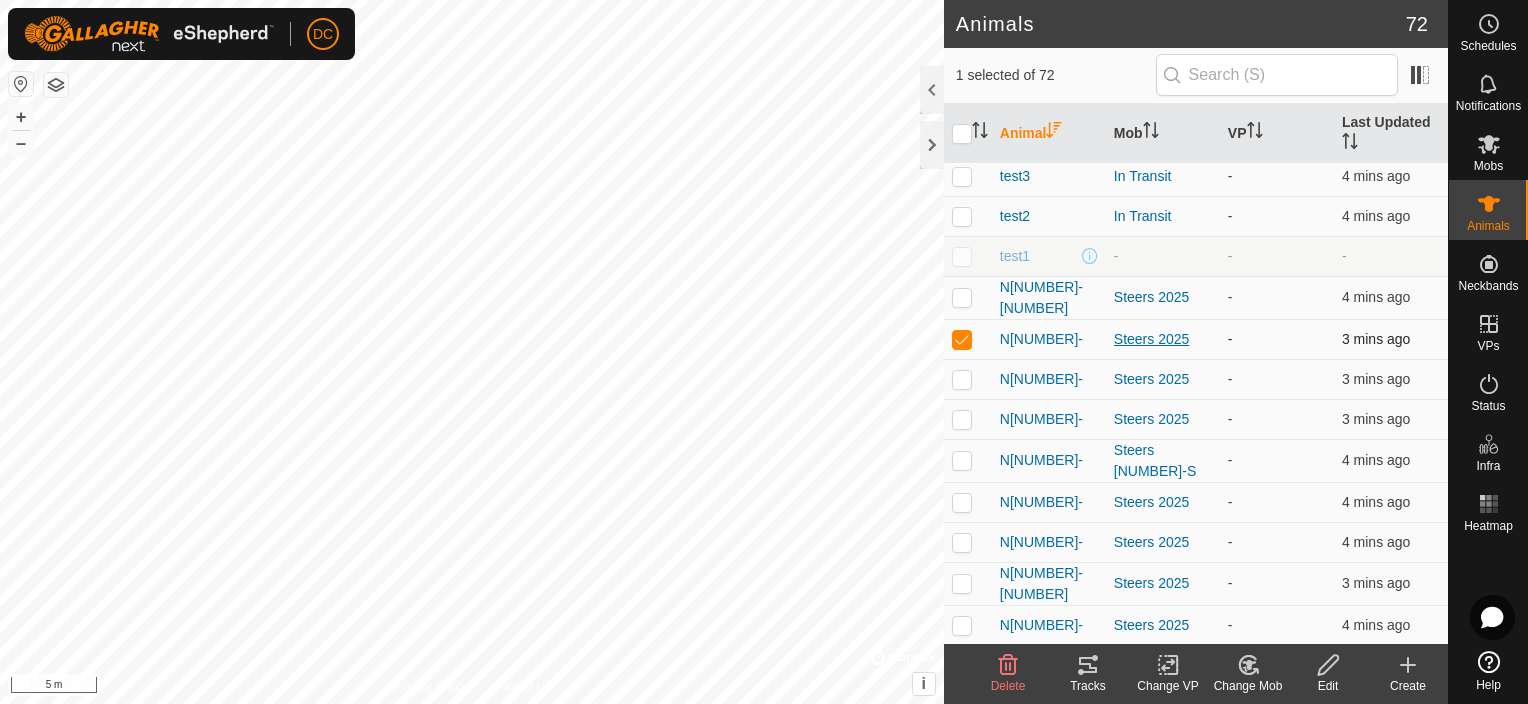 scroll, scrollTop: 0, scrollLeft: 0, axis: both 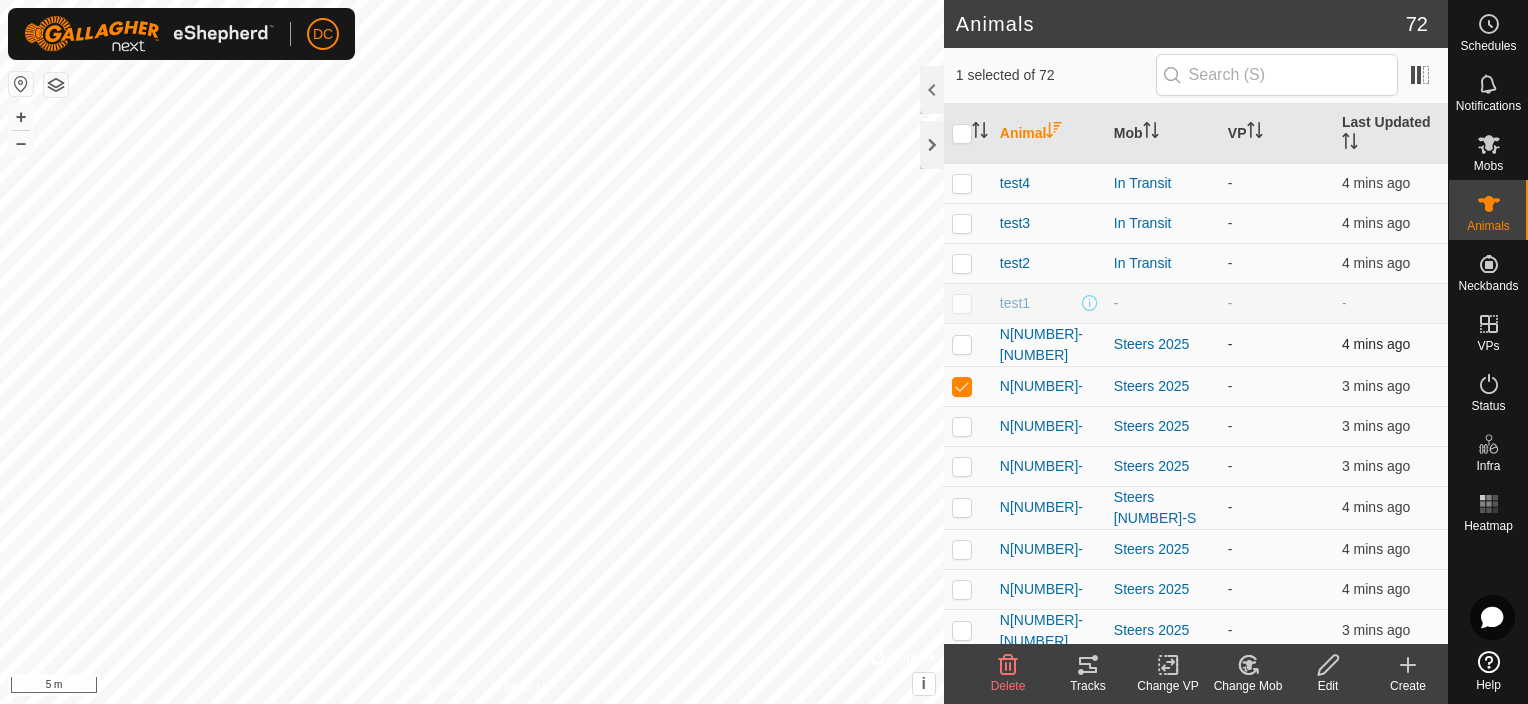 click at bounding box center (962, 344) 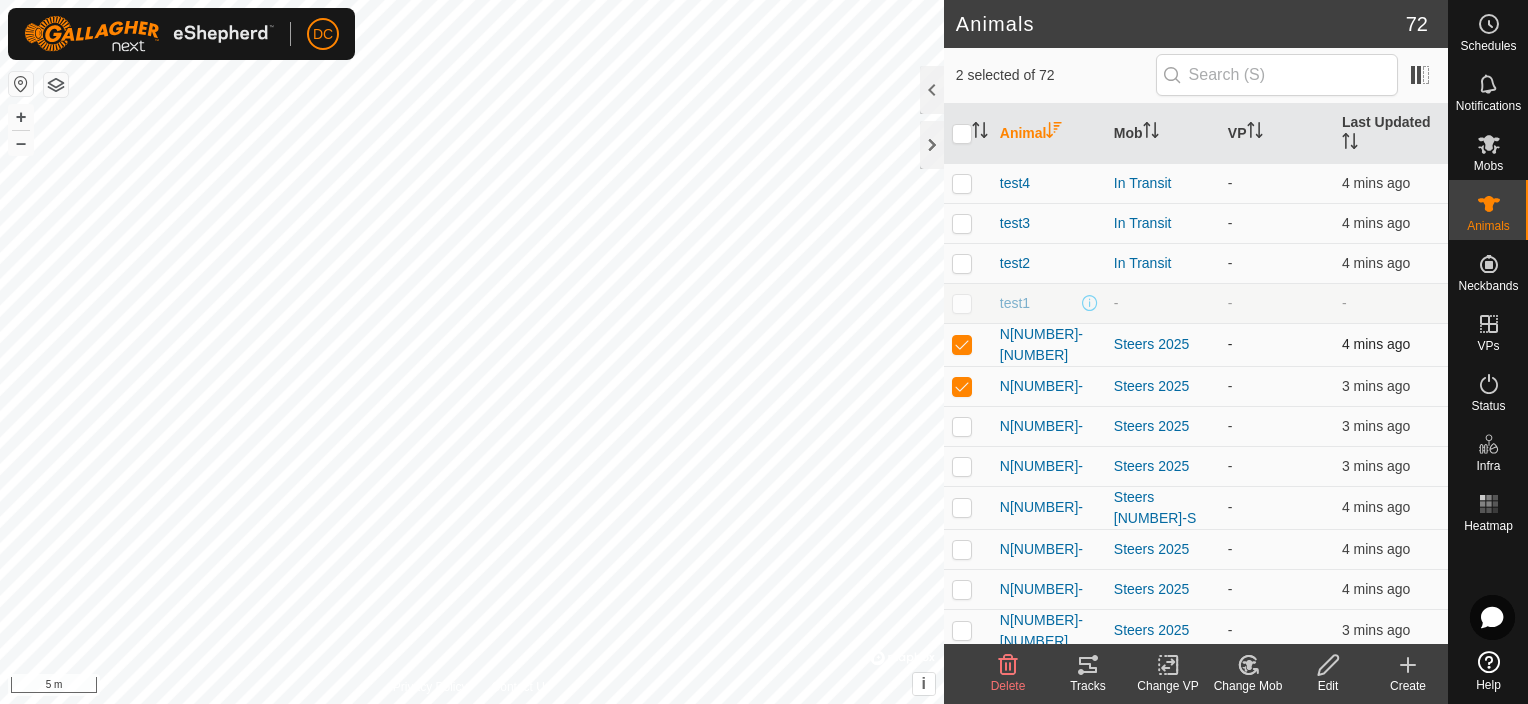 click at bounding box center (962, 344) 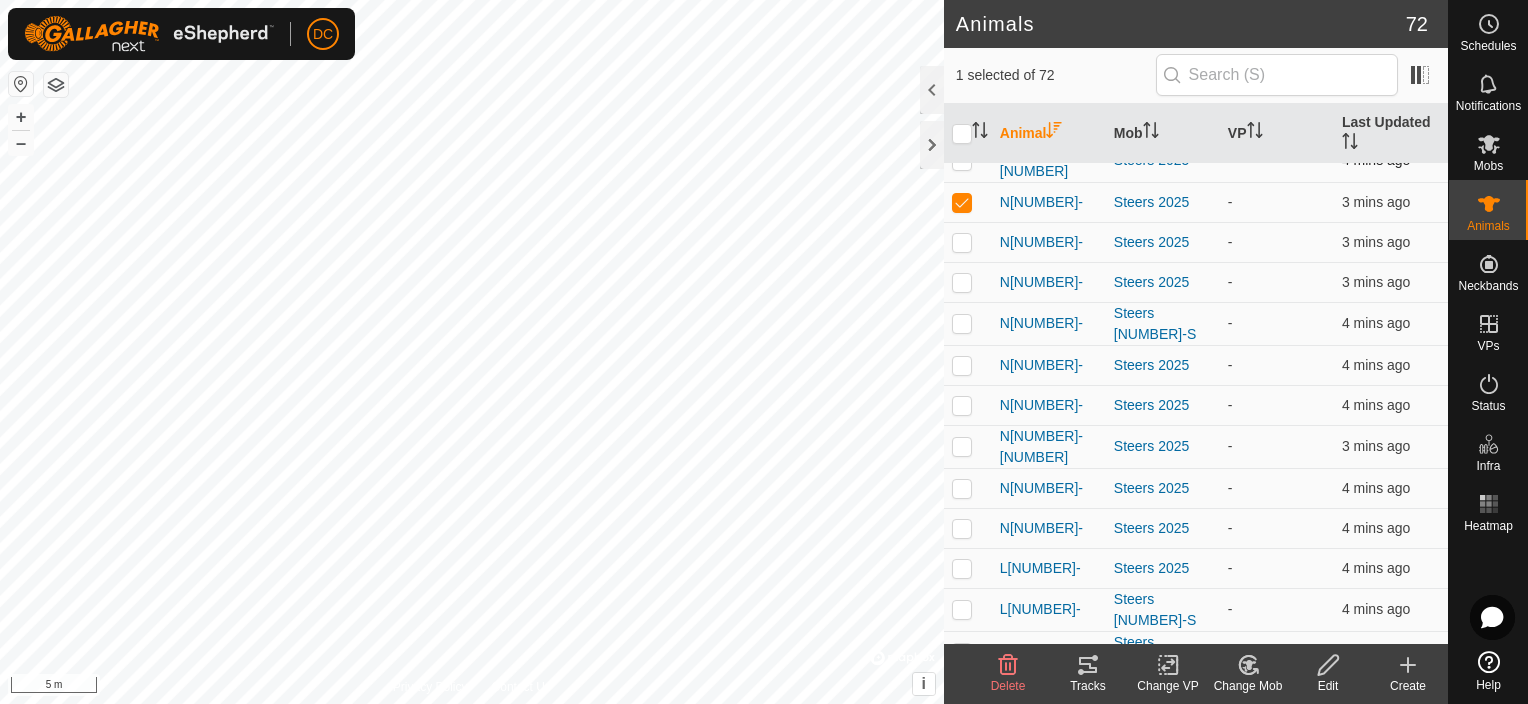 scroll, scrollTop: 300, scrollLeft: 0, axis: vertical 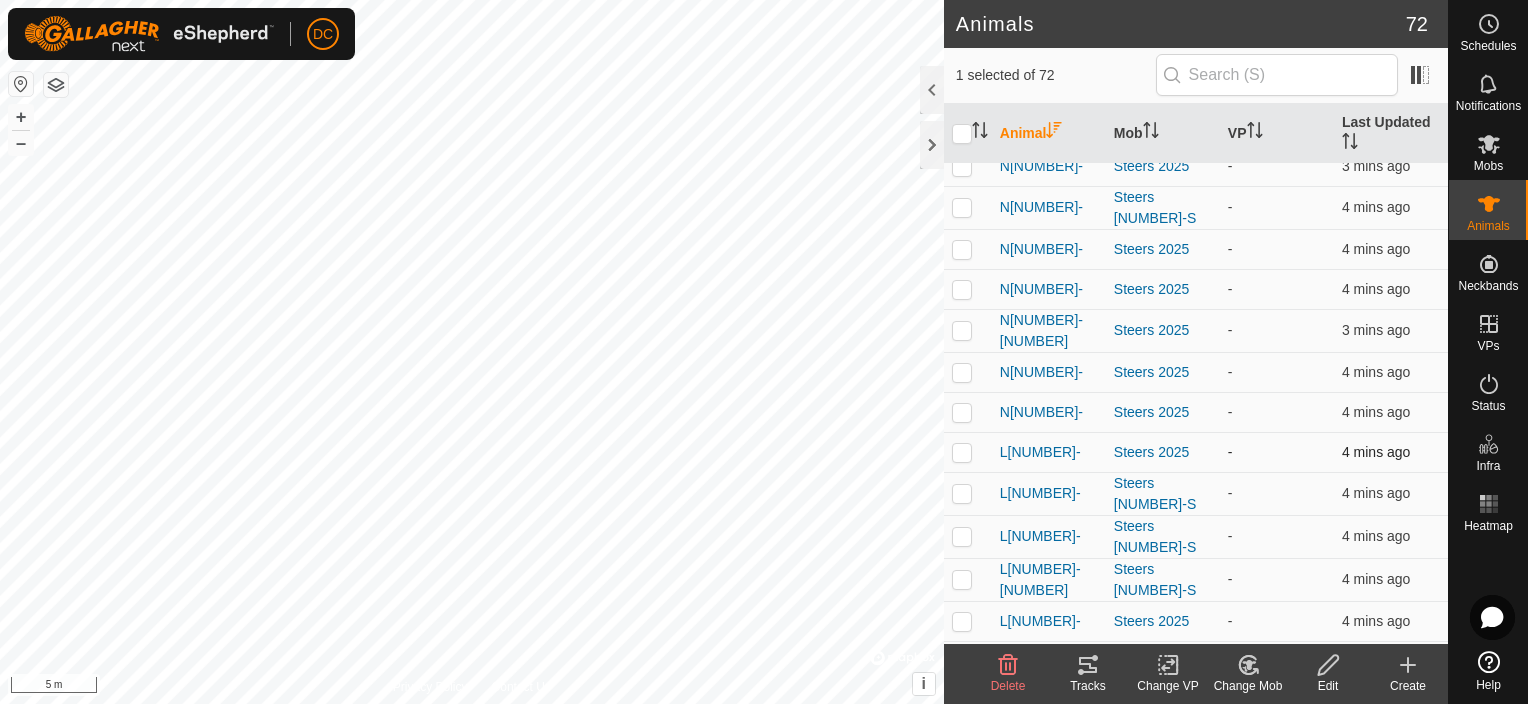click at bounding box center [962, 452] 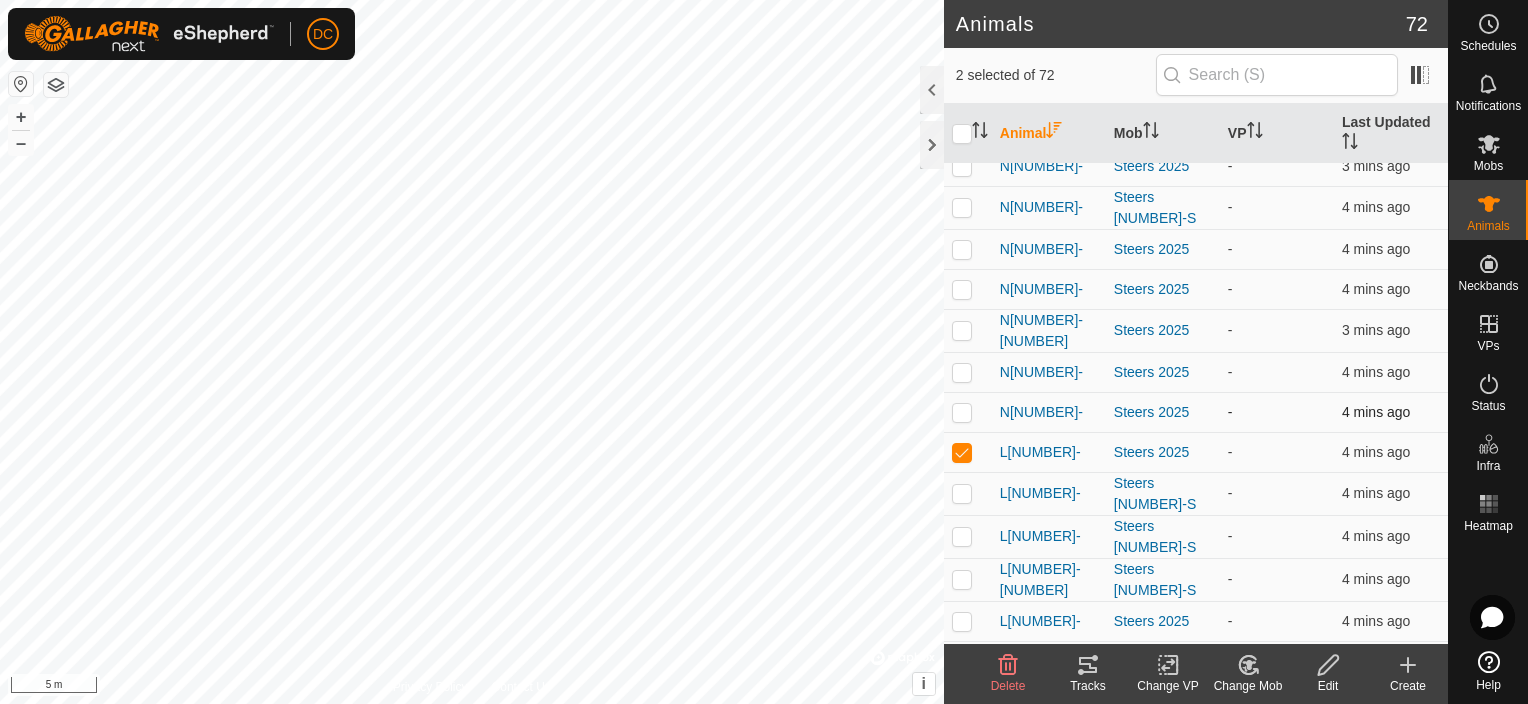 scroll, scrollTop: 500, scrollLeft: 0, axis: vertical 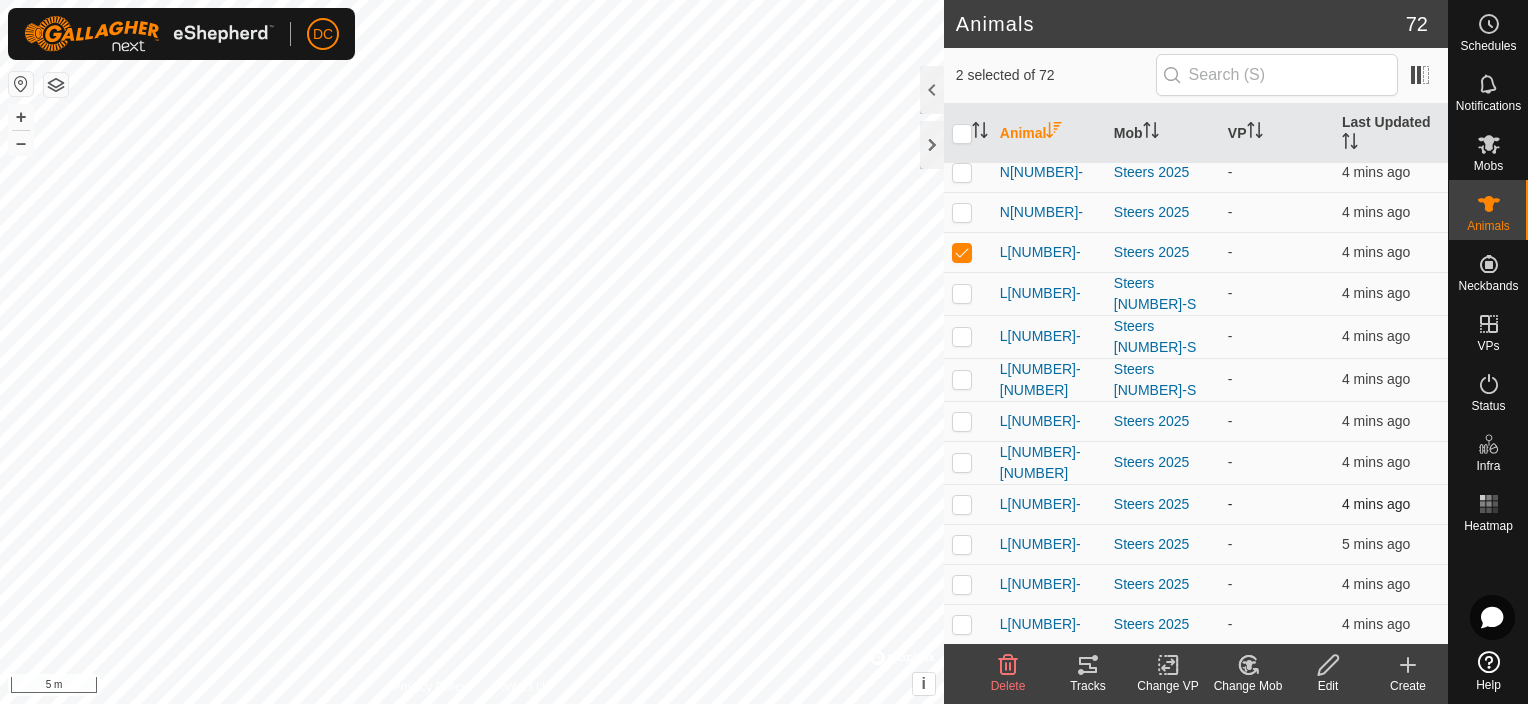 click at bounding box center [962, 504] 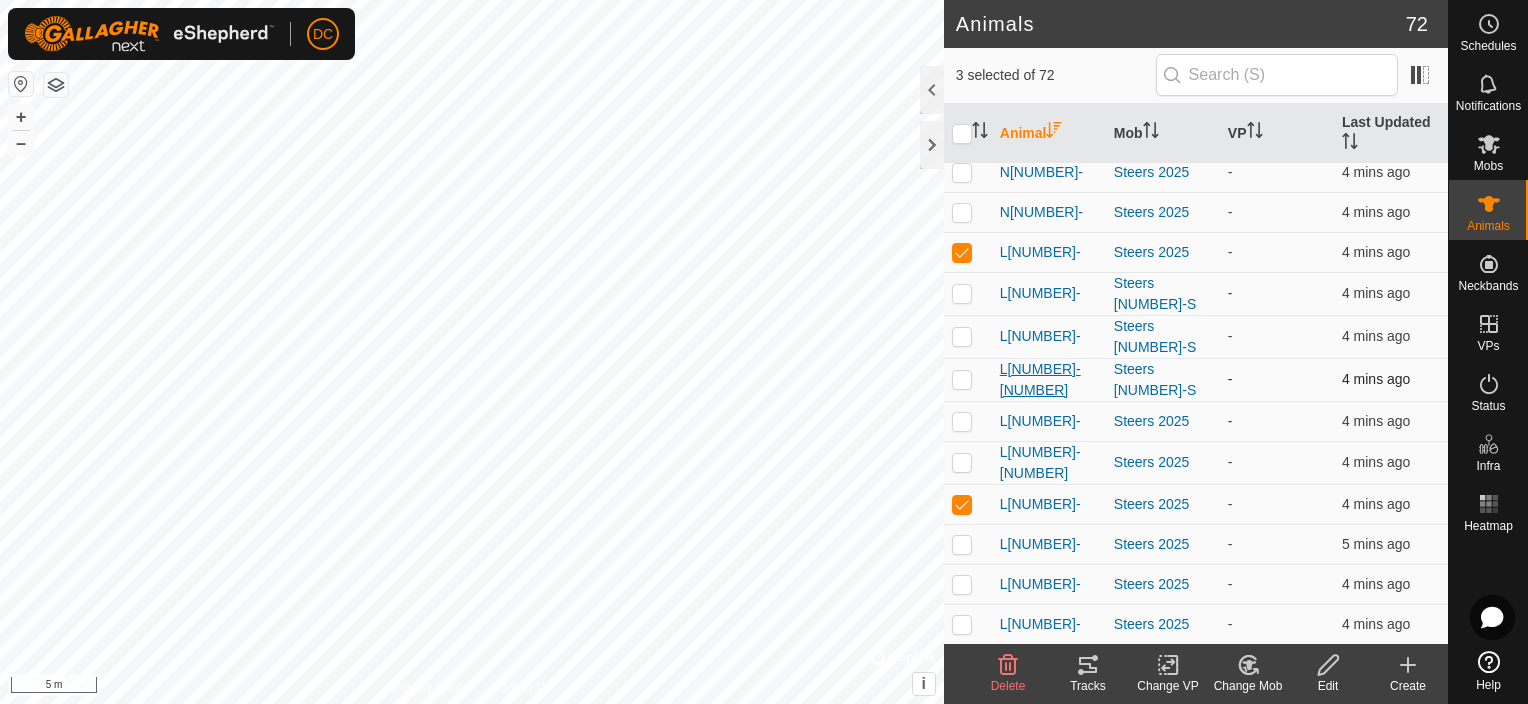 scroll, scrollTop: 300, scrollLeft: 0, axis: vertical 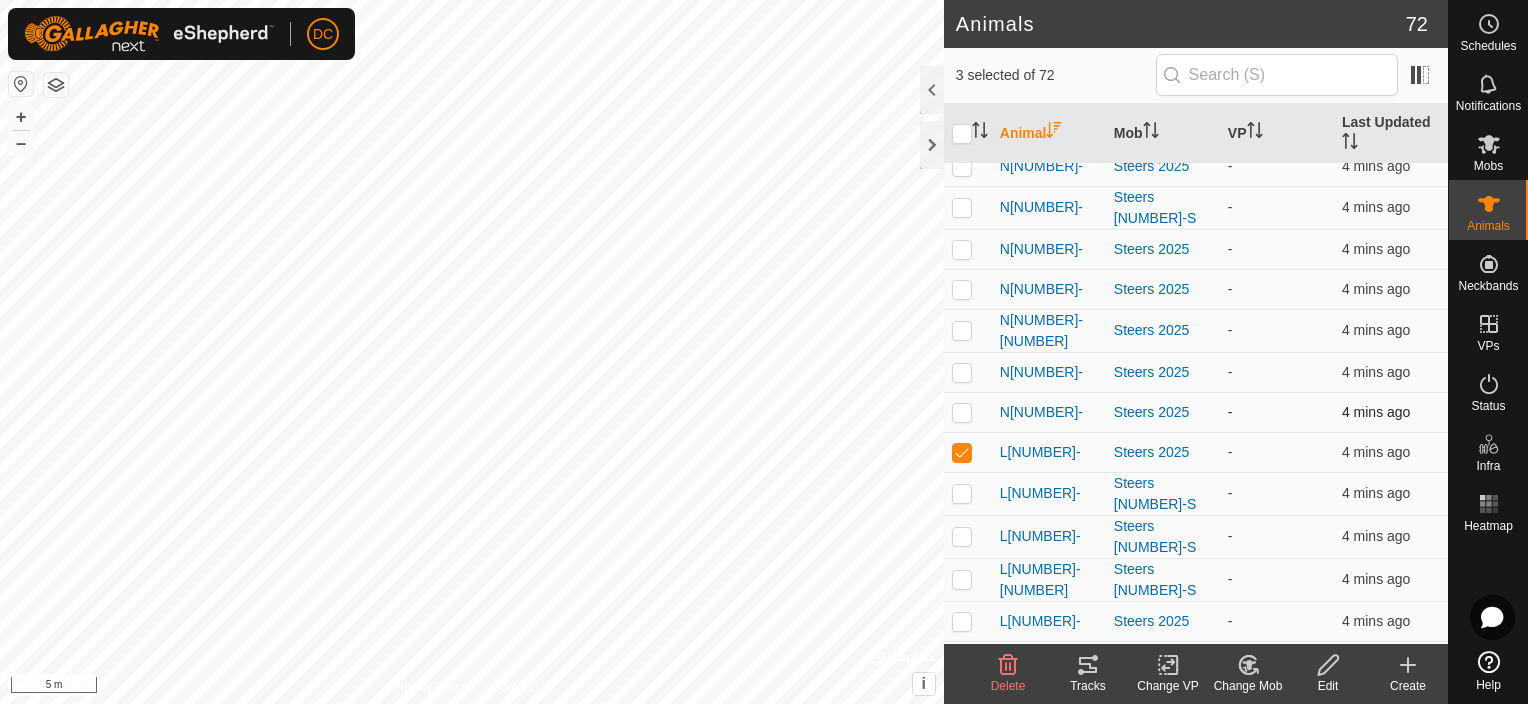 click at bounding box center (962, 412) 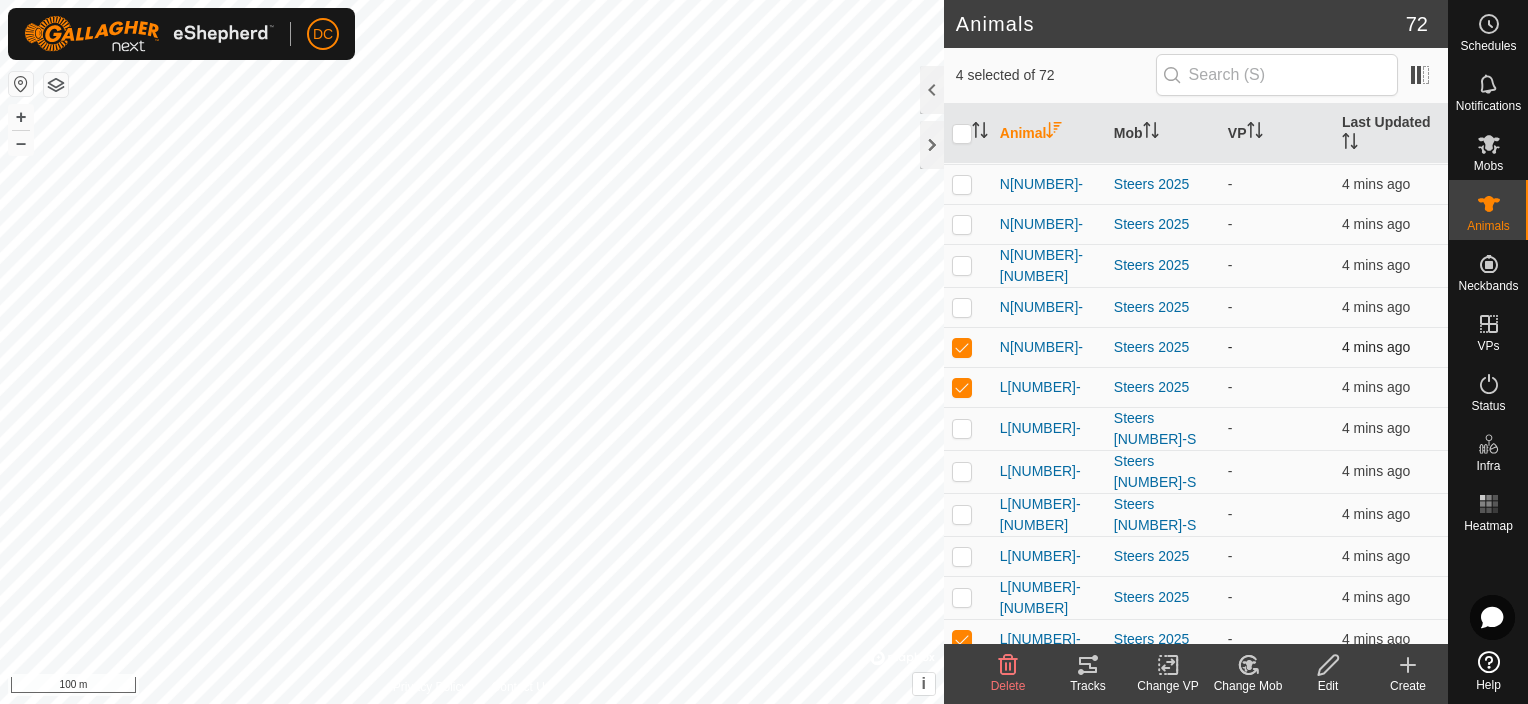 scroll, scrollTop: 400, scrollLeft: 0, axis: vertical 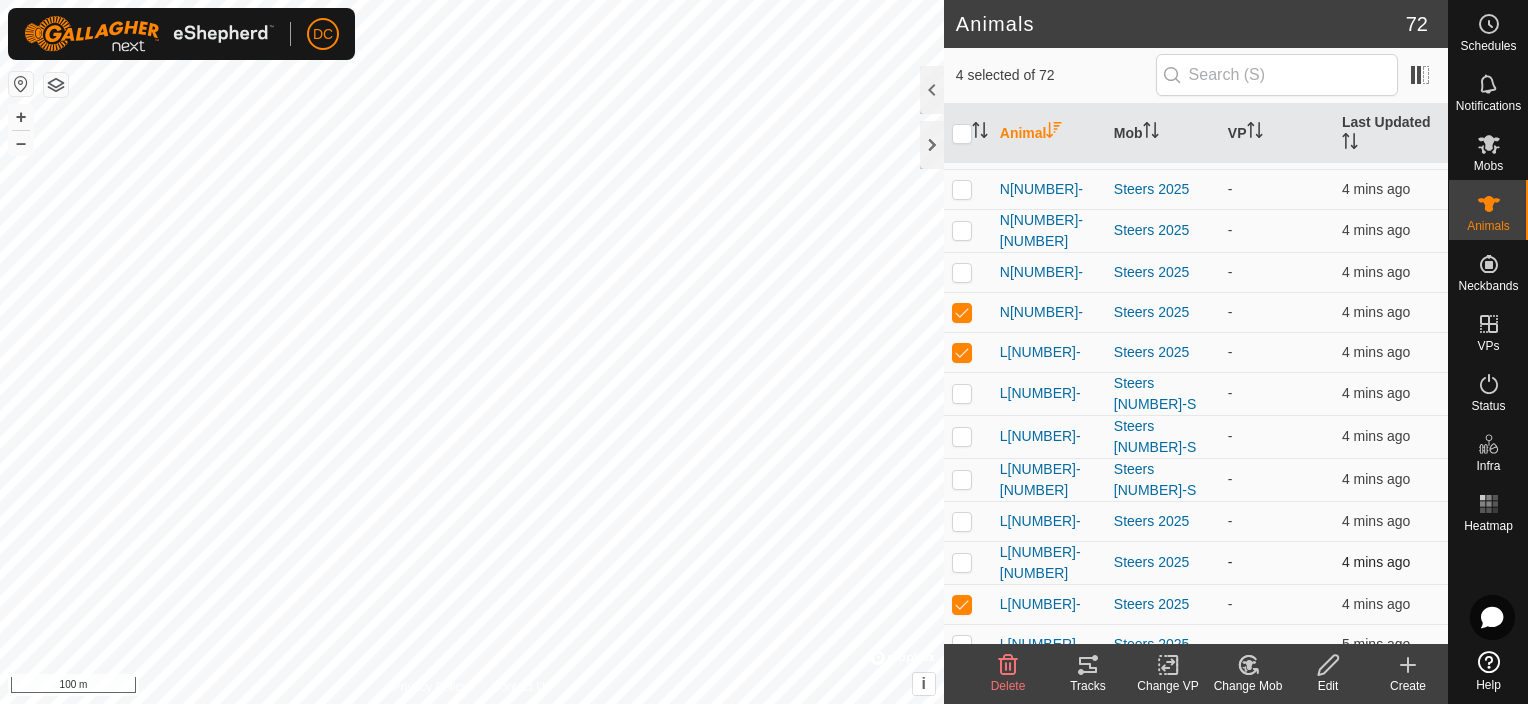 click at bounding box center (962, 562) 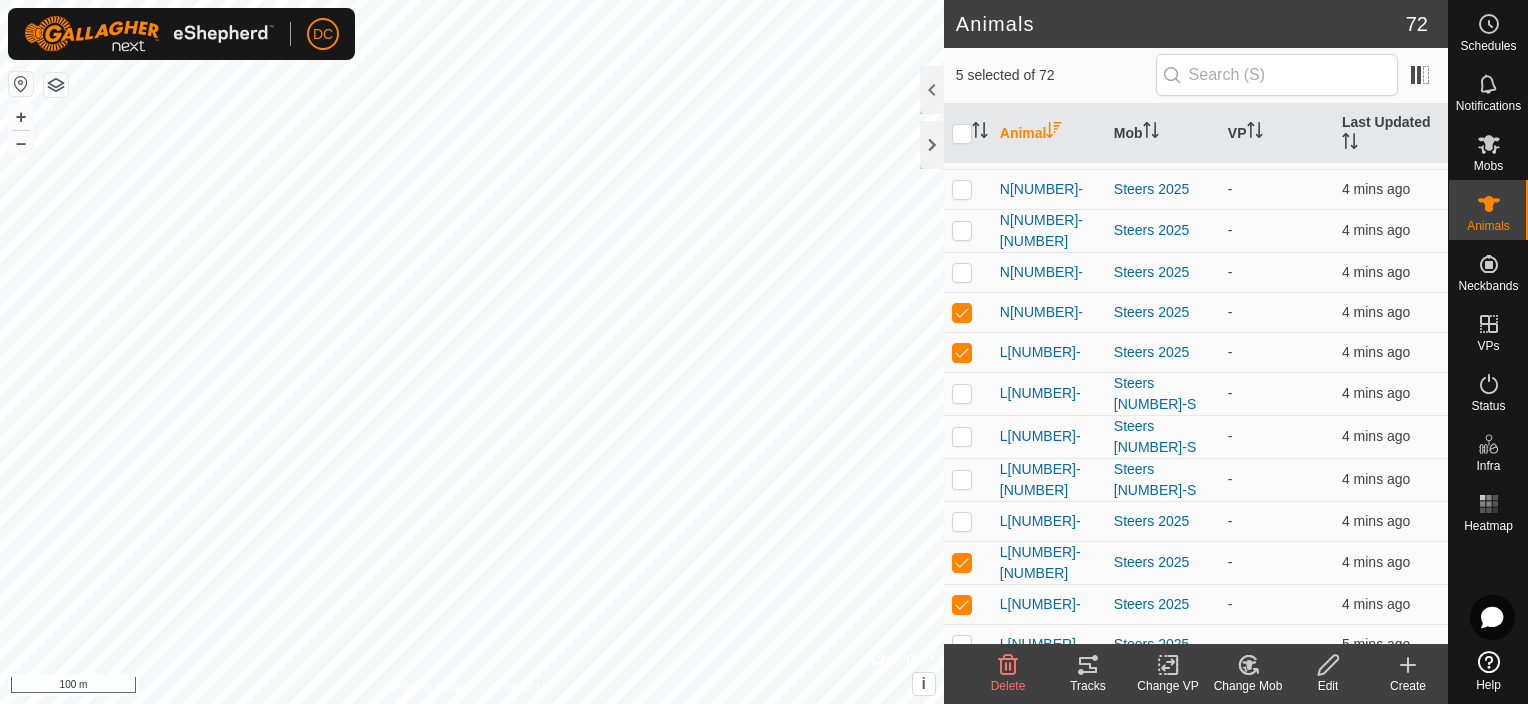 click 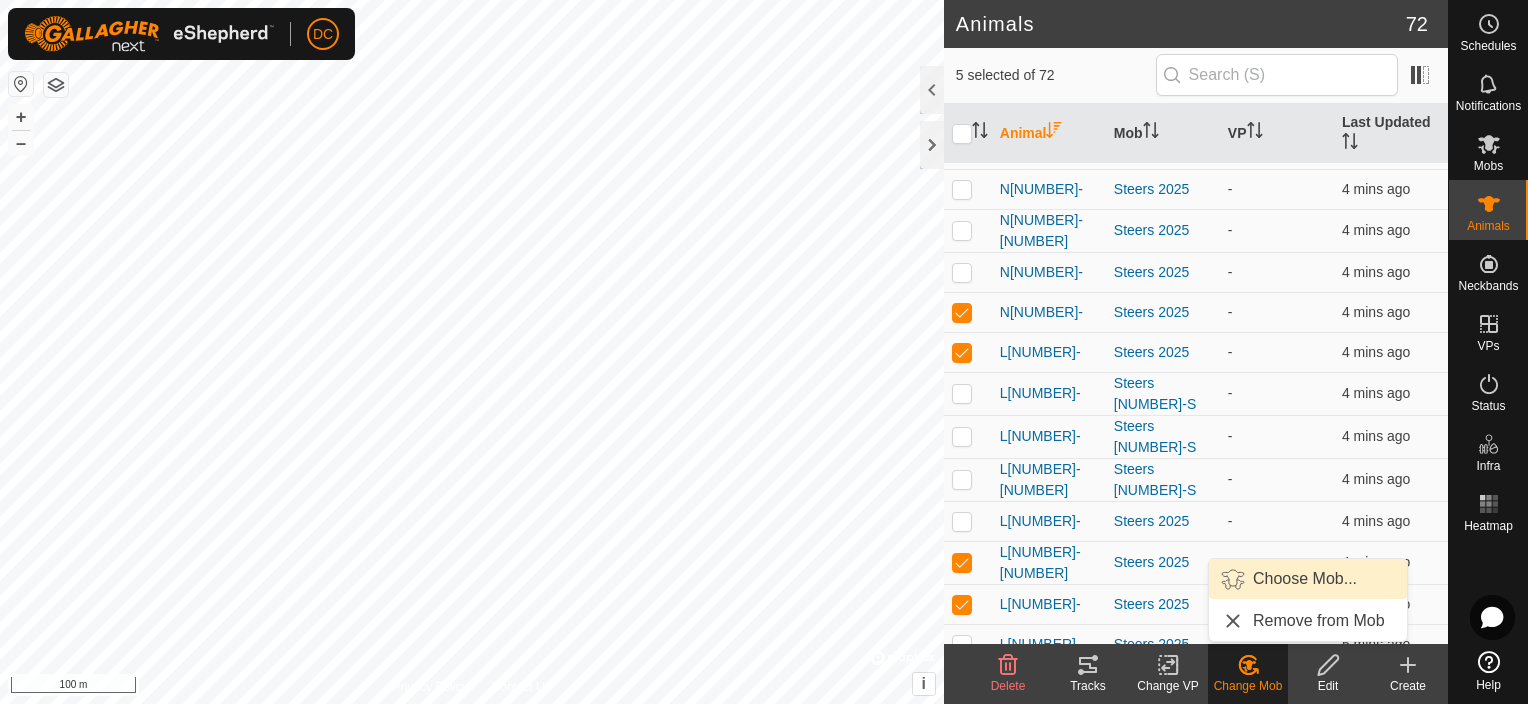 click on "Choose Mob..." at bounding box center [1308, 579] 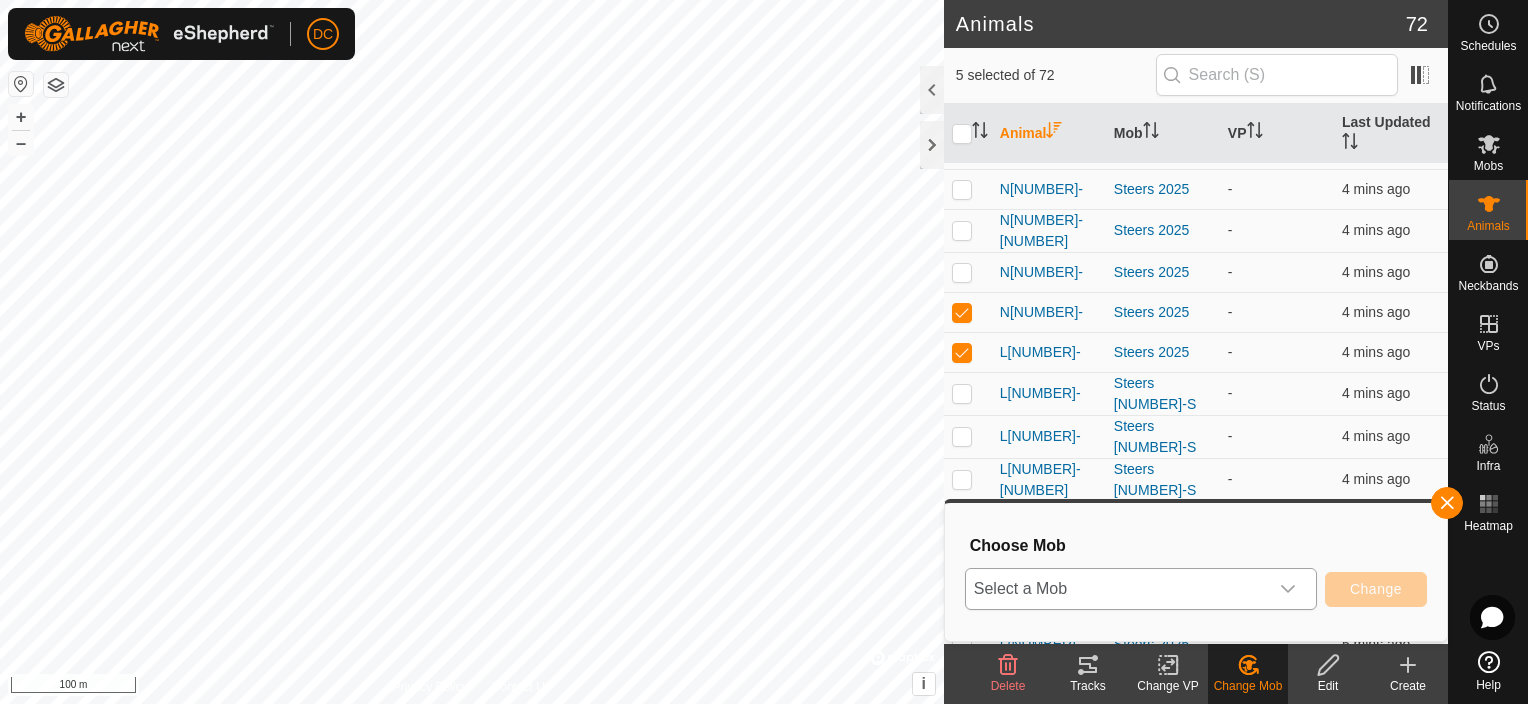 click on "Select a Mob" at bounding box center [1117, 589] 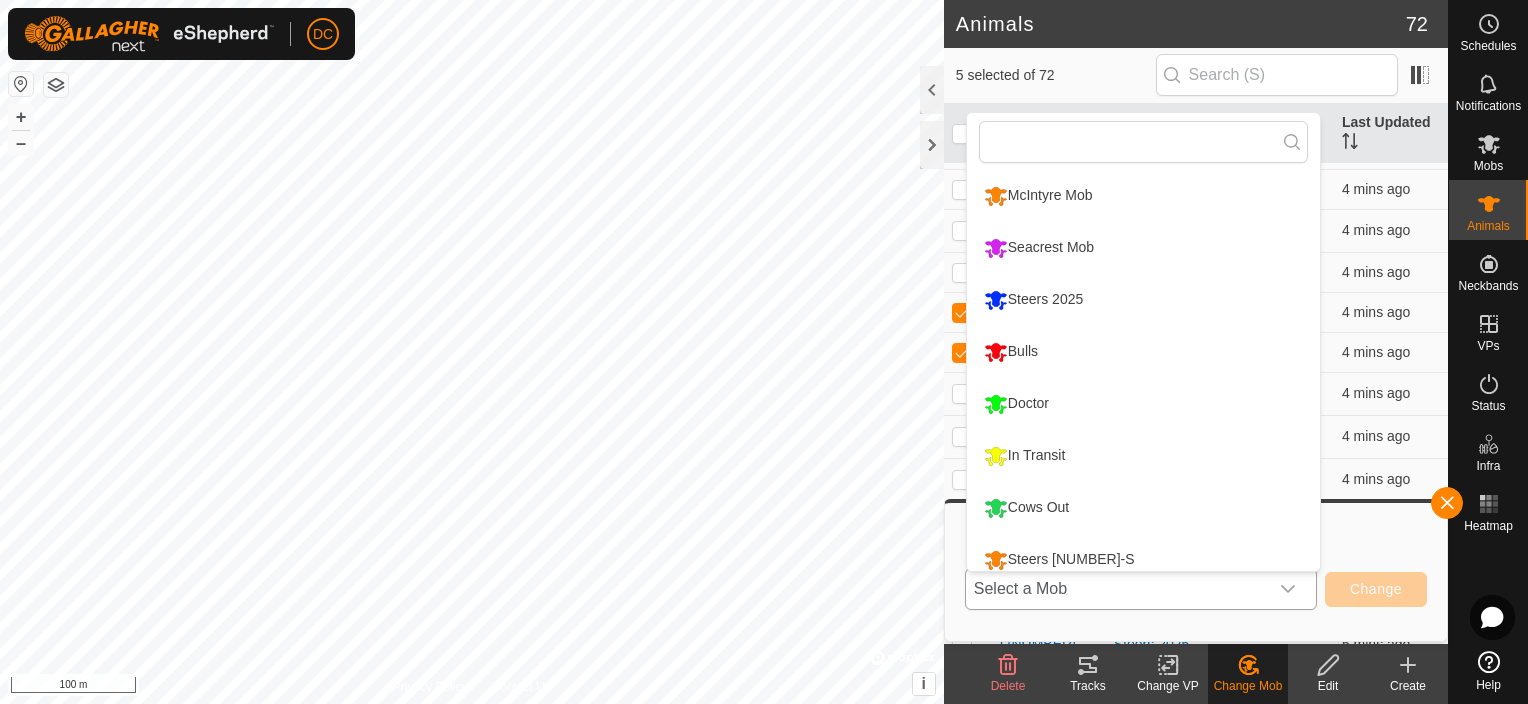 scroll, scrollTop: 14, scrollLeft: 0, axis: vertical 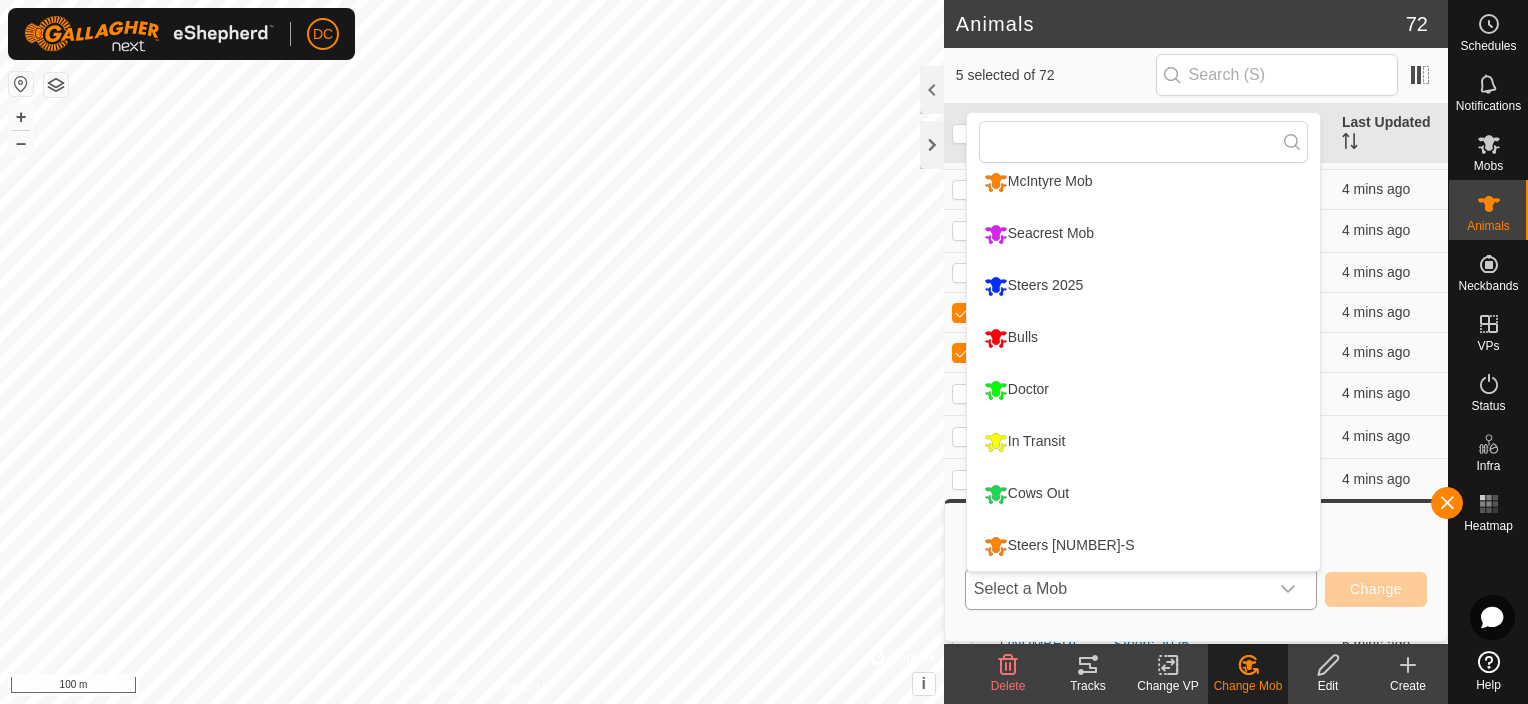 click on "Steers 2025-S" at bounding box center [1143, 546] 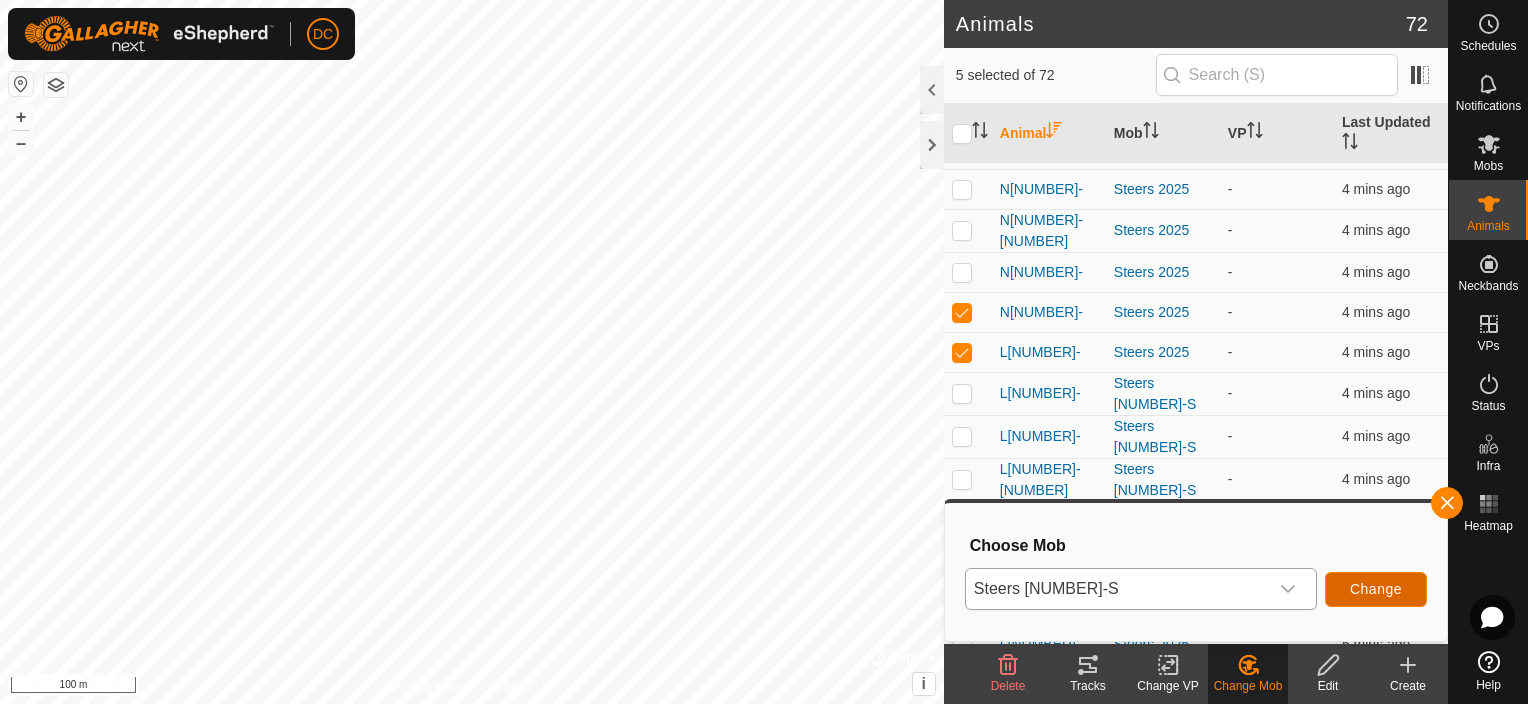 click on "Change" at bounding box center (1376, 589) 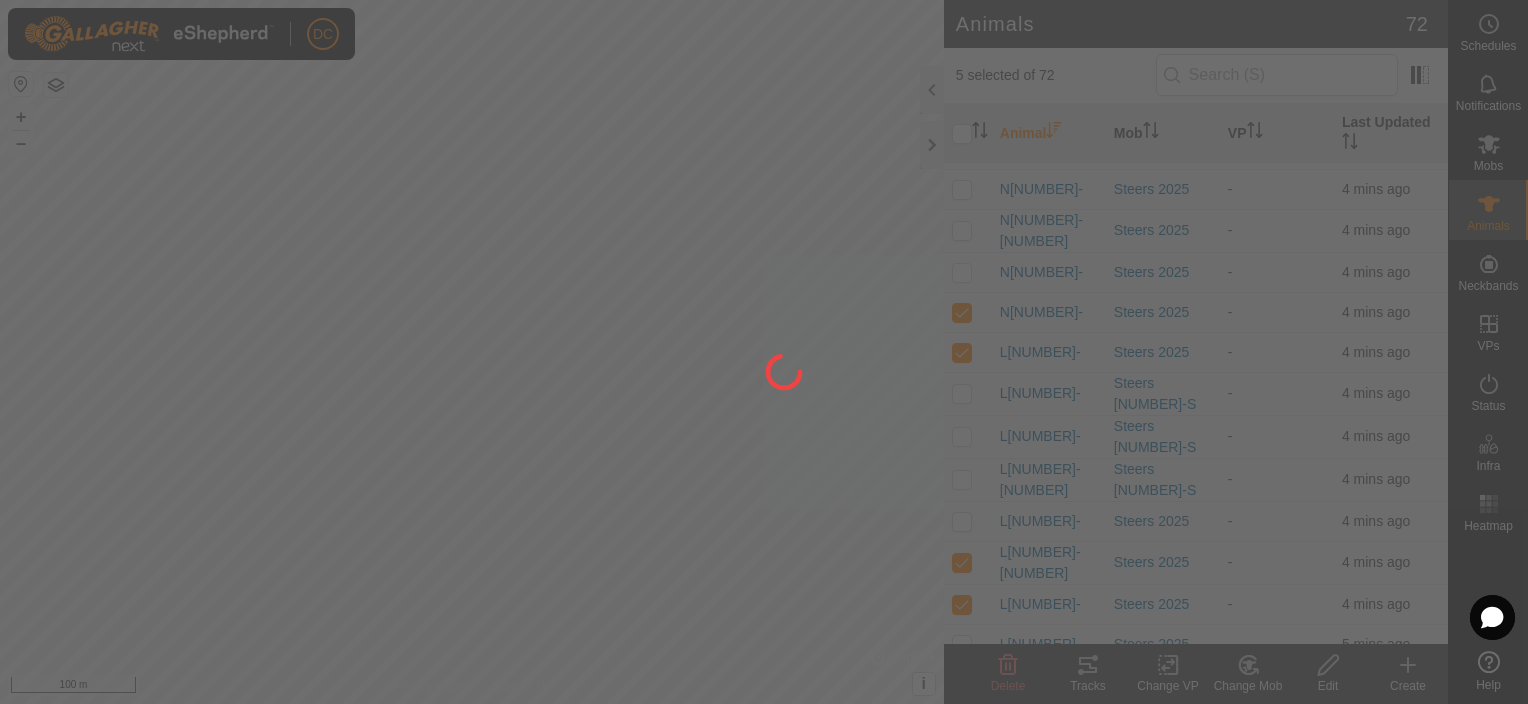 checkbox on "false" 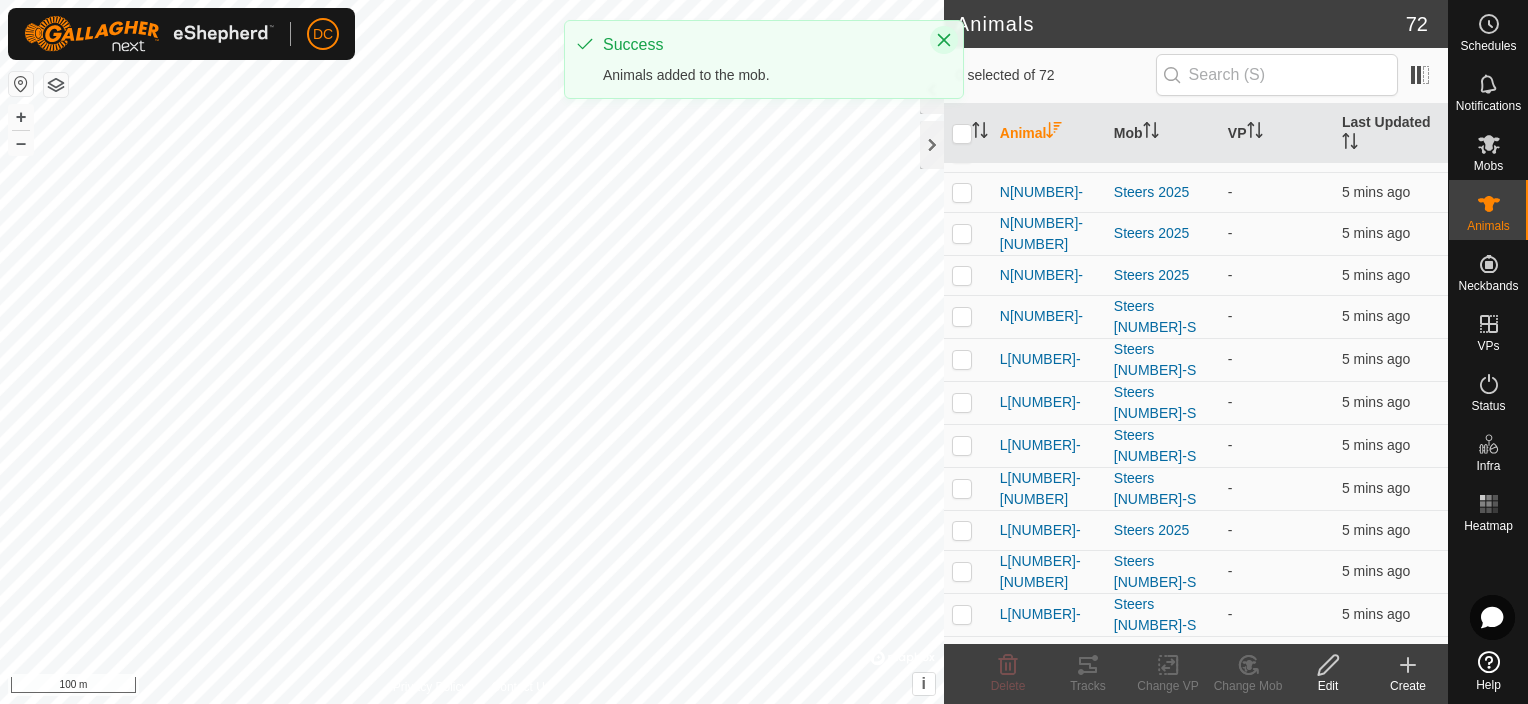 click 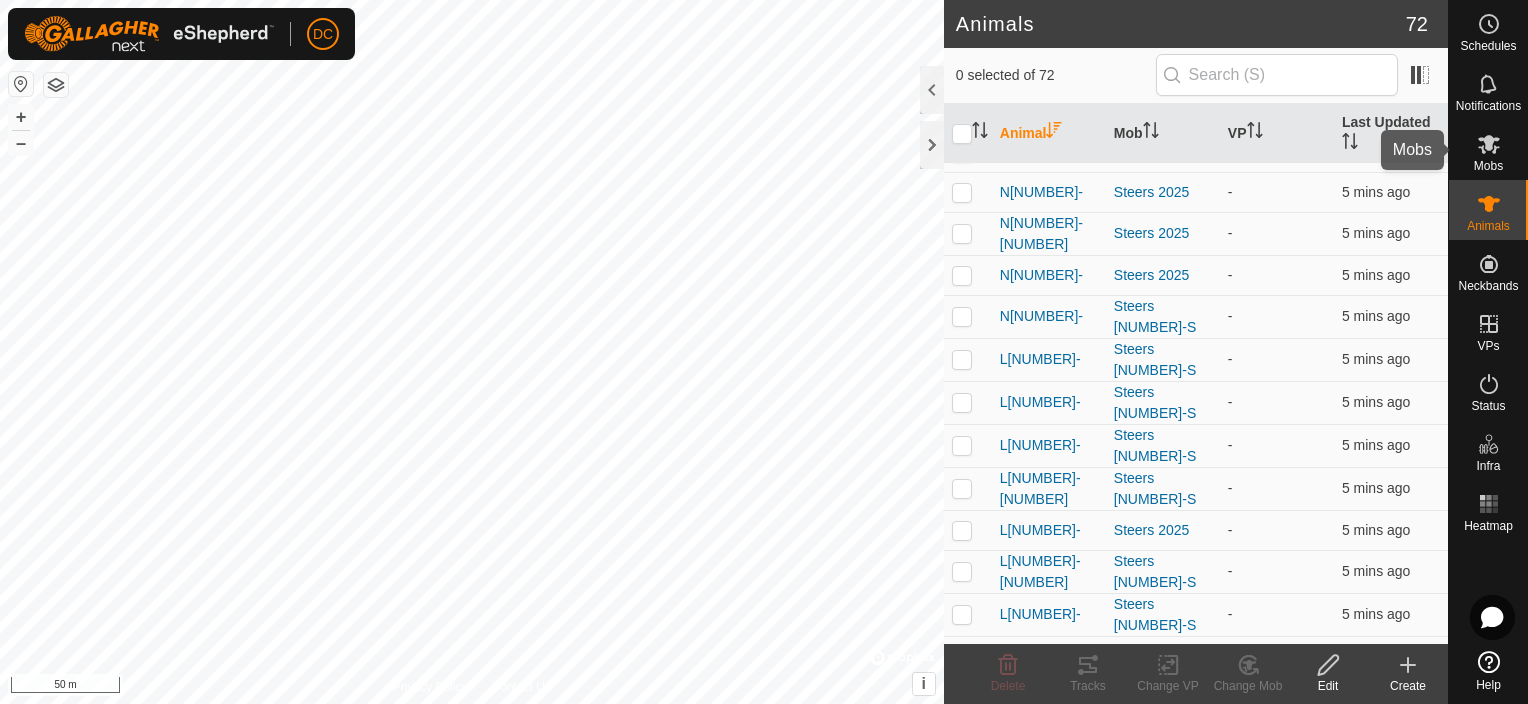 click 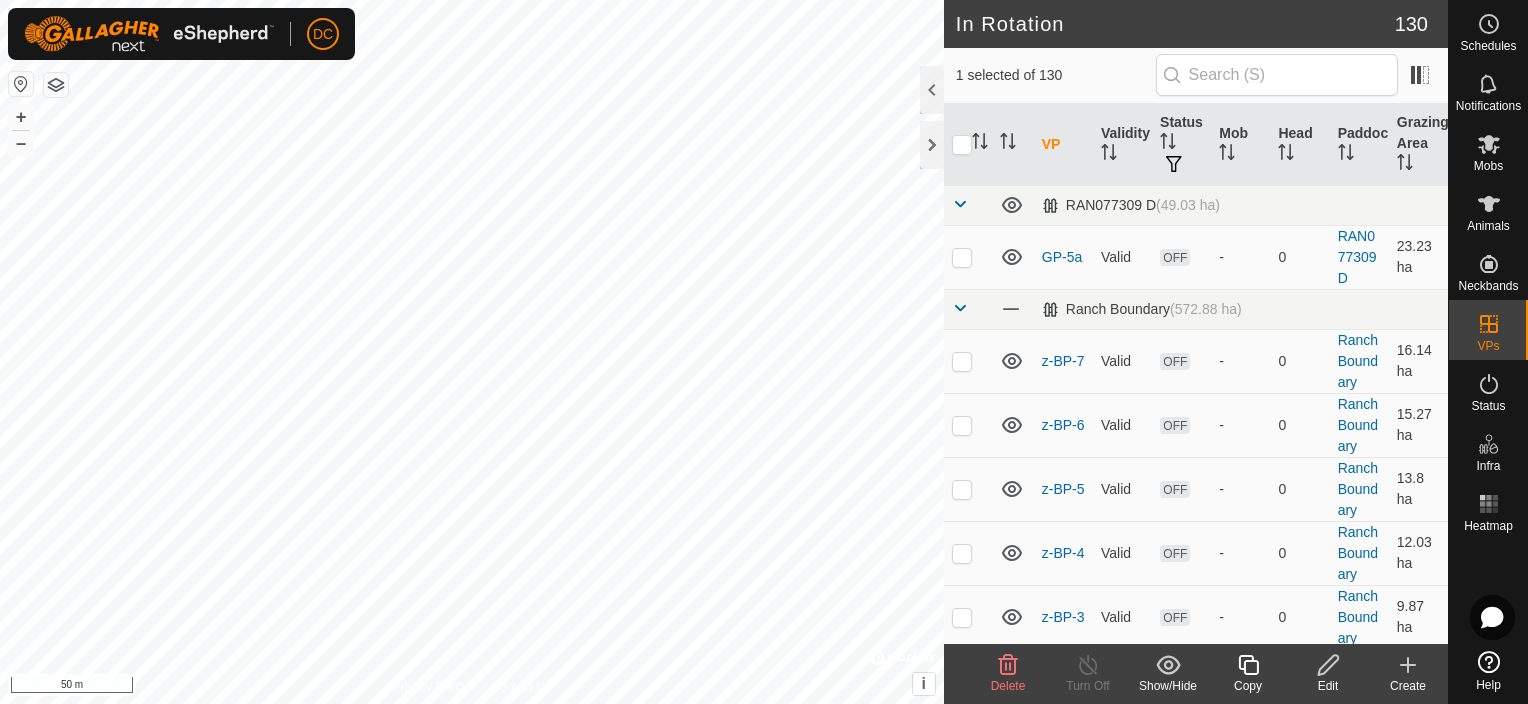 checkbox on "false" 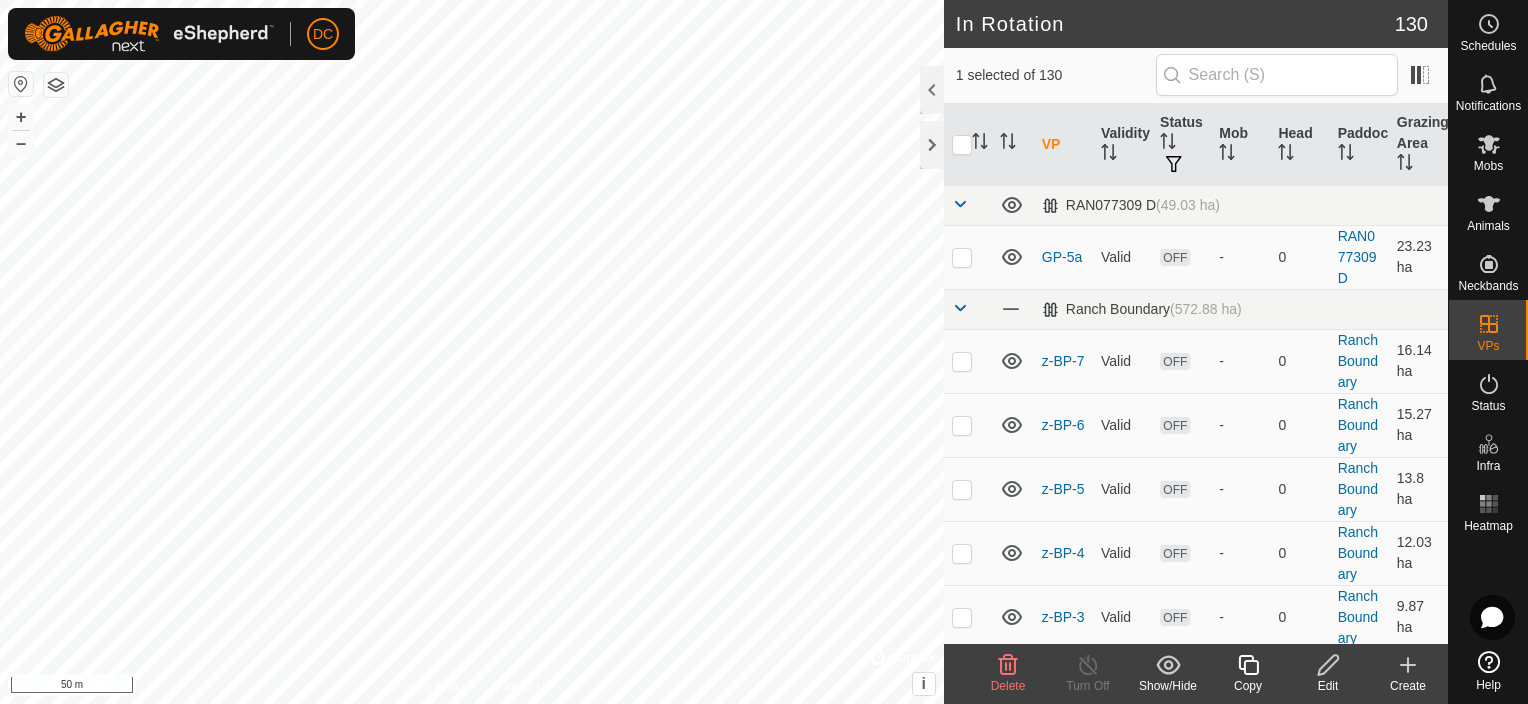 checkbox on "true" 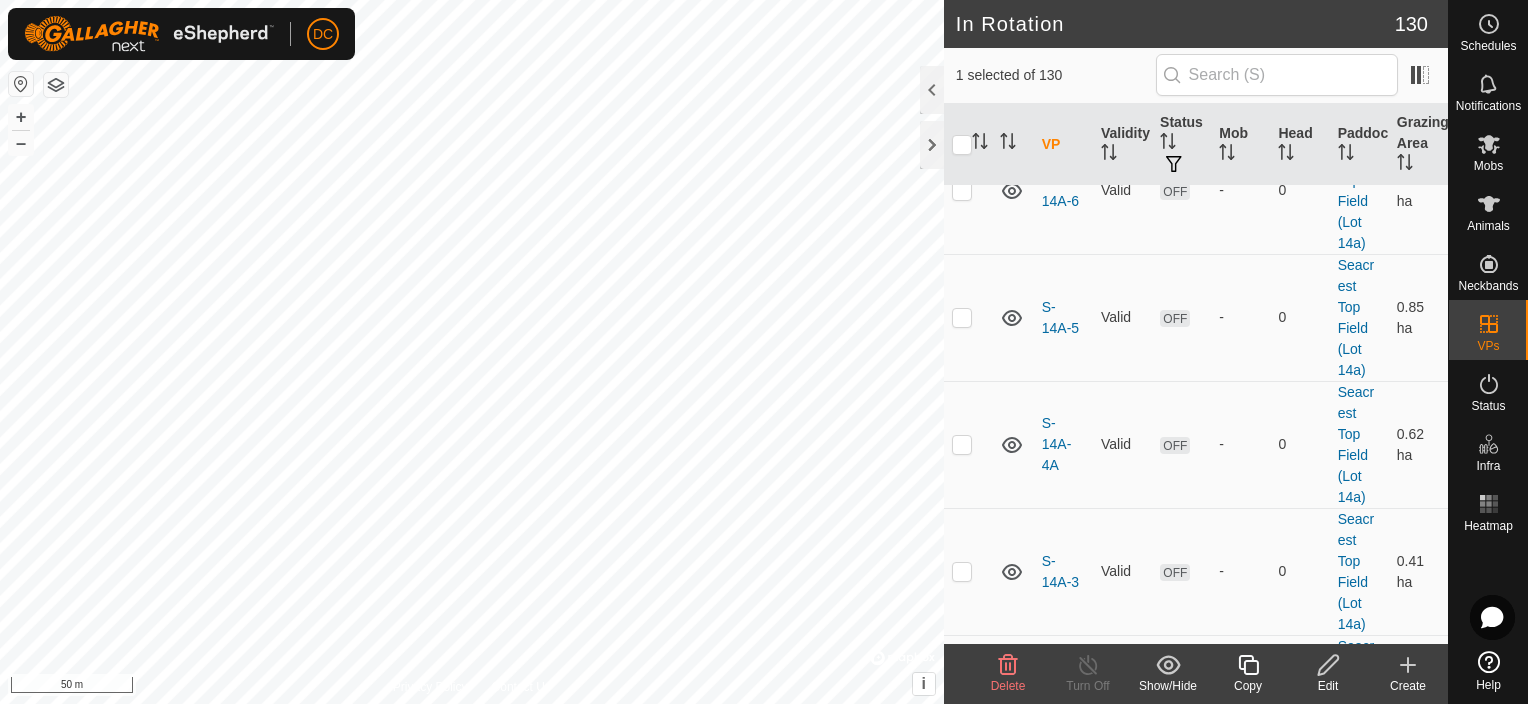 scroll, scrollTop: 12600, scrollLeft: 0, axis: vertical 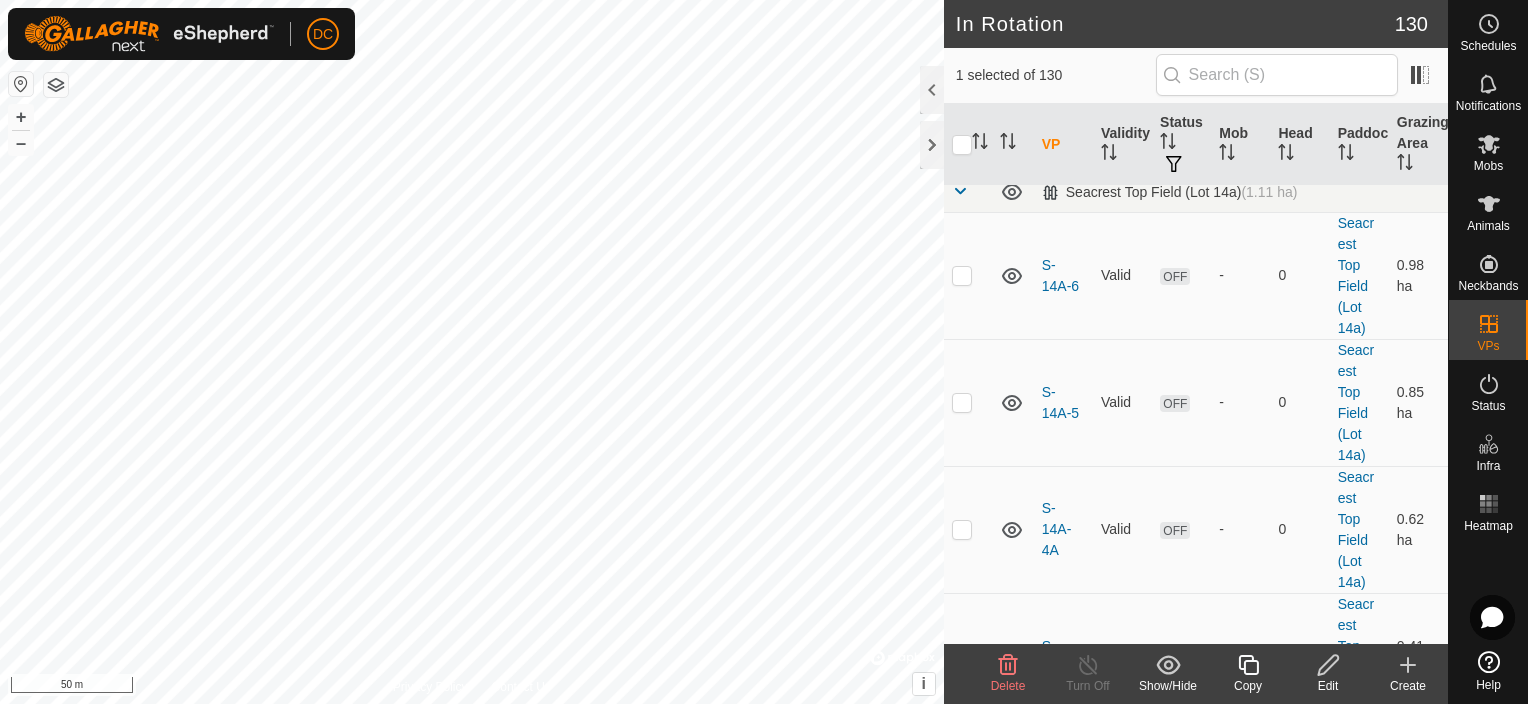 click 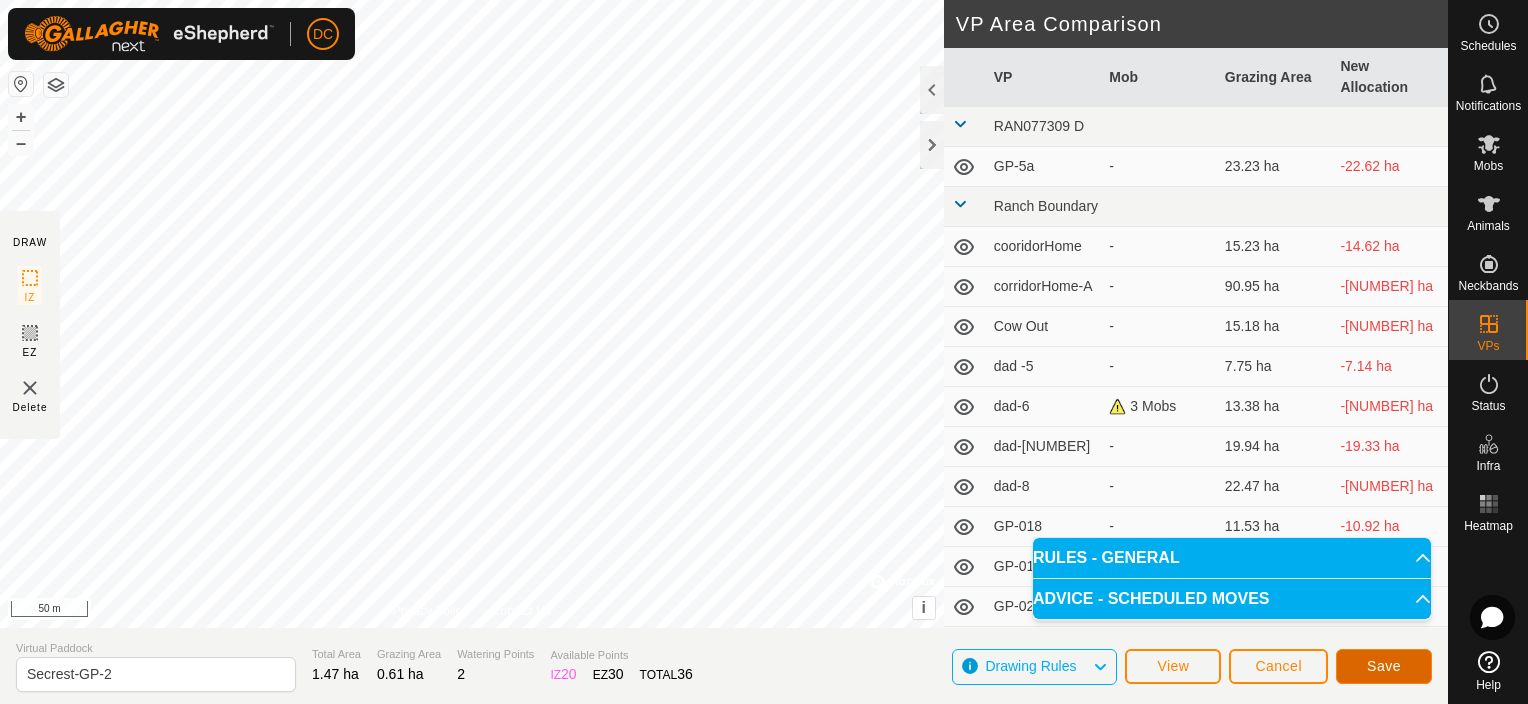 click on "Save" 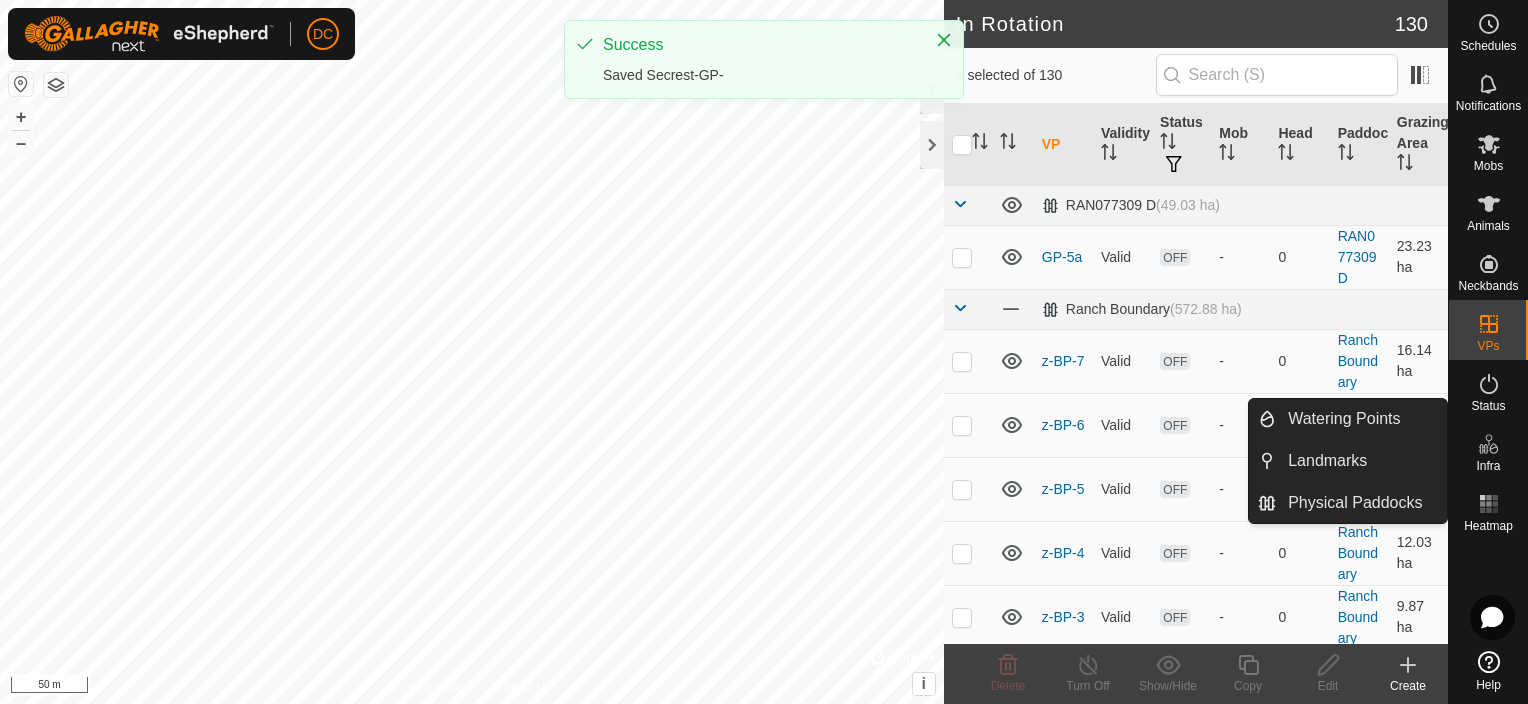 click 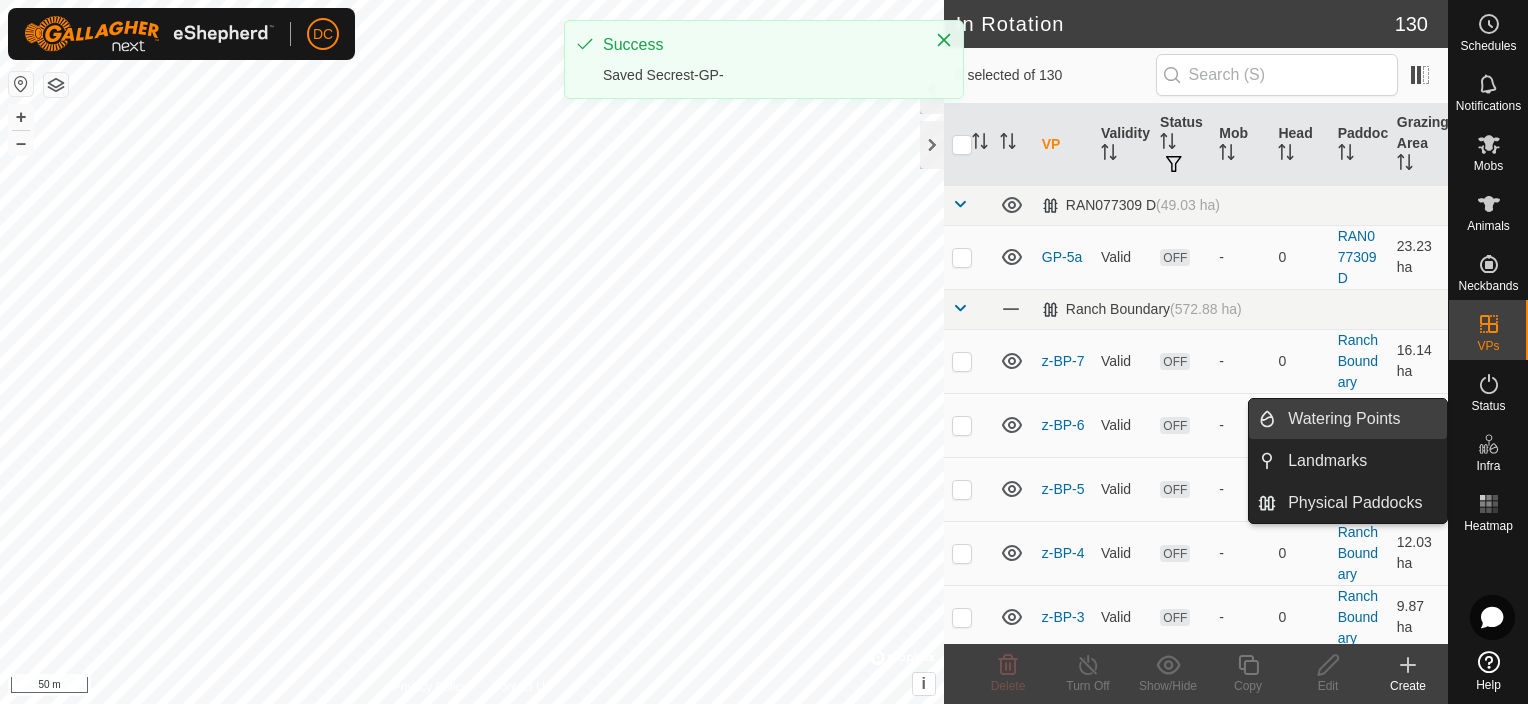 click on "Watering Points" at bounding box center [1361, 419] 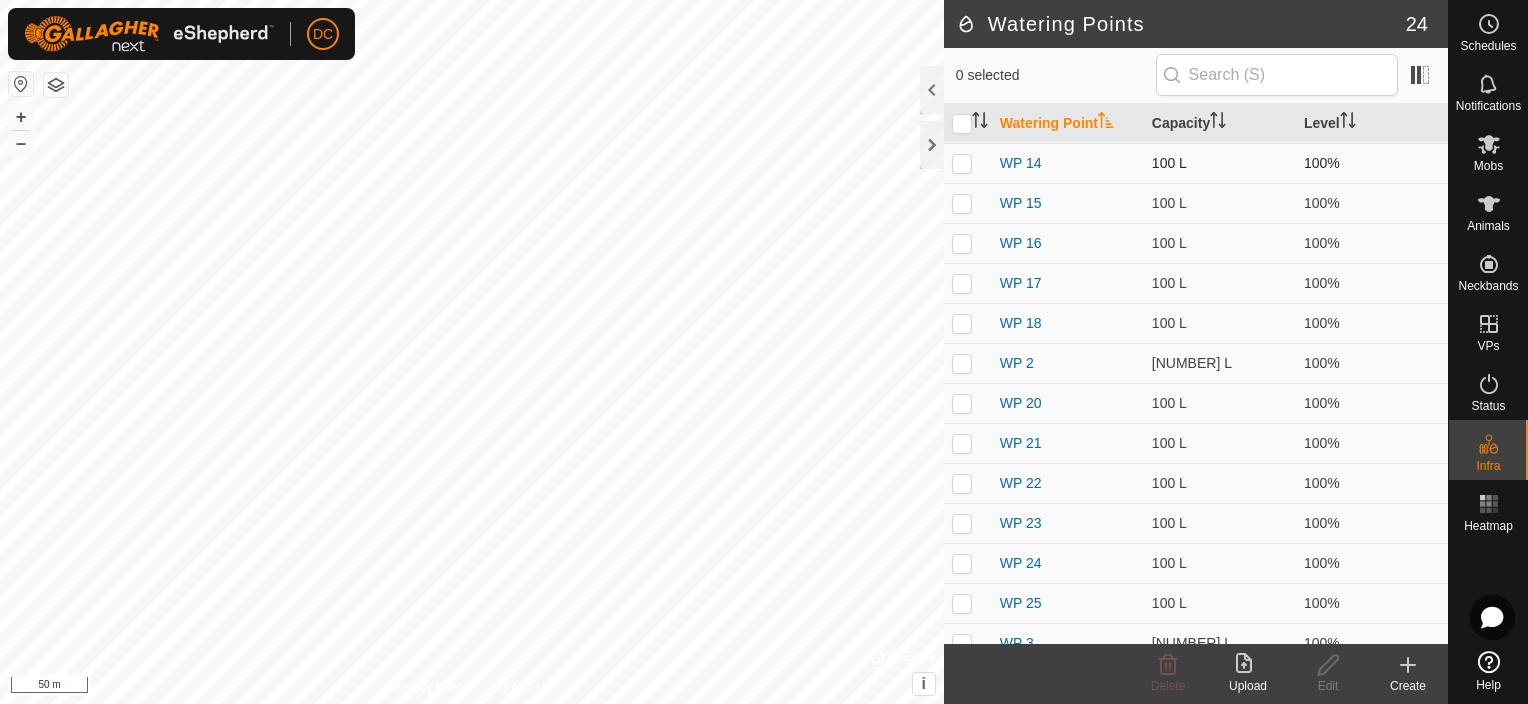 scroll, scrollTop: 0, scrollLeft: 0, axis: both 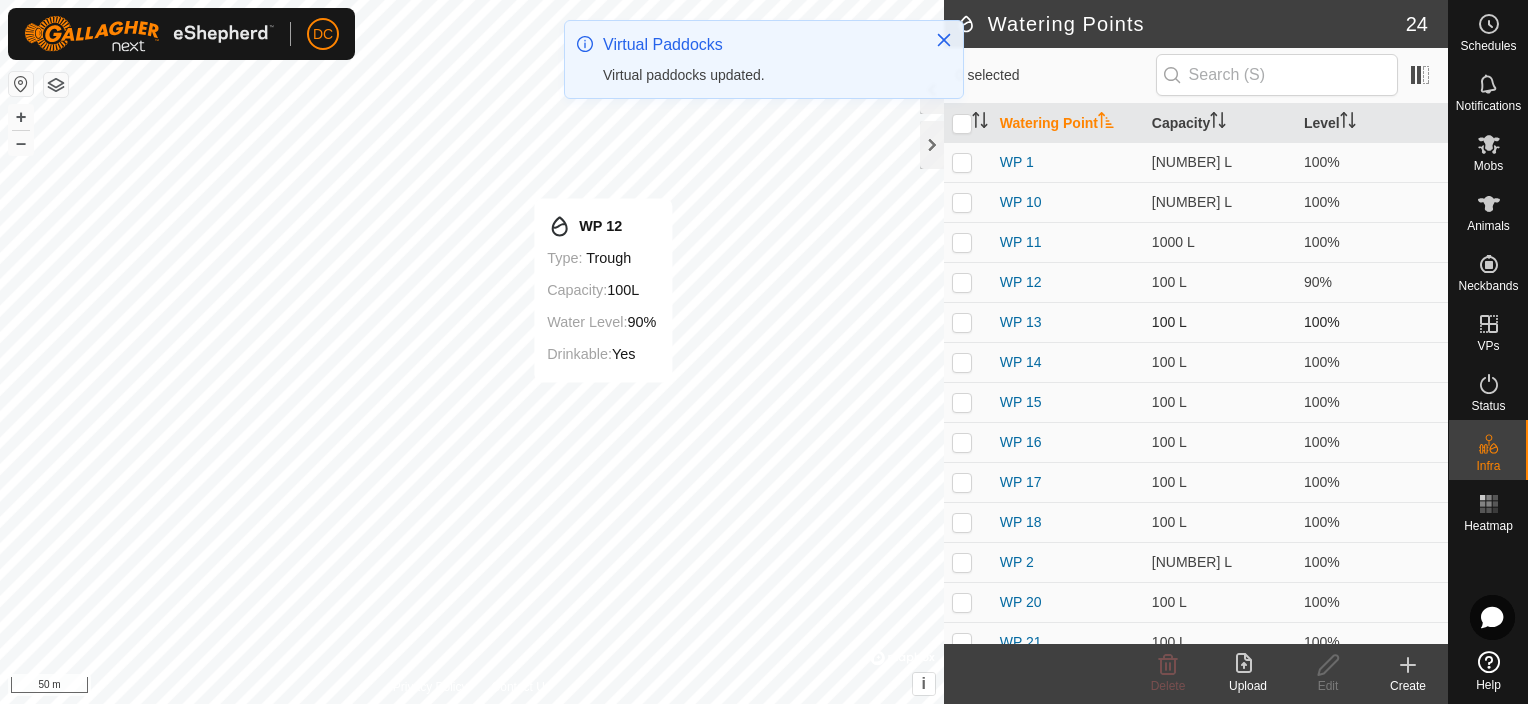 checkbox on "true" 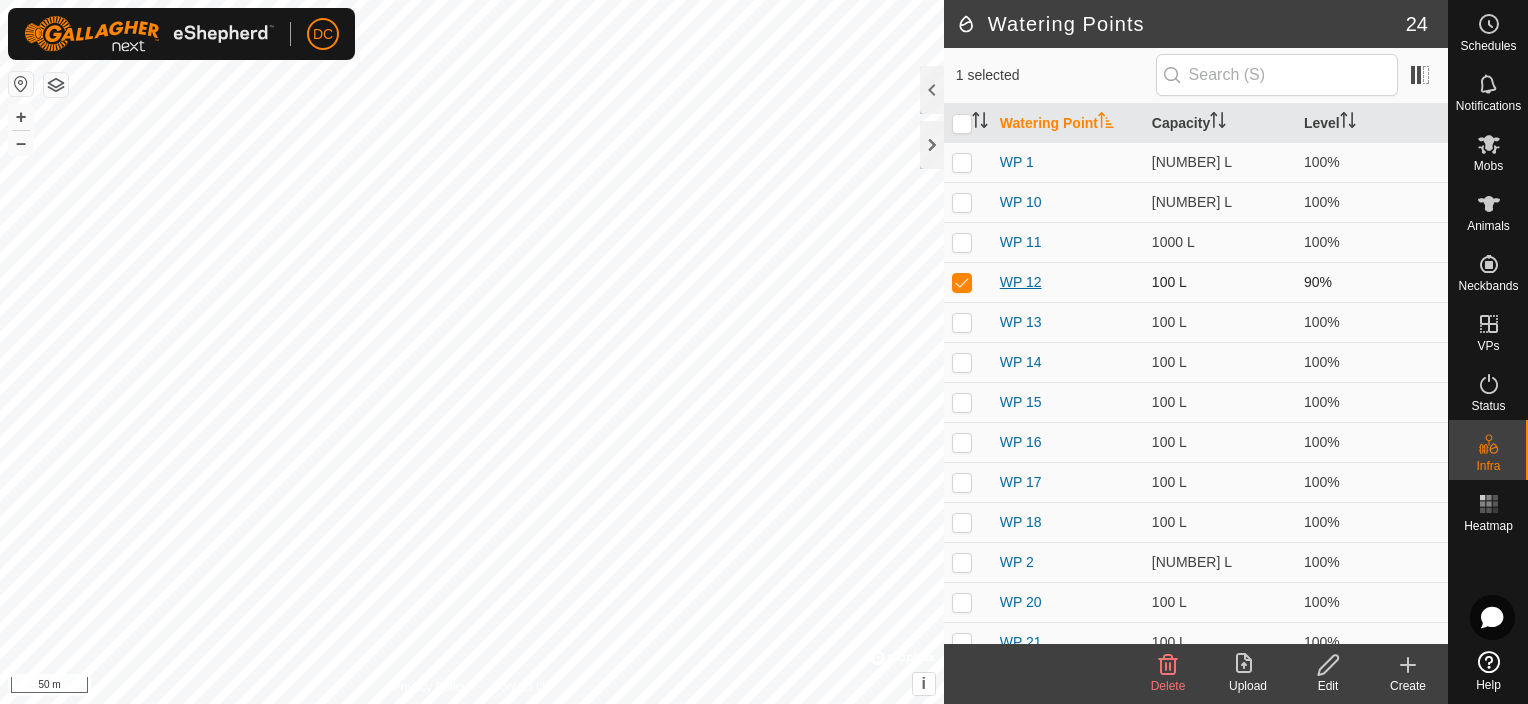 click on "WP 12" at bounding box center (1021, 282) 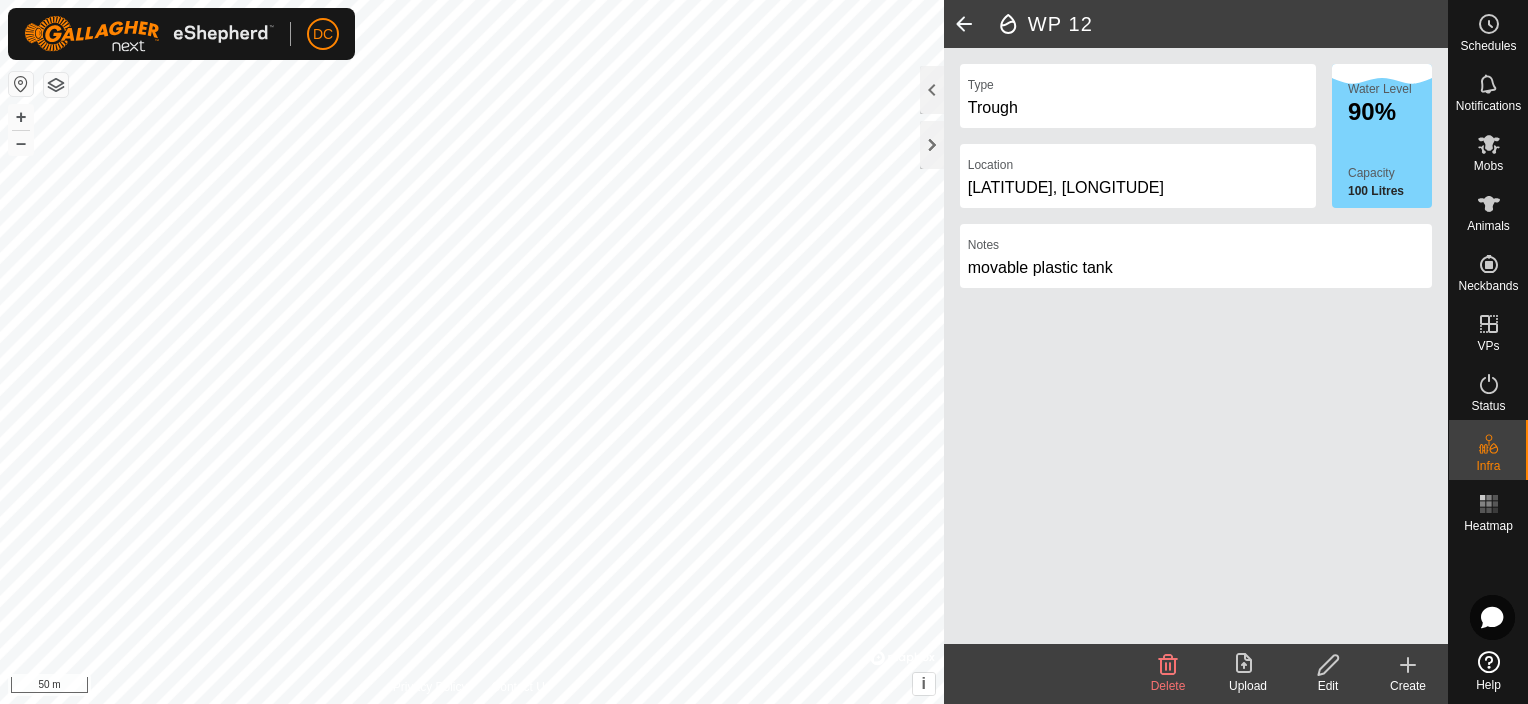 click 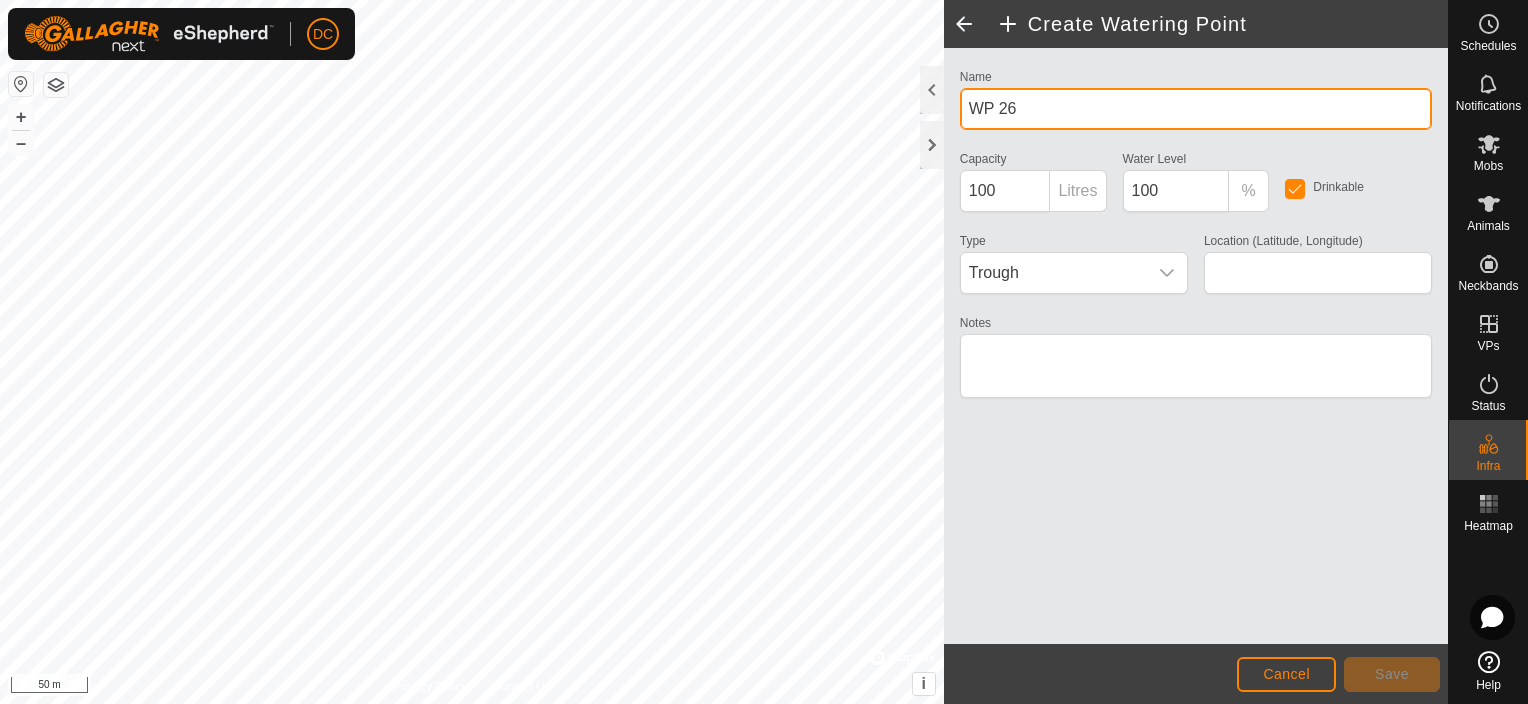 drag, startPoint x: 1025, startPoint y: 108, endPoint x: 949, endPoint y: 124, distance: 77.665955 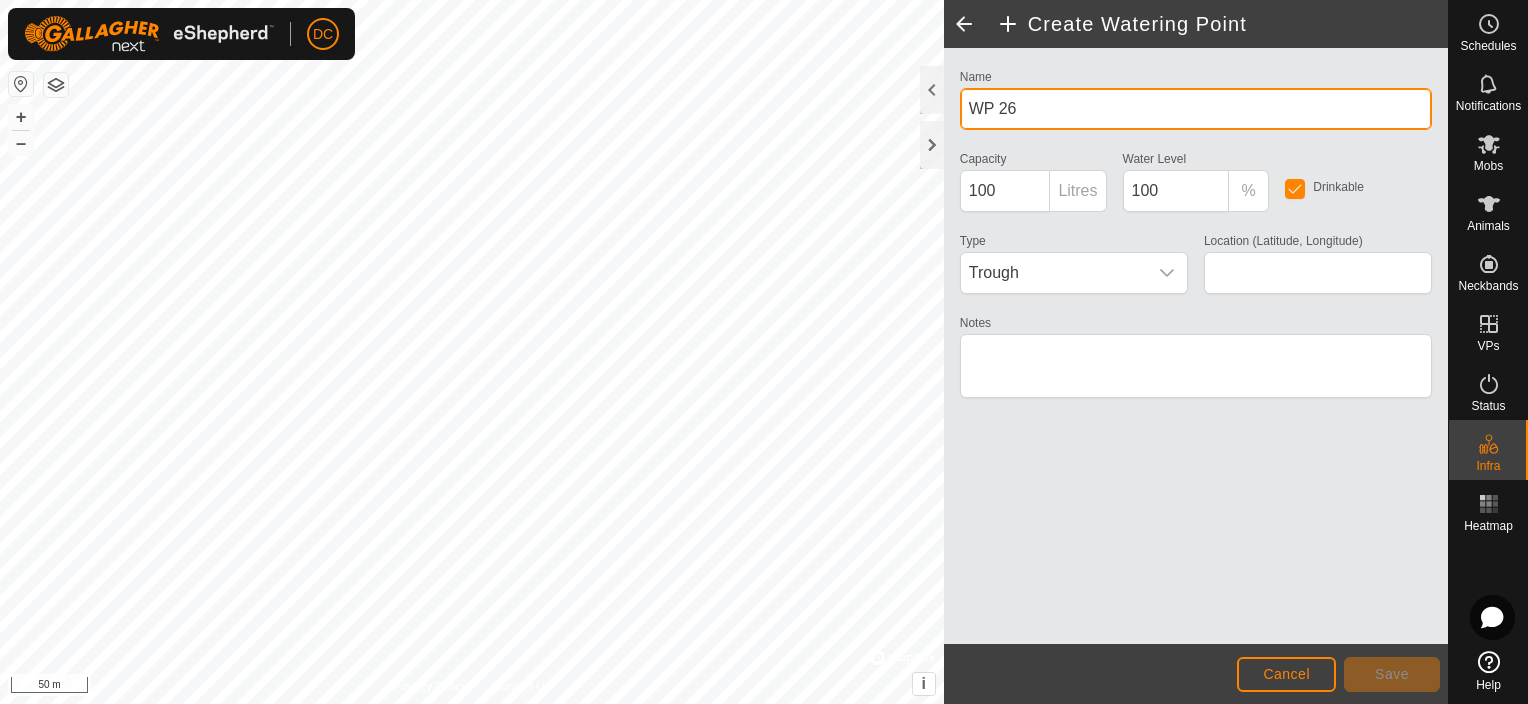 click on "Name WP 26 Capacity 100 Litres Water Level  100 % Drinkable Type Trough Location (Latitude, Longitude) Notes" 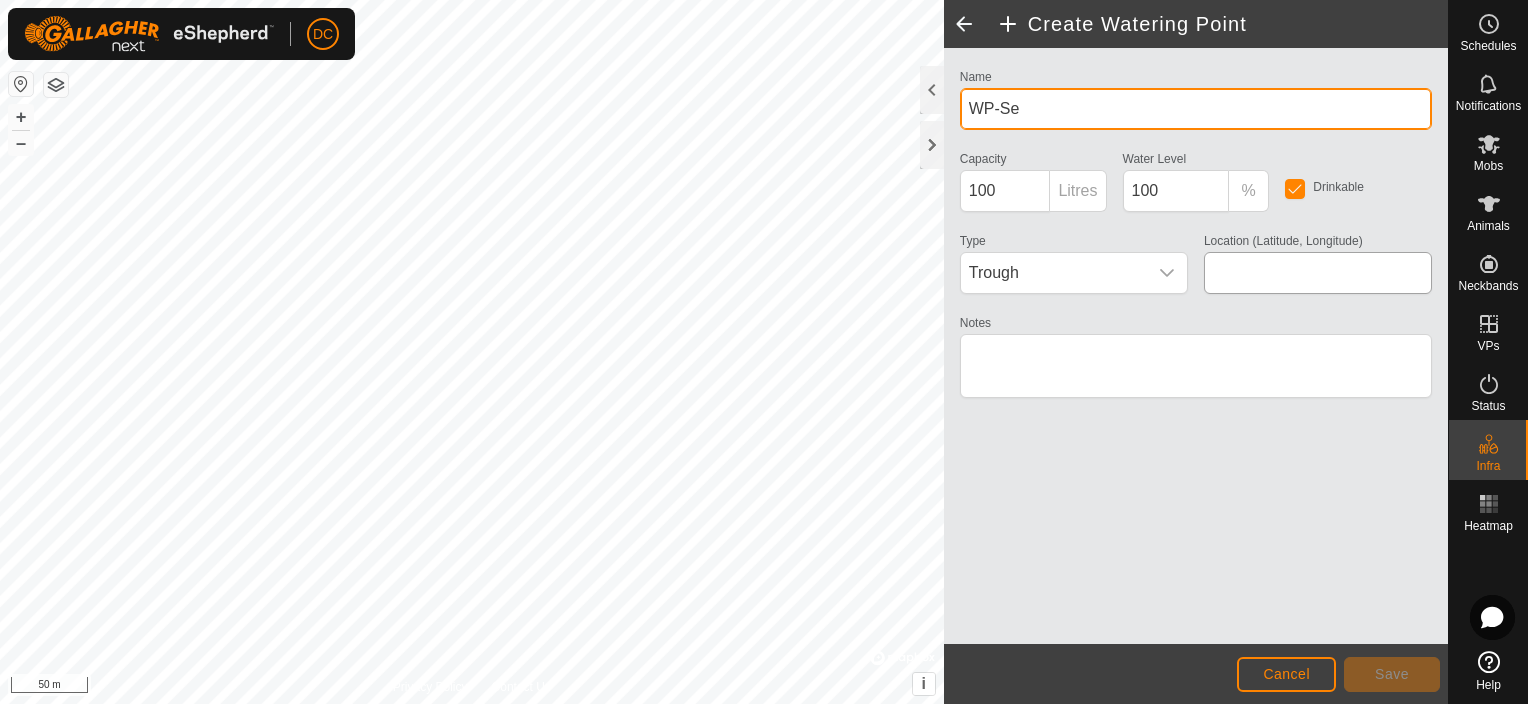 type on "WP-Se" 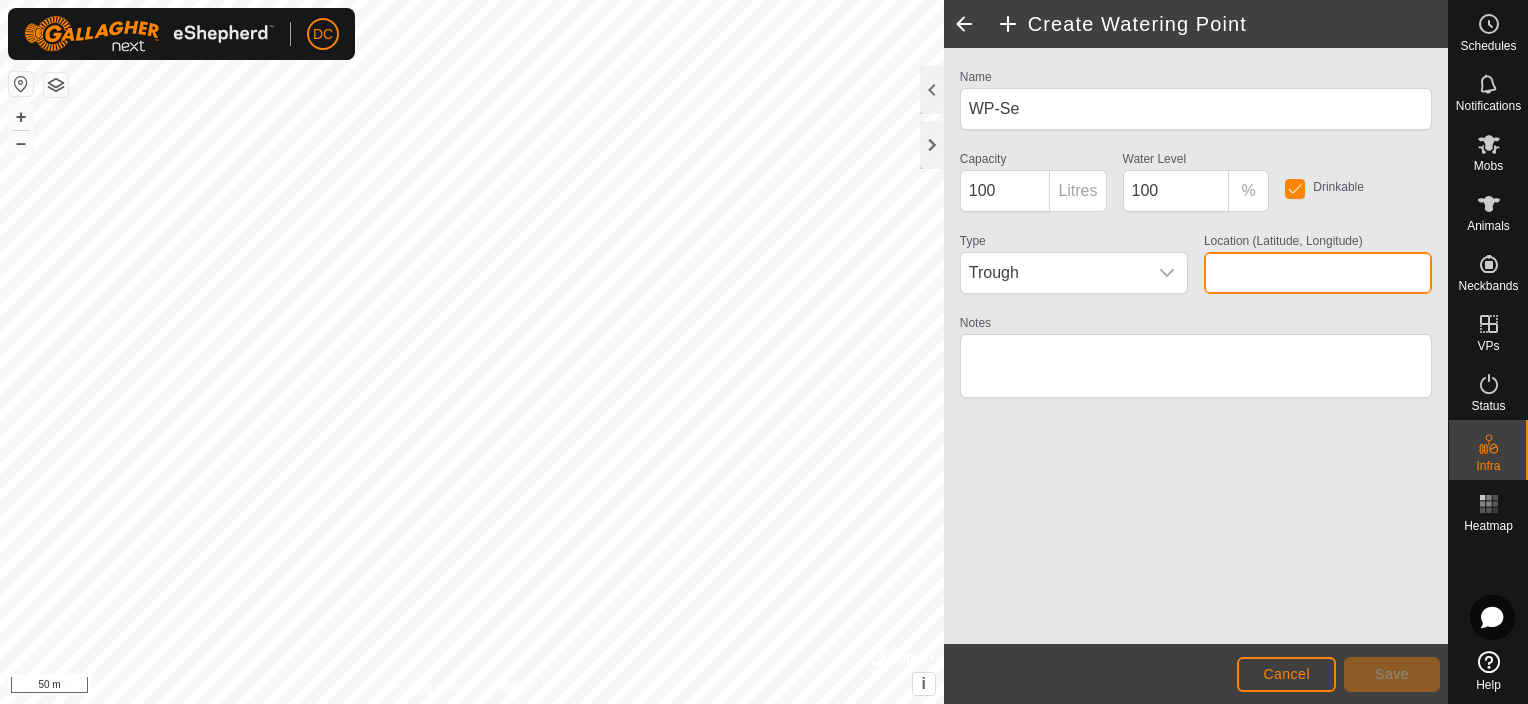 click on "Location (Latitude, Longitude)" at bounding box center [1318, 273] 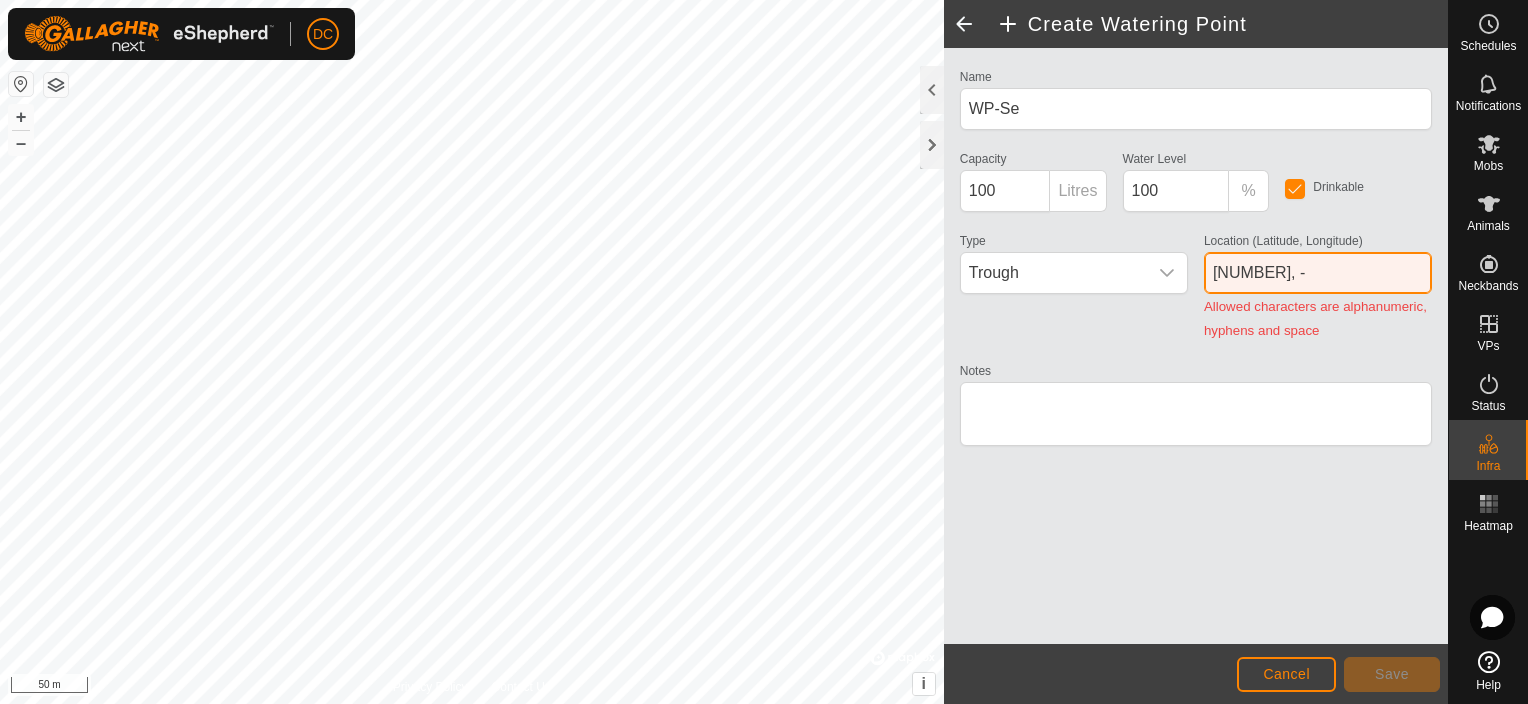 click on "49.23409, -11055025" at bounding box center (1318, 273) 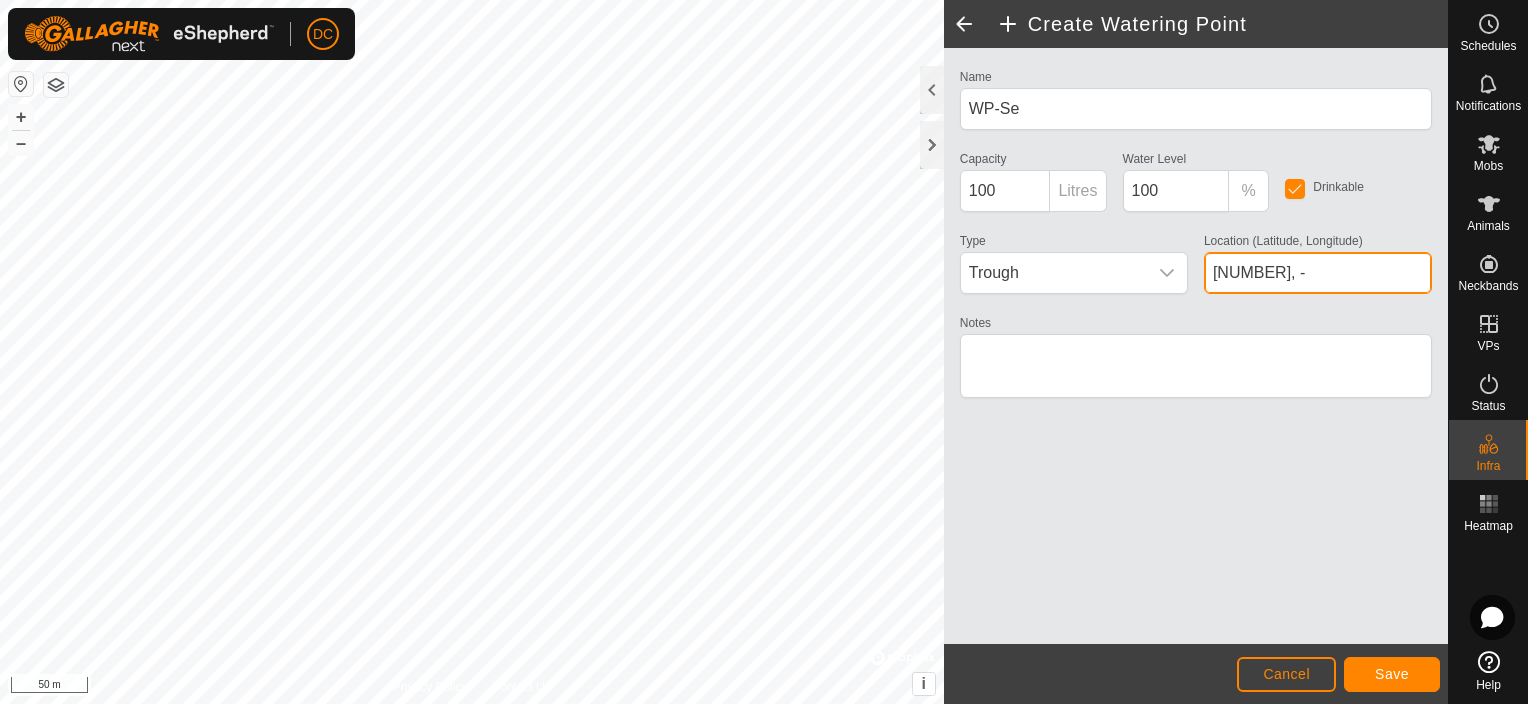 type on "49.23409, -110.55025" 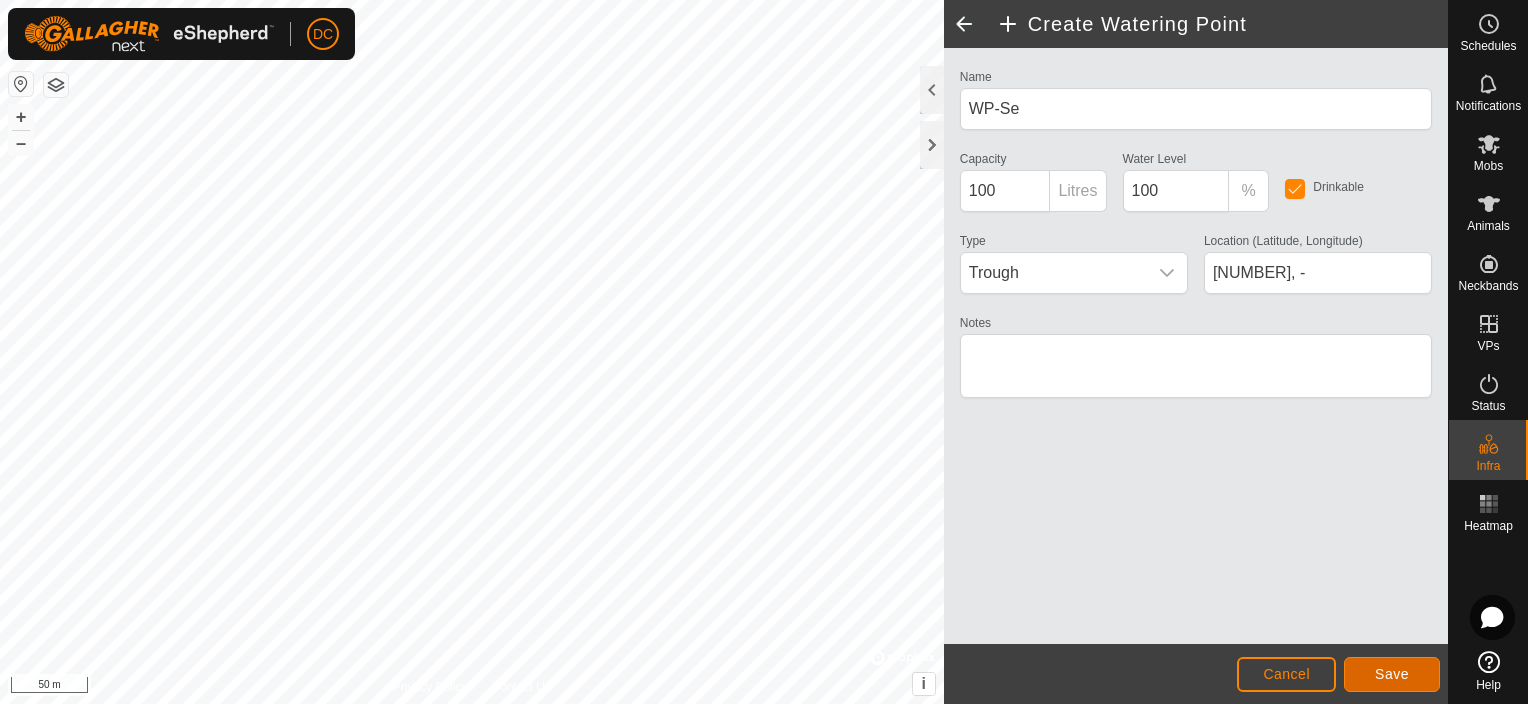 click on "Save" 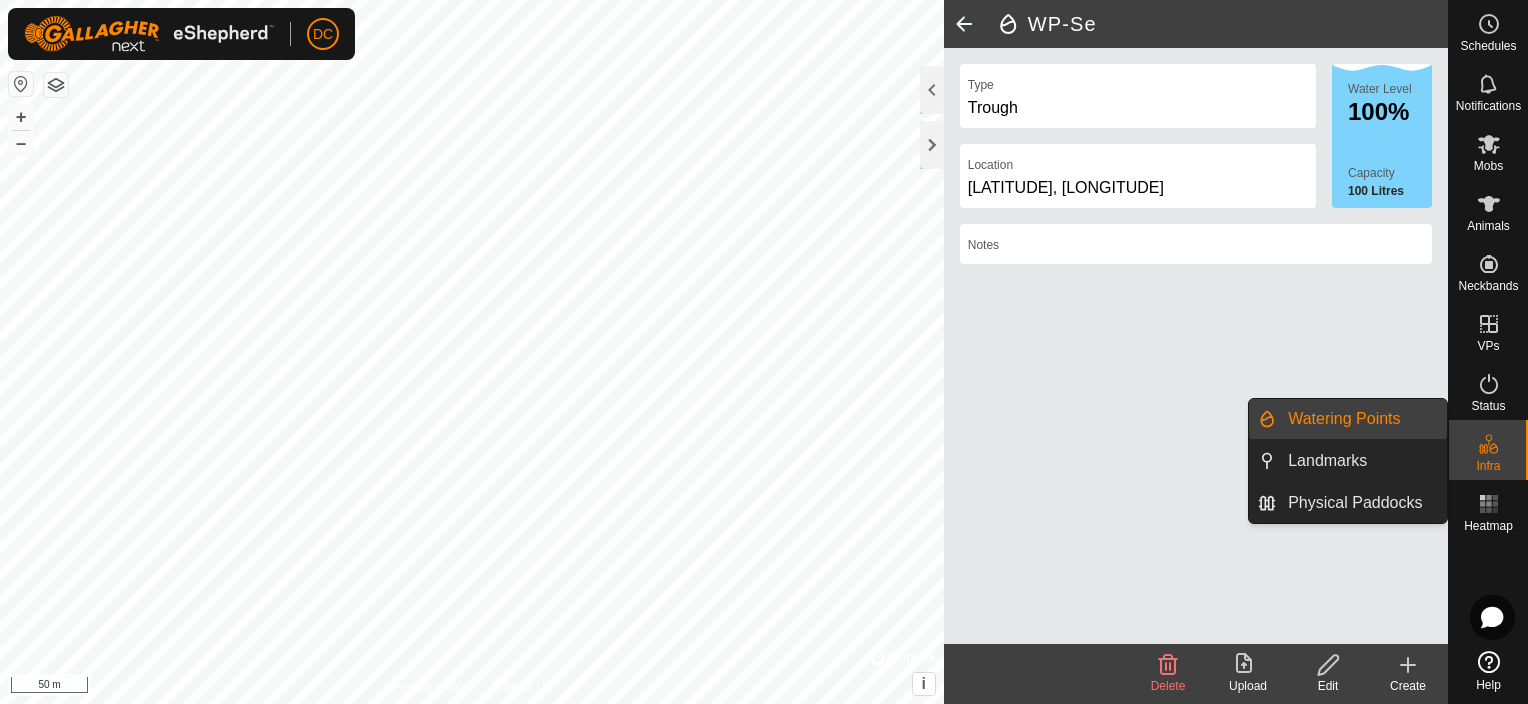 click on "Watering Points" at bounding box center (1361, 419) 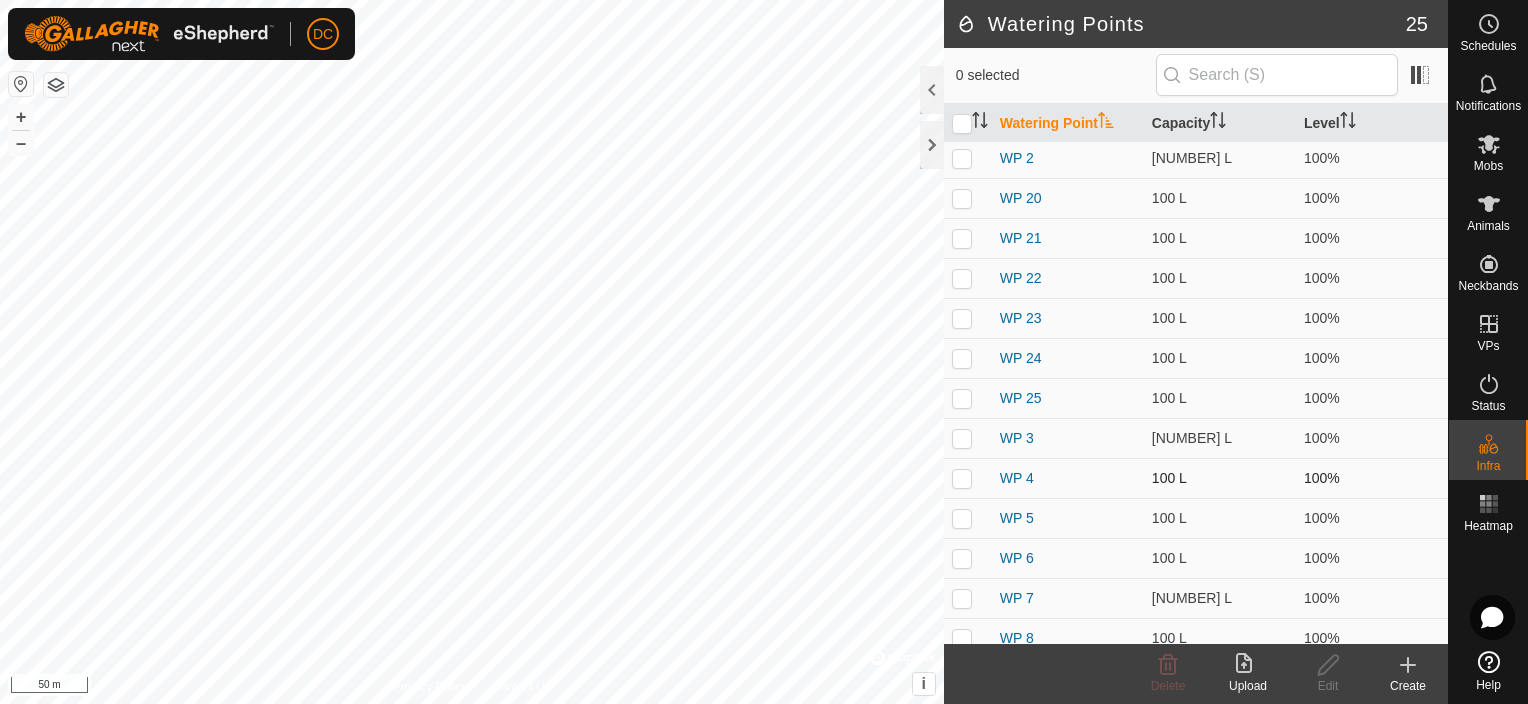 scroll, scrollTop: 497, scrollLeft: 0, axis: vertical 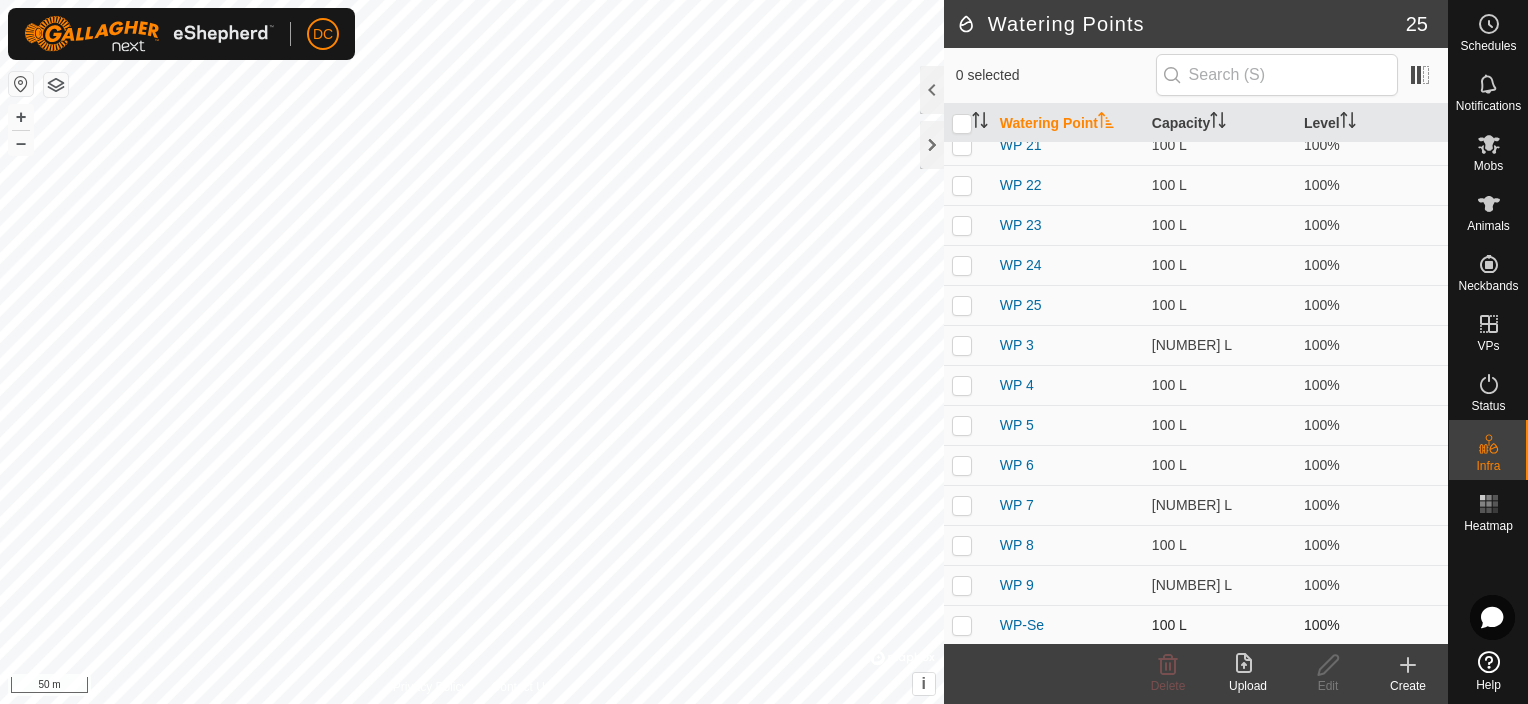 click at bounding box center [962, 625] 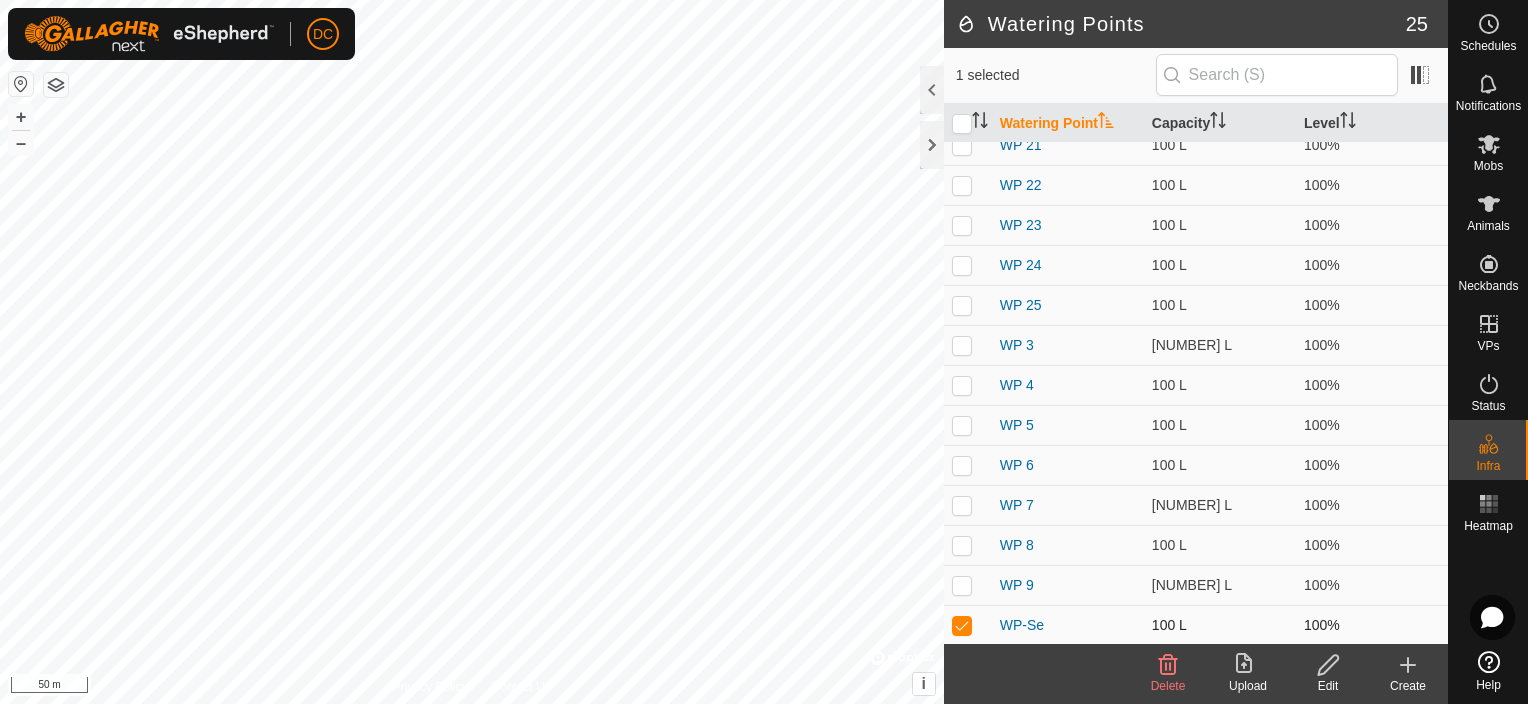 click at bounding box center (962, 625) 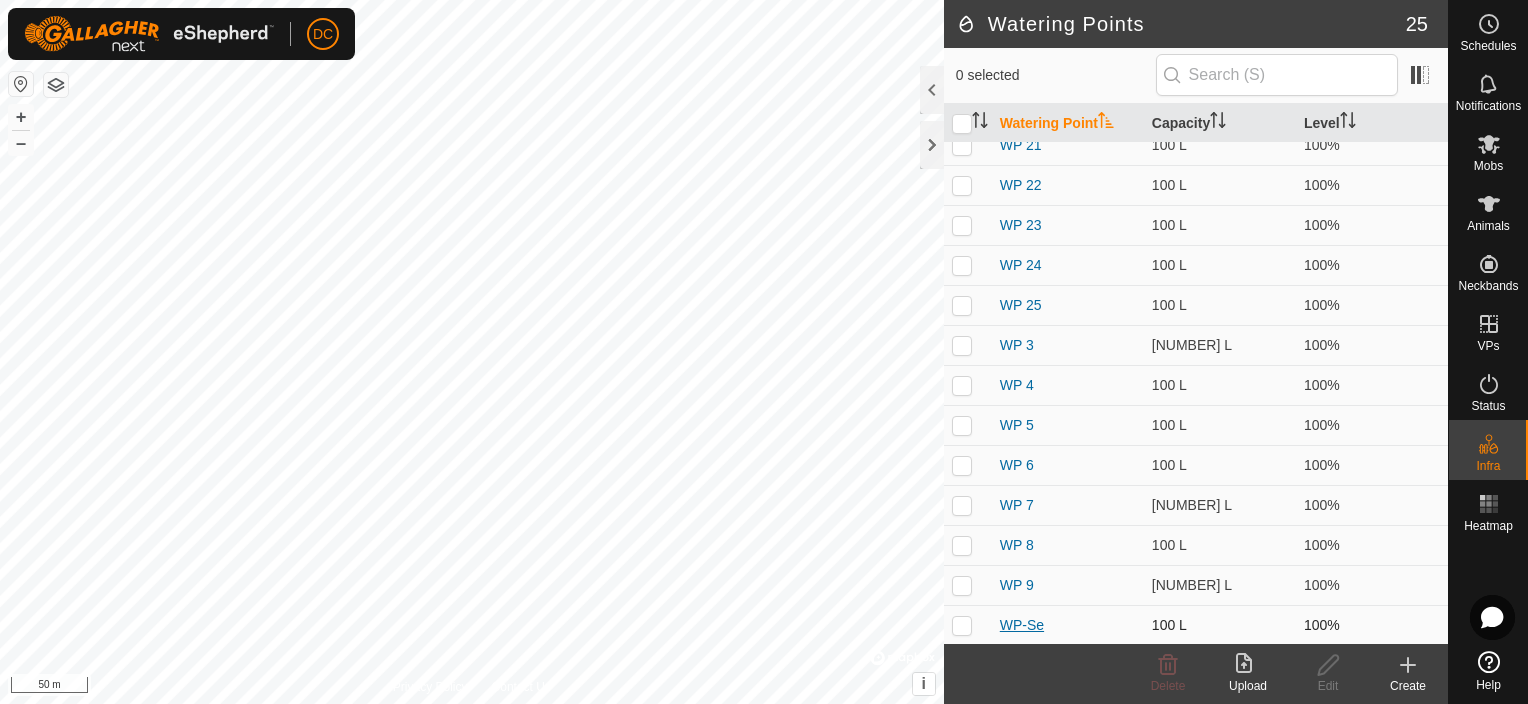 click on "WP-Se" at bounding box center [1022, 625] 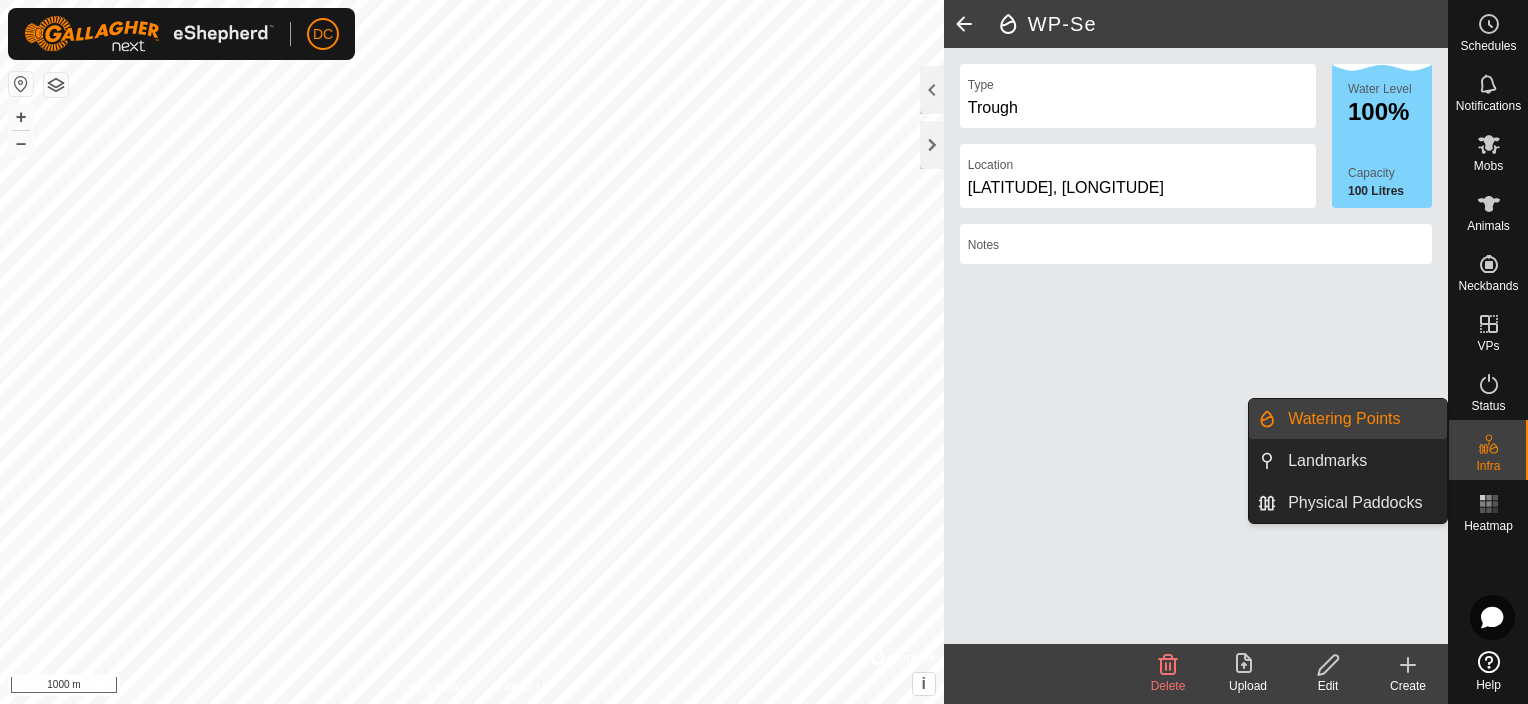 click on "Watering Points" at bounding box center [1361, 419] 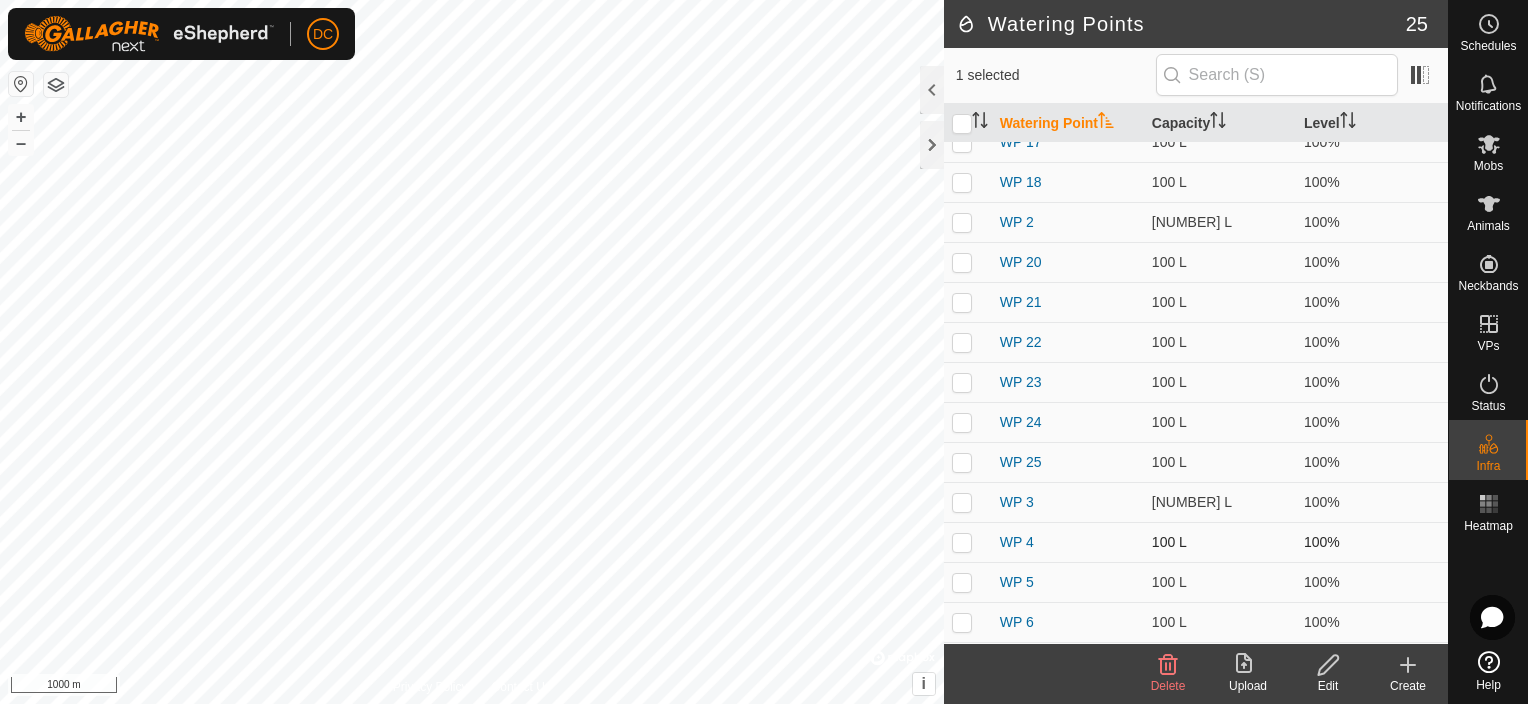 scroll, scrollTop: 497, scrollLeft: 0, axis: vertical 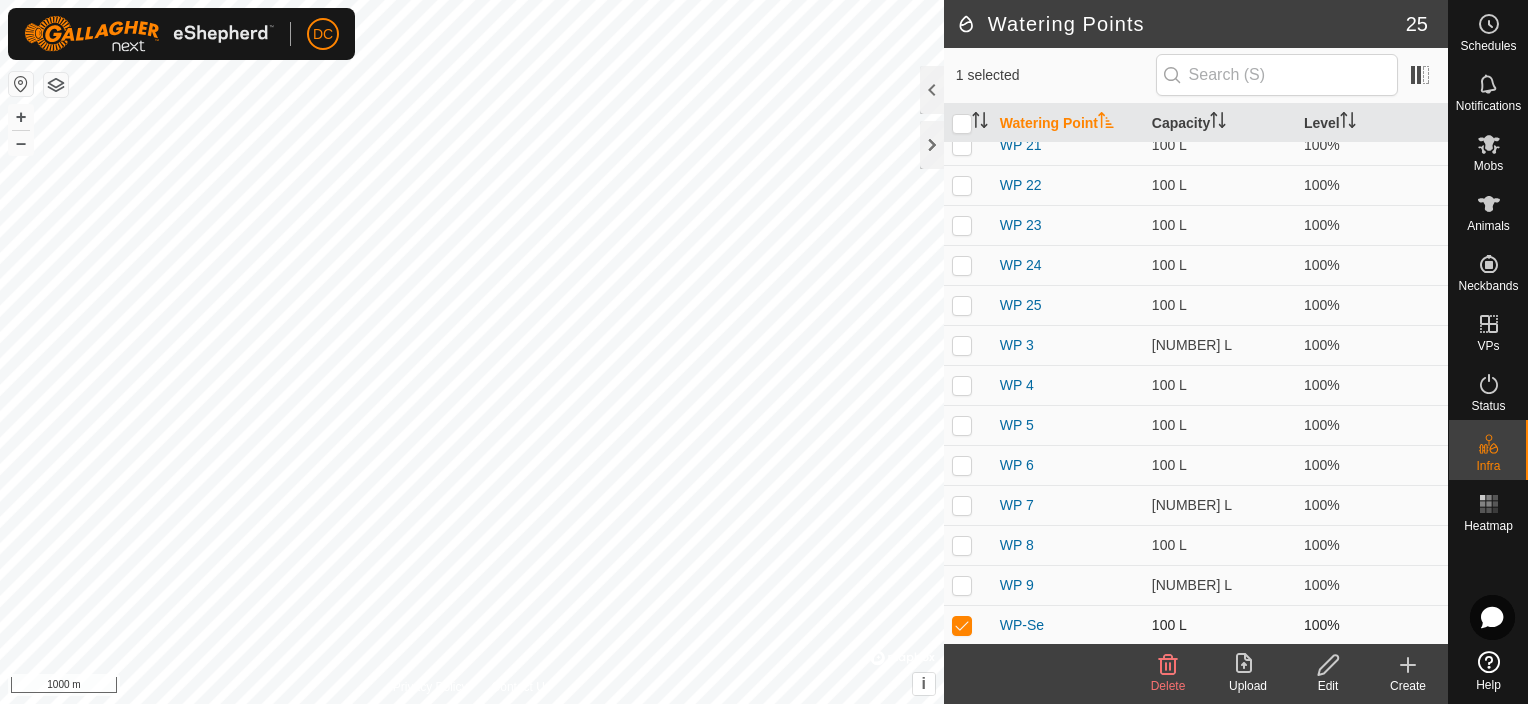 click at bounding box center [962, 625] 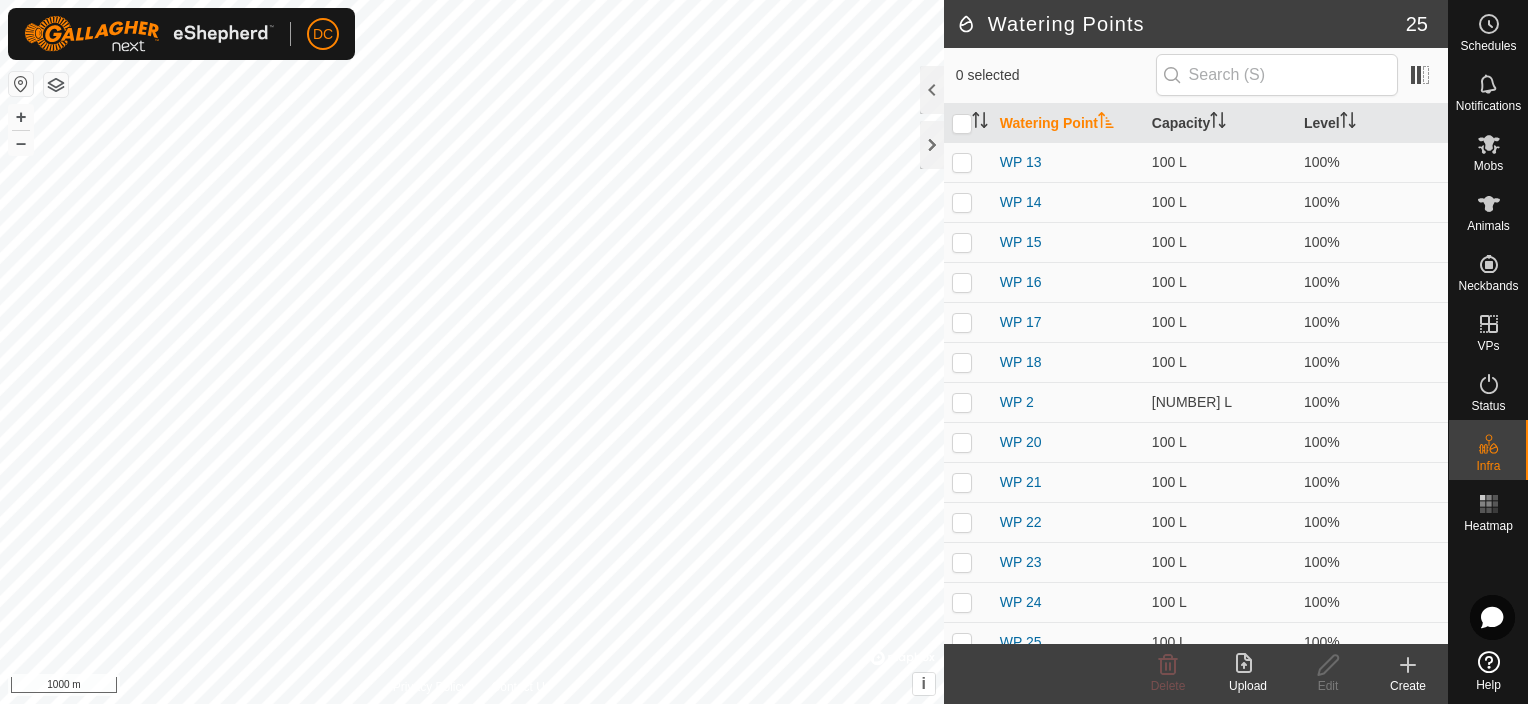 scroll, scrollTop: 0, scrollLeft: 0, axis: both 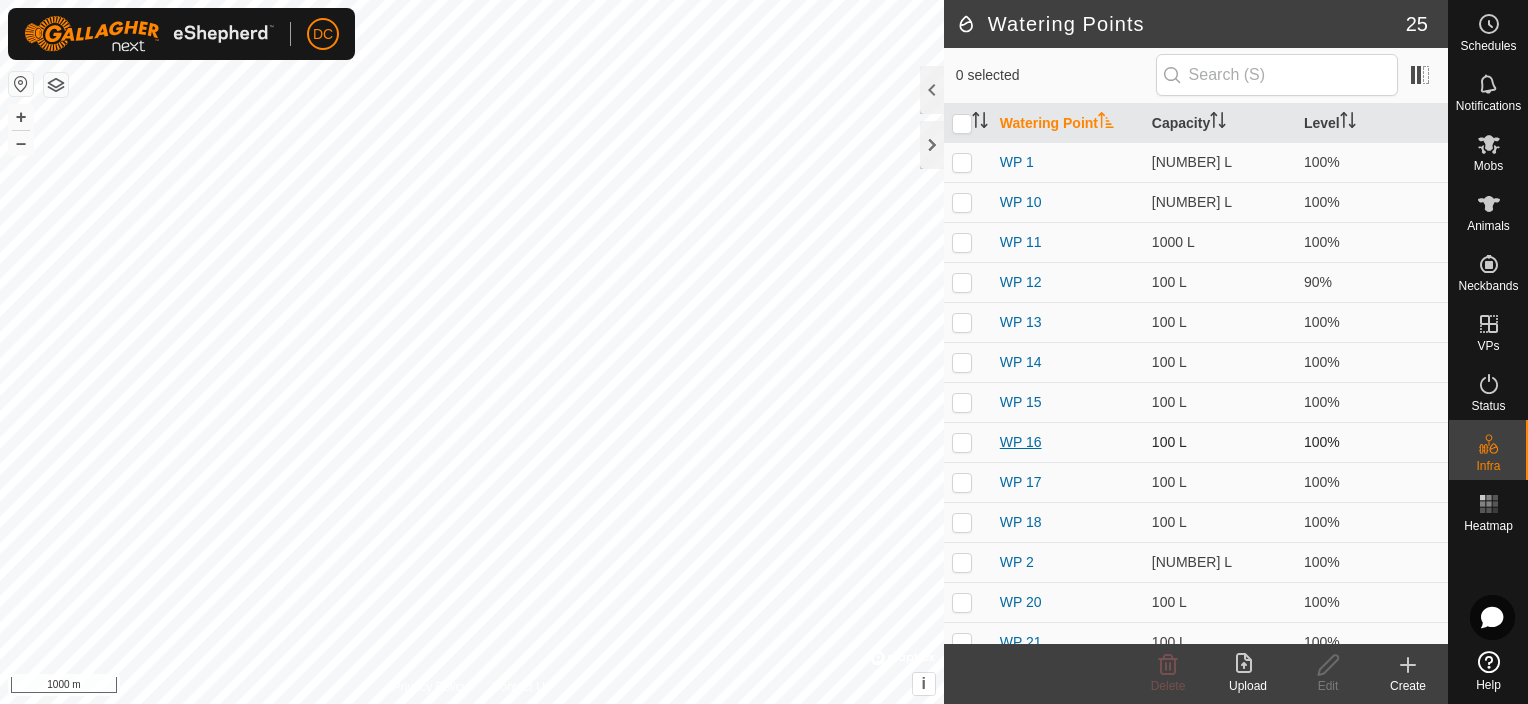 click on "WP 16" at bounding box center [1021, 442] 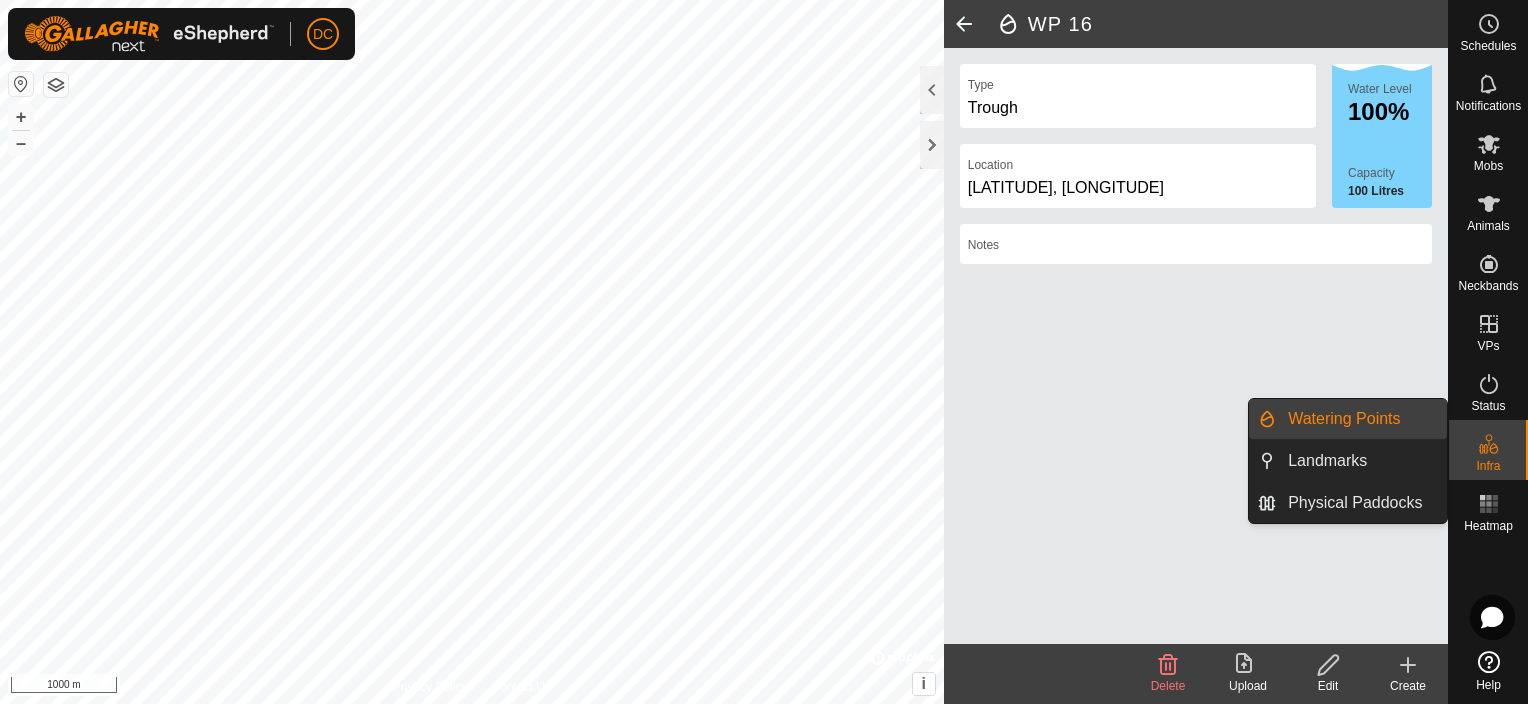 click on "Watering Points" at bounding box center (1361, 419) 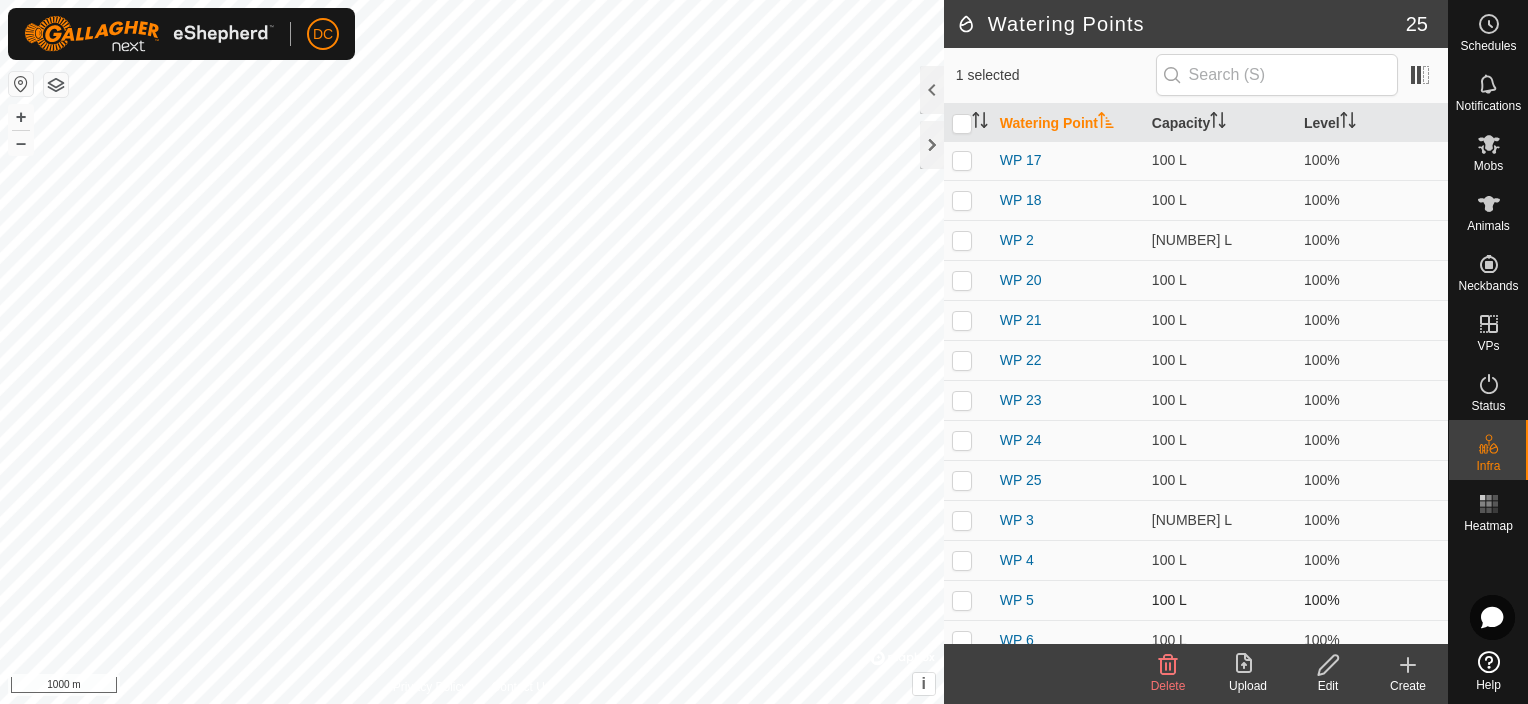 scroll, scrollTop: 497, scrollLeft: 0, axis: vertical 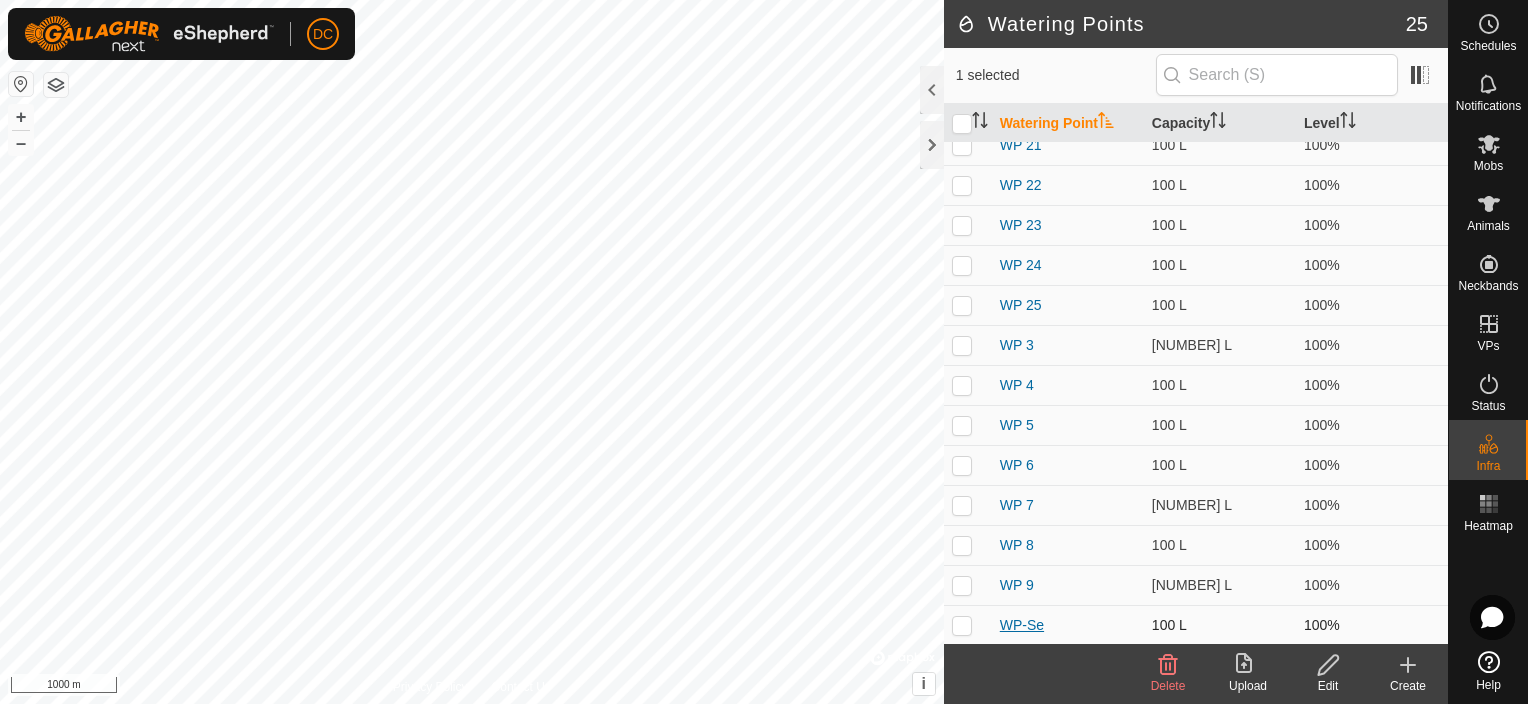 click on "WP-Se" at bounding box center [1022, 625] 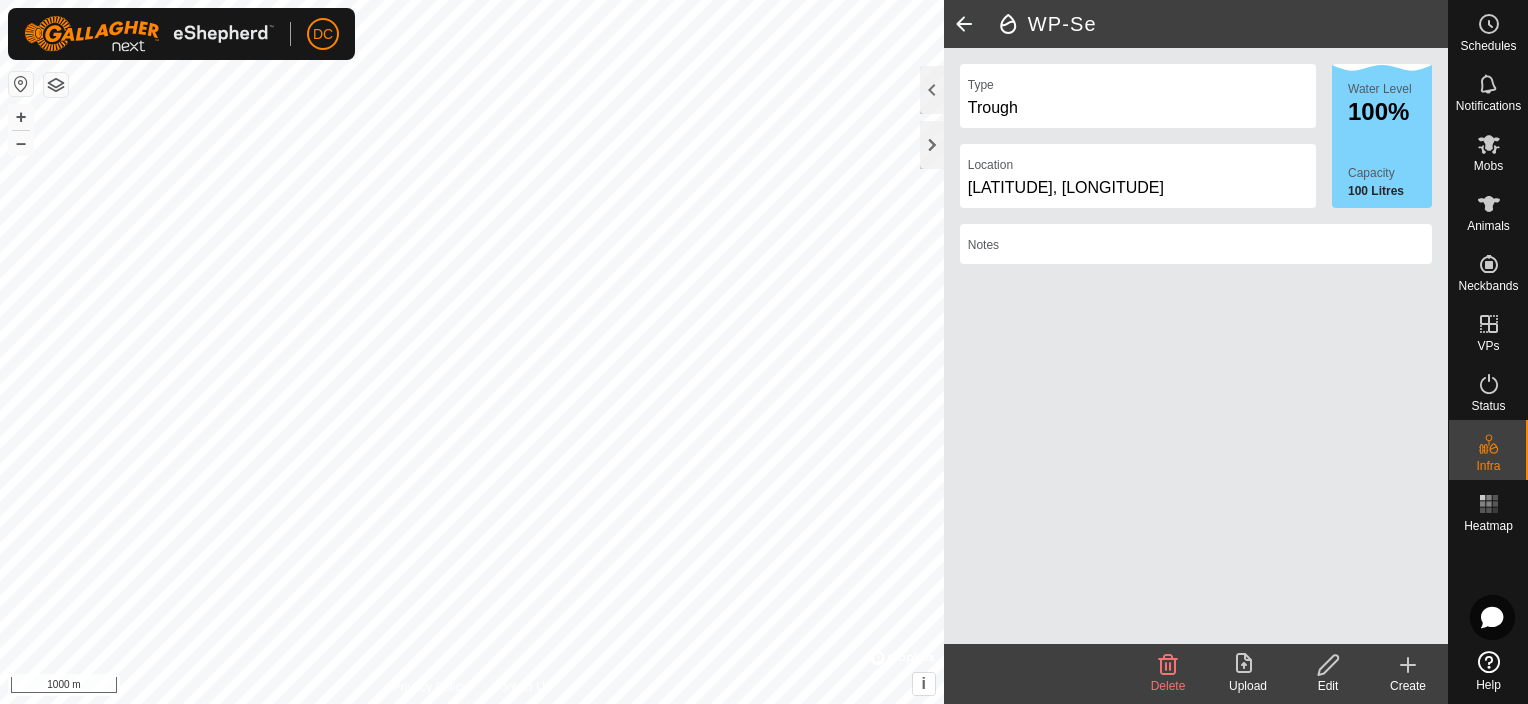 drag, startPoint x: 1329, startPoint y: 678, endPoint x: 1280, endPoint y: 507, distance: 177.88199 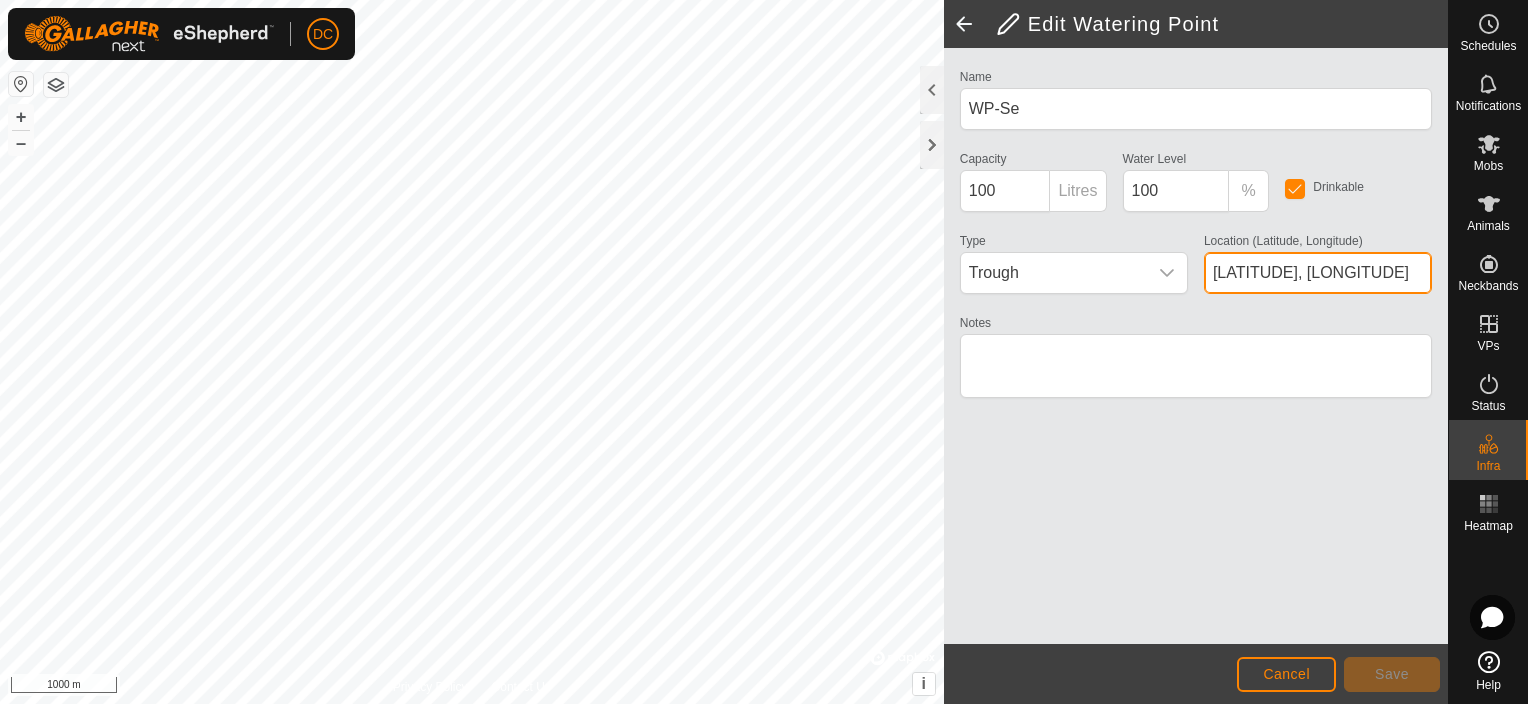 click on "49.234090, -110.550250" at bounding box center [1318, 273] 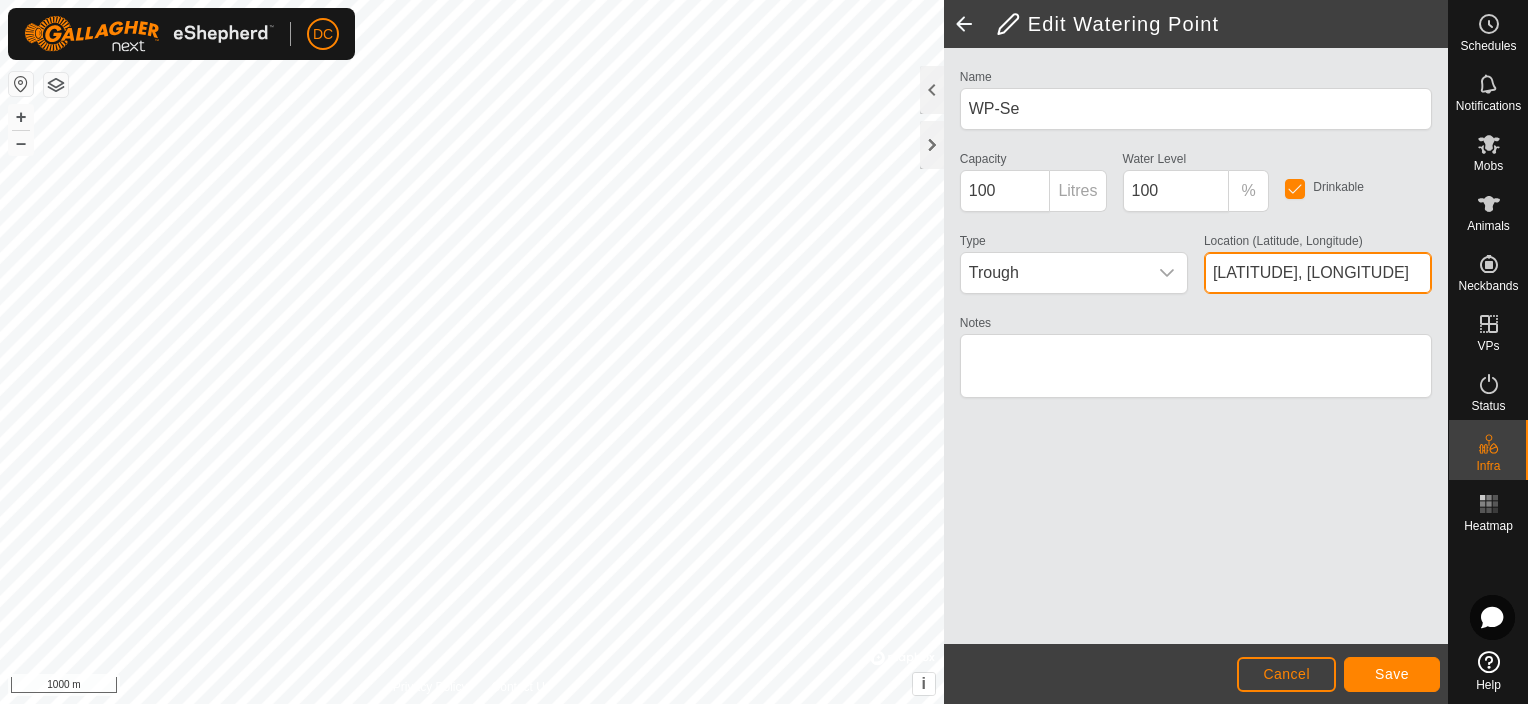 type on "49.234090, -119.550250" 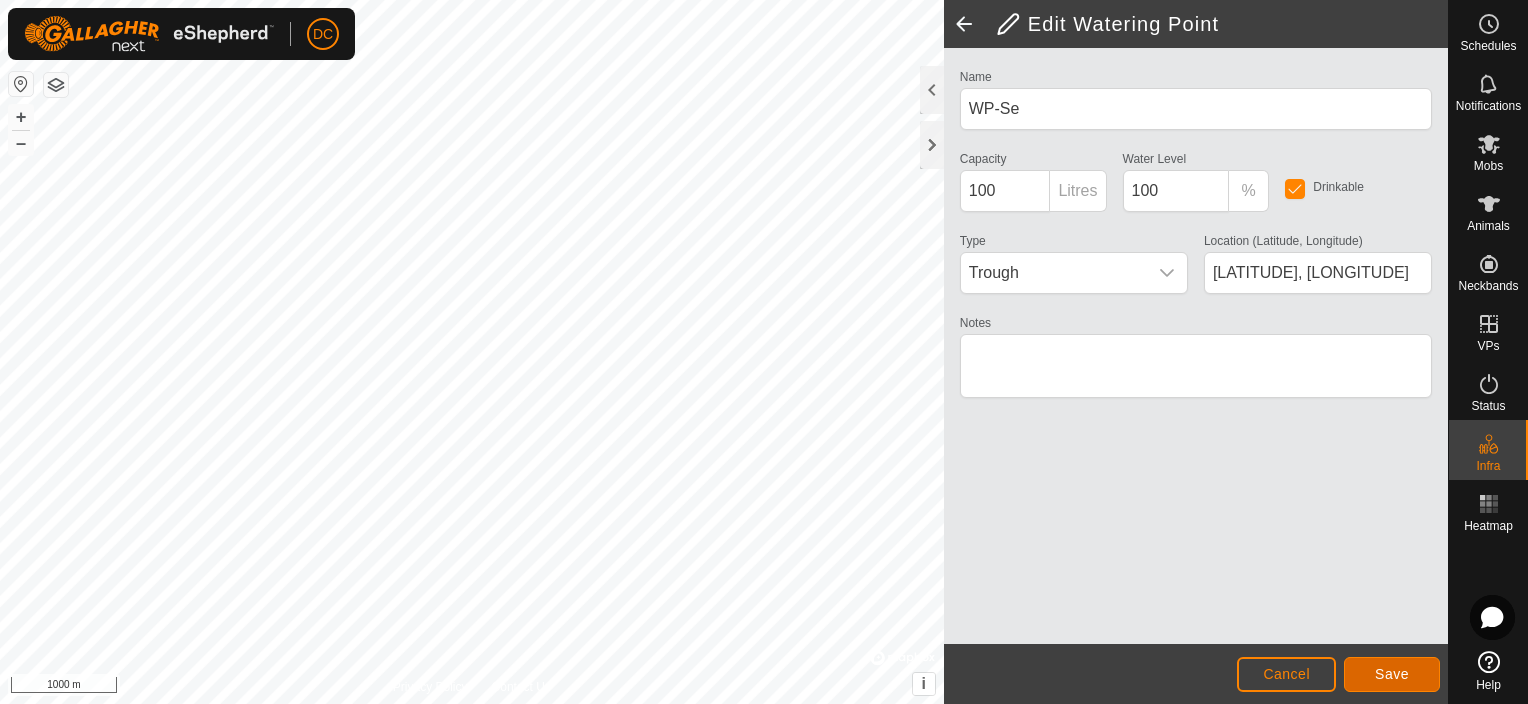 click on "Save" 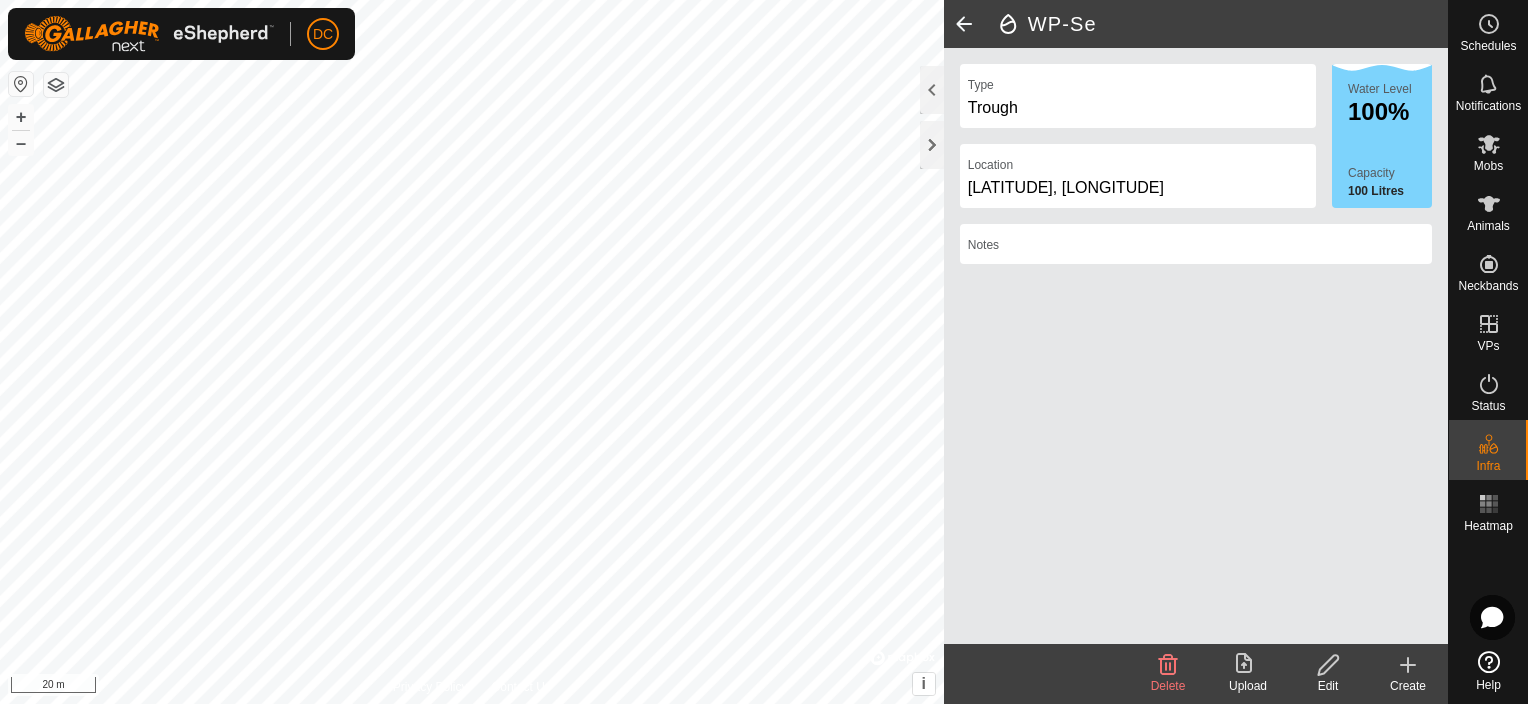 click 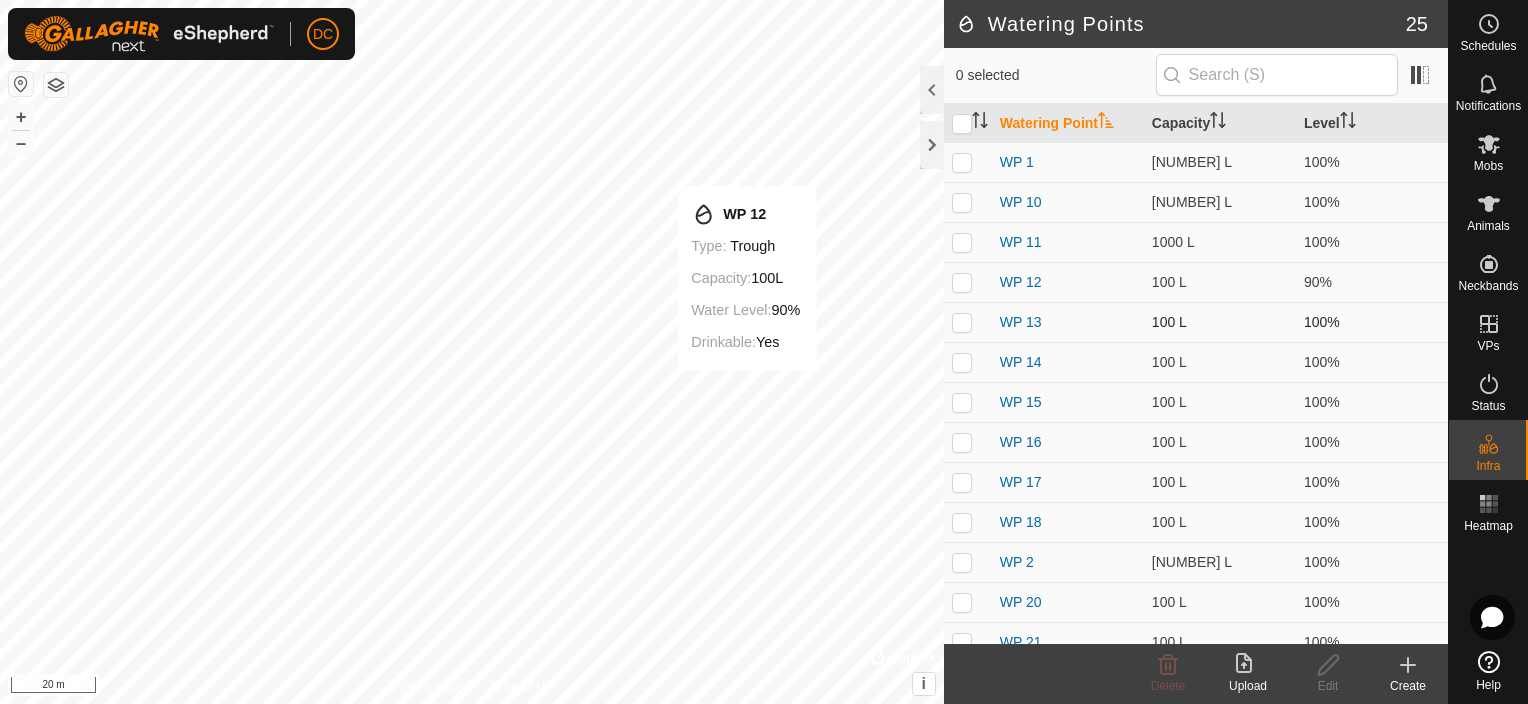 checkbox on "true" 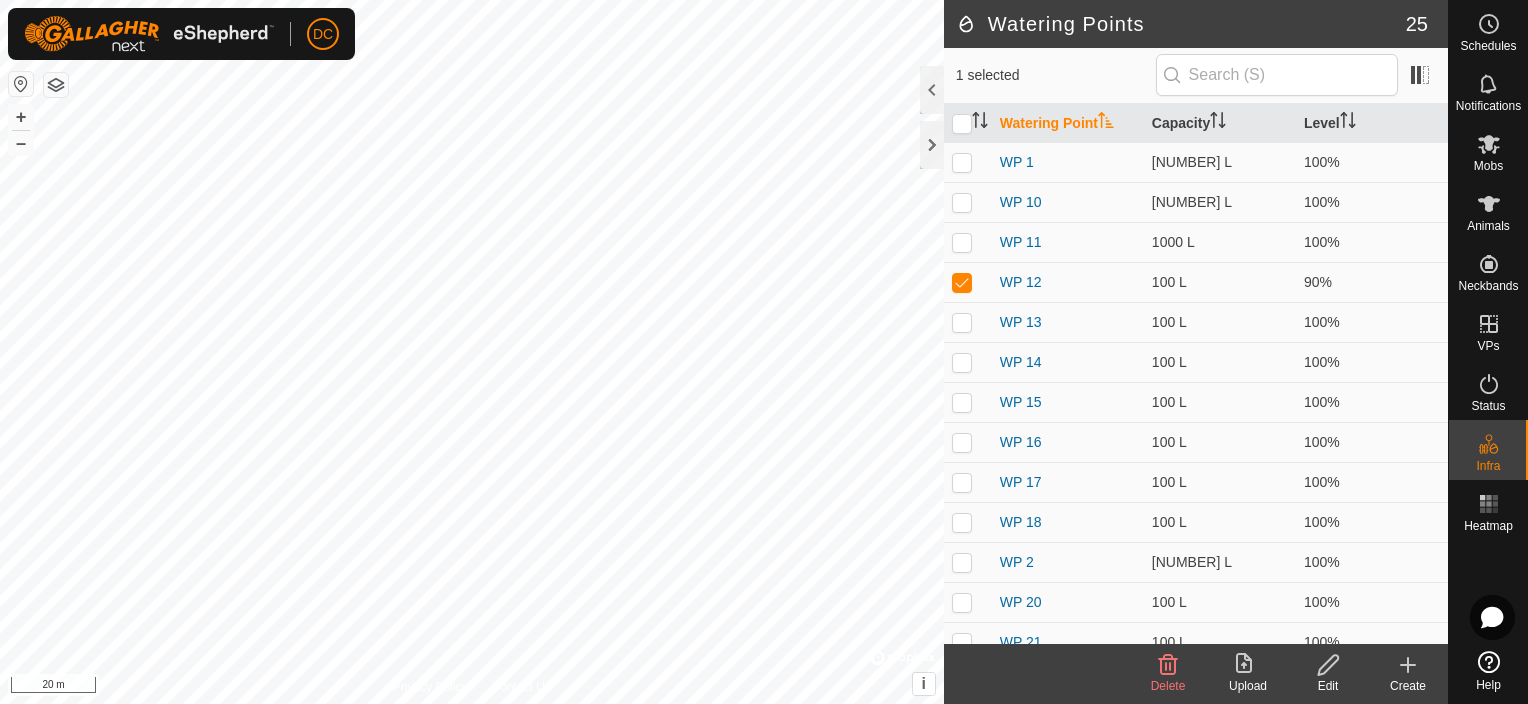 click 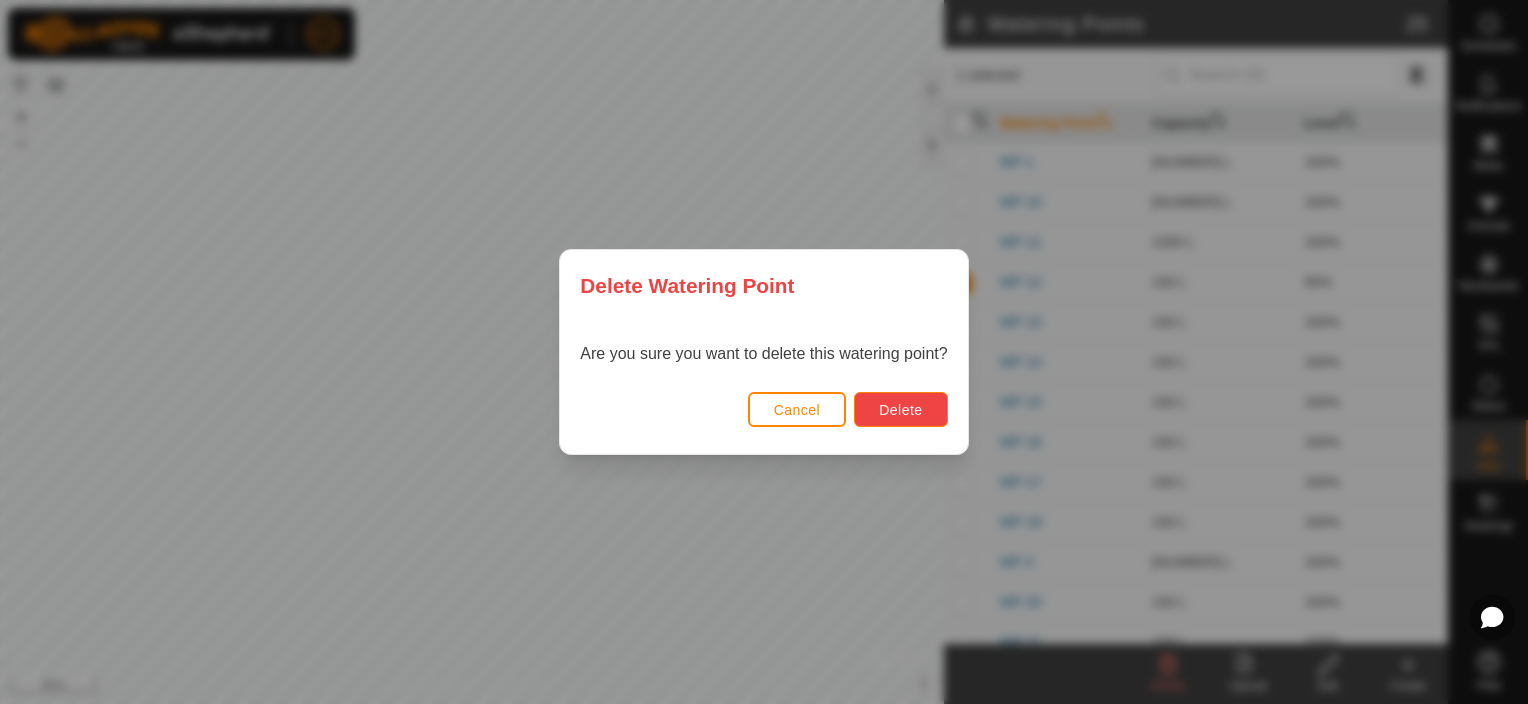 click on "Delete" at bounding box center (900, 410) 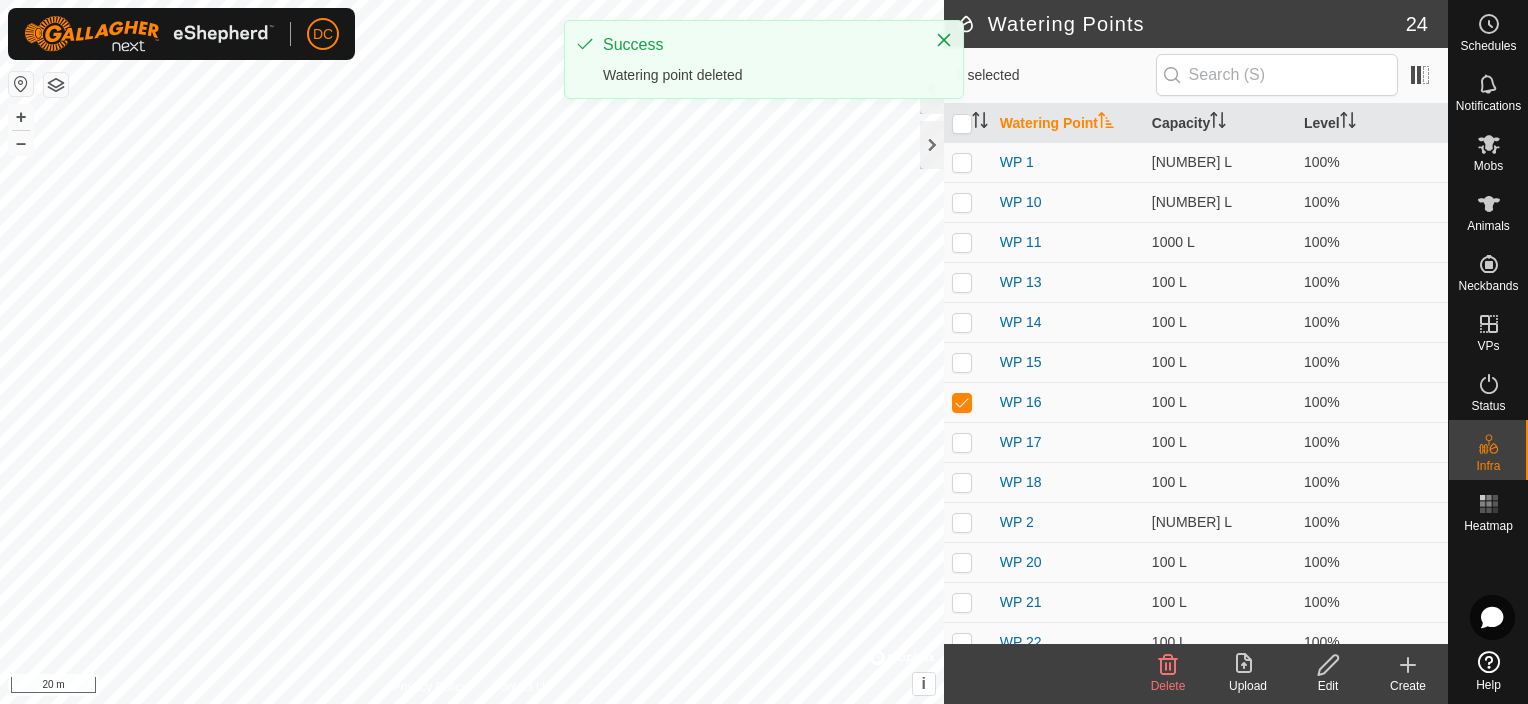 checkbox on "true" 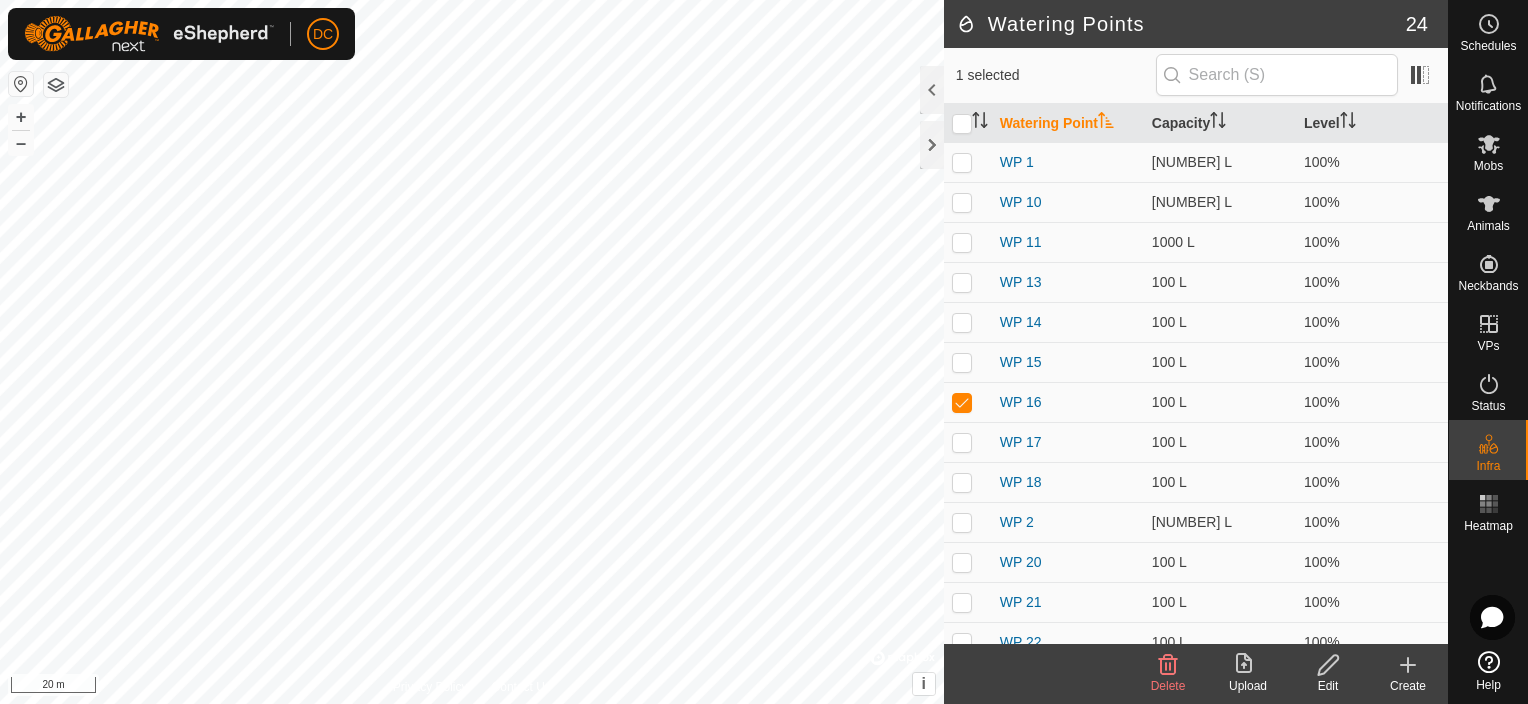 click on "Delete" 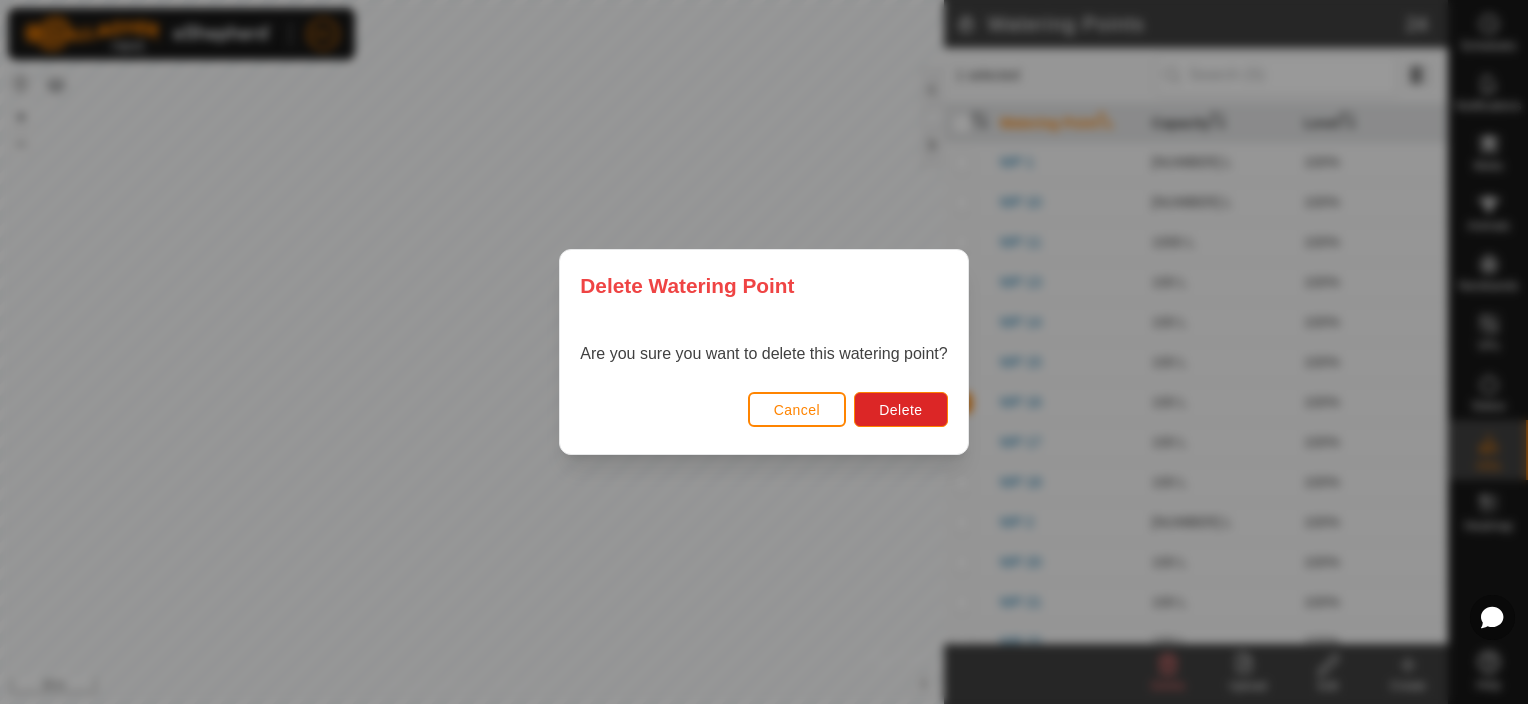 click on "Cancel Delete" at bounding box center [763, 420] 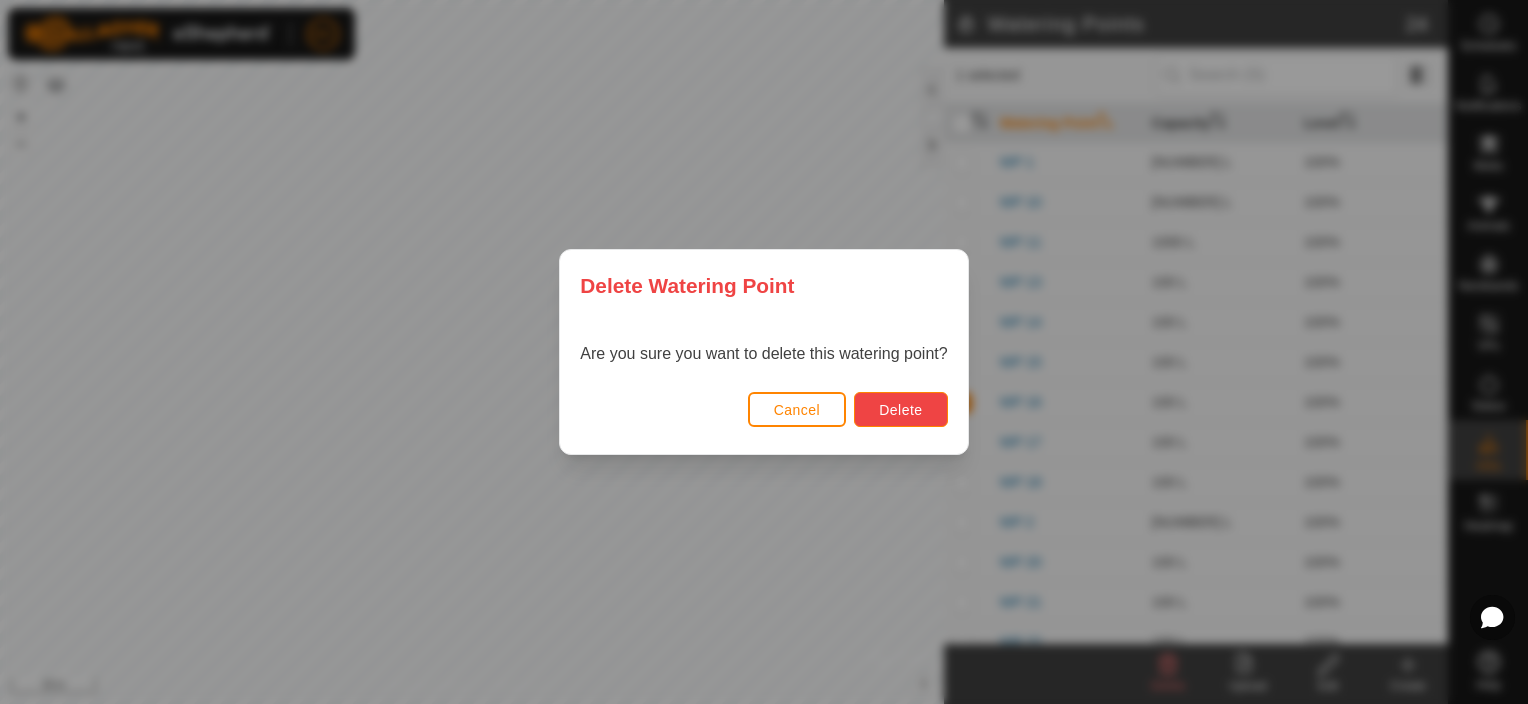 click on "Delete" at bounding box center [900, 410] 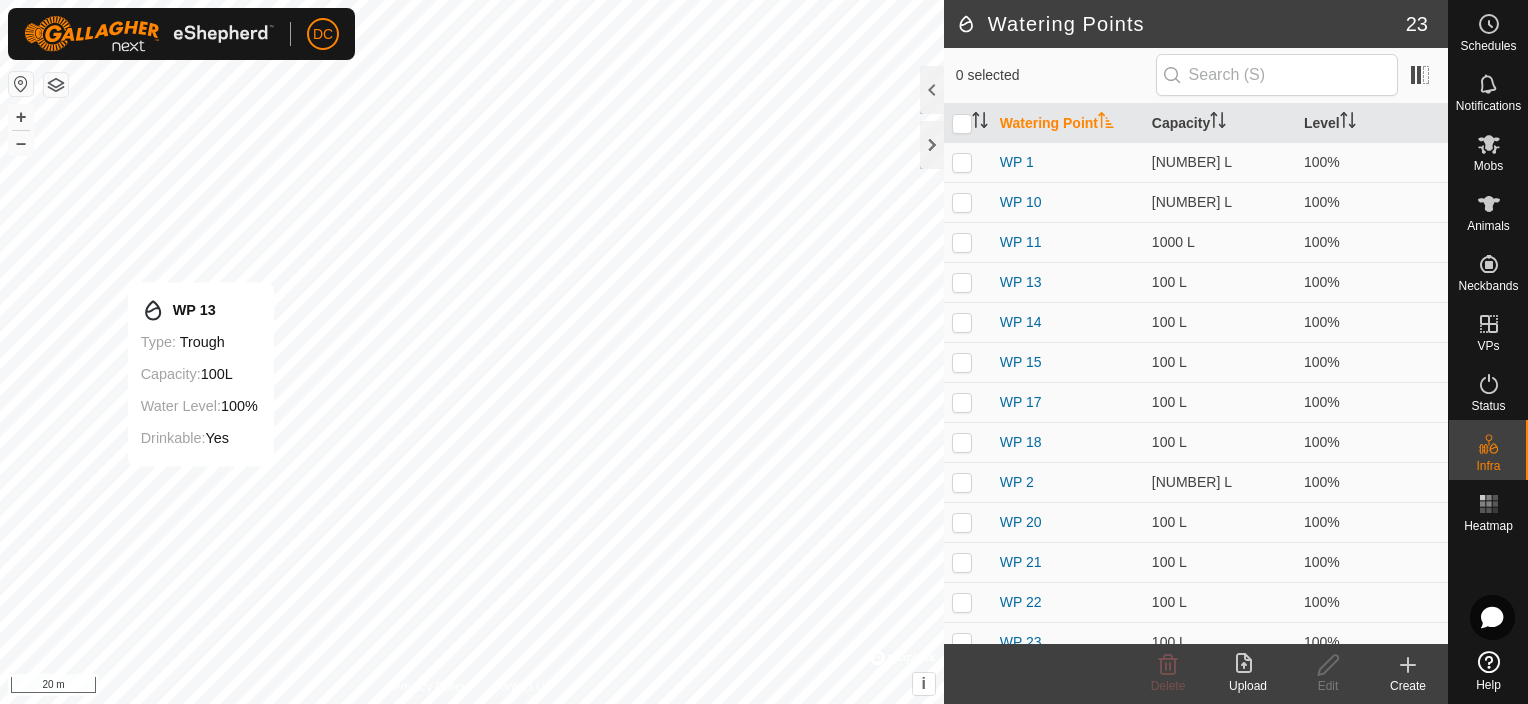 checkbox on "true" 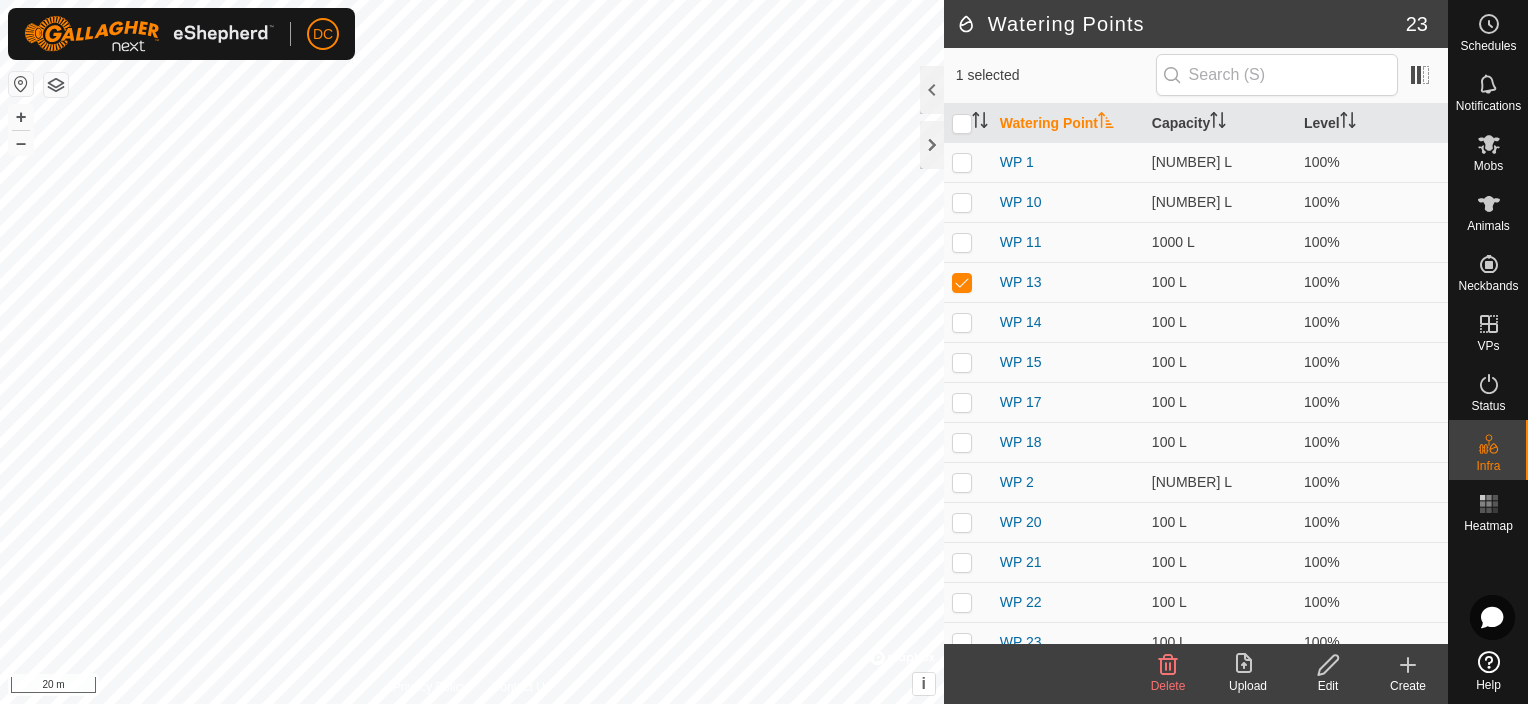 click 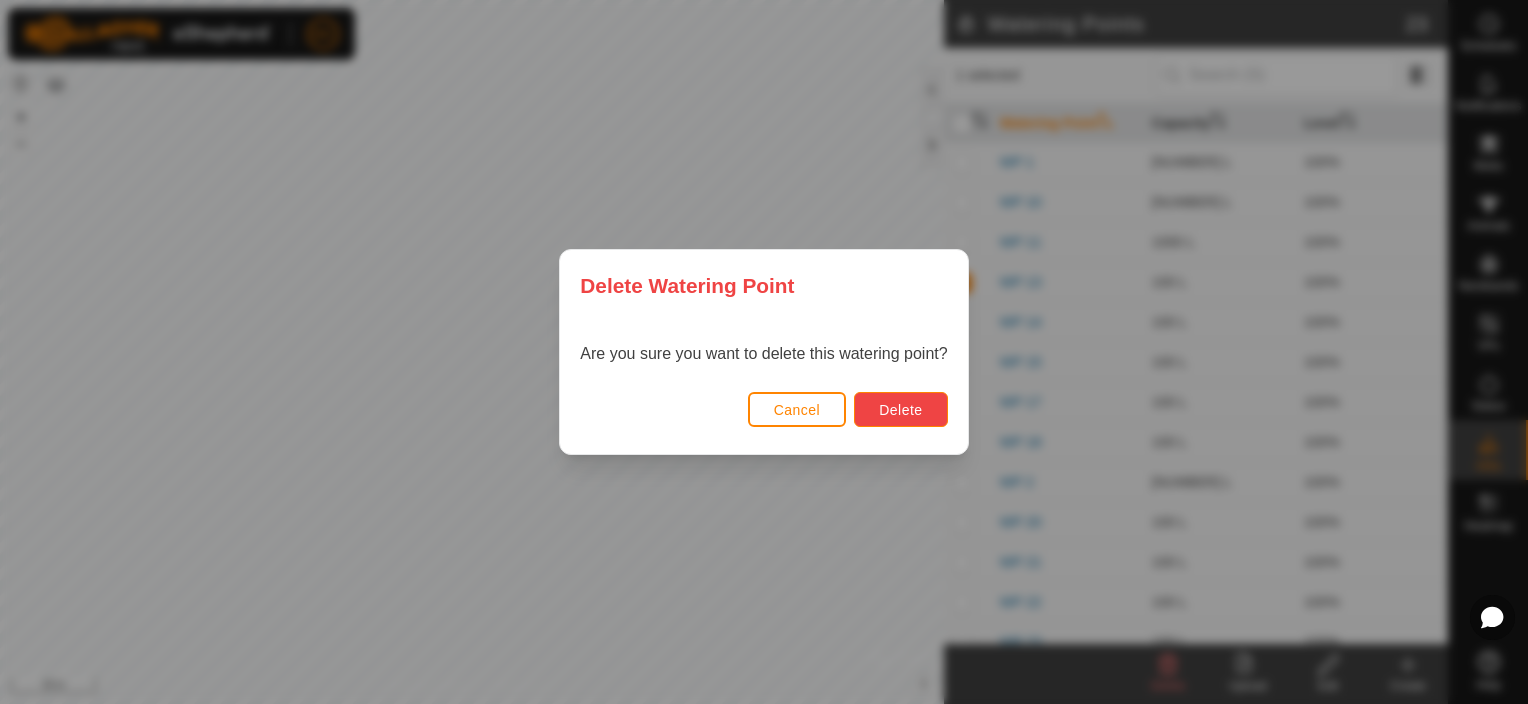 click on "Delete" at bounding box center [900, 410] 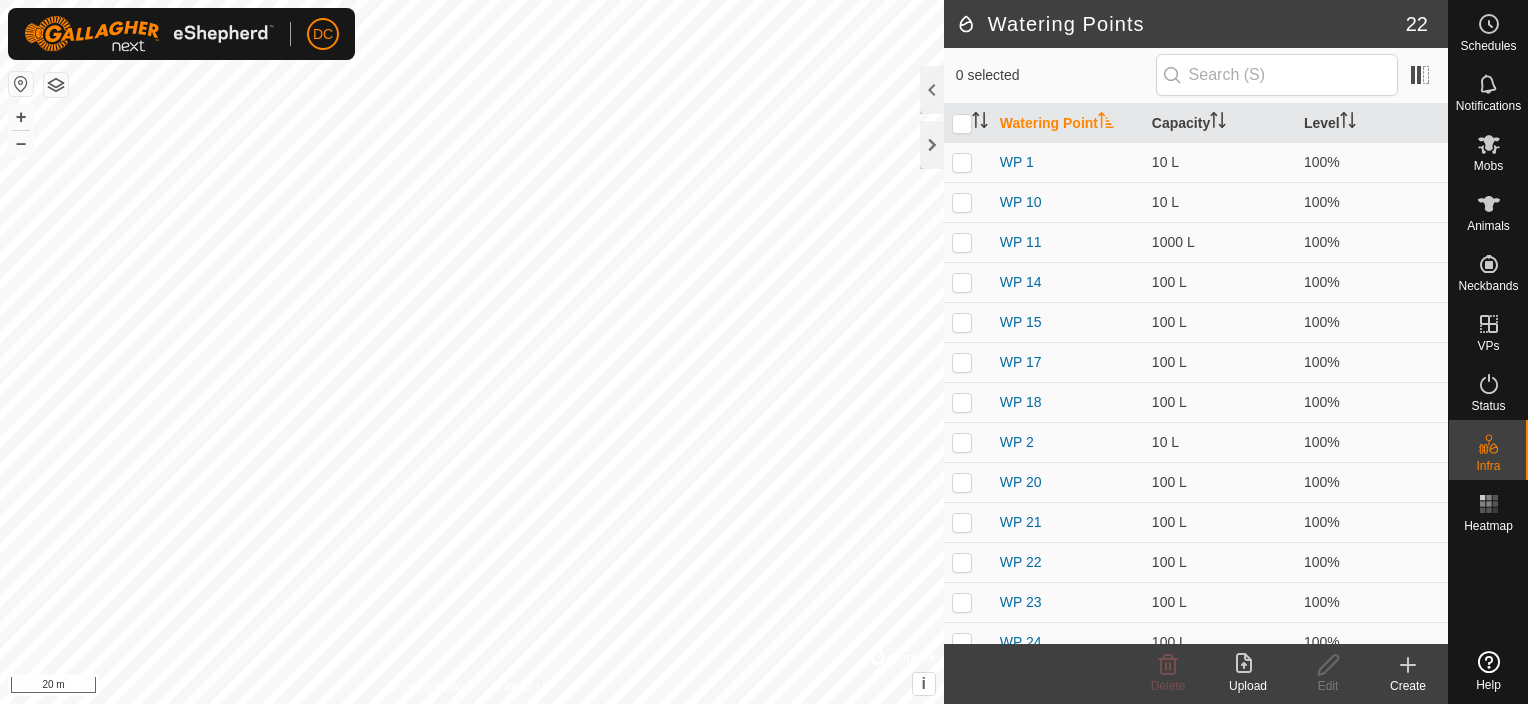scroll, scrollTop: 0, scrollLeft: 0, axis: both 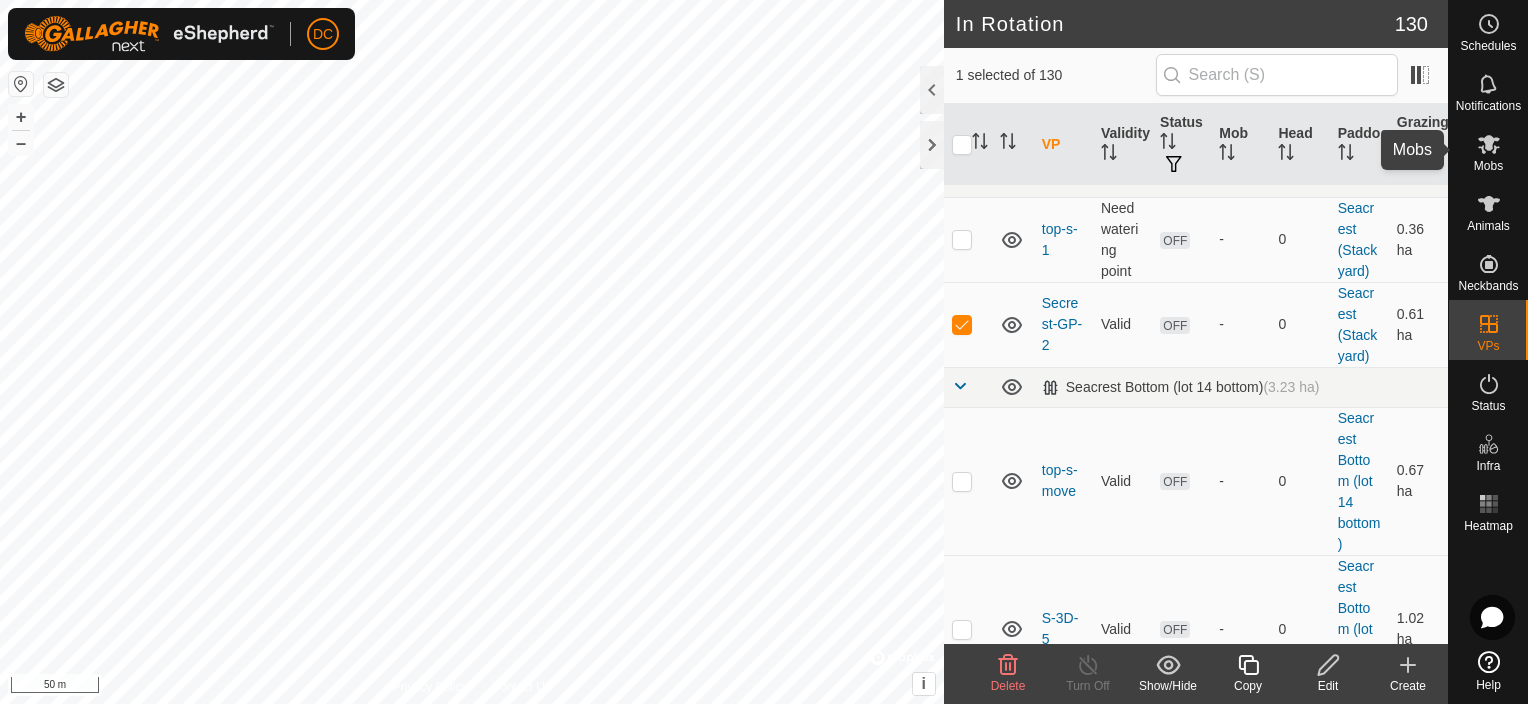 click 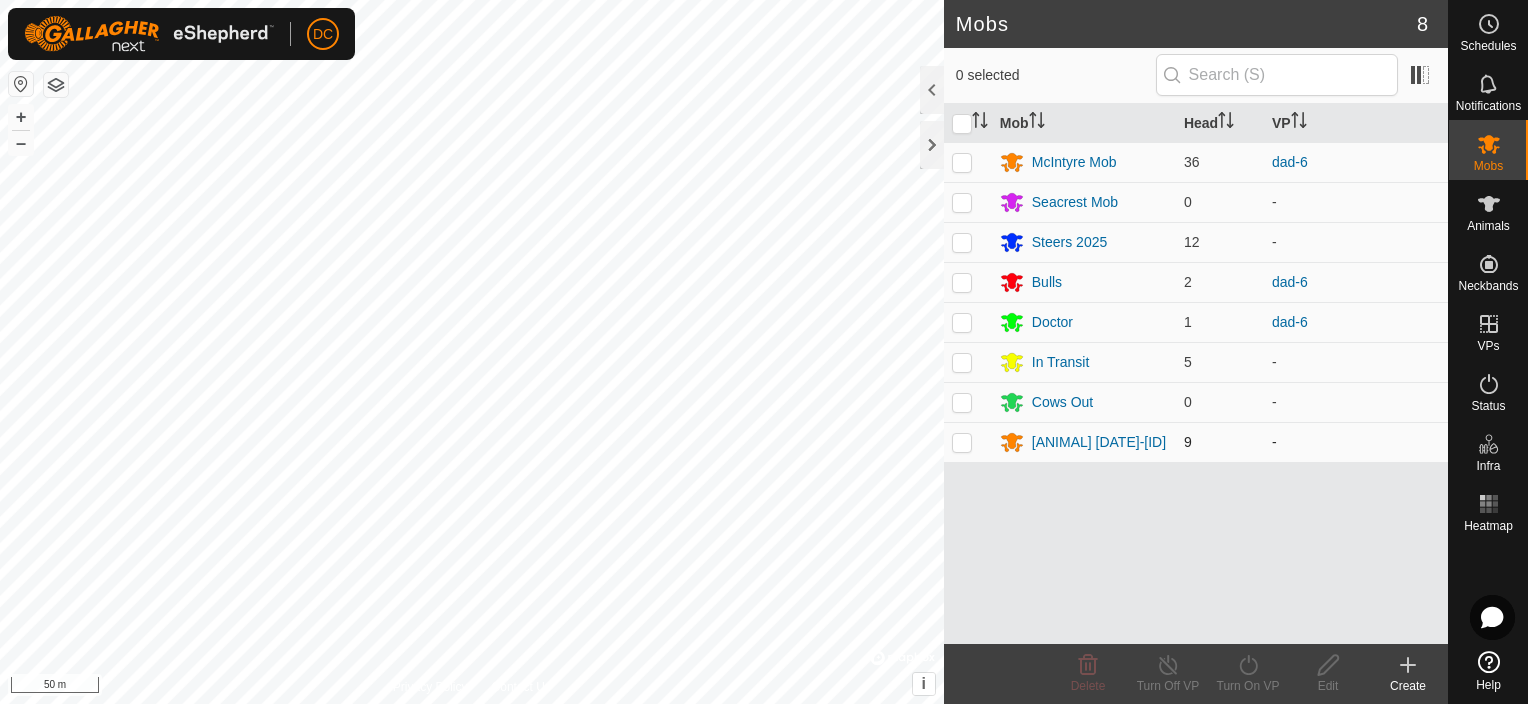 click at bounding box center [962, 442] 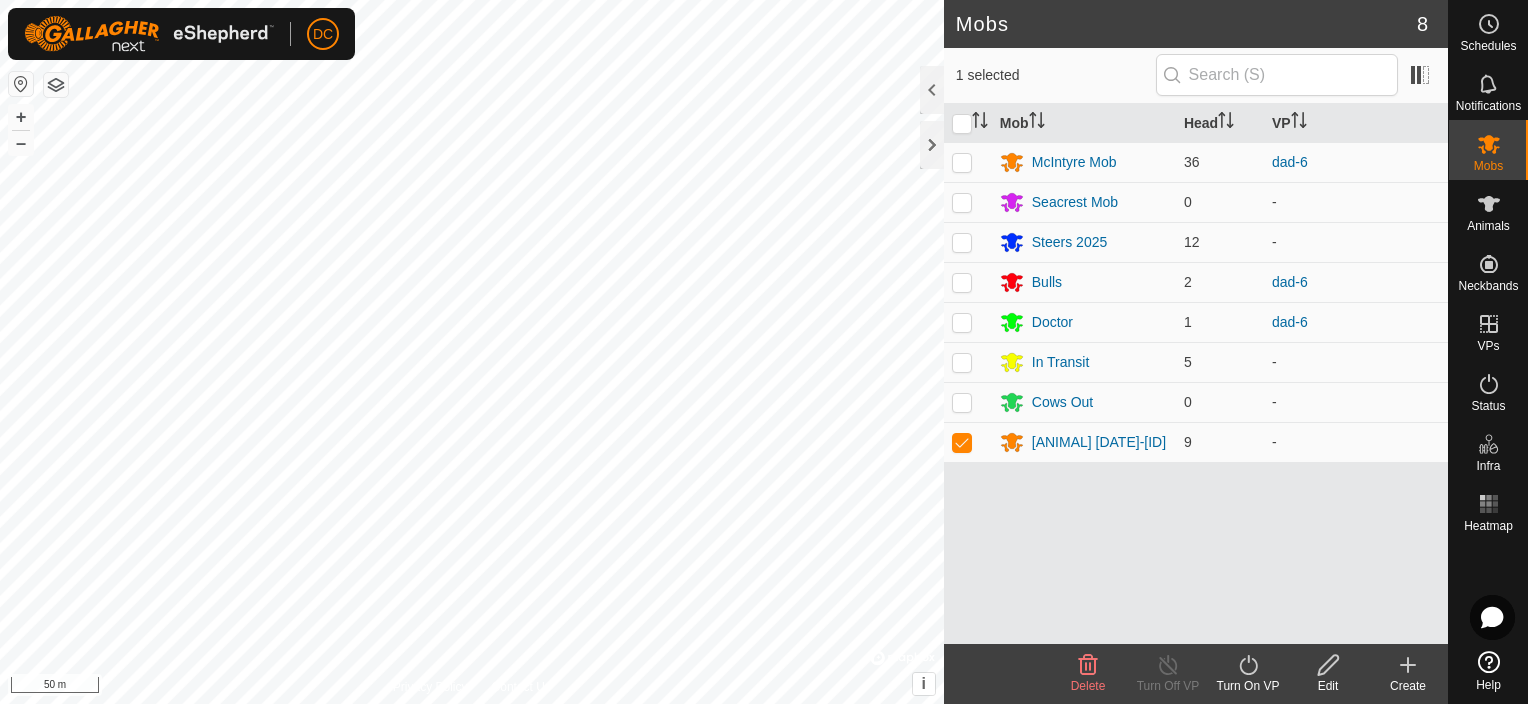 click on "Turn On VP" 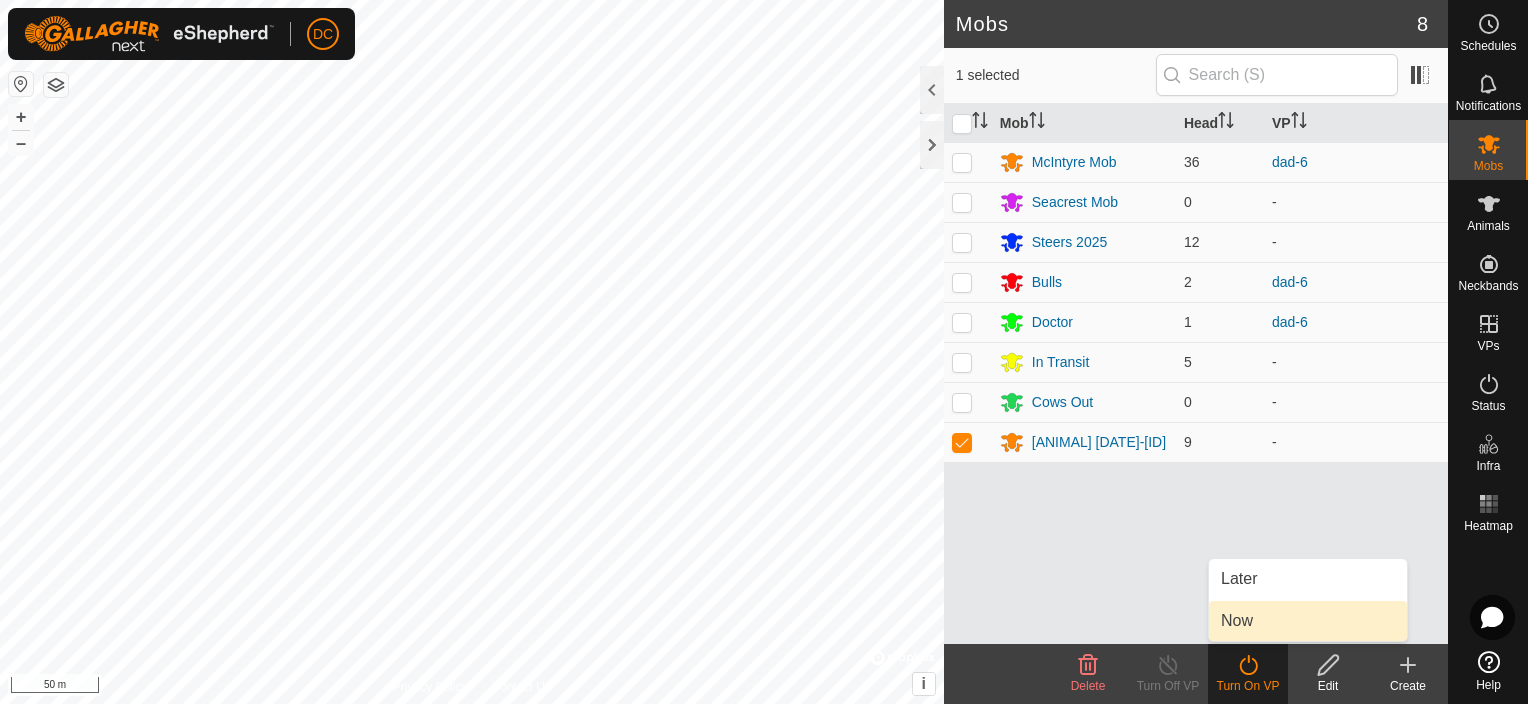 click on "Now" at bounding box center (1308, 621) 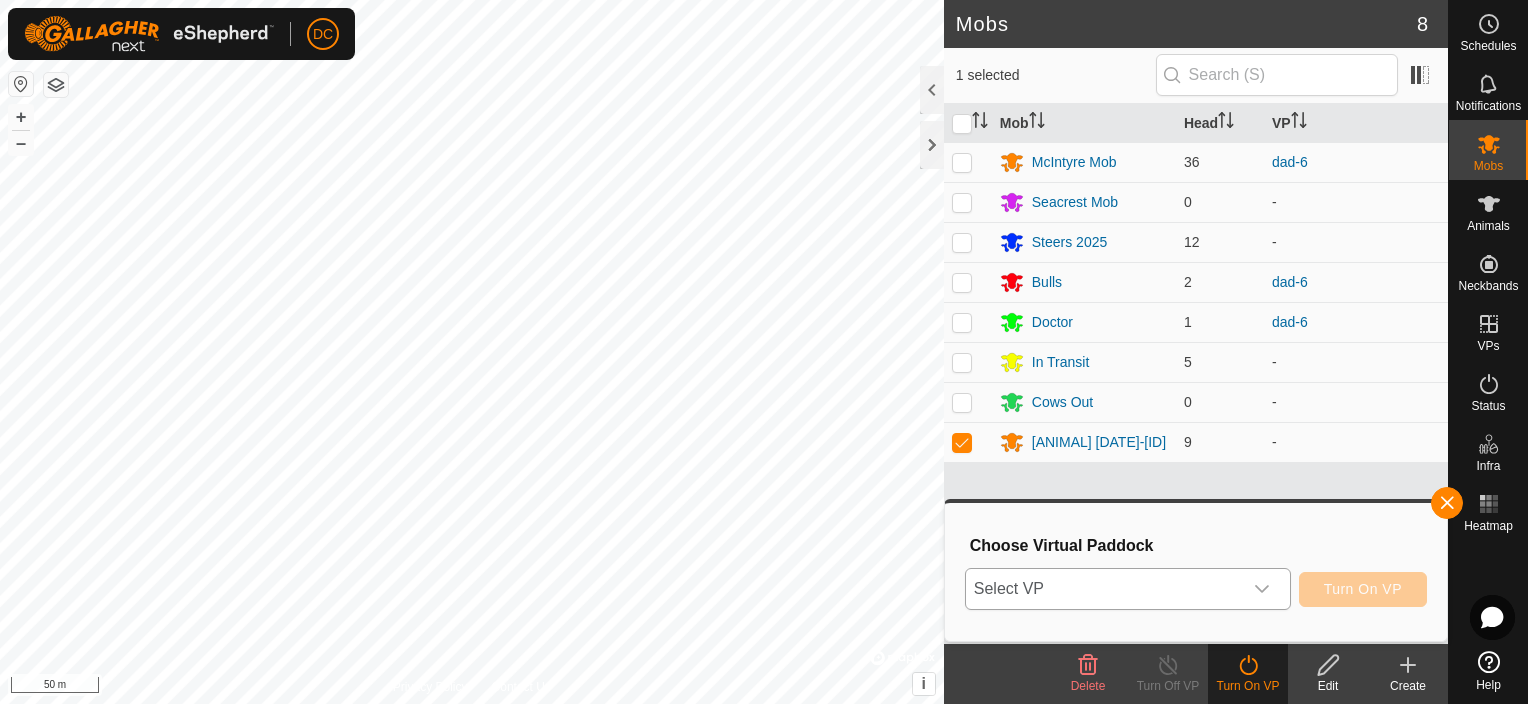 click 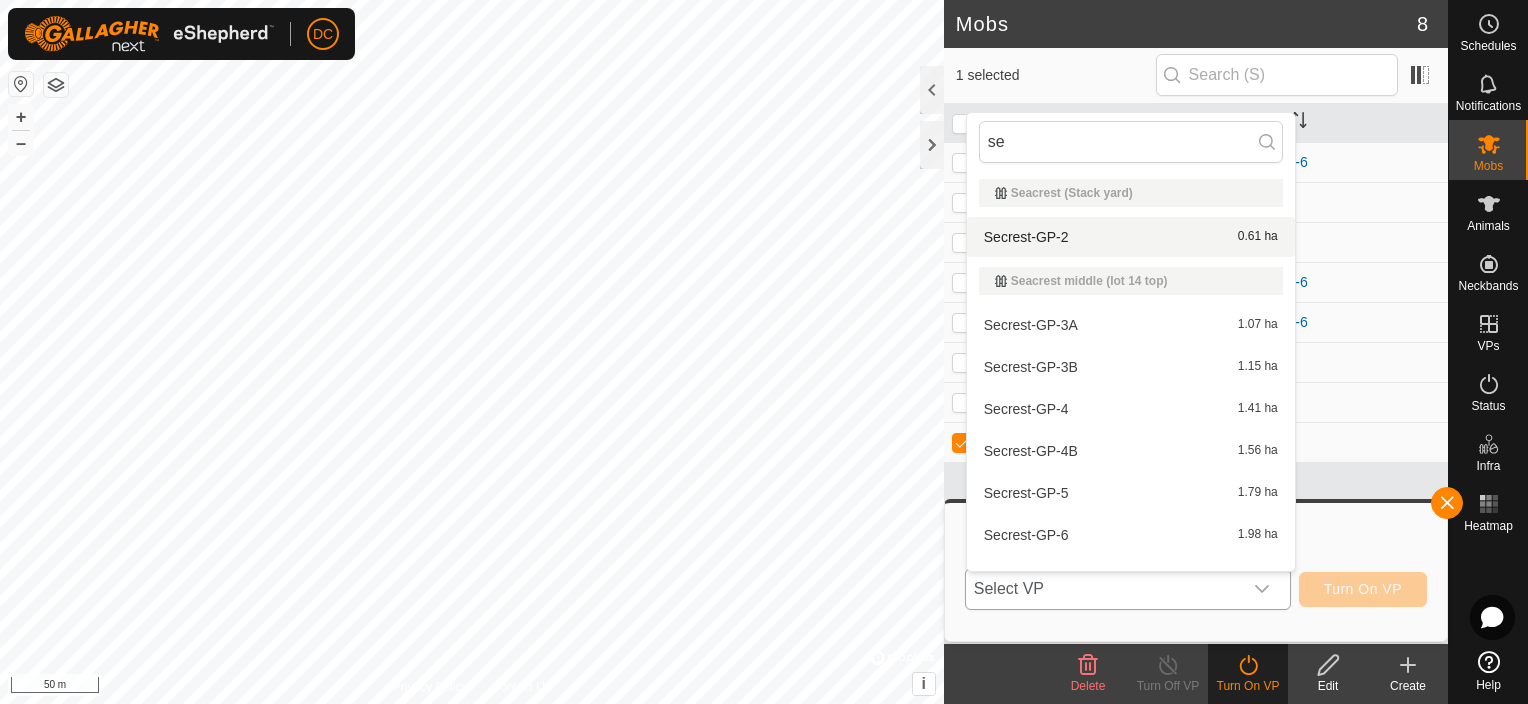 type on "se" 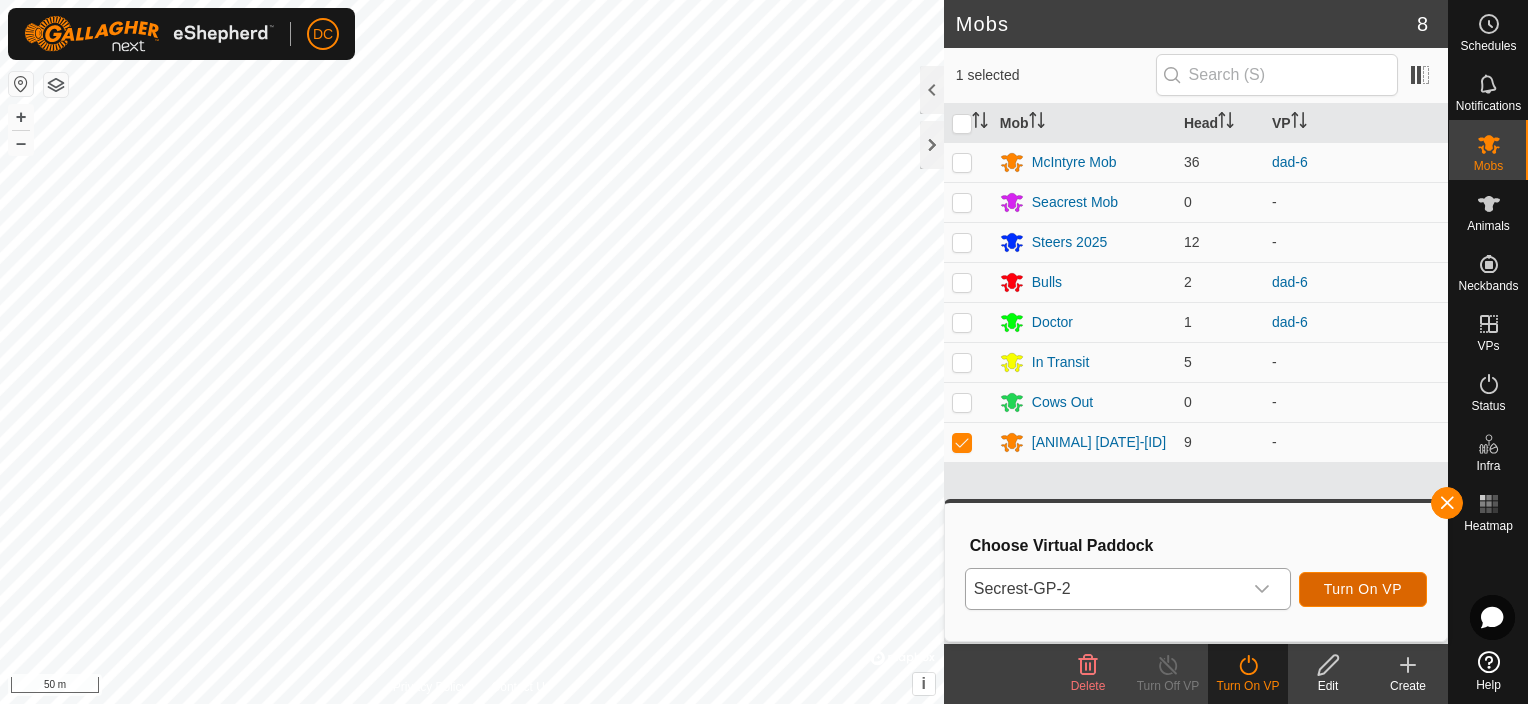 click on "Turn On VP" at bounding box center [1363, 589] 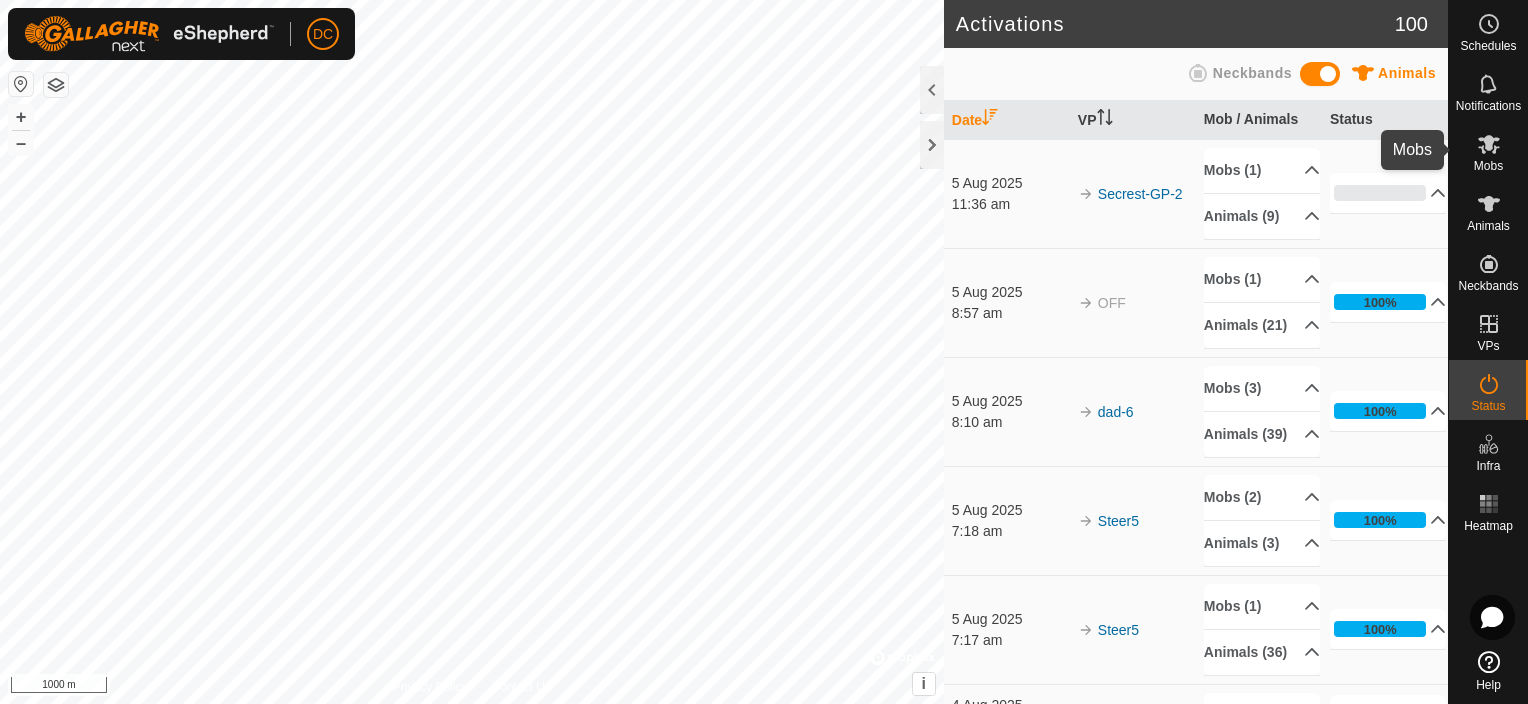 click on "Mobs" at bounding box center (1488, 166) 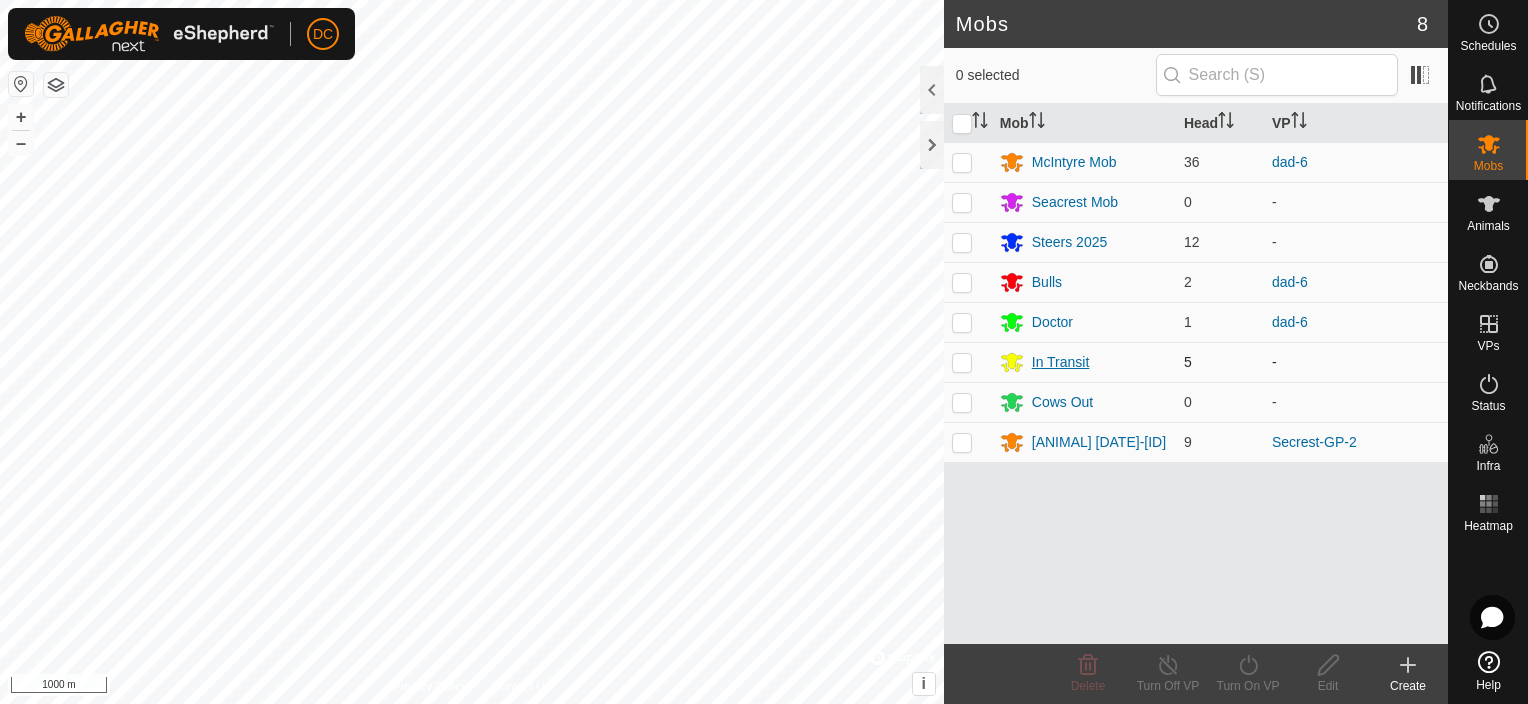 click on "In Transit" at bounding box center (1061, 362) 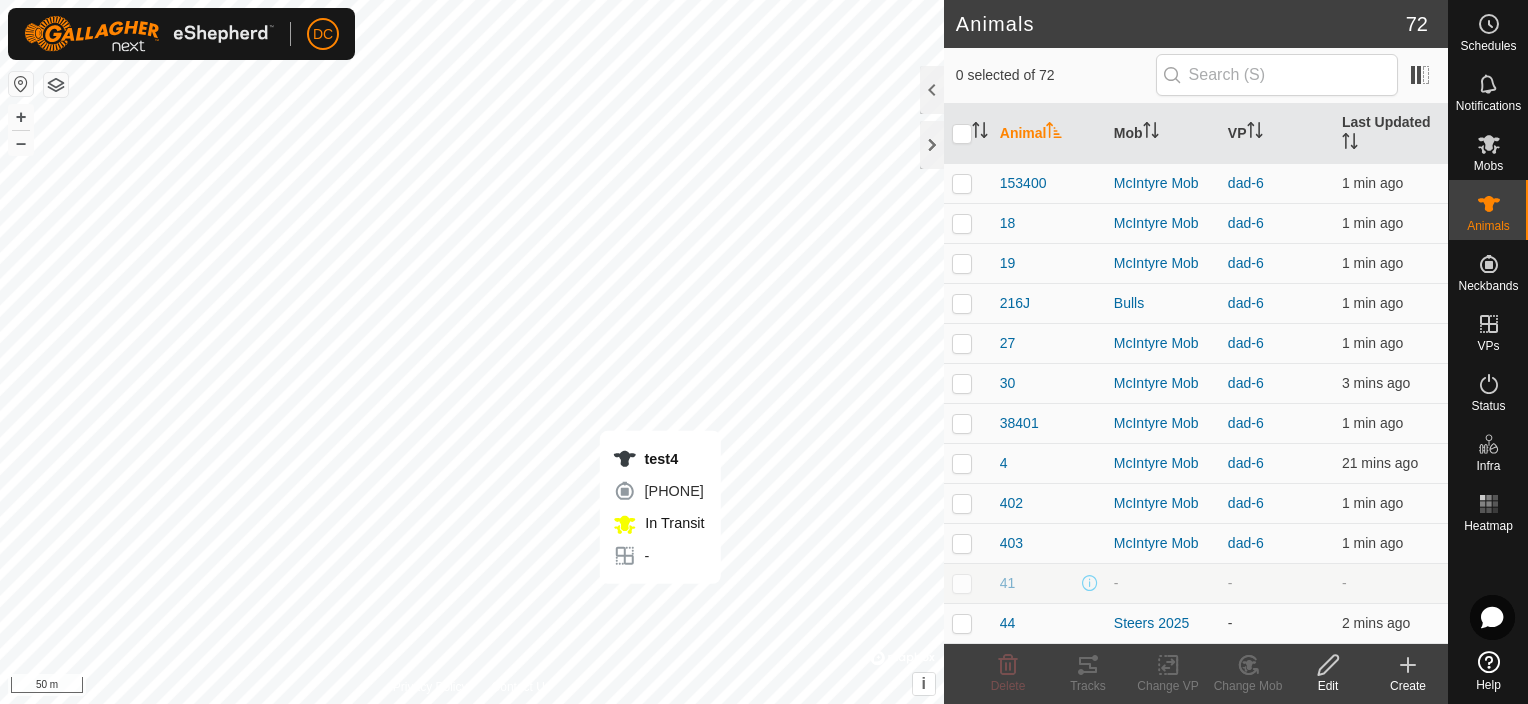 checkbox on "true" 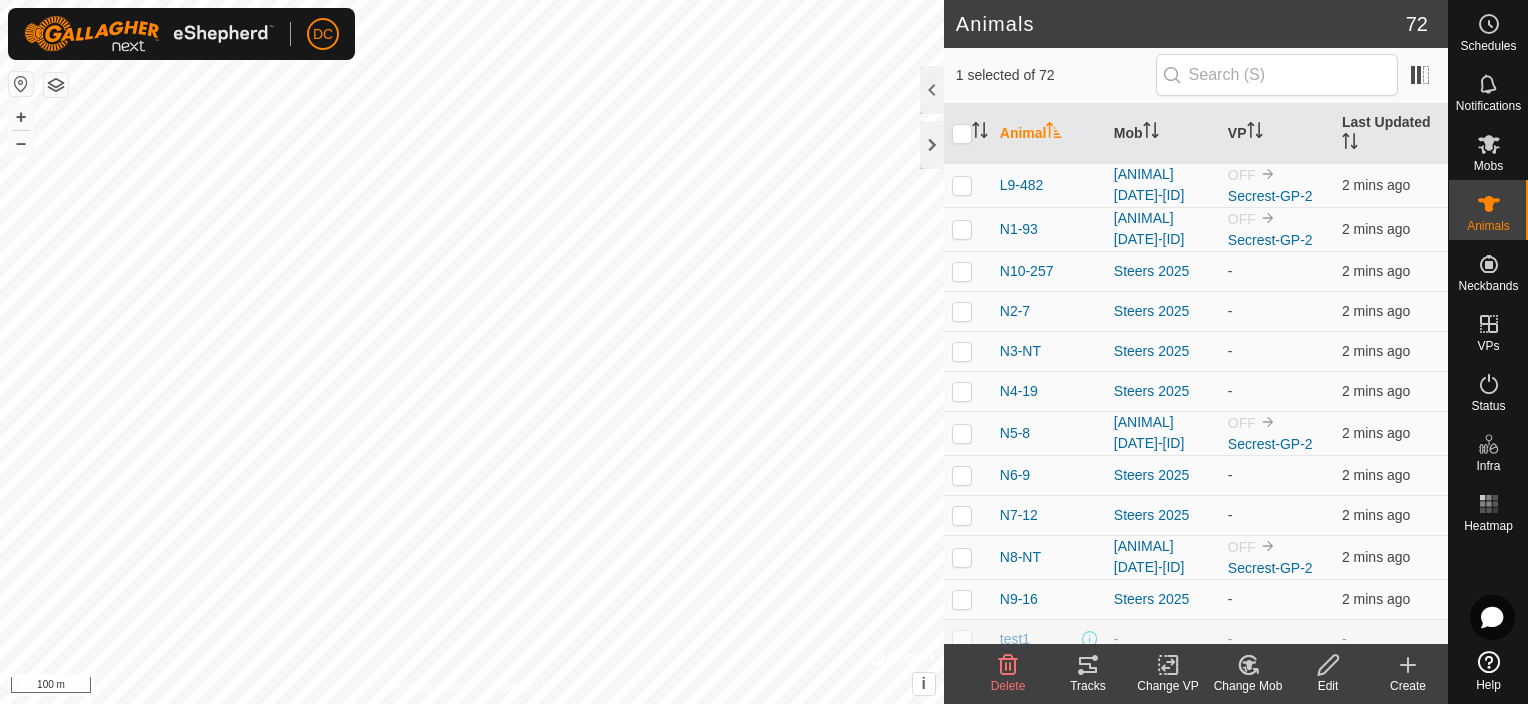 scroll, scrollTop: 2431, scrollLeft: 0, axis: vertical 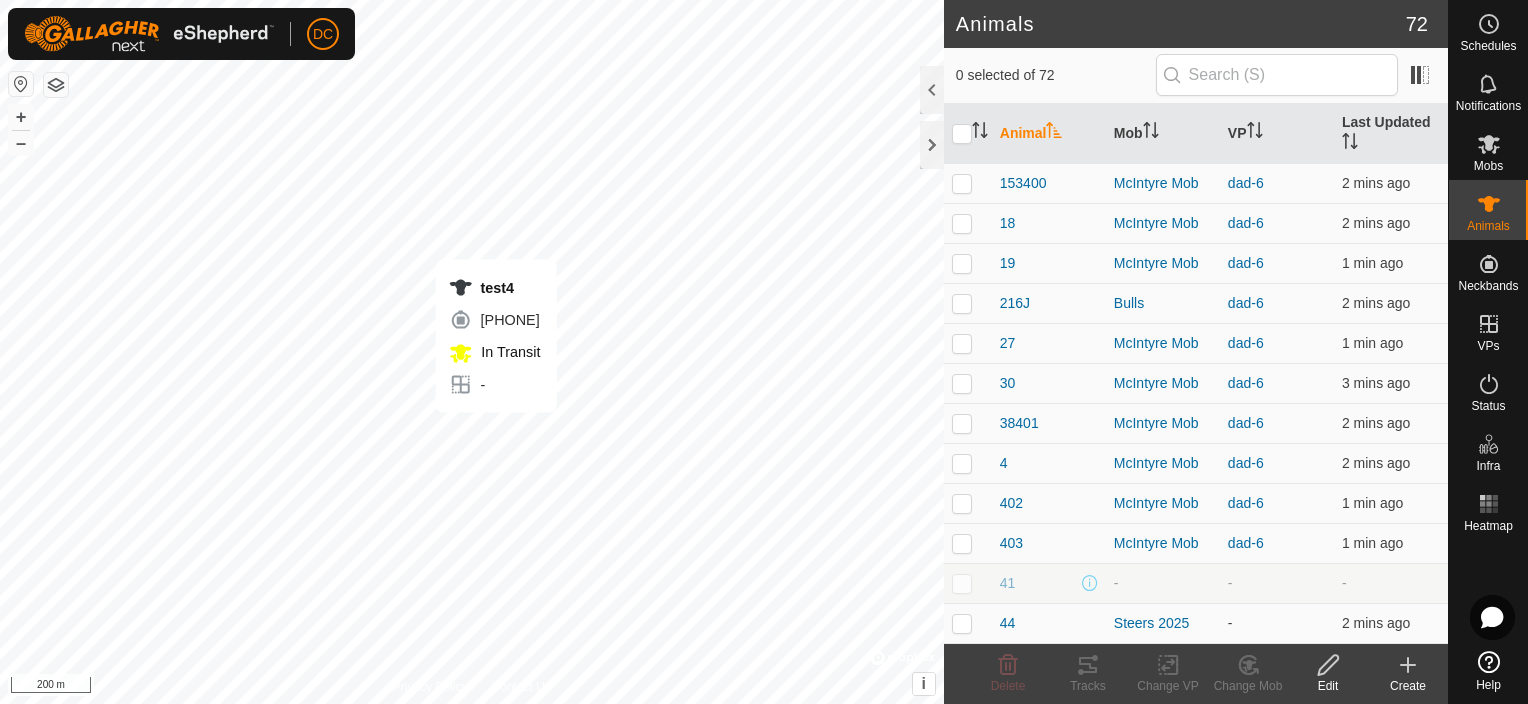 checkbox on "true" 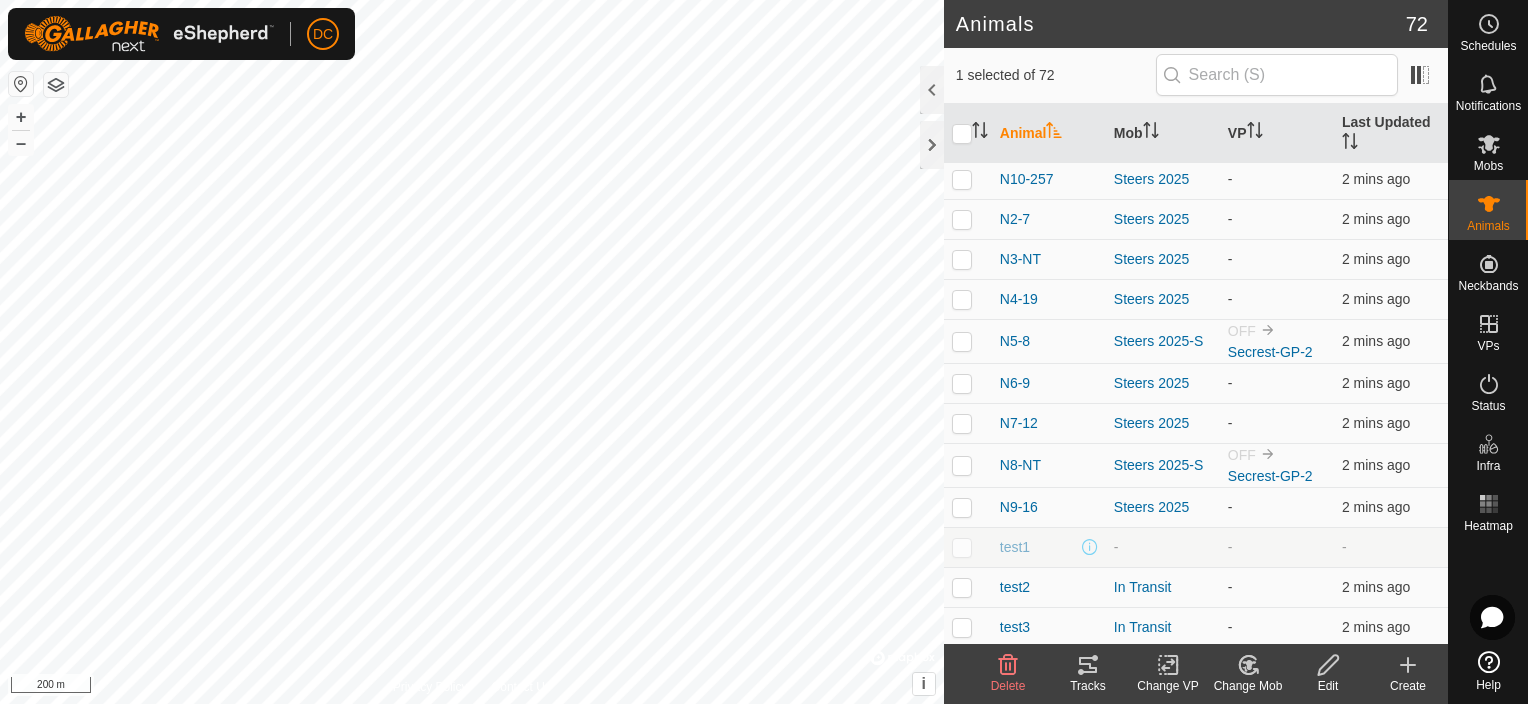 scroll, scrollTop: 2431, scrollLeft: 0, axis: vertical 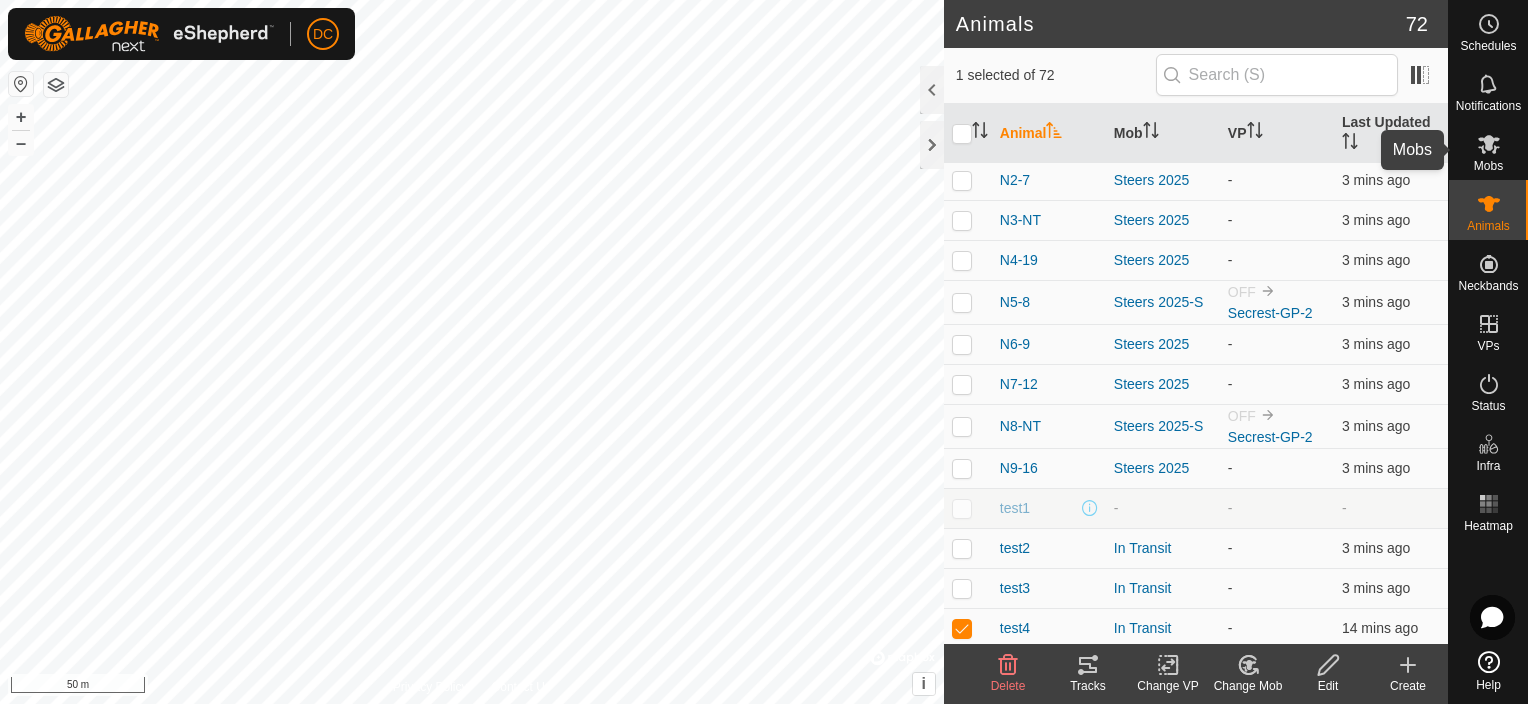 click 